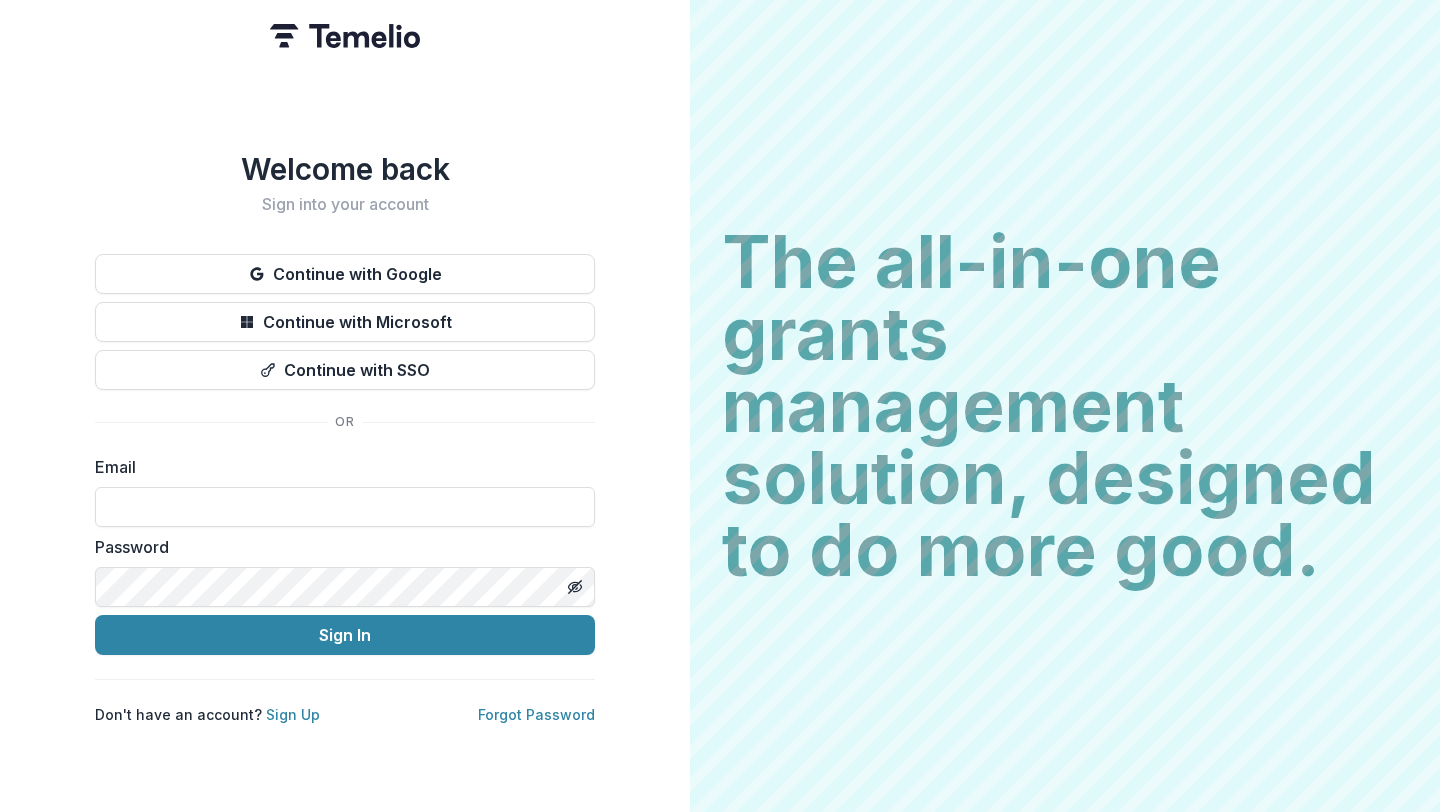scroll, scrollTop: 0, scrollLeft: 0, axis: both 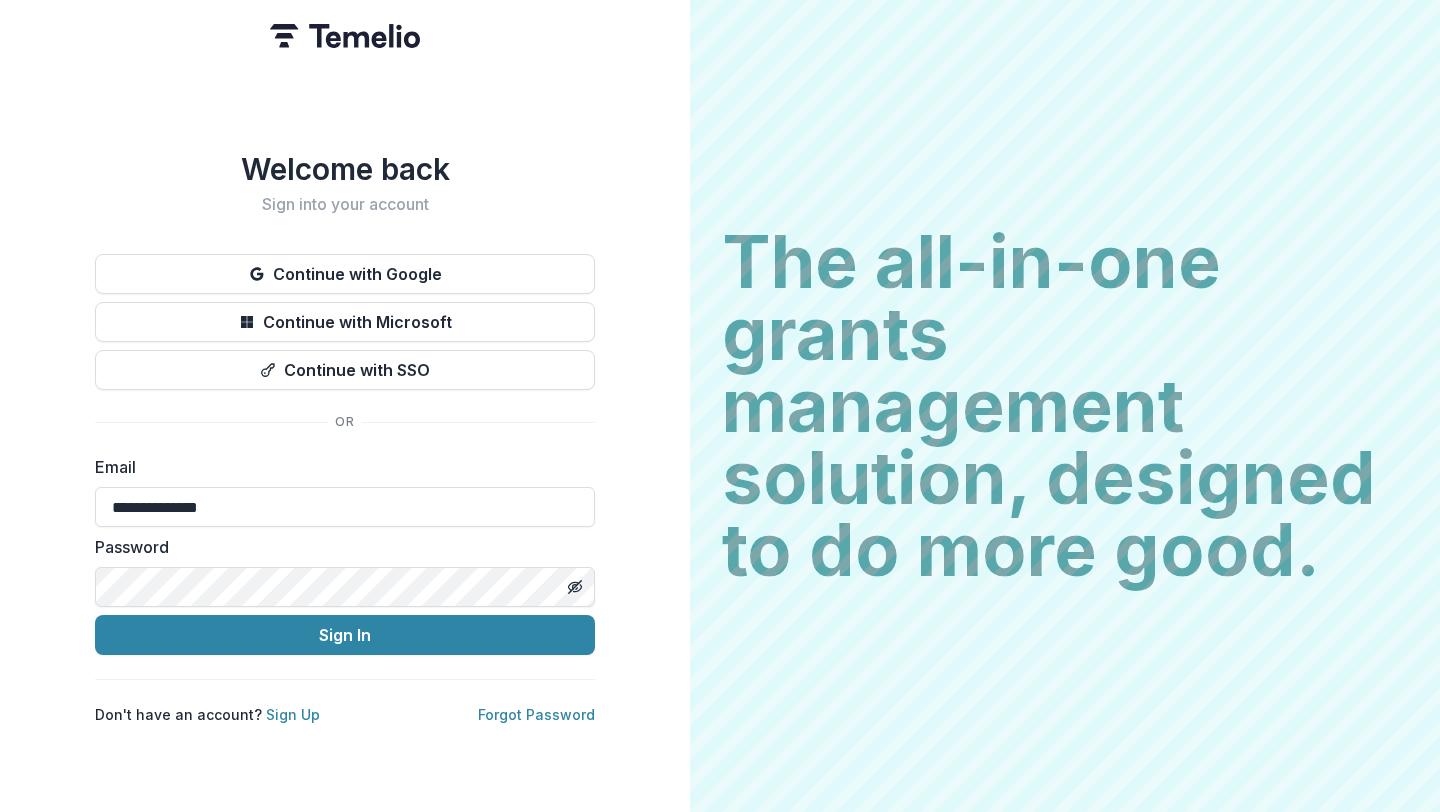 type on "**********" 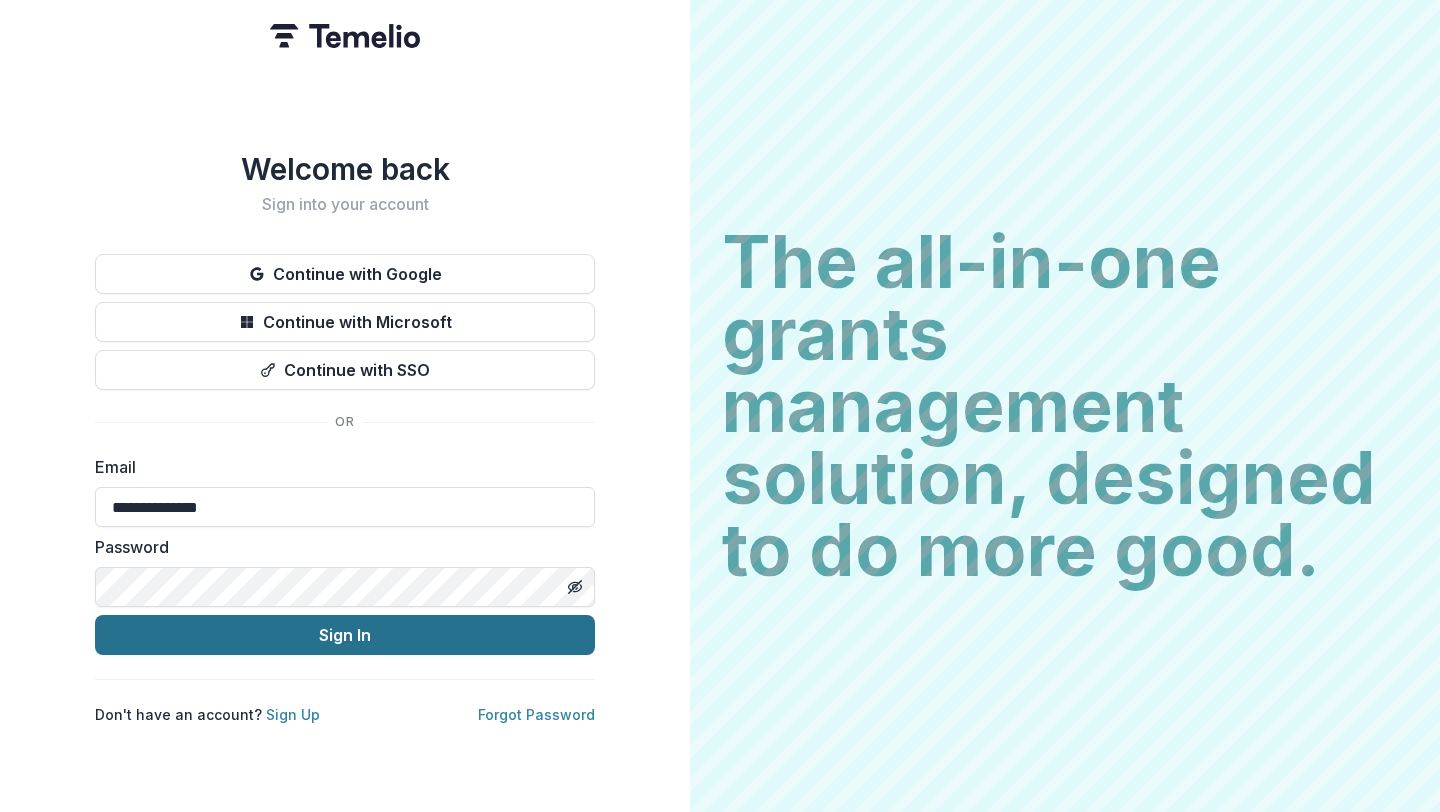 click on "Sign In" at bounding box center [345, 635] 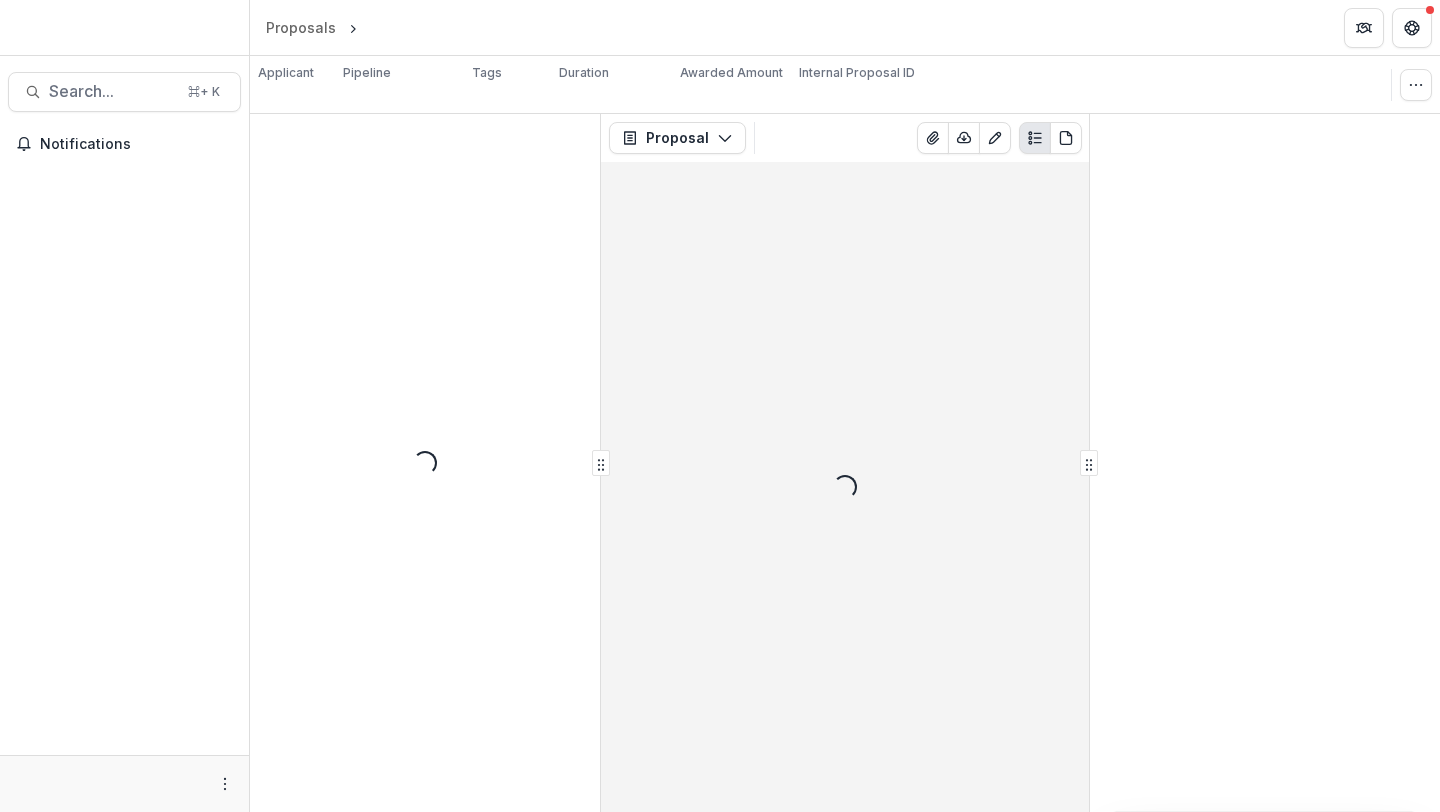 scroll, scrollTop: 0, scrollLeft: 0, axis: both 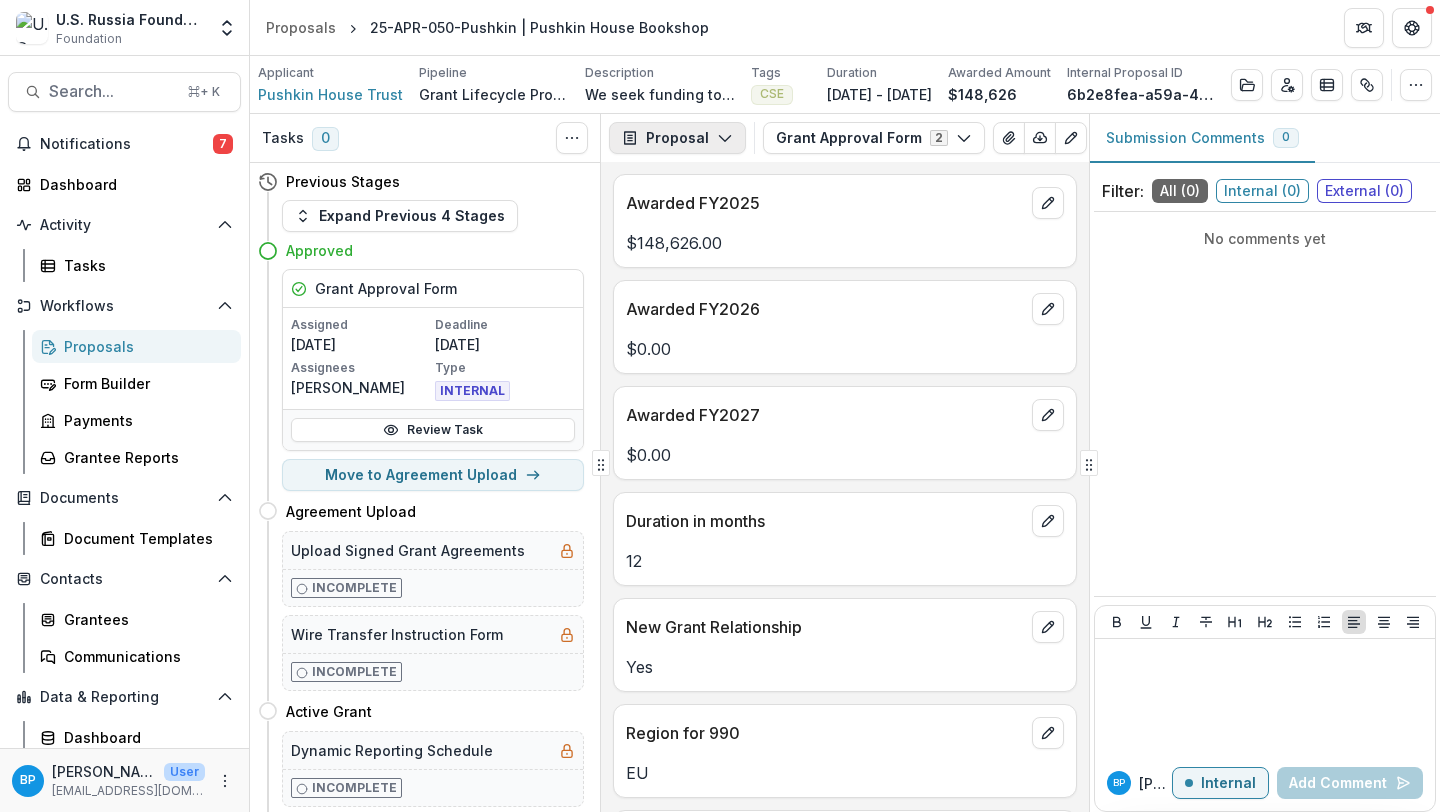 click on "Proposal" at bounding box center [677, 138] 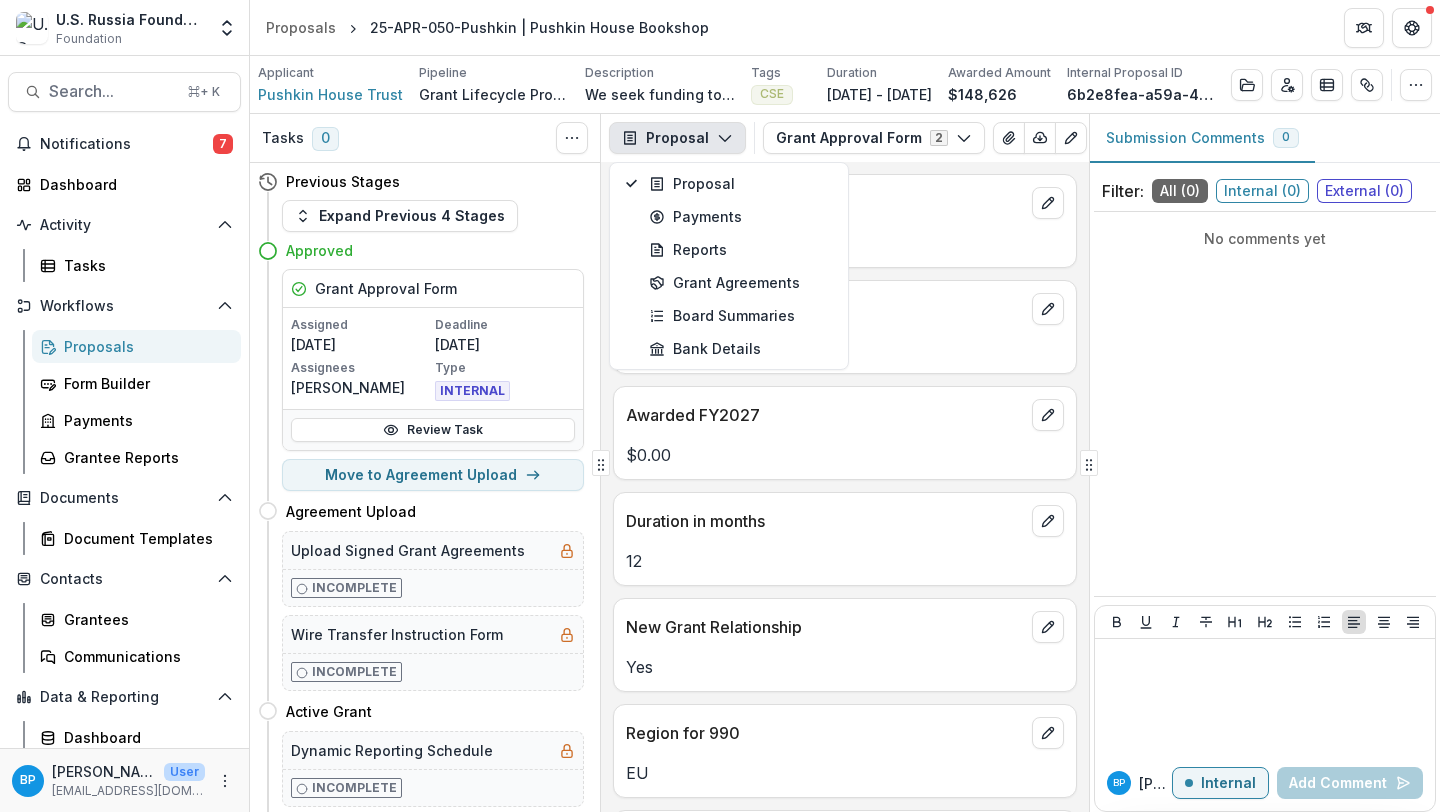 click on "Awarded FY2027" at bounding box center (845, 409) 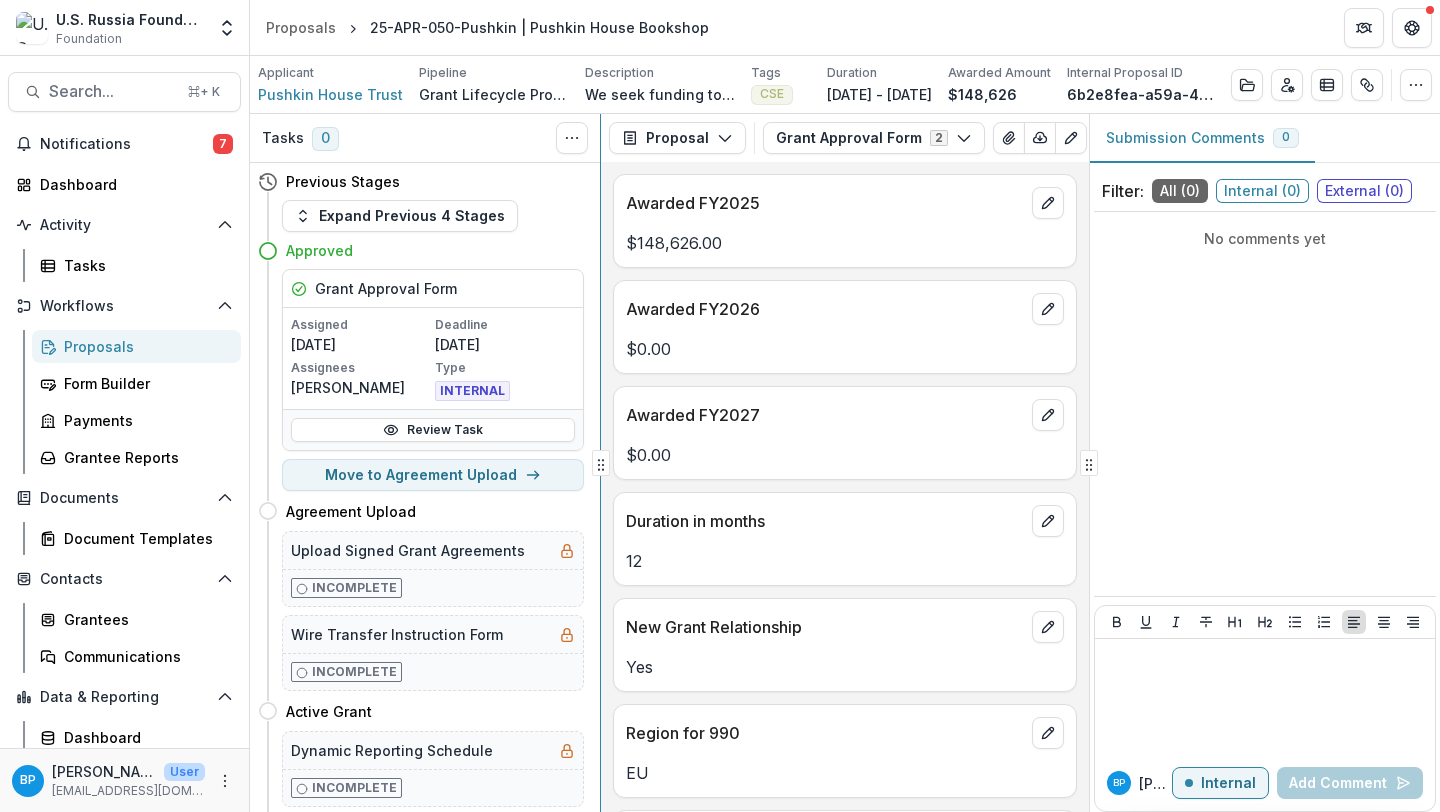 drag, startPoint x: 606, startPoint y: 464, endPoint x: 384, endPoint y: 444, distance: 222.89908 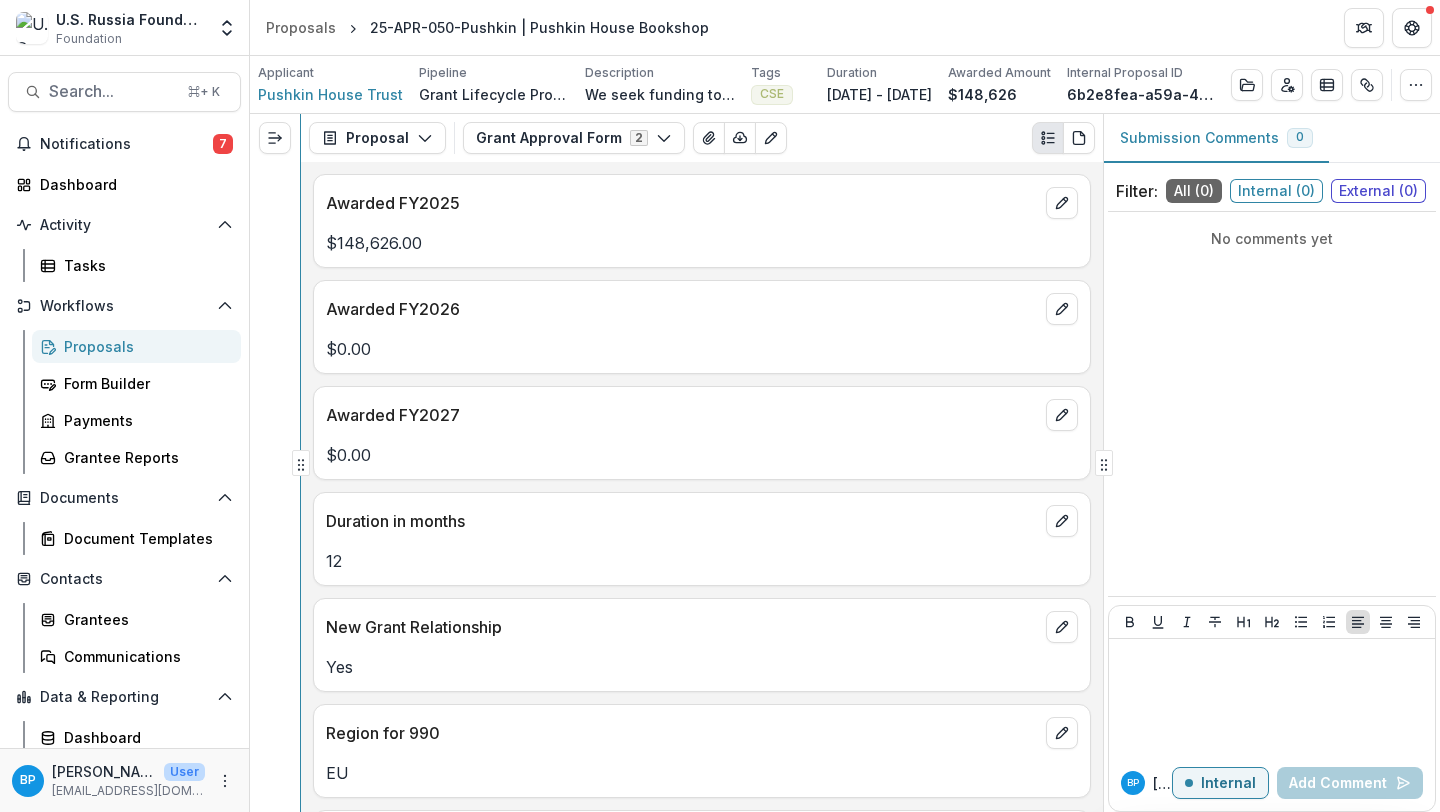 click on "Proposal Proposal Payments Reports Grant Agreements Board Summaries Bank Details Grant Approval Form 2 Forms (2) Daria Barkova - 2025 - Grant Proposal Application Grant Approval Form Internal Configure forms Word Download Word Download (with field descriptions) Zip Download Preview Merged PDF Preview Merged PDF (Inline Images & PDFs) Preview Merged PDF (with field descriptions) Custom Download Awarded FY2025 $148,626.00 Awarded FY2026 $0.00 Awarded FY2027 $0.00 Duration in months 12 New Grant Relationship Yes Region for 990 EU Countries of impact Russia Activity types Conferences, Research, Consultations, Direct services Program type Expertise on Russia Participant type Russian diaspora Subject matter tags Education, Expertise on Russia, Russian civil society, Scholars at risk, International issues Submission Comments  0 Filter: All ( 0 ) Internal ( 0 ) External ( 0 ) No comments yet BP Bennett P Internal Add Comment" at bounding box center [845, 463] 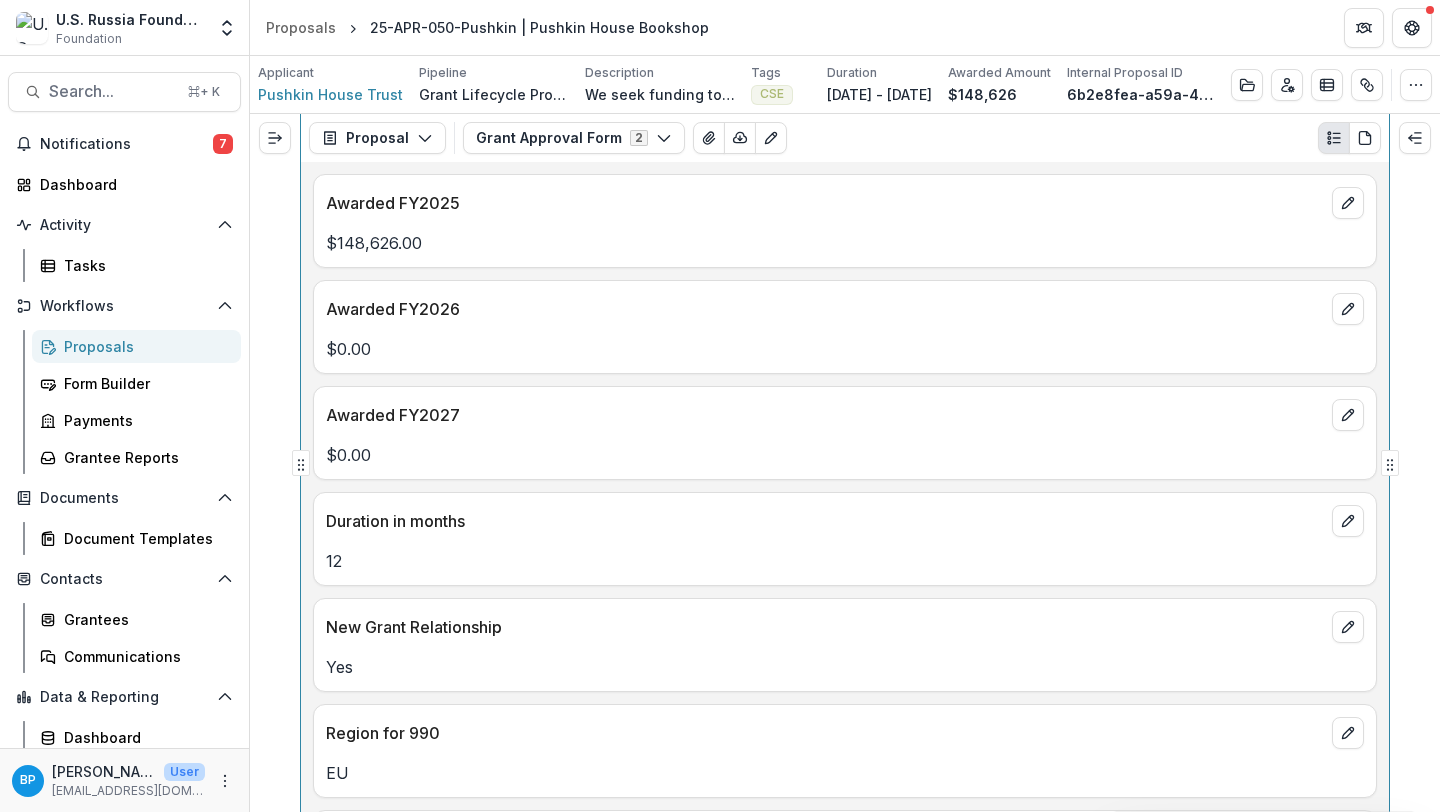 click on "Proposal Proposal Payments Reports Grant Agreements Board Summaries Bank Details Grant Approval Form 2 Forms (2) Daria Barkova - 2025 - Grant Proposal Application Grant Approval Form Internal Configure forms Word Download Word Download (with field descriptions) Zip Download Preview Merged PDF Preview Merged PDF (Inline Images & PDFs) Preview Merged PDF (with field descriptions) Custom Download Awarded FY2025 $148,626.00 Awarded FY2026 $0.00 Awarded FY2027 $0.00 Duration in months 12 New Grant Relationship Yes Region for 990 EU Countries of impact Russia Activity types Conferences, Research, Consultations, Direct services Program type Expertise on Russia Participant type Russian diaspora Subject matter tags Education, Expertise on Russia, Russian civil society, Scholars at risk, International issues" at bounding box center (845, 463) 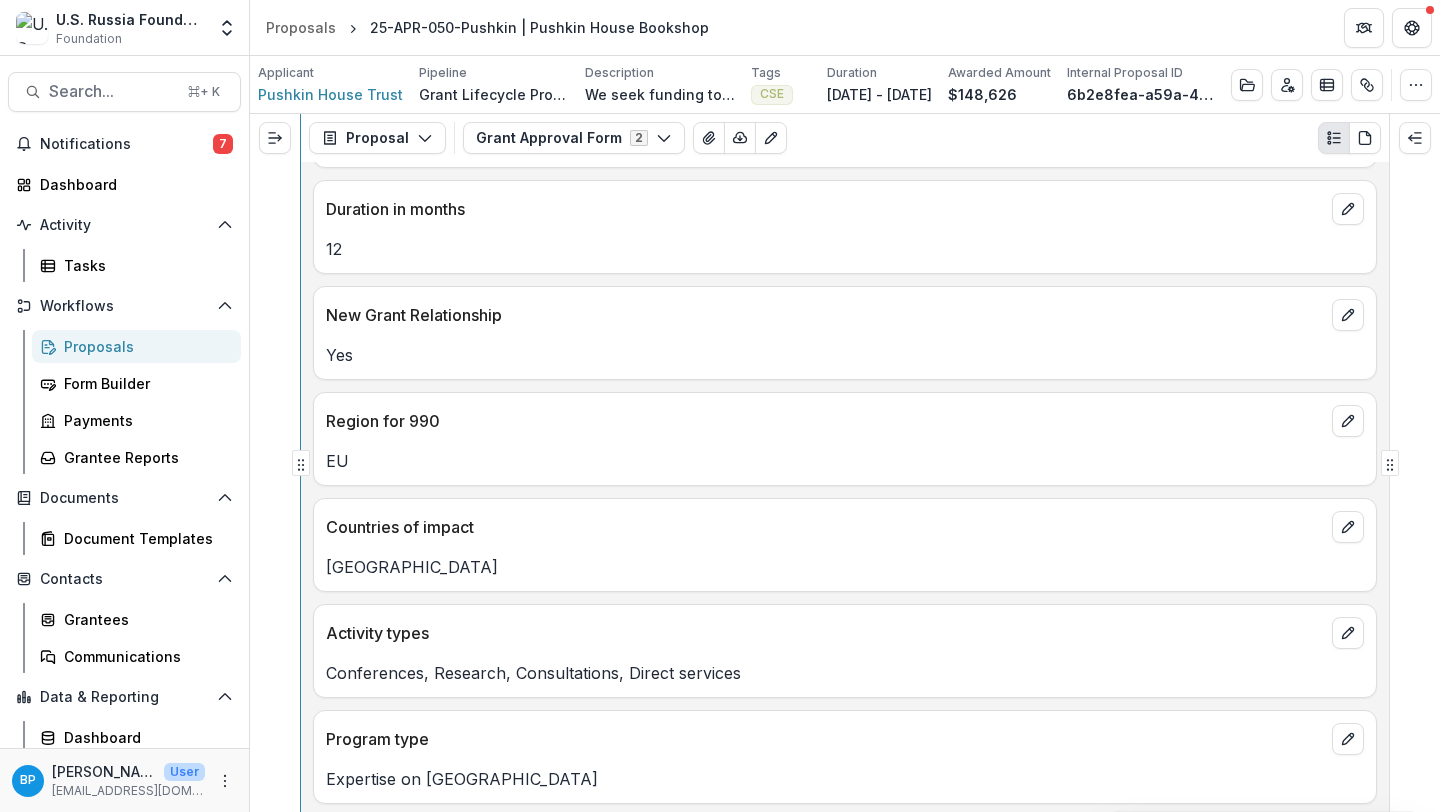 scroll, scrollTop: 529, scrollLeft: 0, axis: vertical 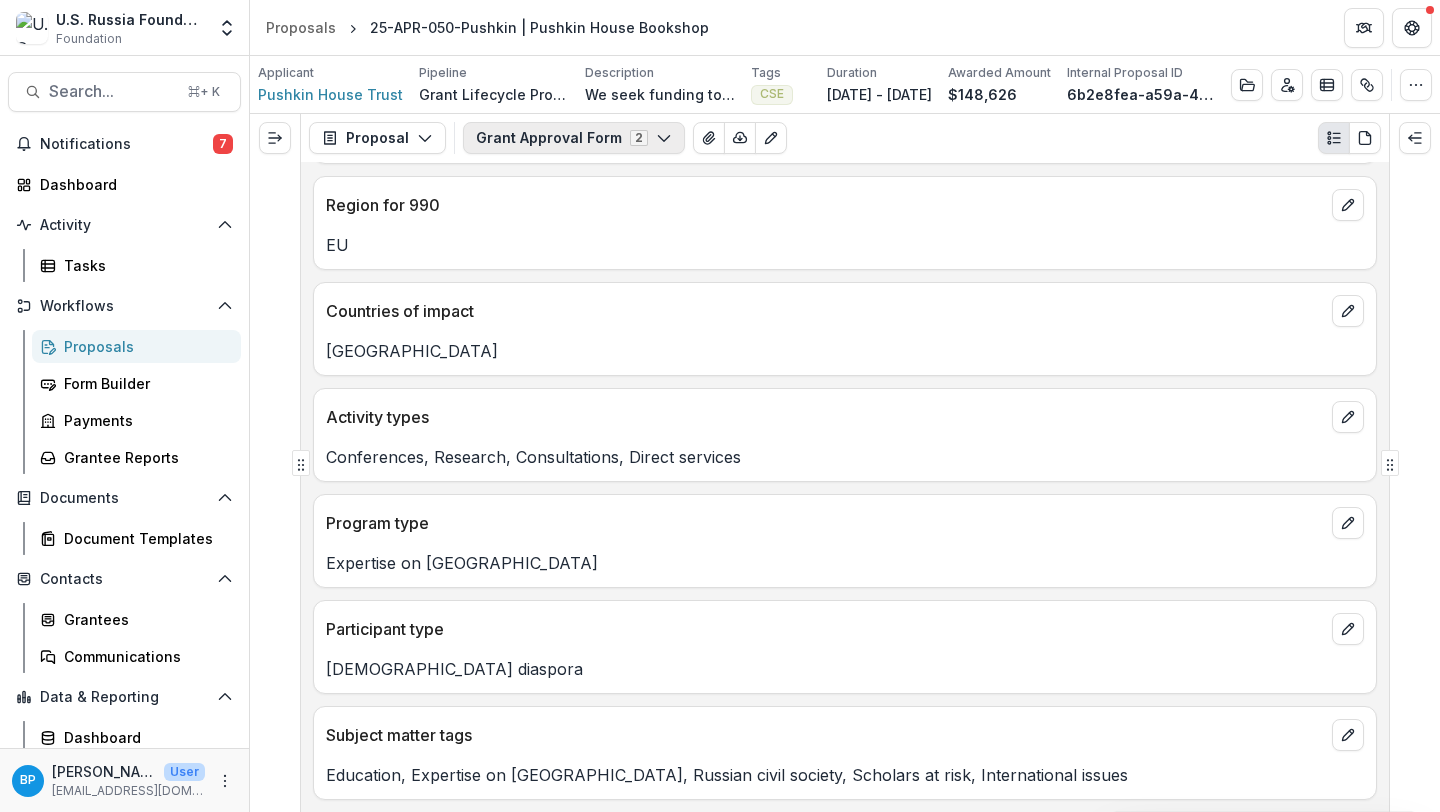 click on "Grant Approval Form 2" at bounding box center (574, 138) 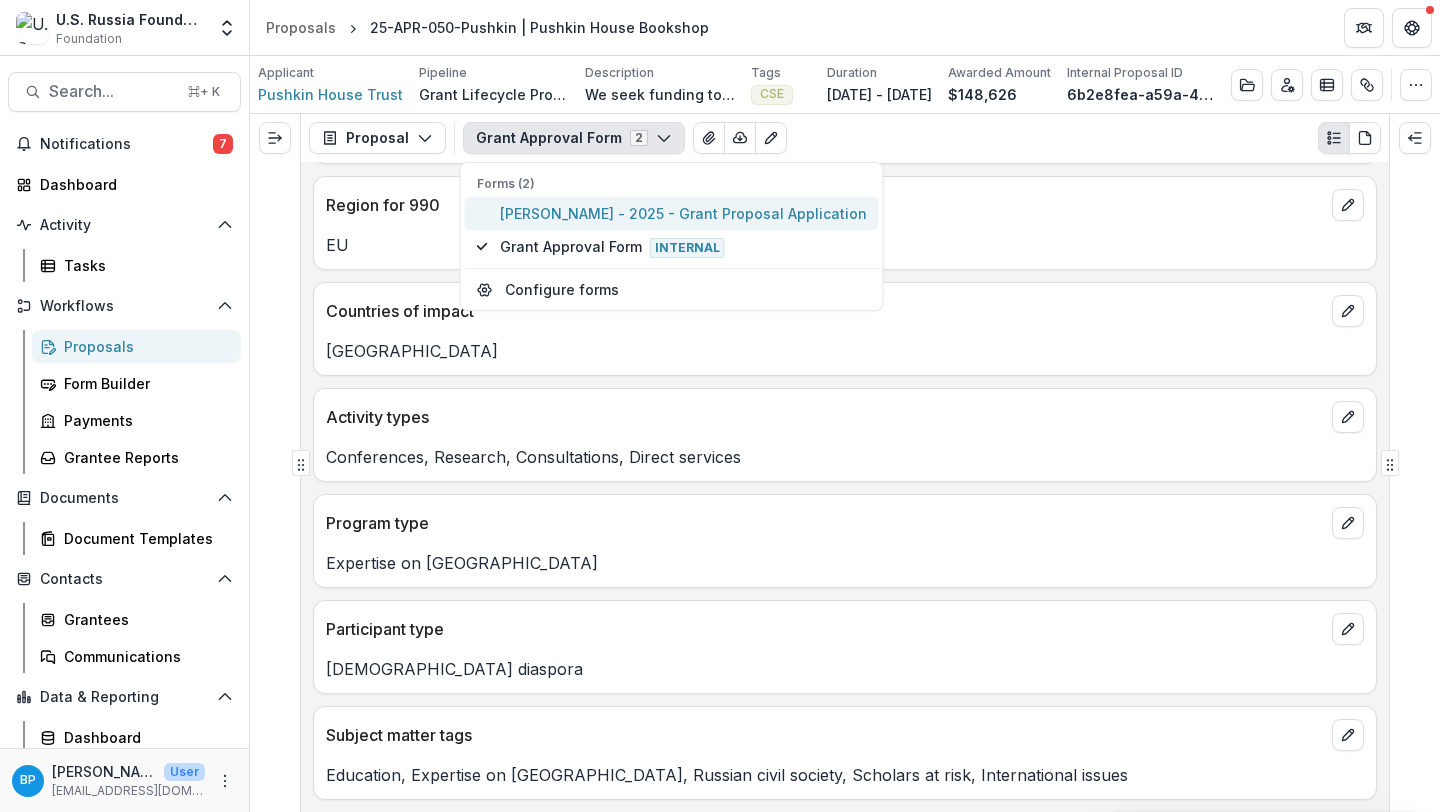 click on "Daria Barkova - 2025 - Grant Proposal Application" at bounding box center [672, 213] 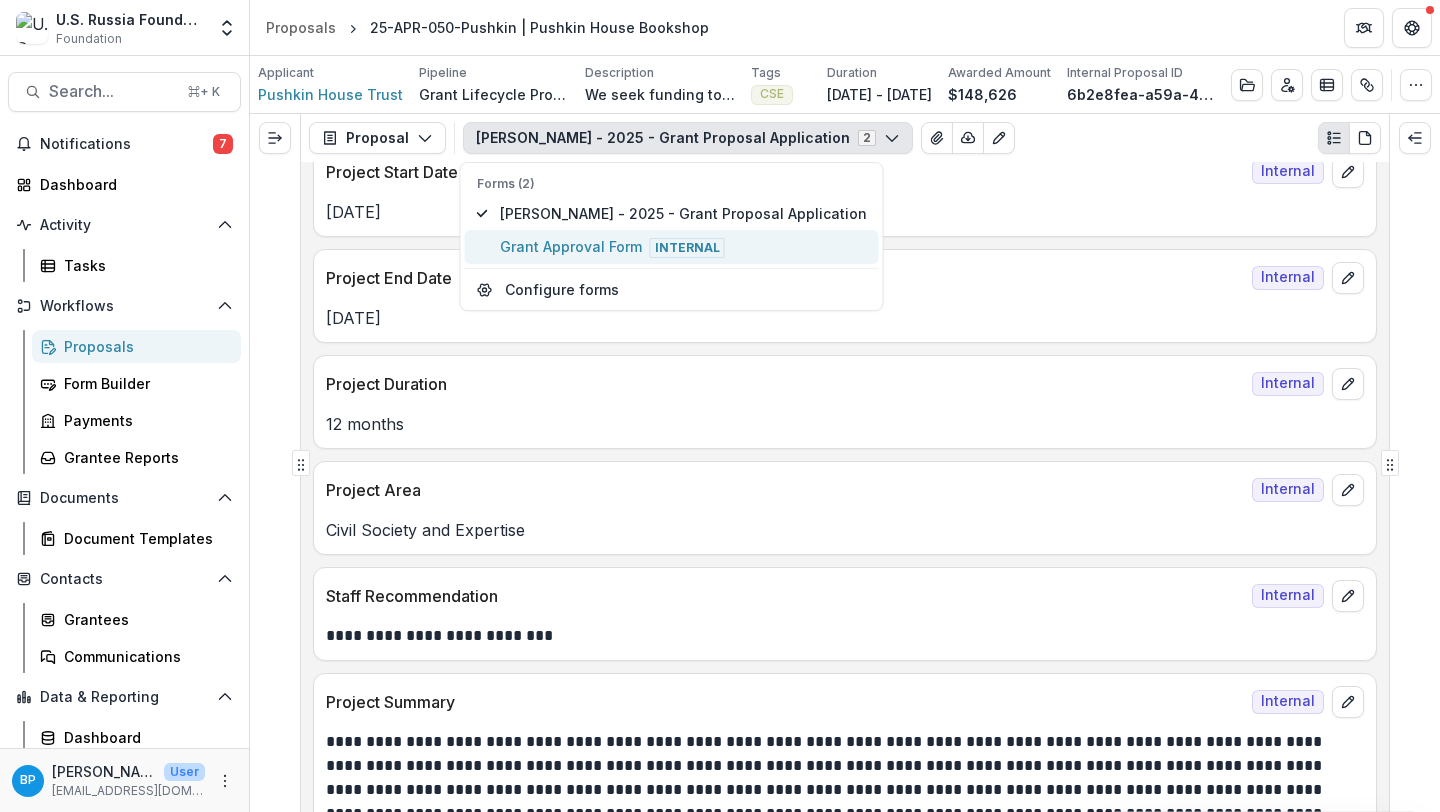 scroll, scrollTop: 560, scrollLeft: 0, axis: vertical 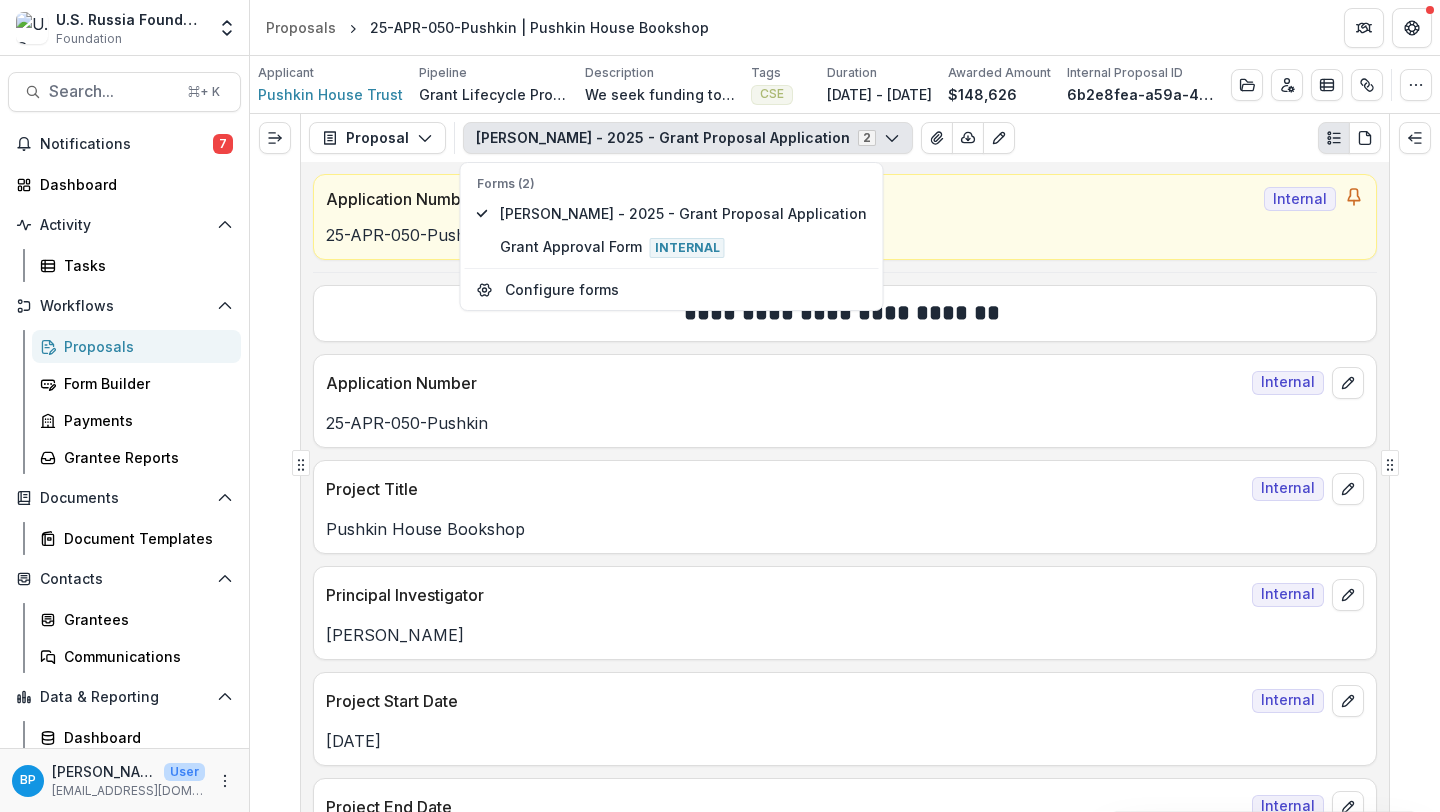 click on "Project Title Internal" at bounding box center [845, 483] 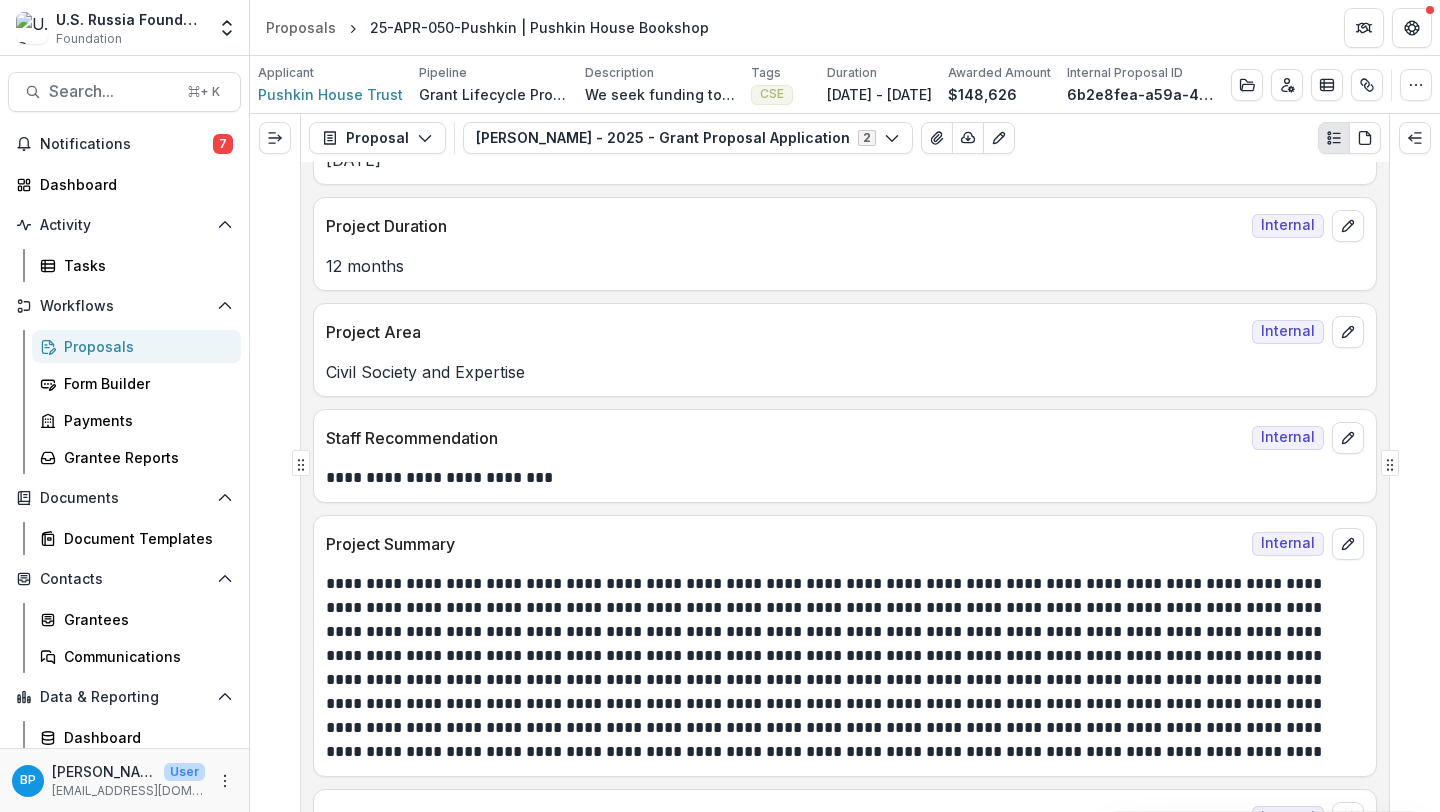 scroll, scrollTop: 504, scrollLeft: 0, axis: vertical 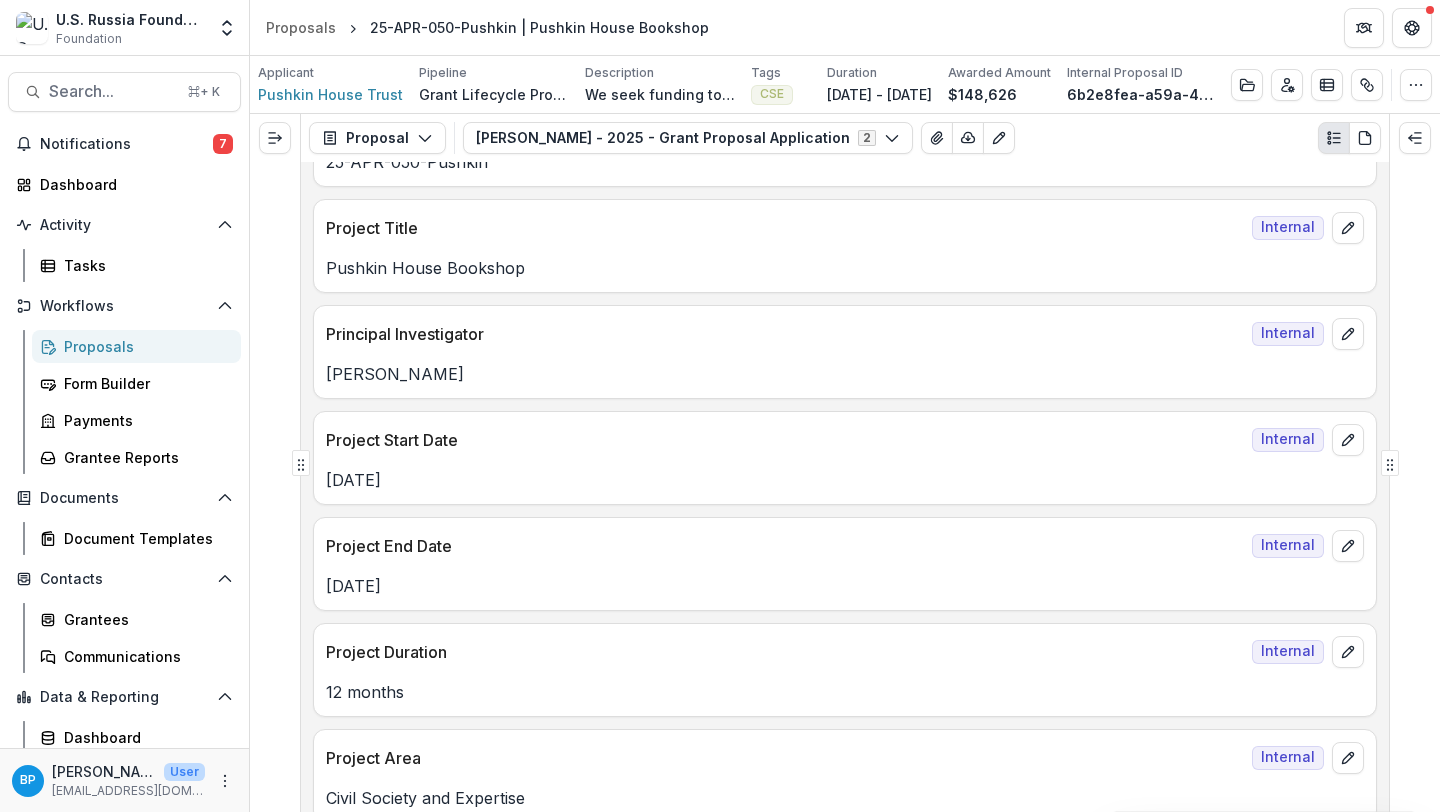 drag, startPoint x: 479, startPoint y: 393, endPoint x: 319, endPoint y: 365, distance: 162.43152 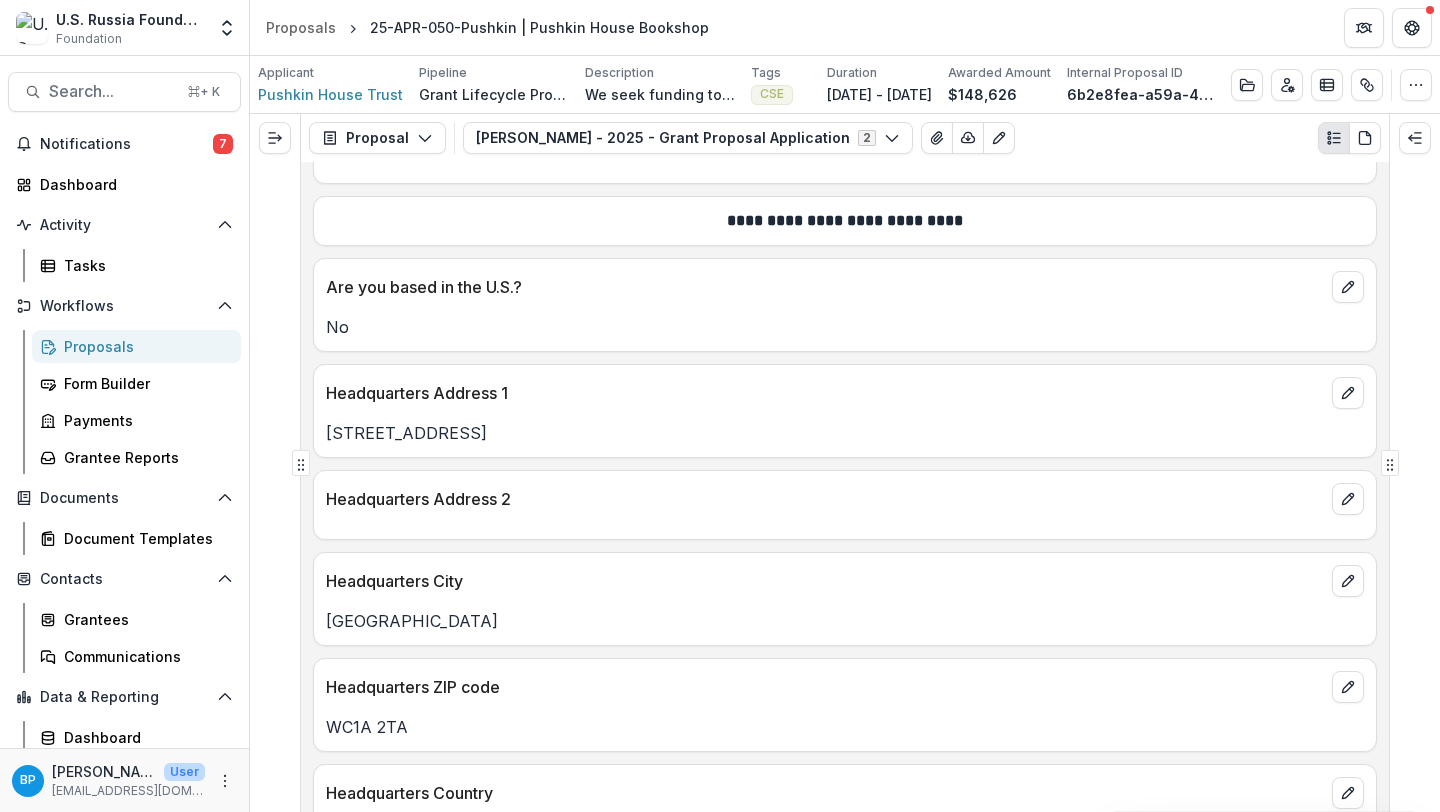 scroll, scrollTop: 6197, scrollLeft: 0, axis: vertical 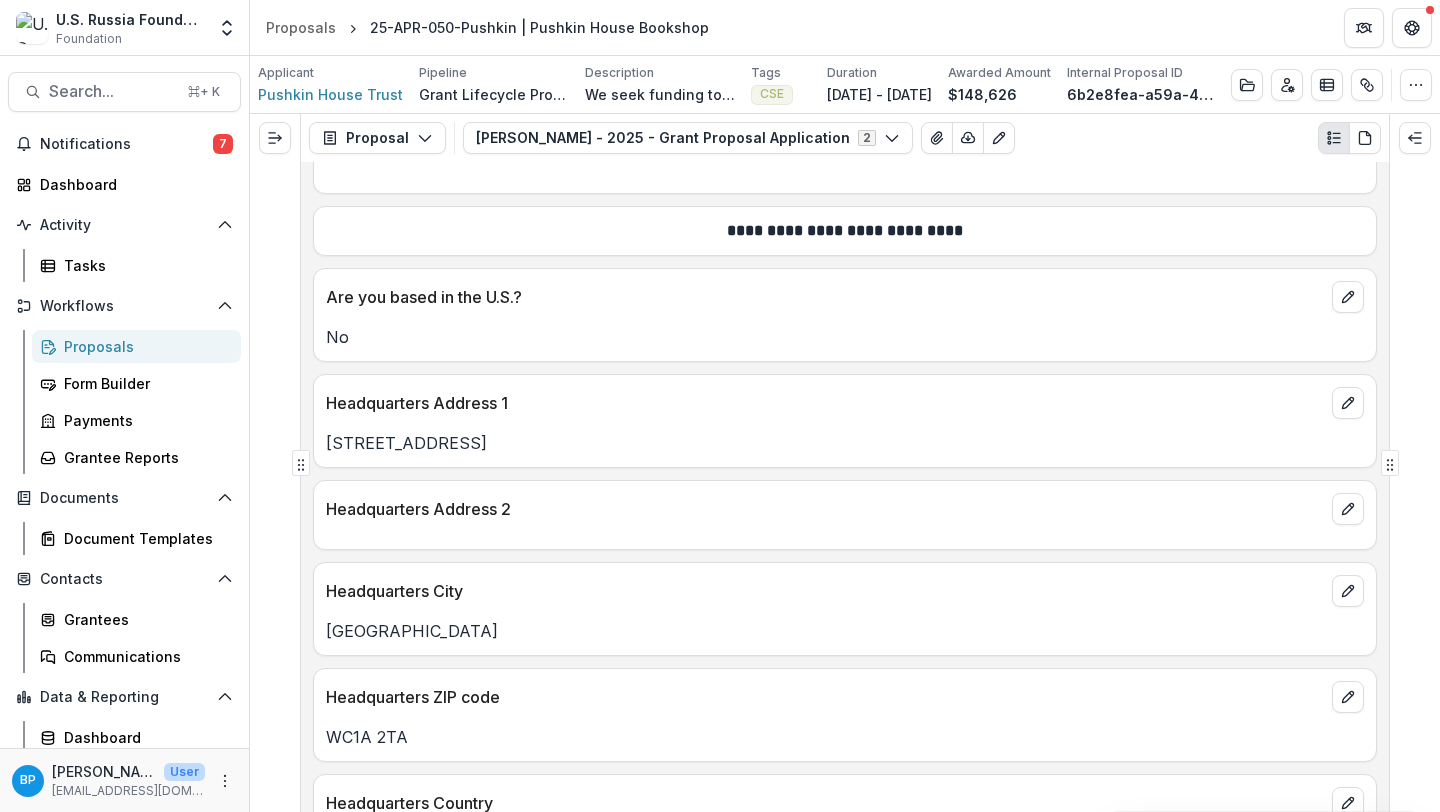 drag, startPoint x: 526, startPoint y: 447, endPoint x: 373, endPoint y: 447, distance: 153 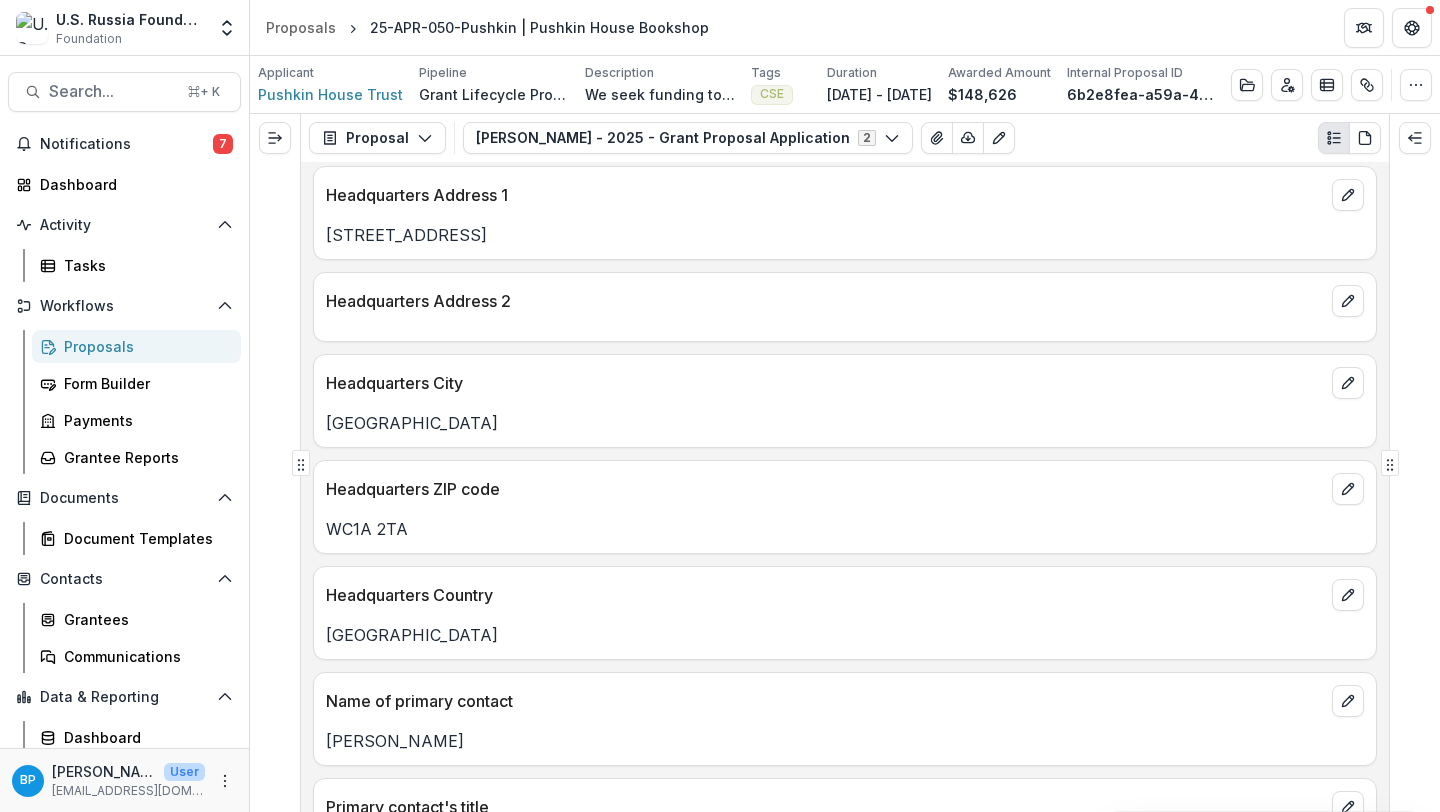 scroll, scrollTop: 6410, scrollLeft: 0, axis: vertical 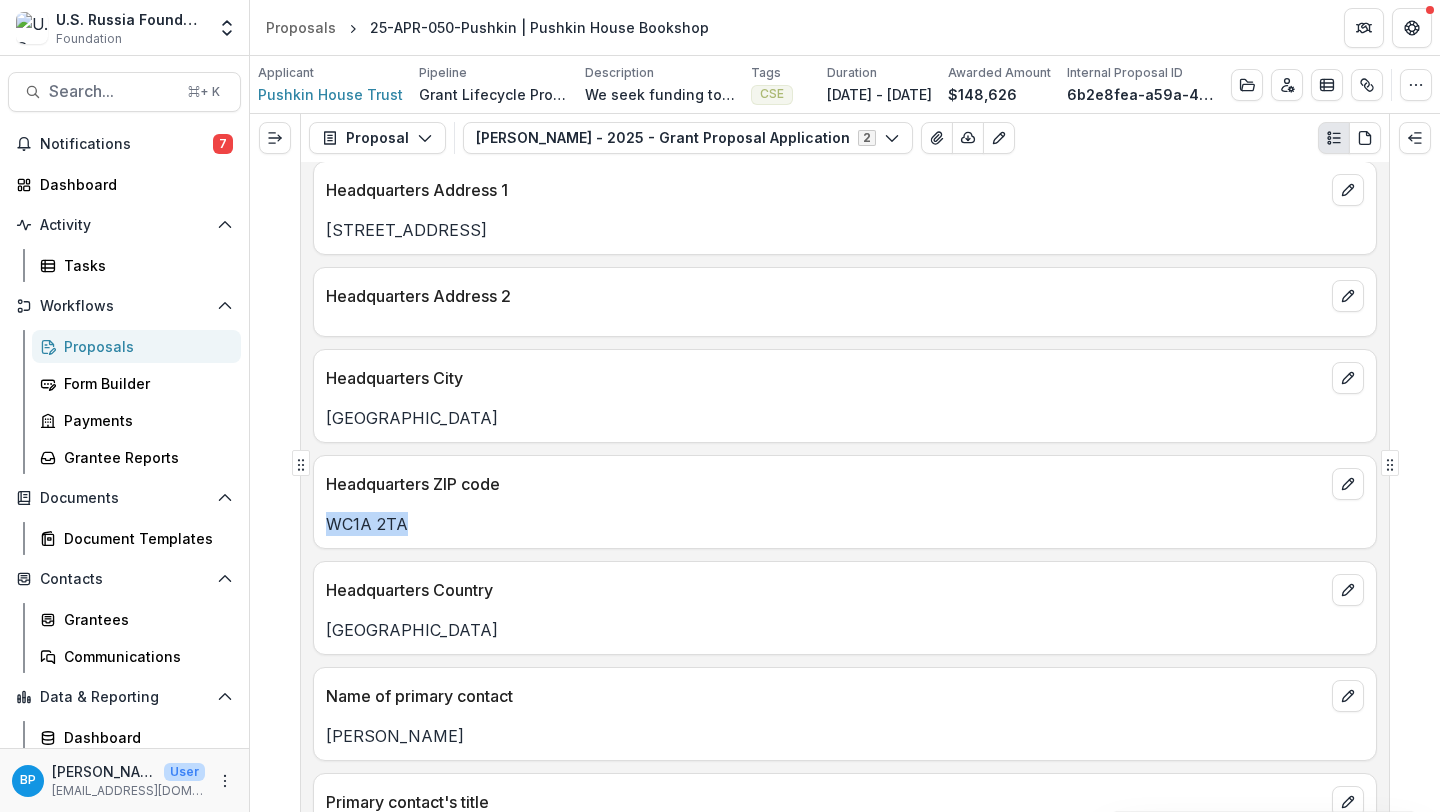 drag, startPoint x: 410, startPoint y: 516, endPoint x: 326, endPoint y: 516, distance: 84 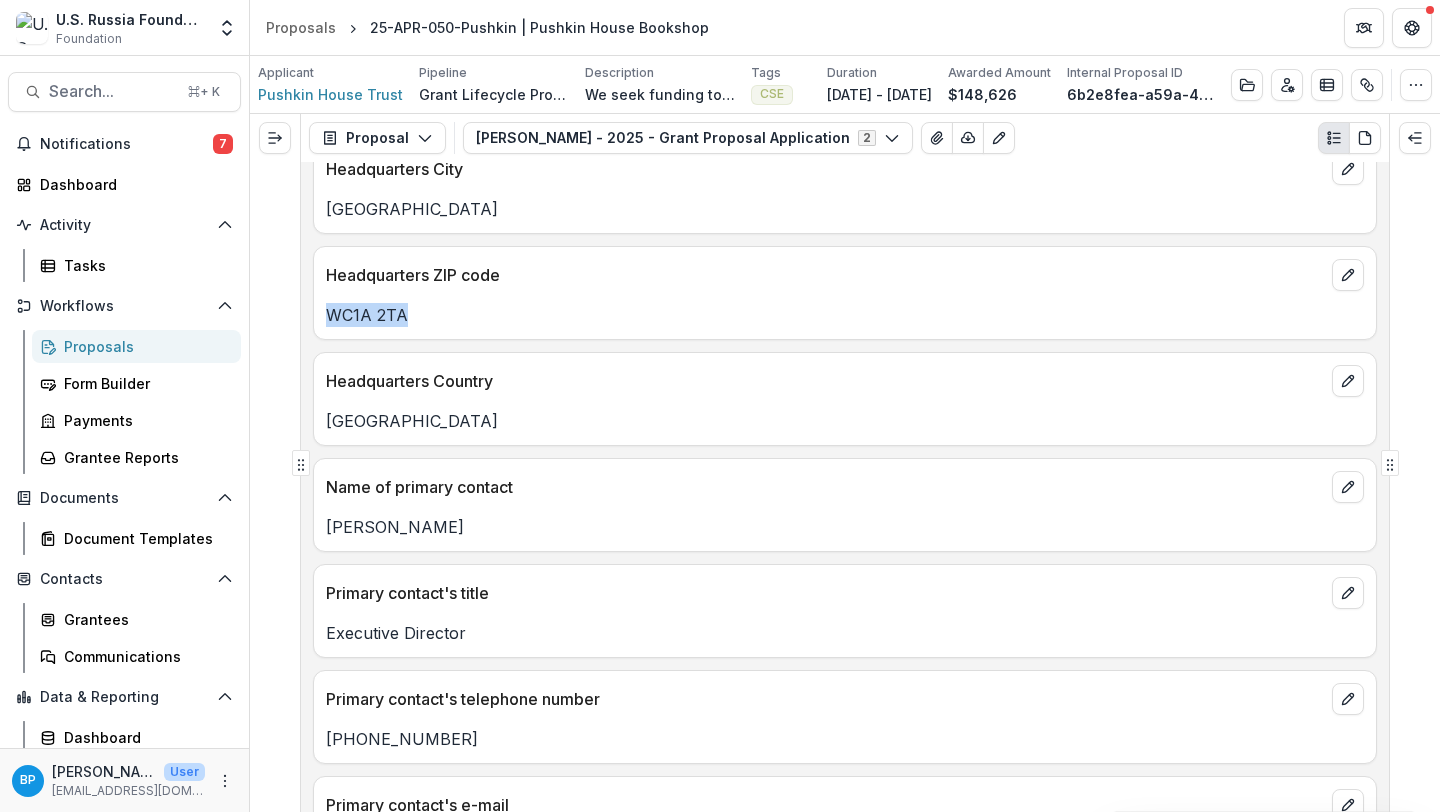 scroll, scrollTop: 6622, scrollLeft: 0, axis: vertical 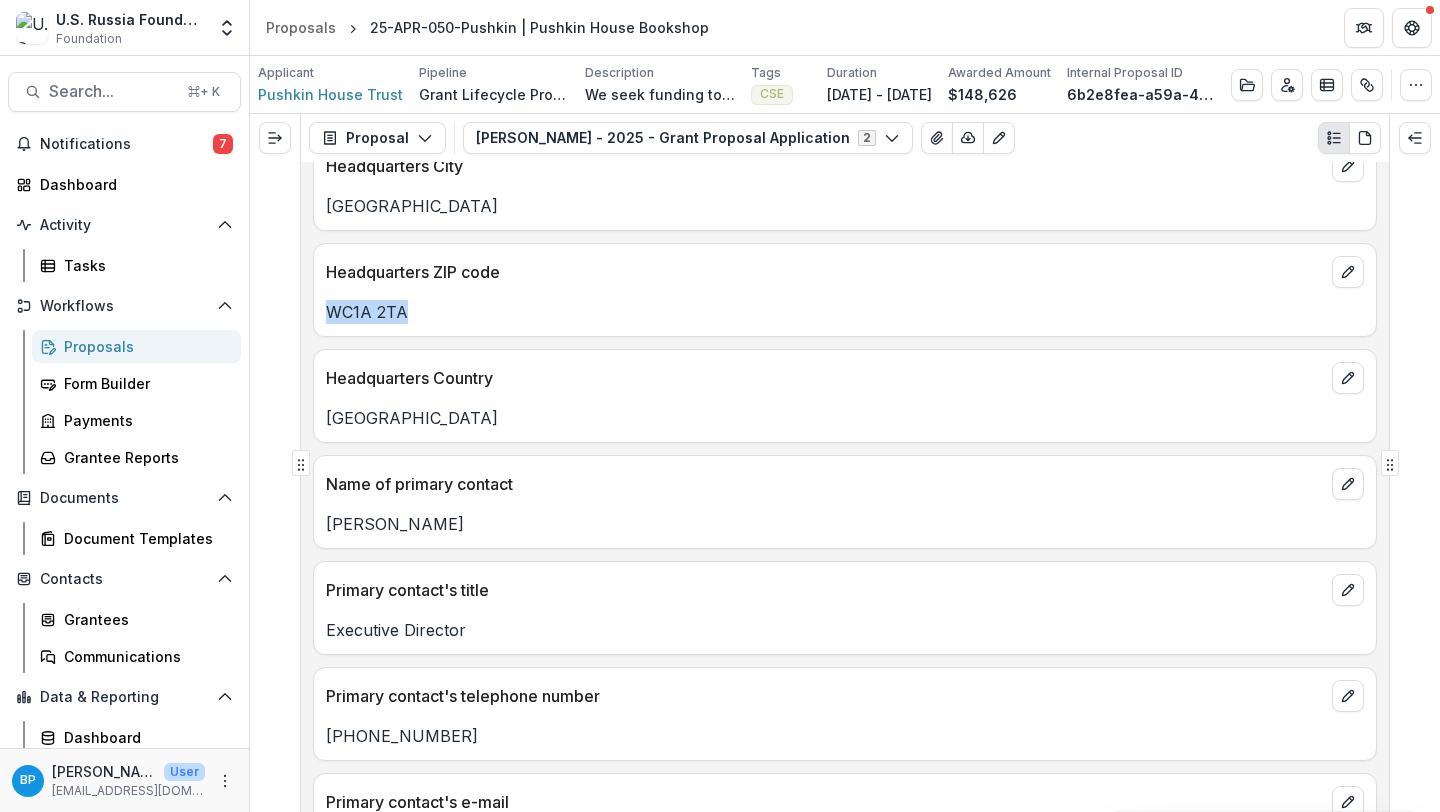 drag, startPoint x: 465, startPoint y: 522, endPoint x: 320, endPoint y: 523, distance: 145.00345 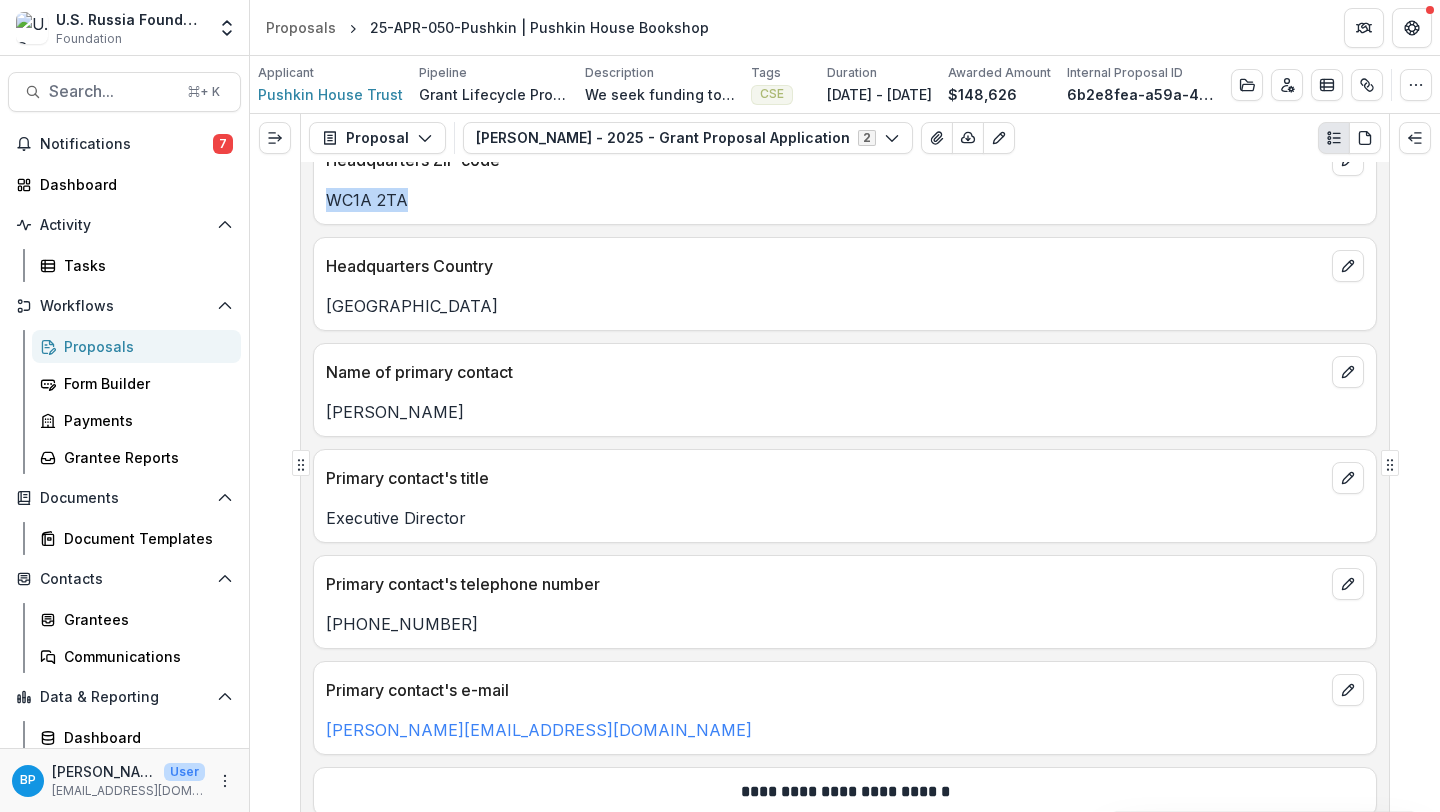 scroll, scrollTop: 6752, scrollLeft: 0, axis: vertical 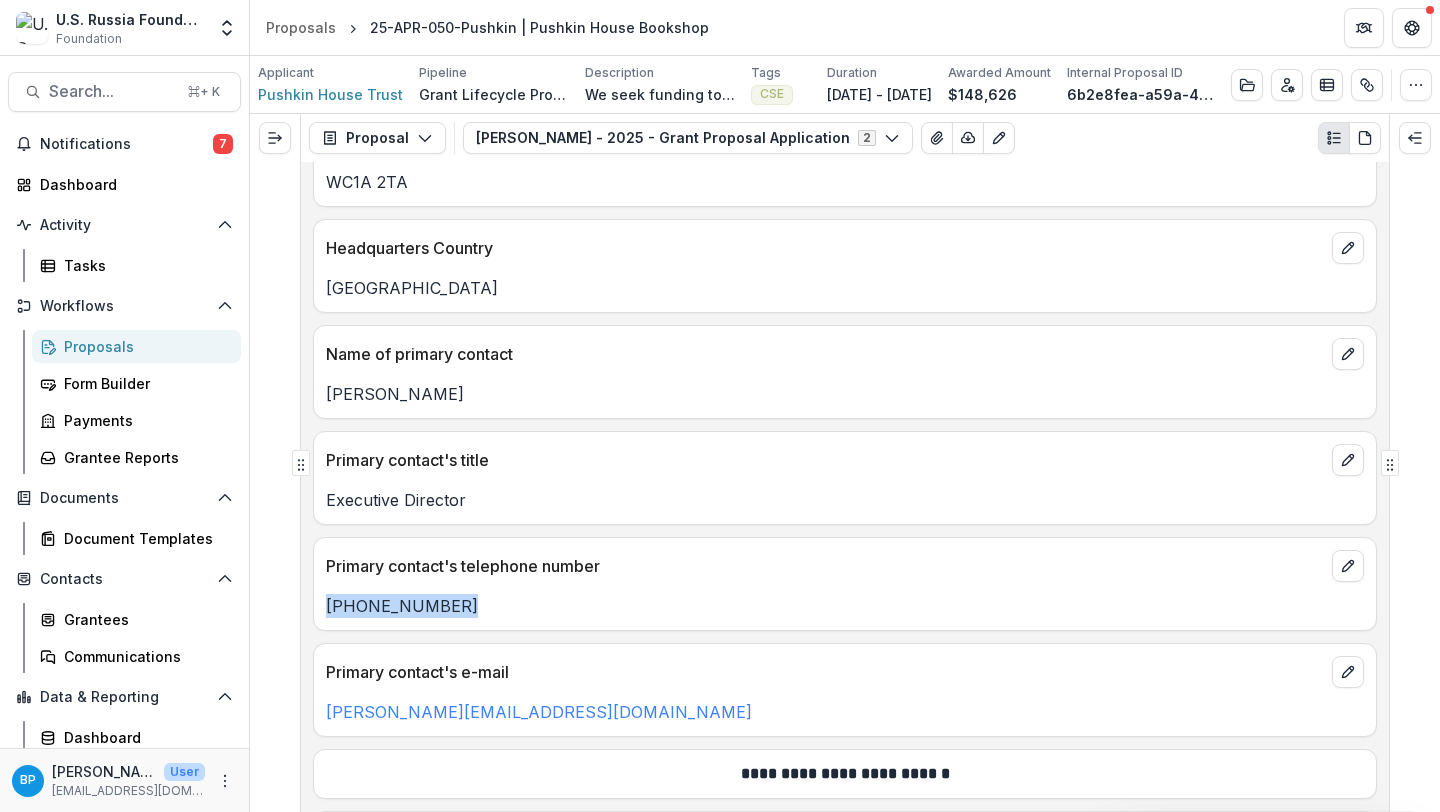 drag, startPoint x: 478, startPoint y: 604, endPoint x: 320, endPoint y: 604, distance: 158 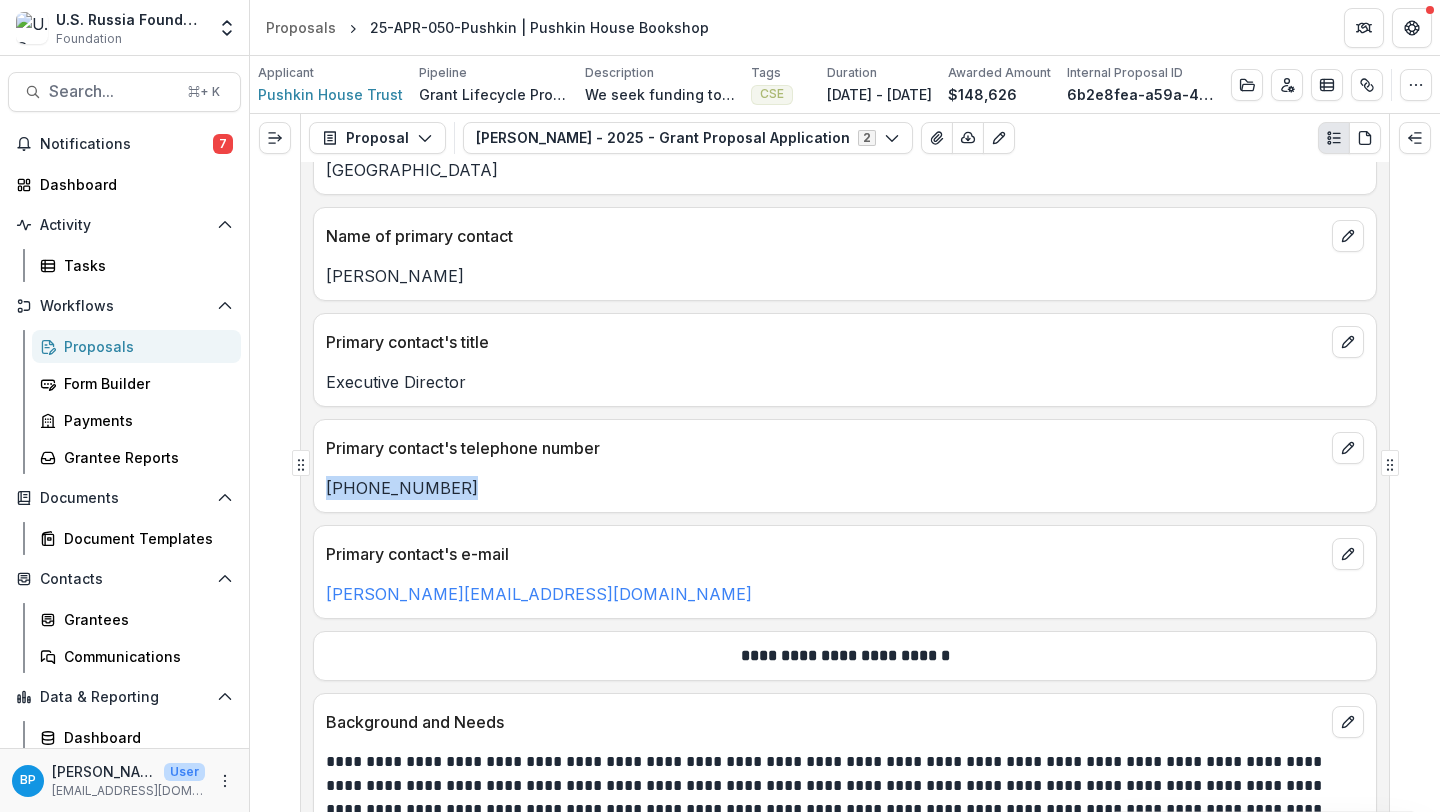 scroll, scrollTop: 6868, scrollLeft: 0, axis: vertical 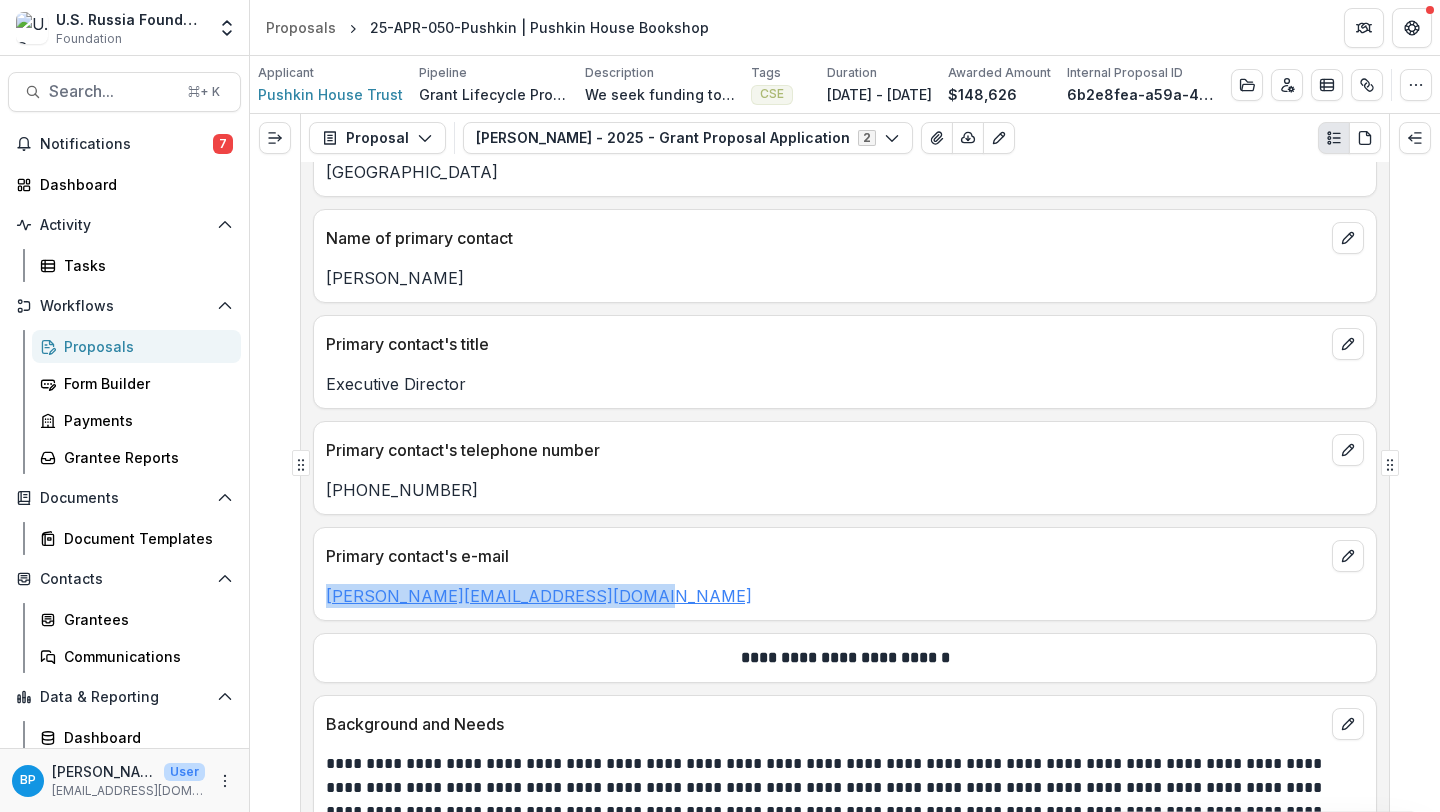 drag, startPoint x: 648, startPoint y: 588, endPoint x: 325, endPoint y: 599, distance: 323.18726 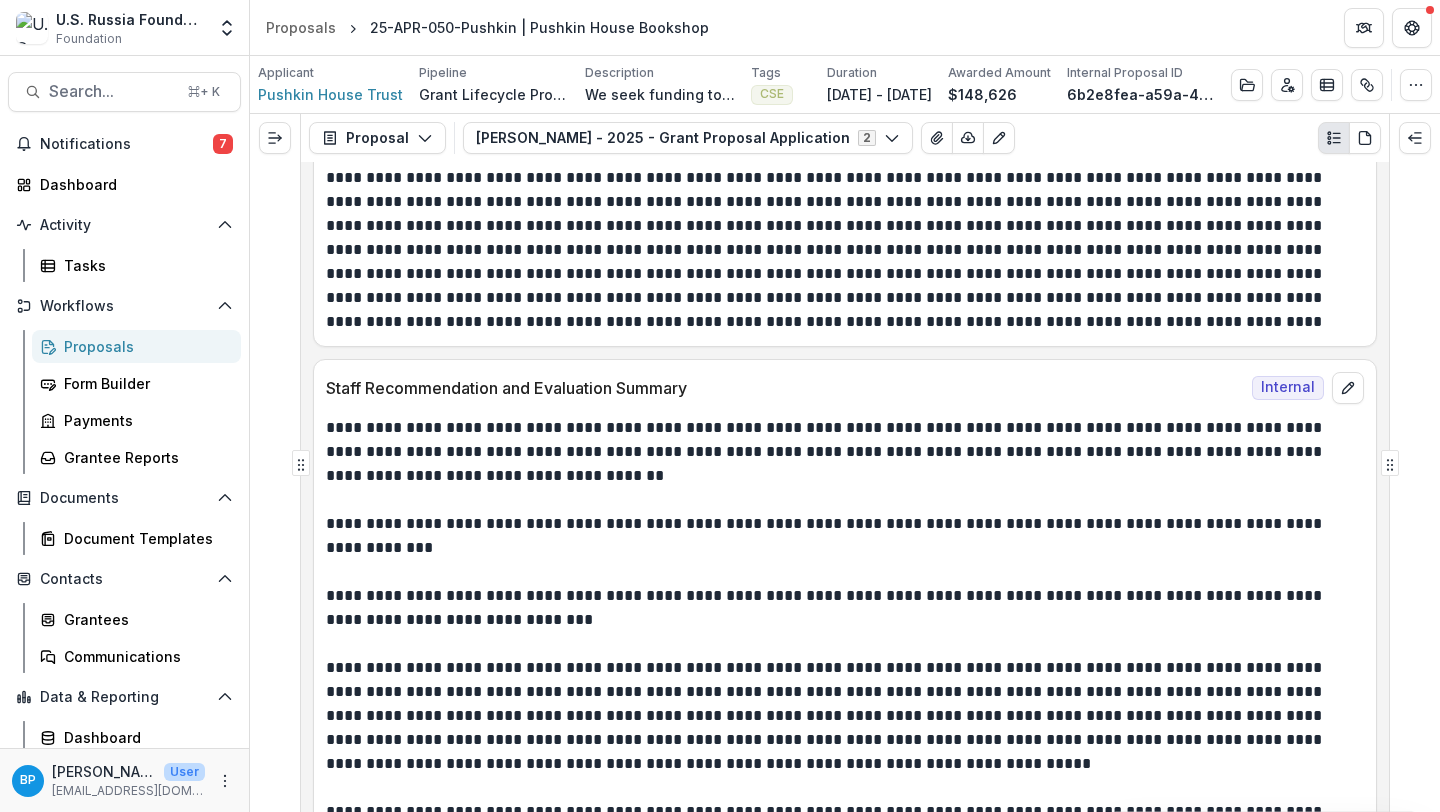 scroll, scrollTop: 777, scrollLeft: 0, axis: vertical 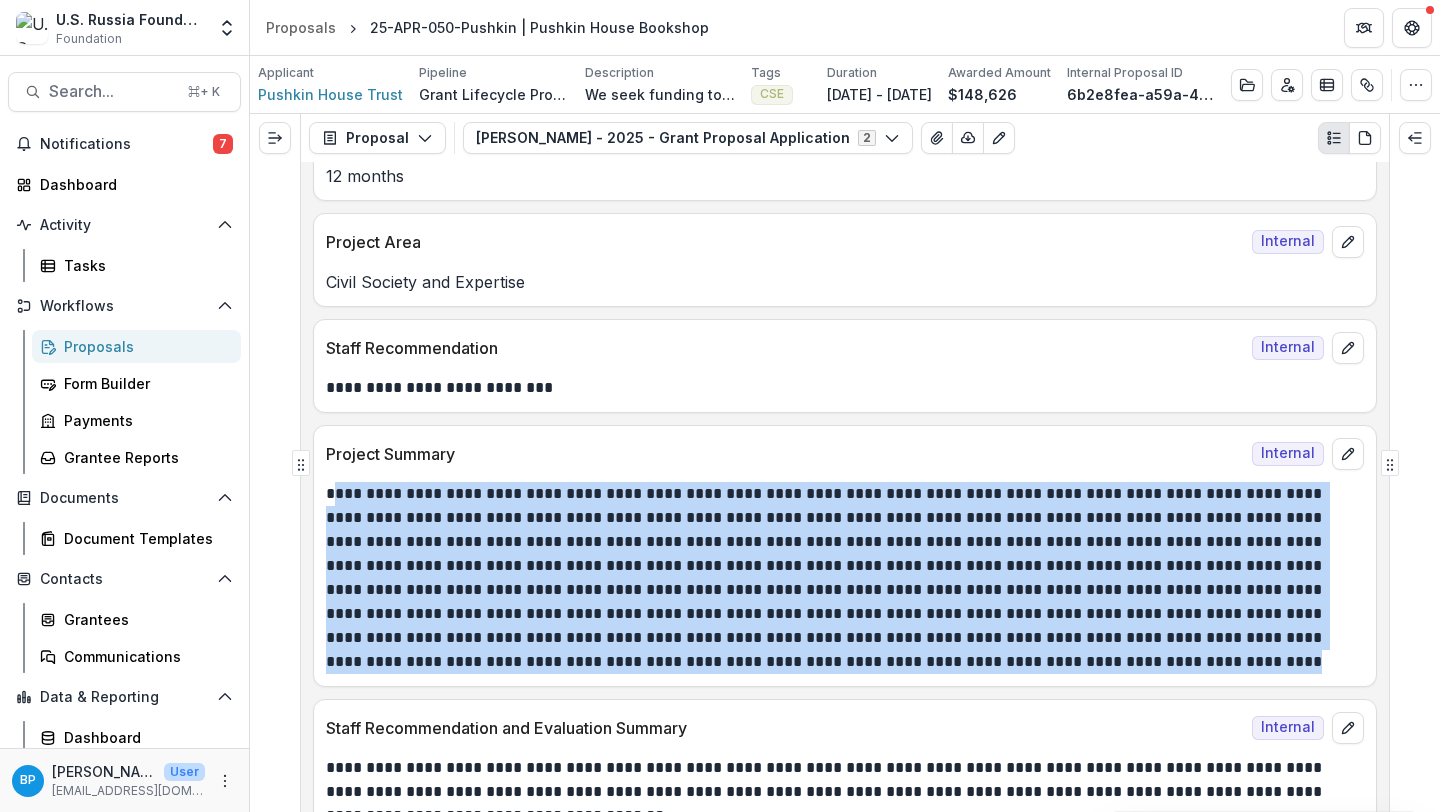 drag, startPoint x: 897, startPoint y: 673, endPoint x: 333, endPoint y: 492, distance: 592.33185 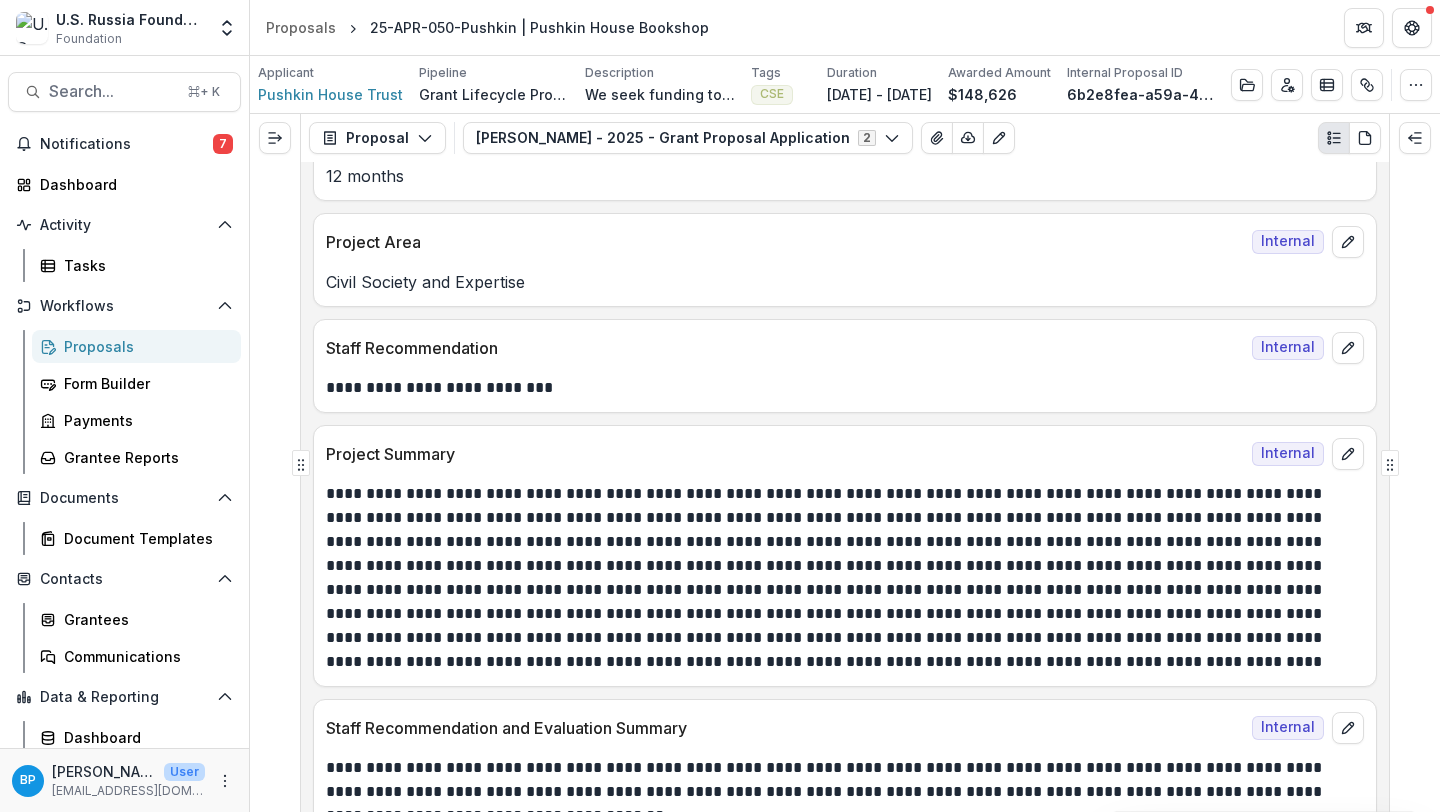 click on "**********" at bounding box center [845, 578] 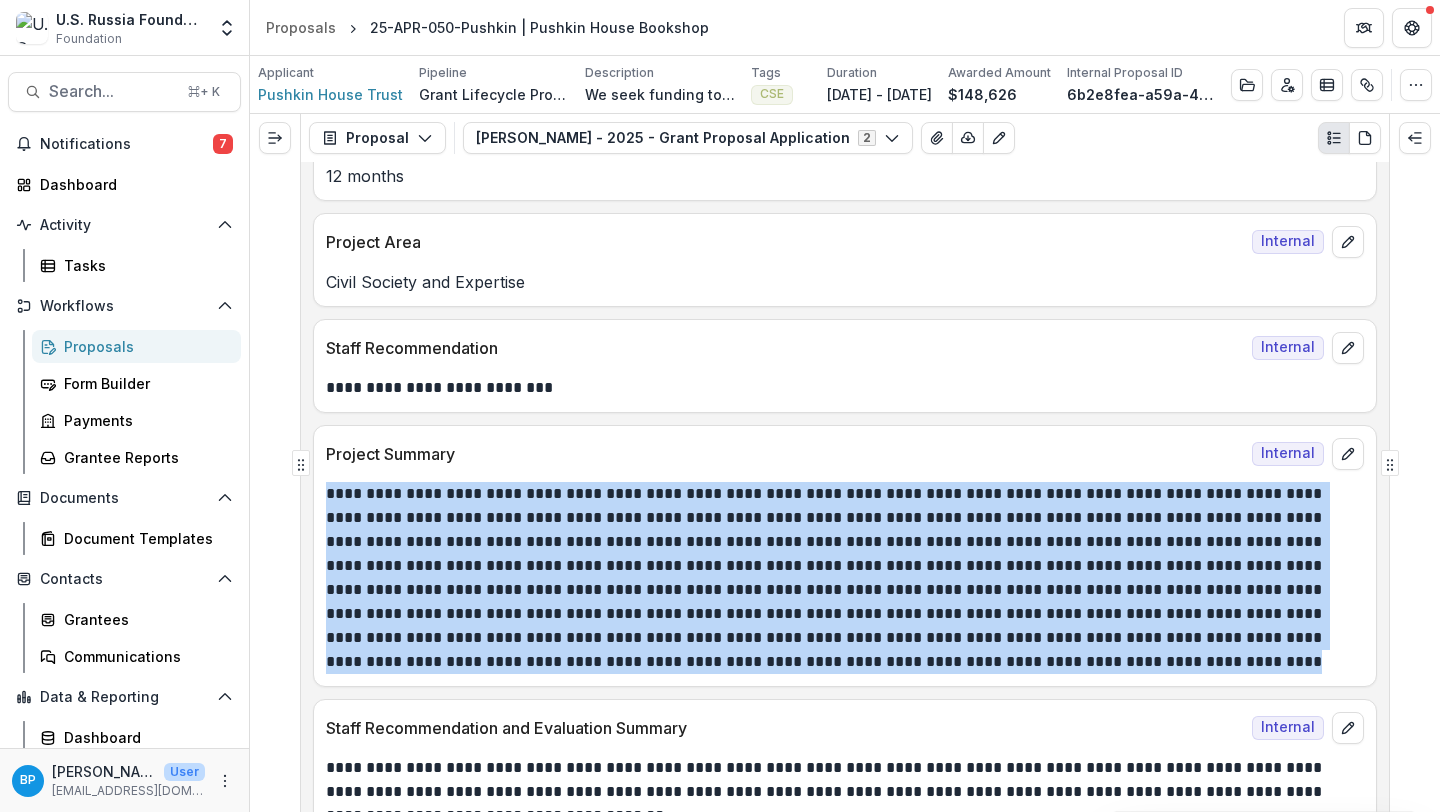 copy on "**********" 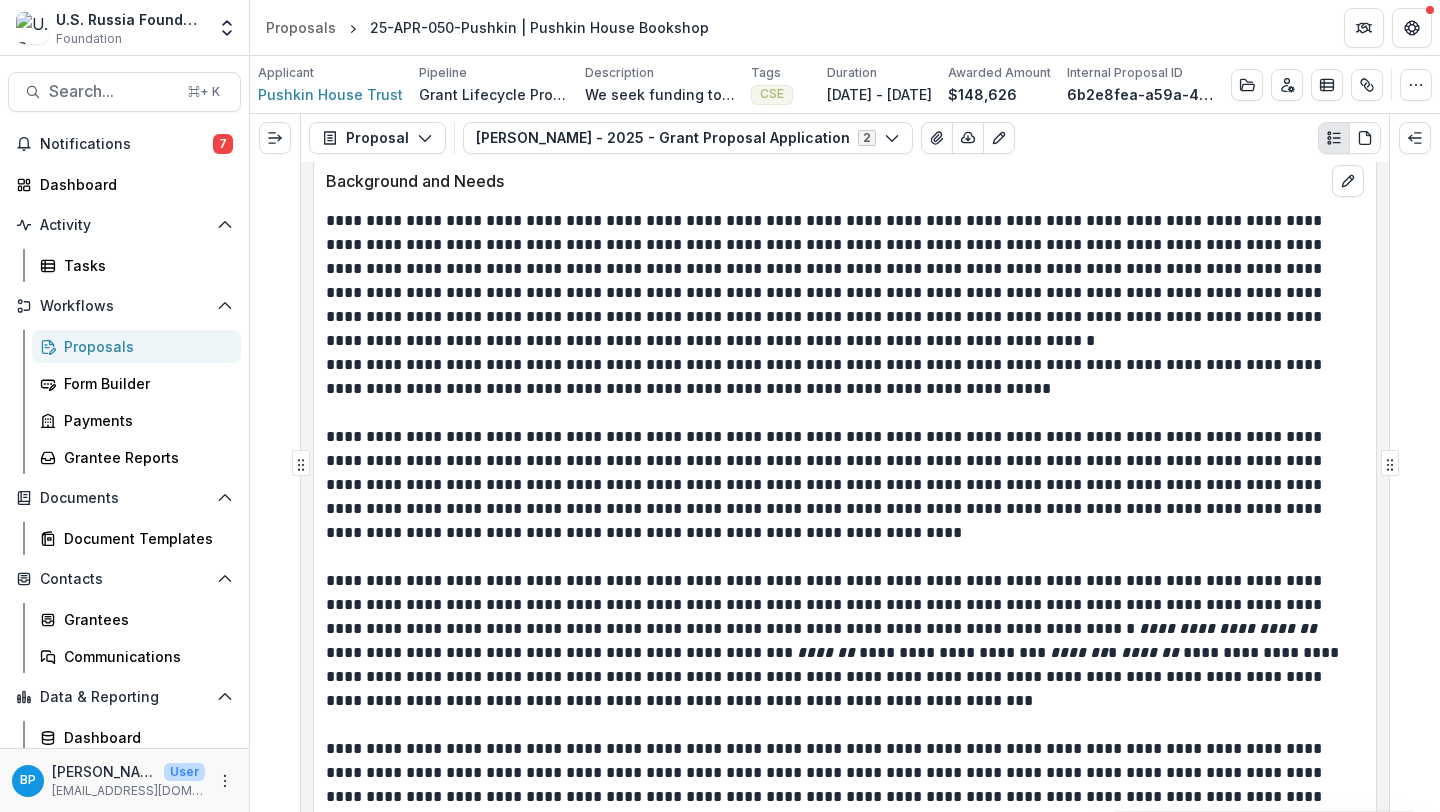 scroll, scrollTop: 7435, scrollLeft: 0, axis: vertical 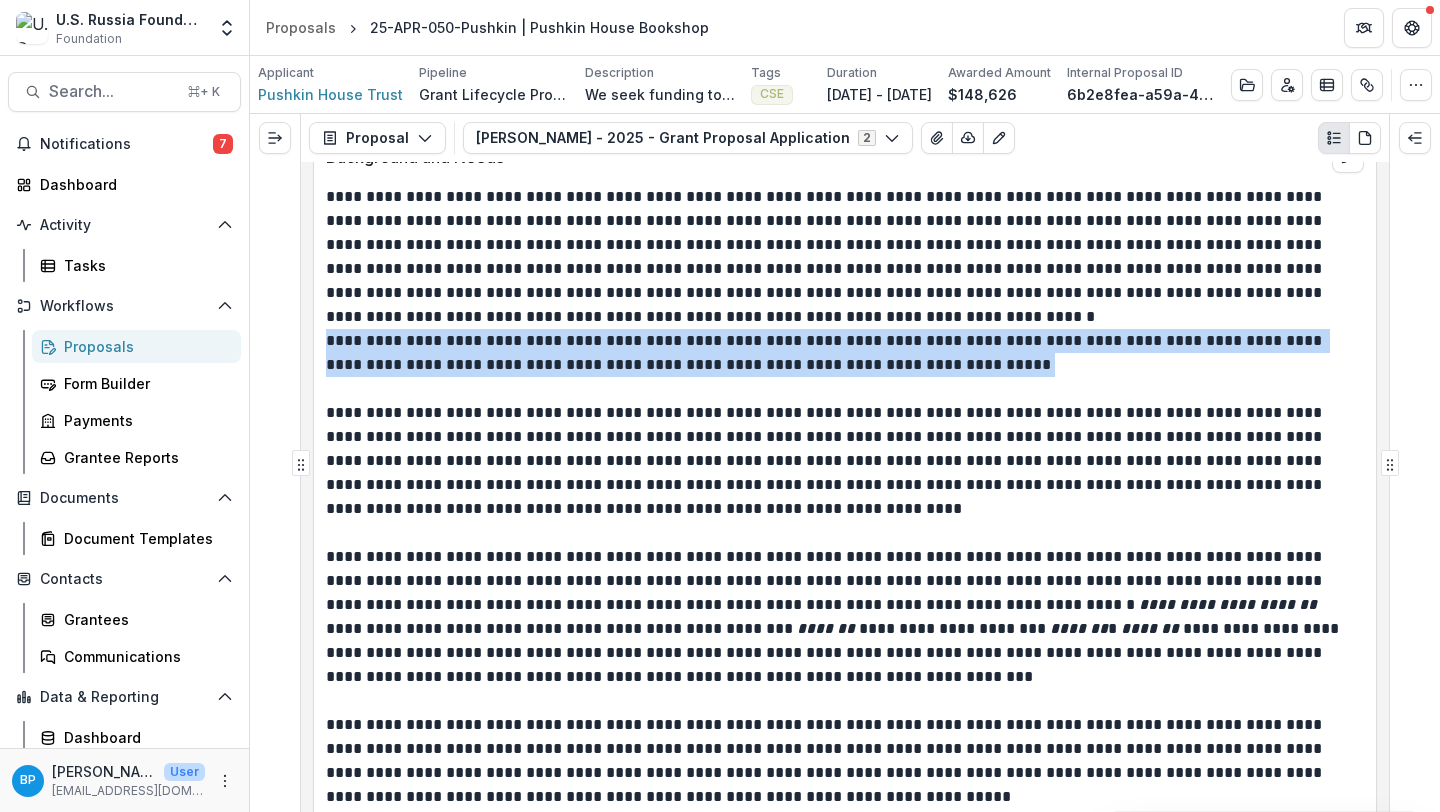 drag, startPoint x: 919, startPoint y: 369, endPoint x: 758, endPoint y: 321, distance: 168.00298 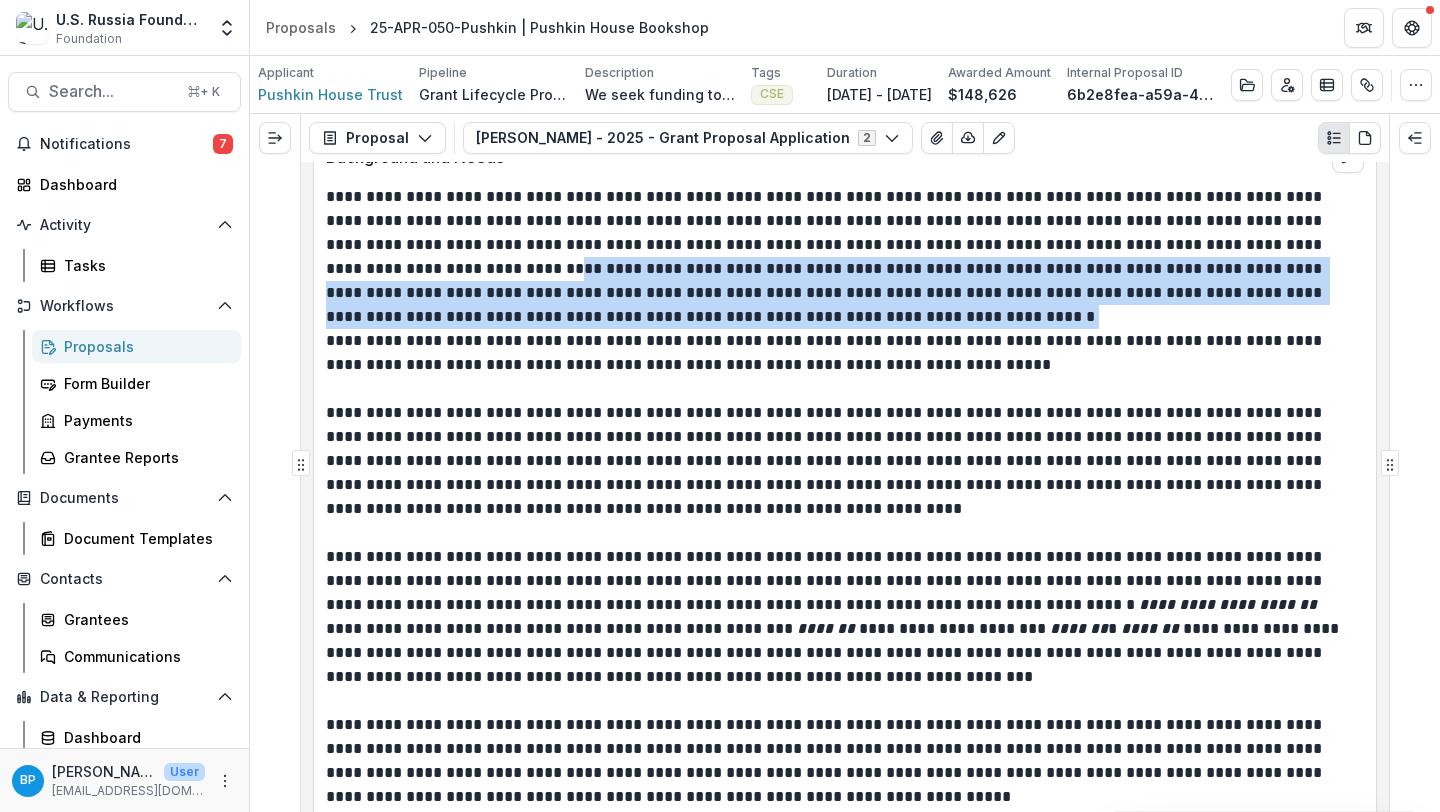 drag, startPoint x: 764, startPoint y: 317, endPoint x: 422, endPoint y: 271, distance: 345.0797 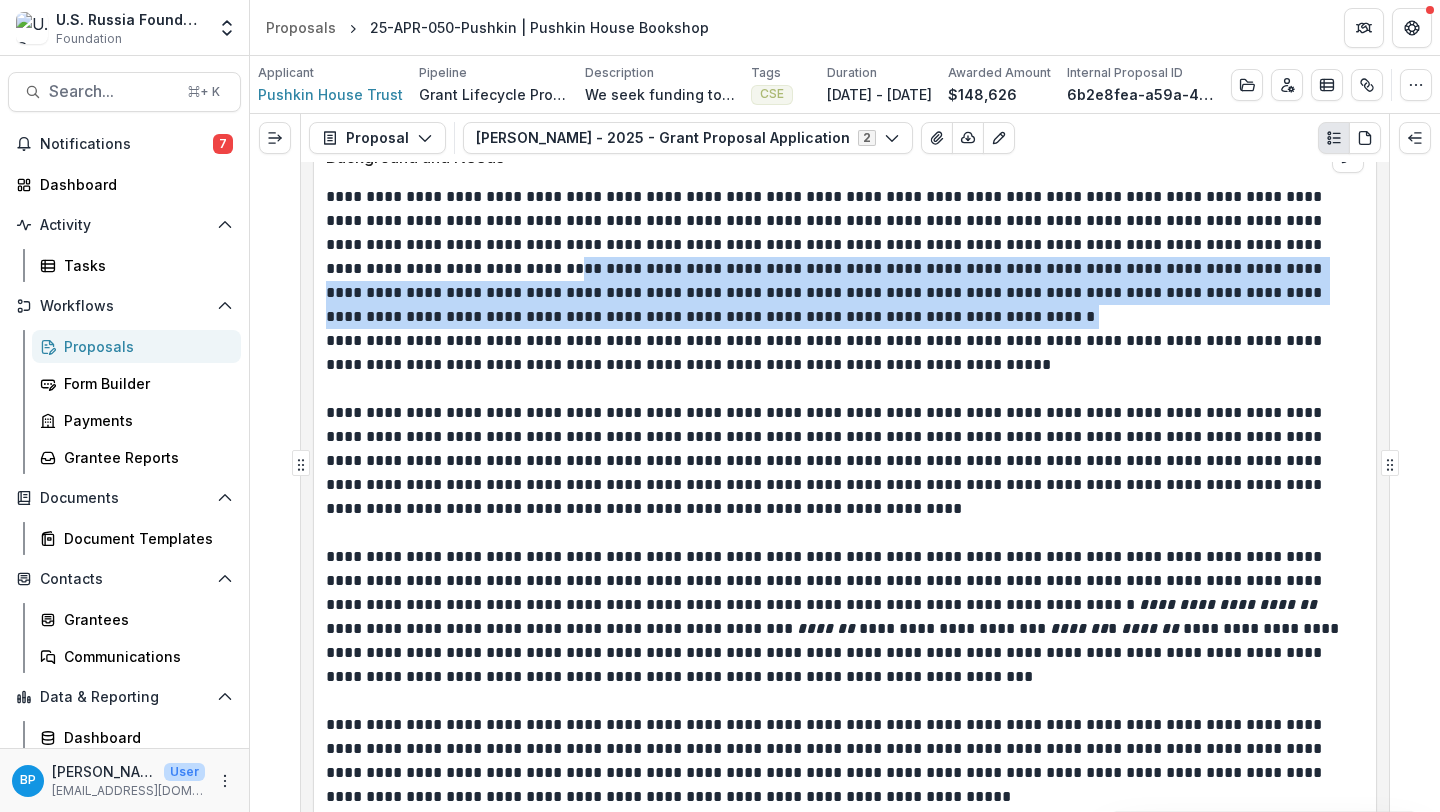 click on "**********" at bounding box center [842, 353] 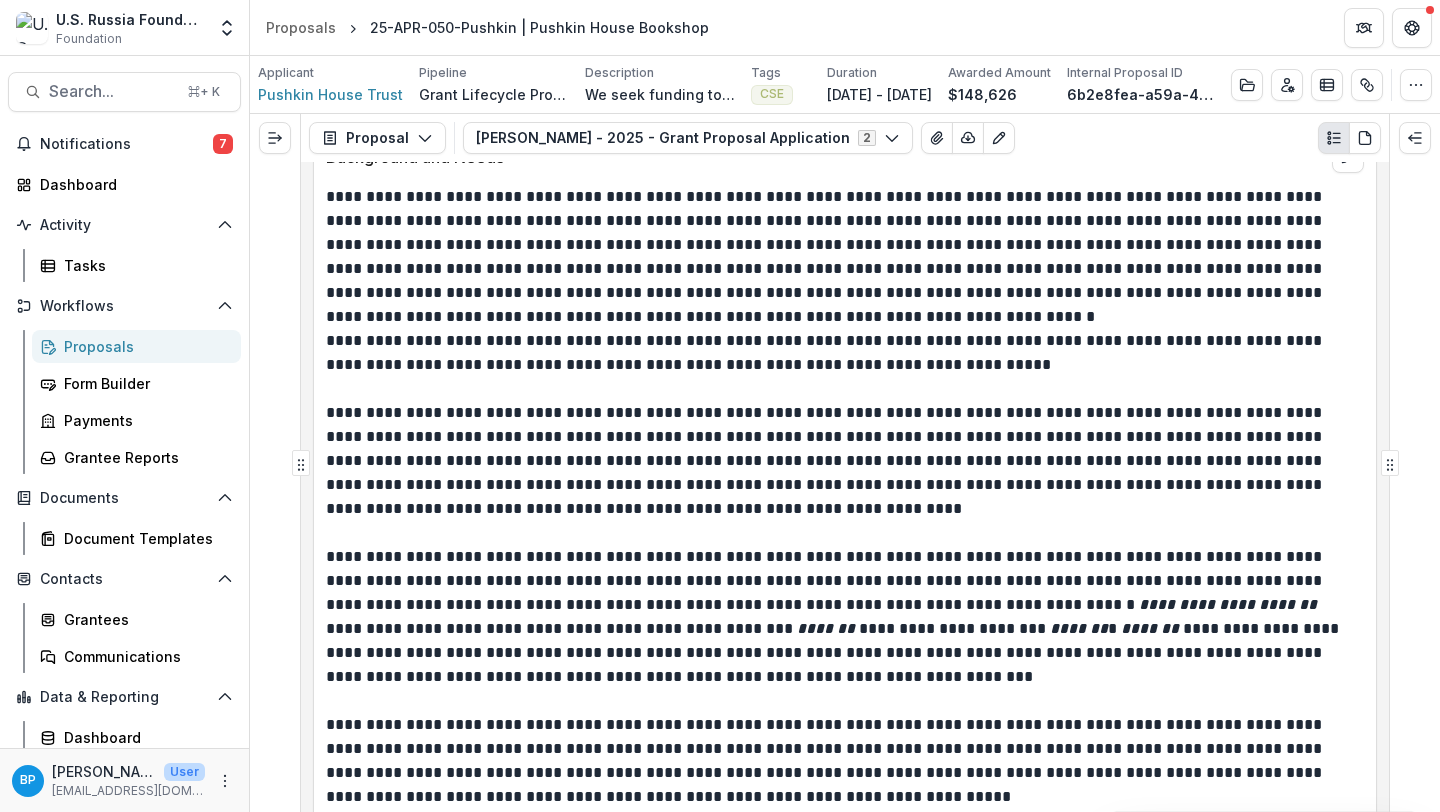 click on "**********" at bounding box center (842, 257) 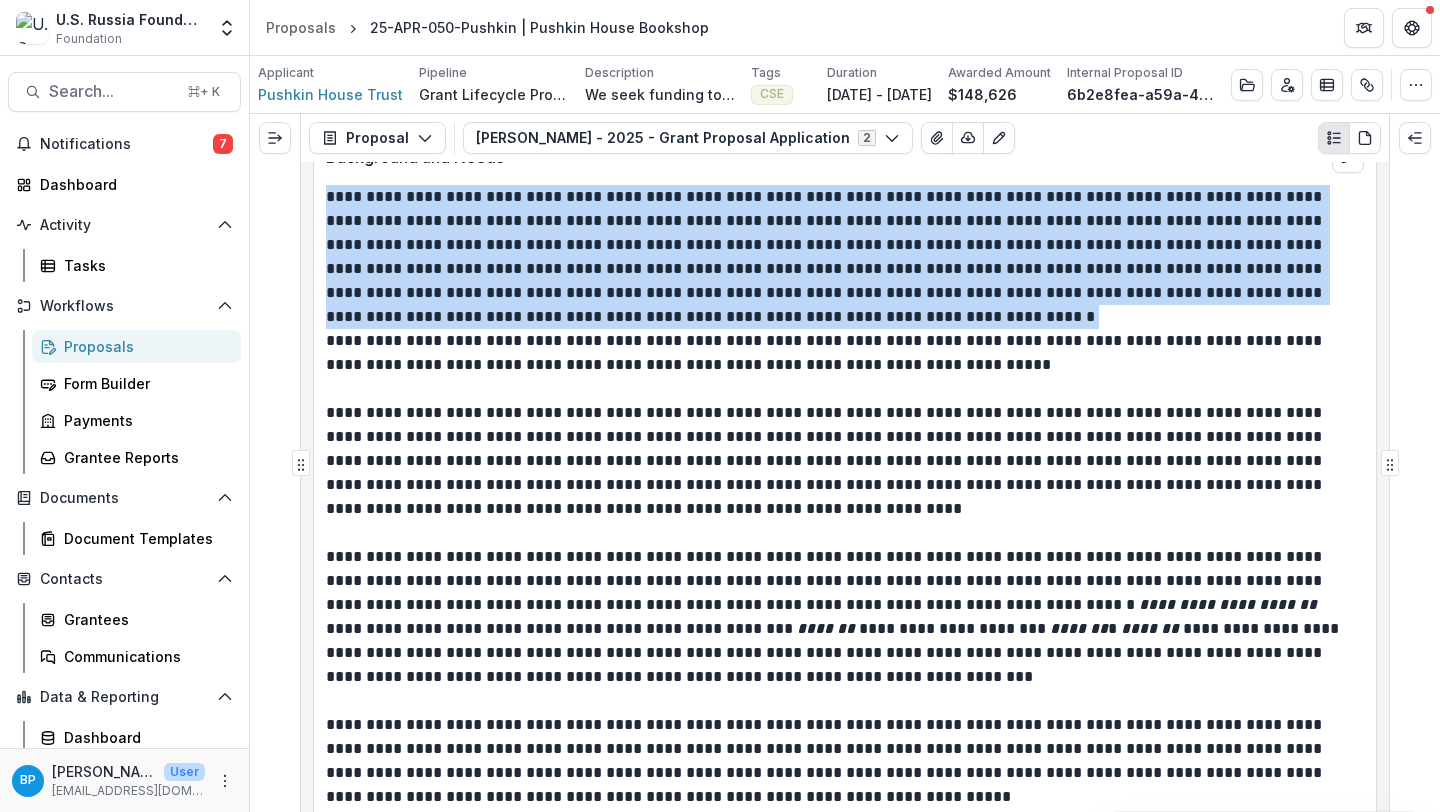 drag, startPoint x: 756, startPoint y: 309, endPoint x: 319, endPoint y: 205, distance: 449.20486 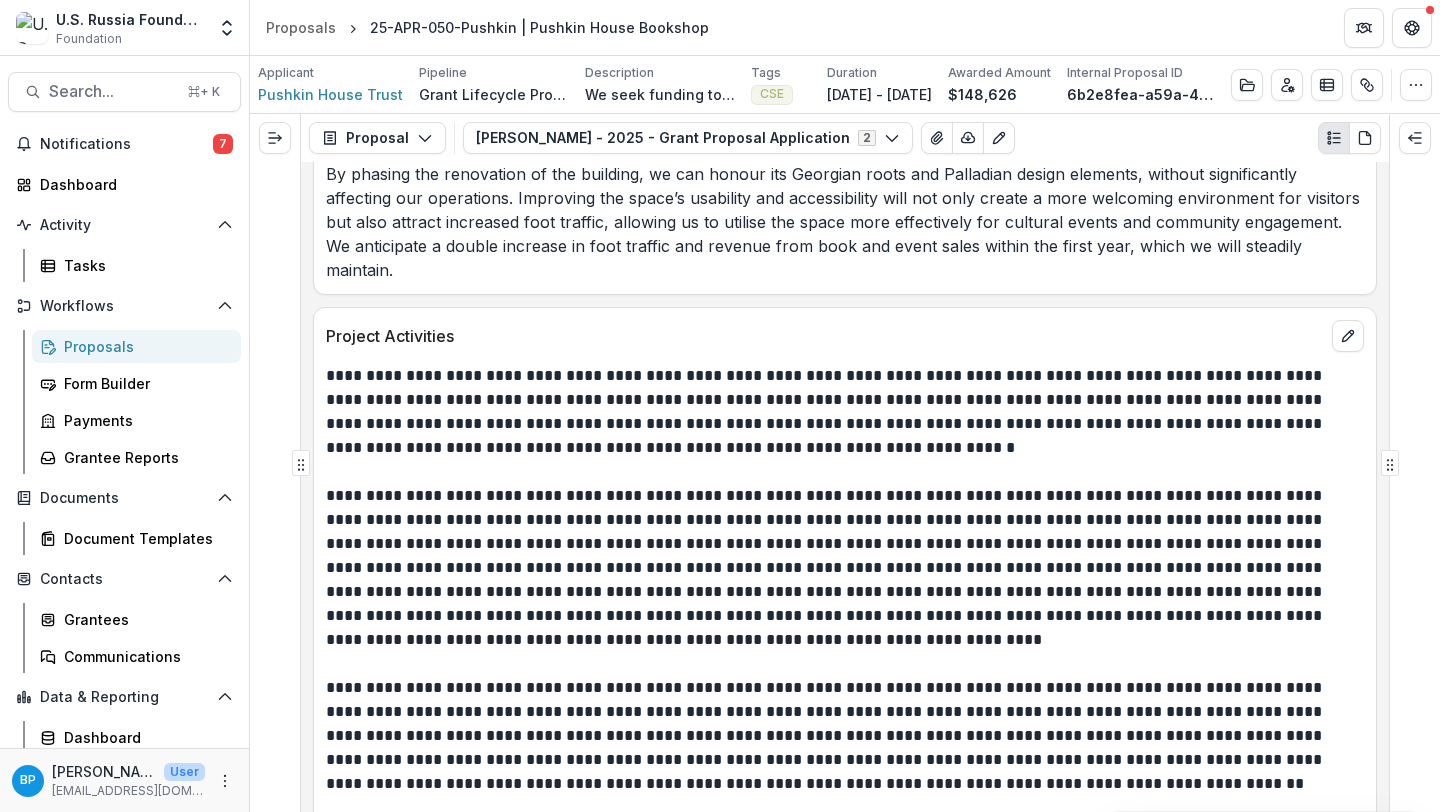 scroll, scrollTop: 11596, scrollLeft: 0, axis: vertical 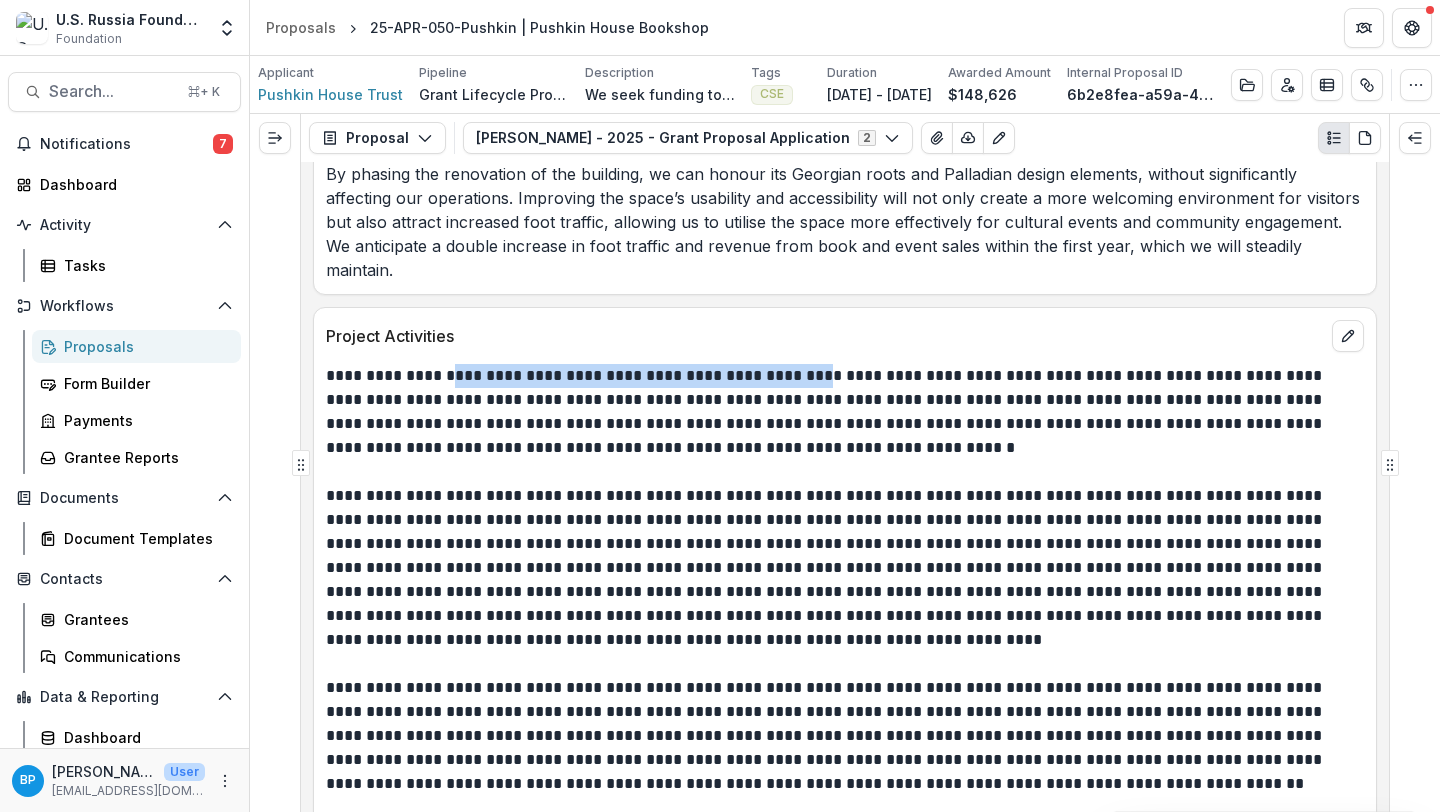 drag, startPoint x: 451, startPoint y: 255, endPoint x: 820, endPoint y: 262, distance: 369.06638 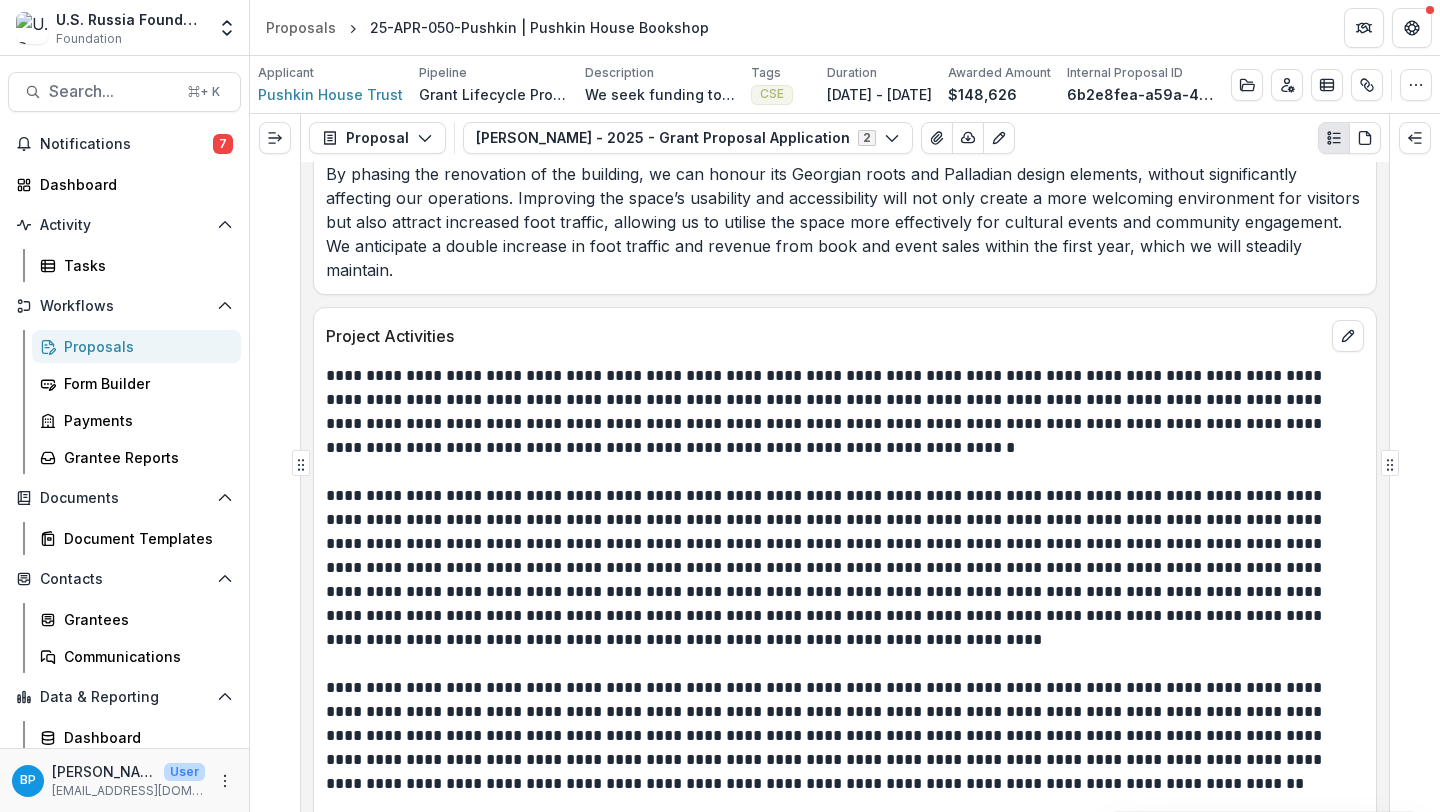 click at bounding box center (845, 472) 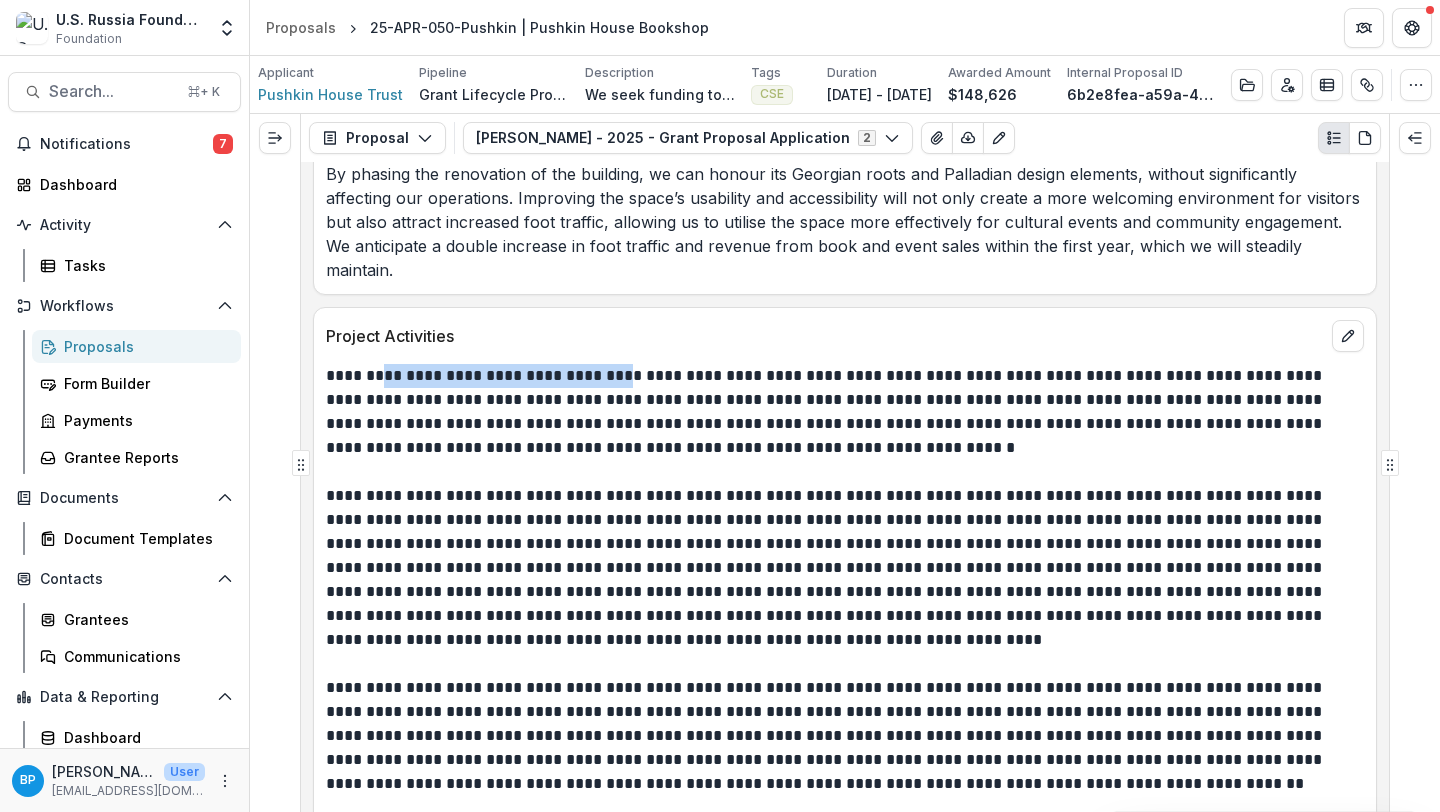 copy on "**********" 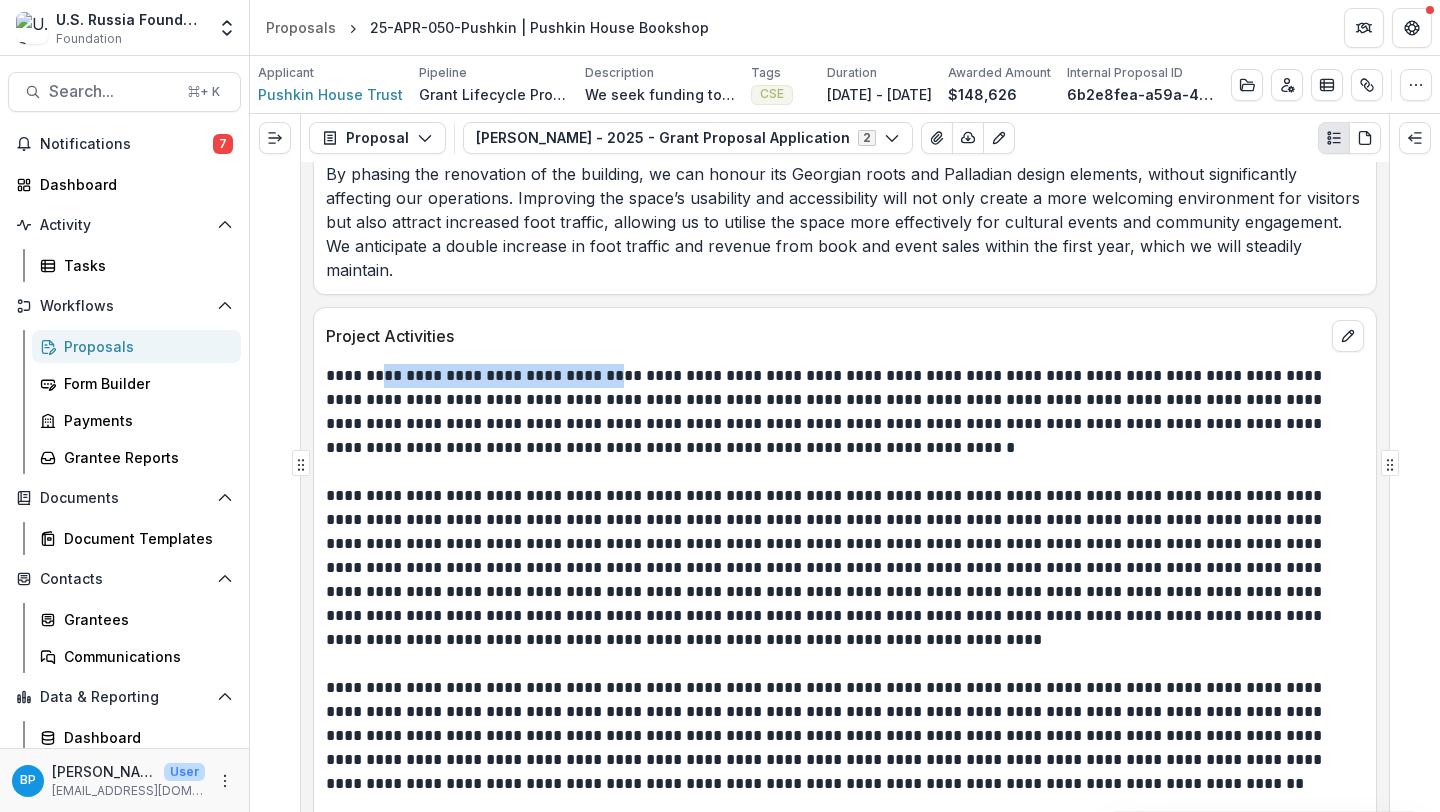 drag, startPoint x: 378, startPoint y: 257, endPoint x: 623, endPoint y: 225, distance: 247.08096 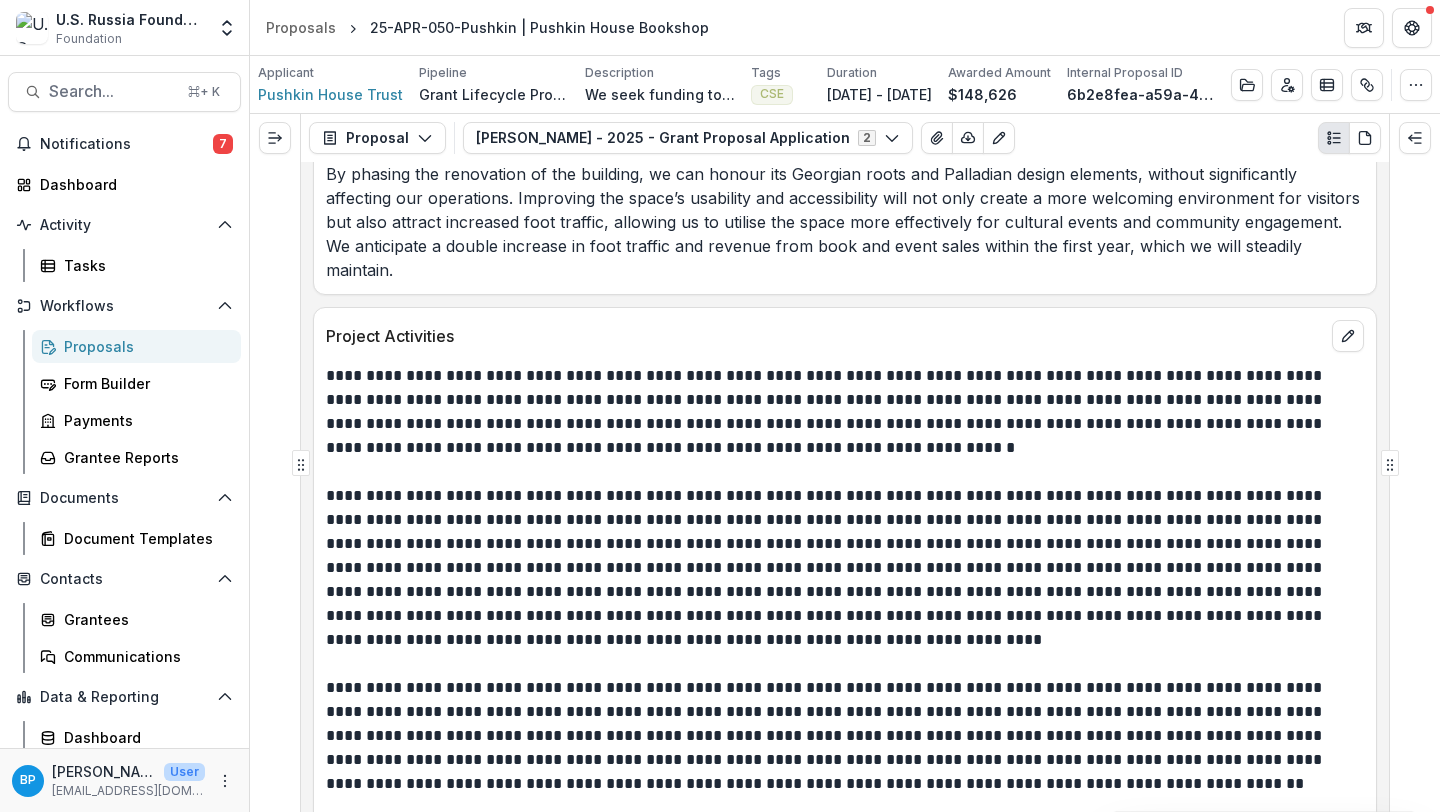 click on "**********" at bounding box center [842, 412] 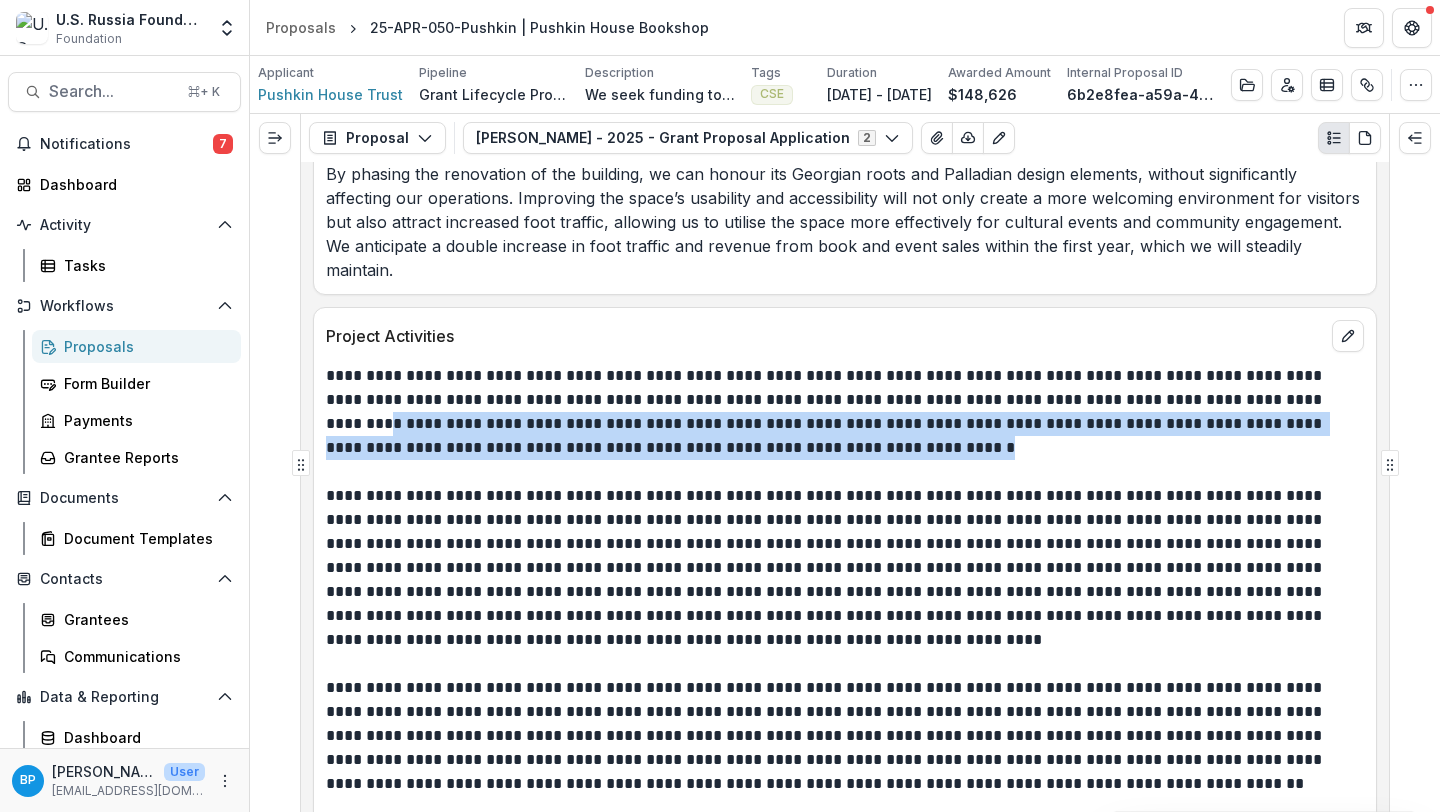 drag, startPoint x: 1254, startPoint y: 276, endPoint x: 1259, endPoint y: 340, distance: 64.195015 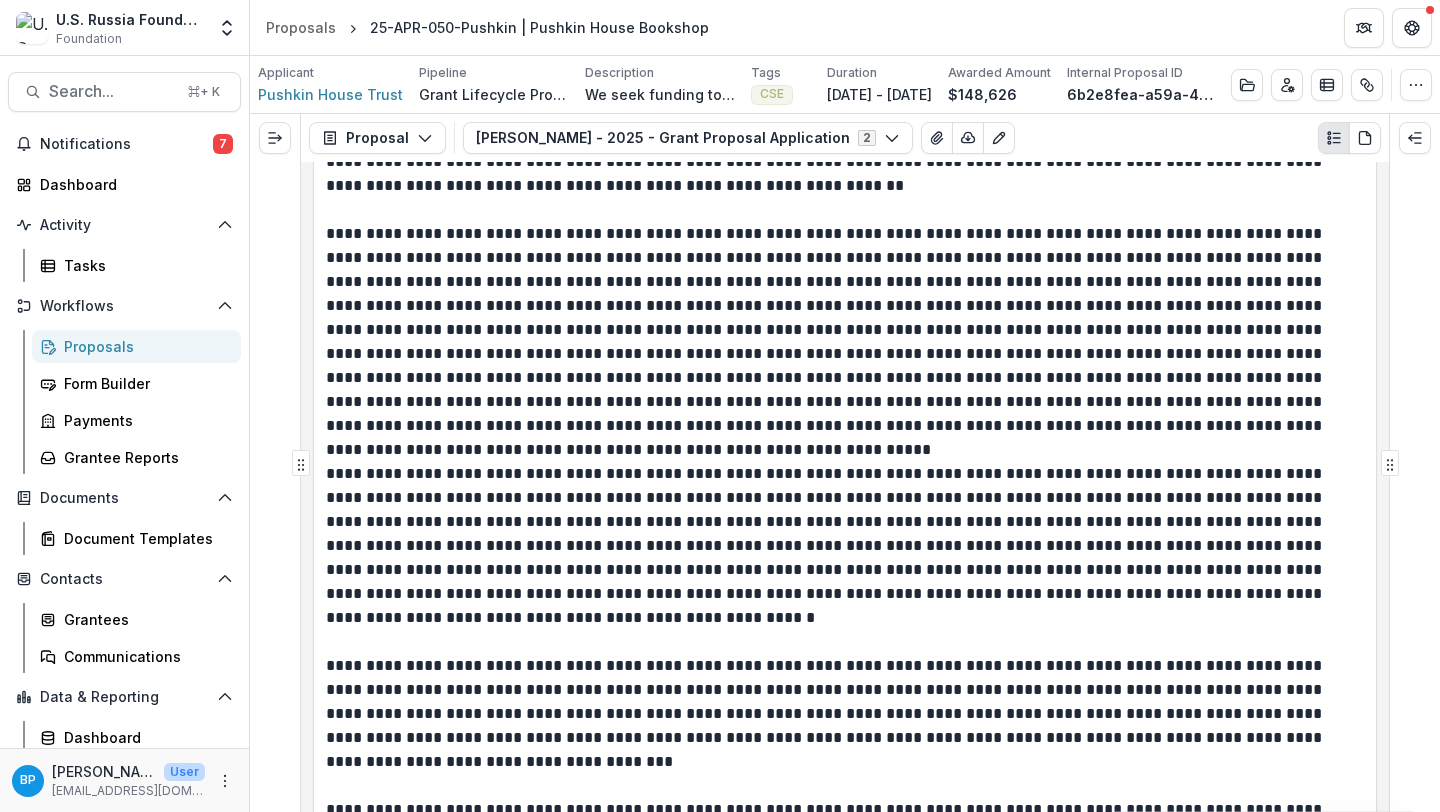 scroll, scrollTop: 12577, scrollLeft: 0, axis: vertical 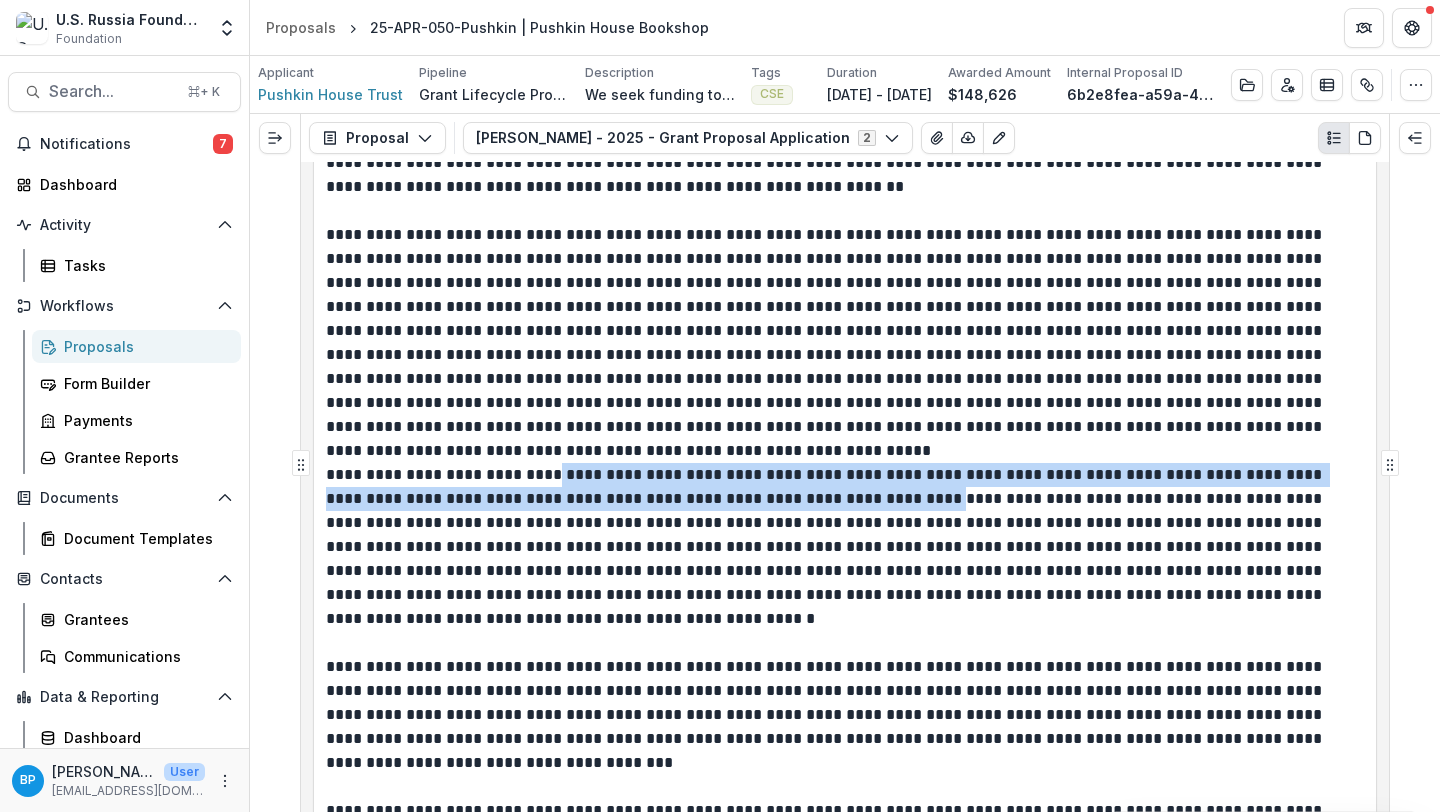drag, startPoint x: 547, startPoint y: 352, endPoint x: 906, endPoint y: 379, distance: 360.0139 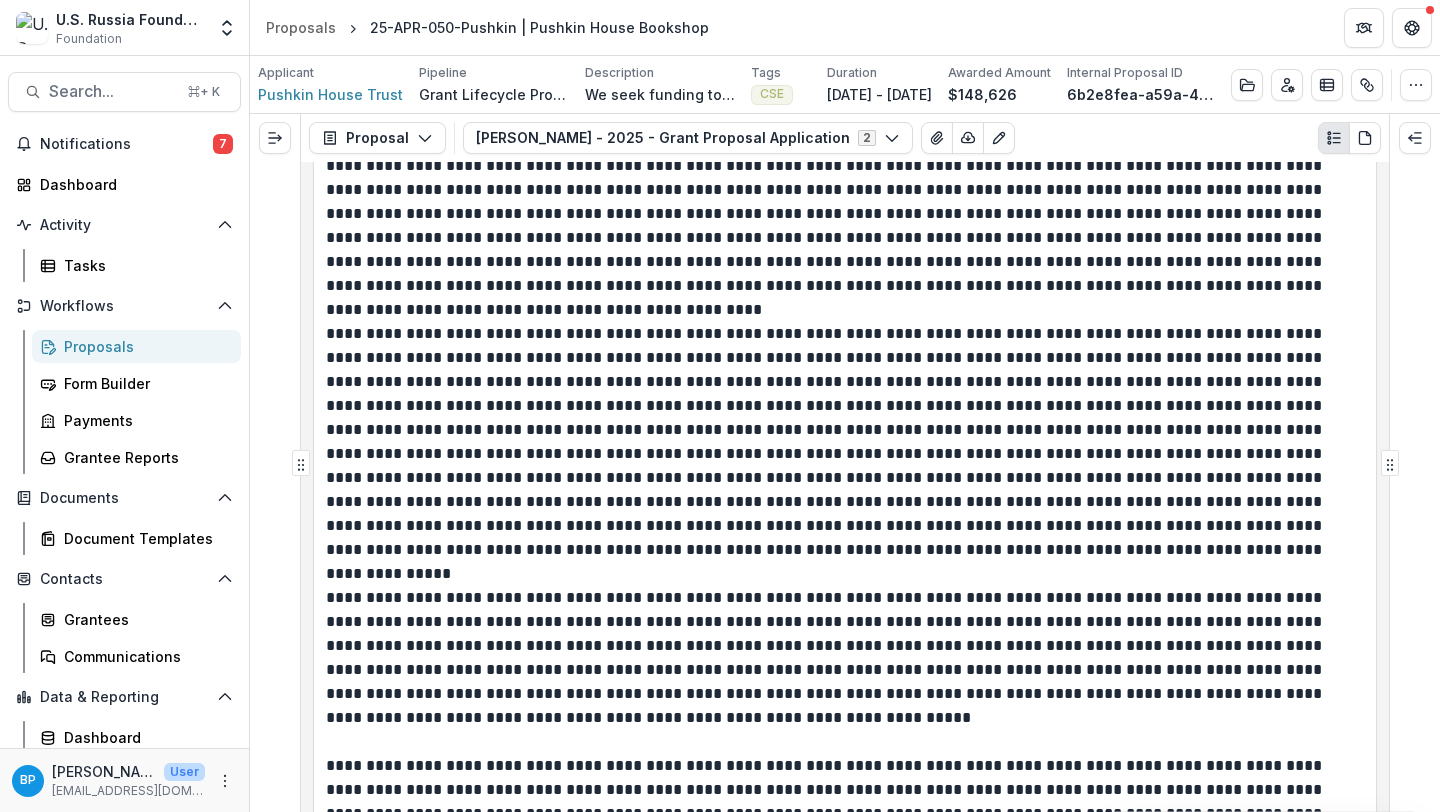 scroll, scrollTop: 13295, scrollLeft: 0, axis: vertical 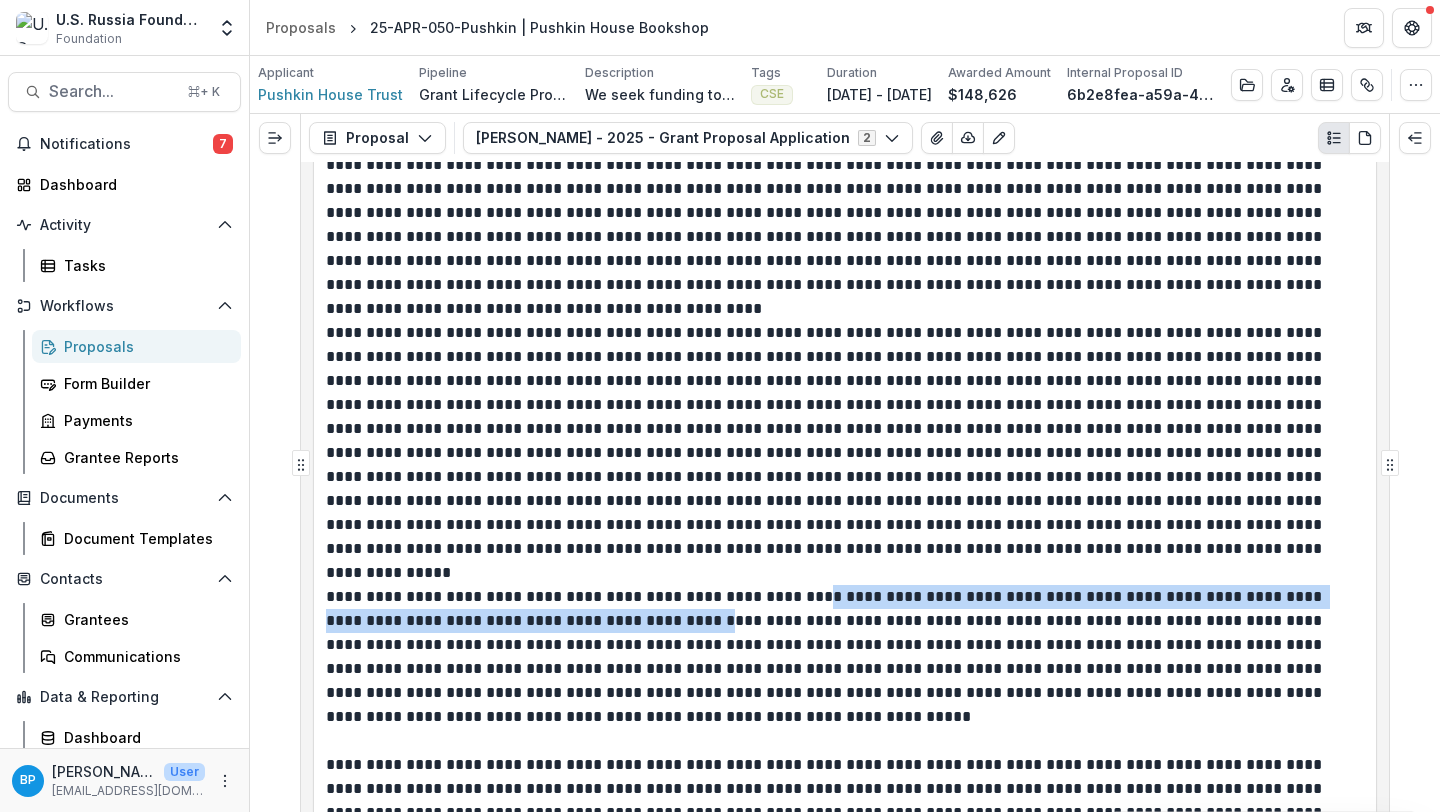 drag, startPoint x: 773, startPoint y: 472, endPoint x: 581, endPoint y: 499, distance: 193.88914 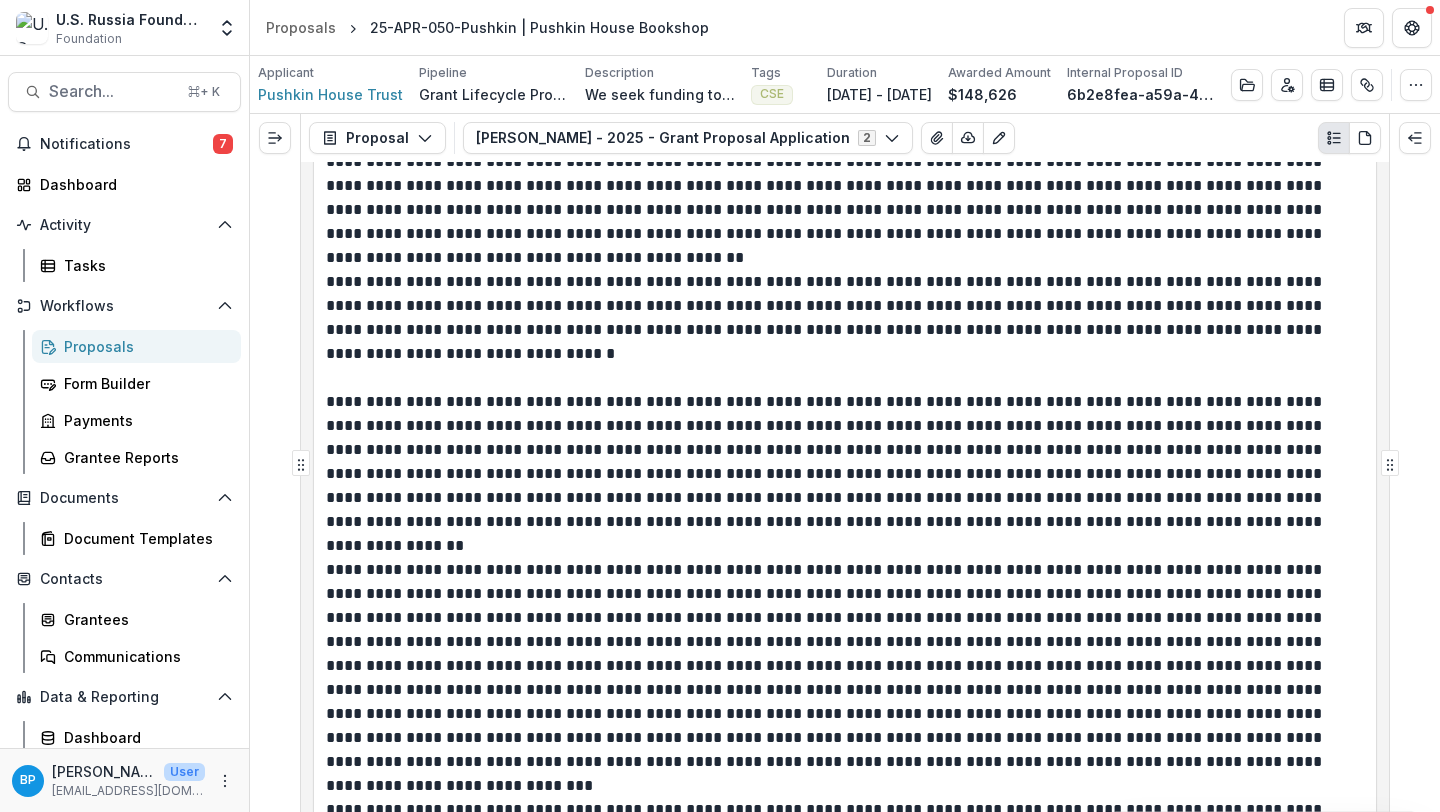 scroll, scrollTop: 14359, scrollLeft: 0, axis: vertical 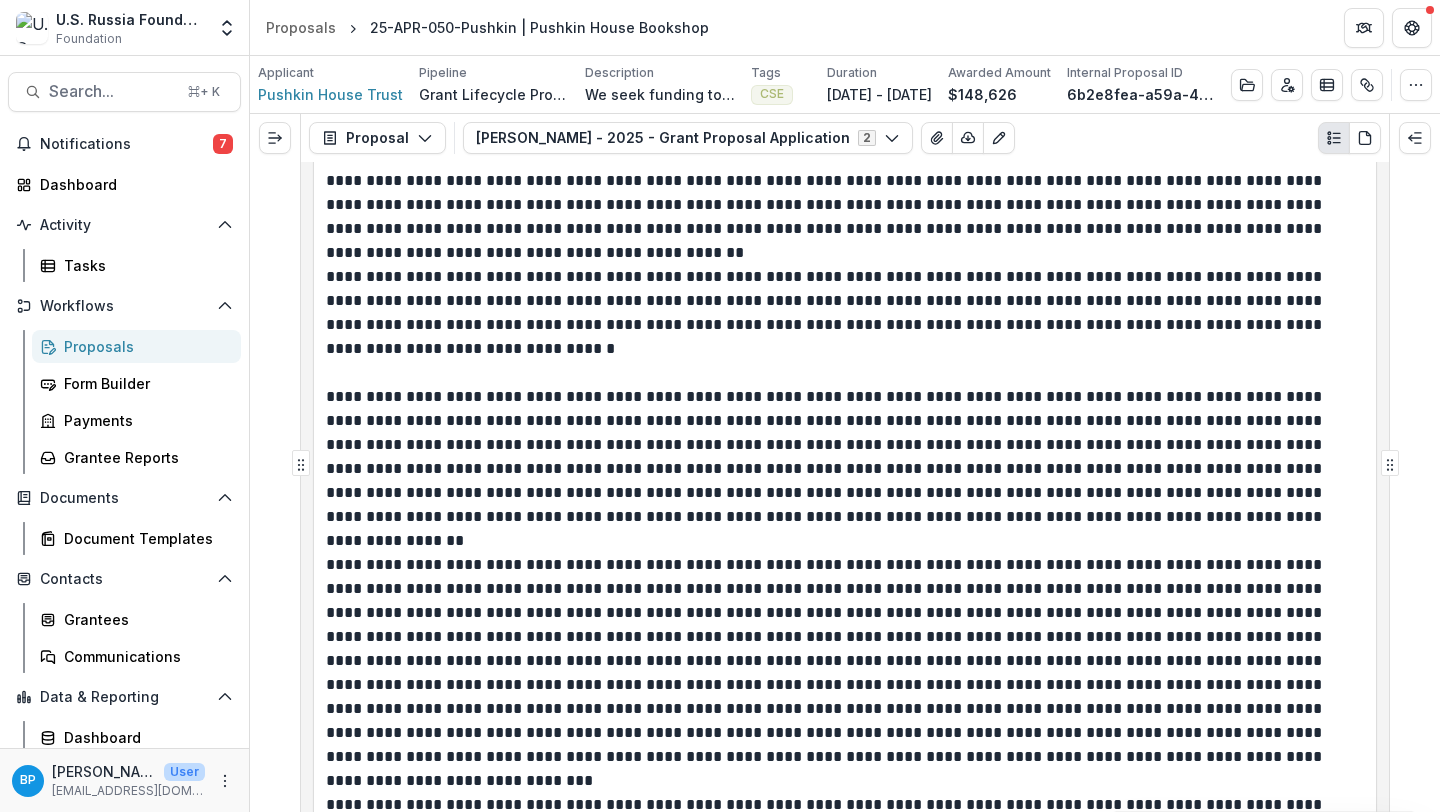 click on "**********" at bounding box center [842, 457] 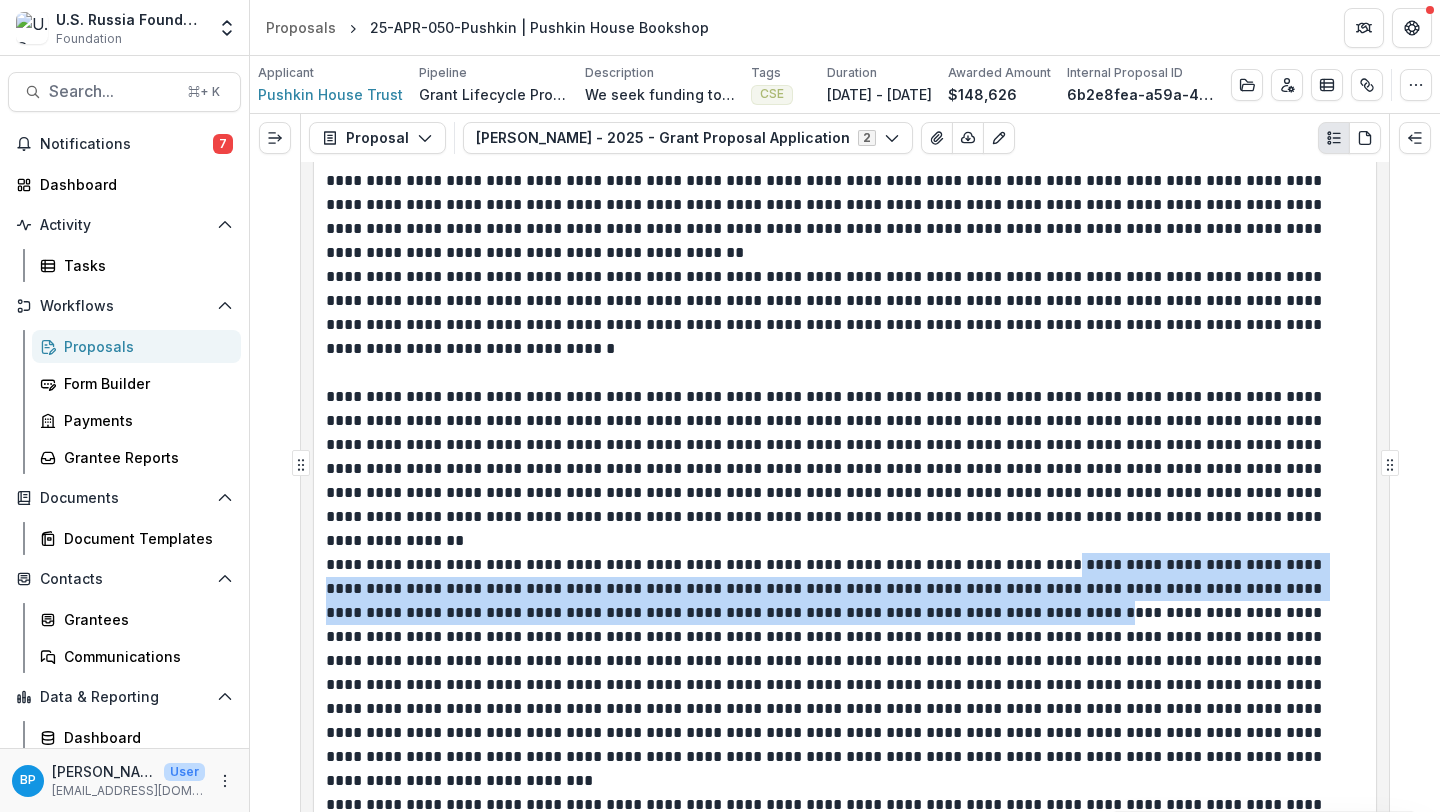 drag, startPoint x: 1041, startPoint y: 445, endPoint x: 943, endPoint y: 494, distance: 109.56733 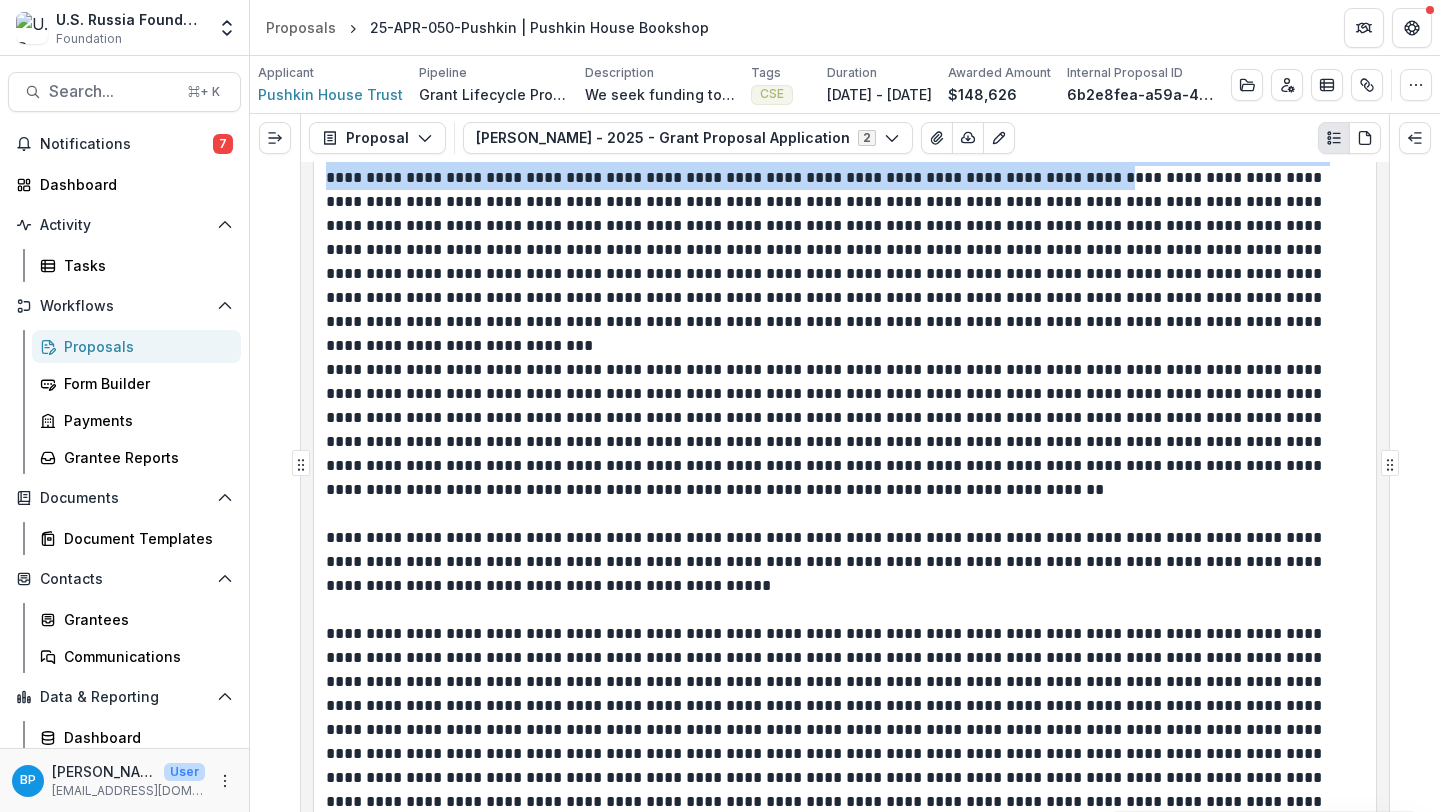 scroll, scrollTop: 14795, scrollLeft: 0, axis: vertical 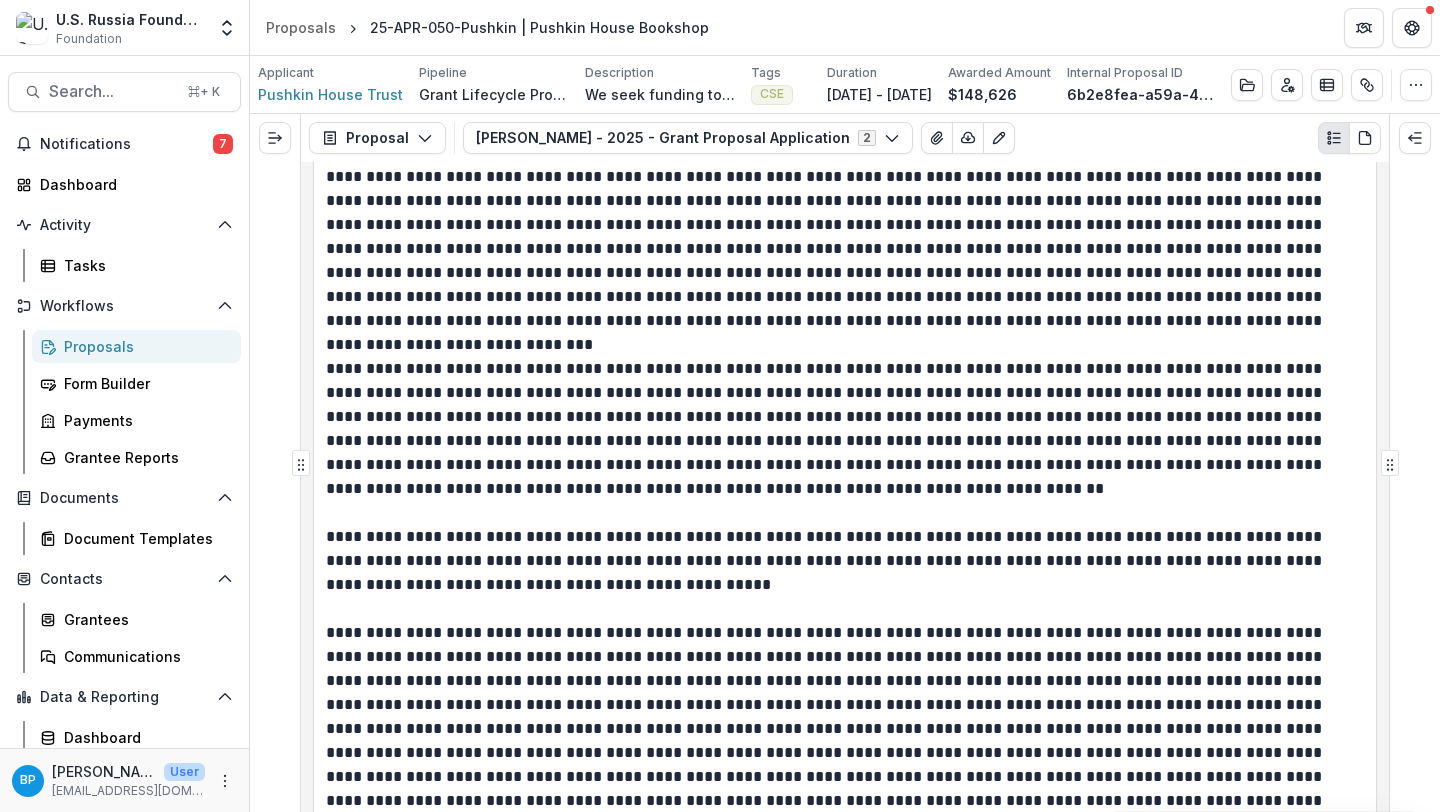 click at bounding box center [842, 729] 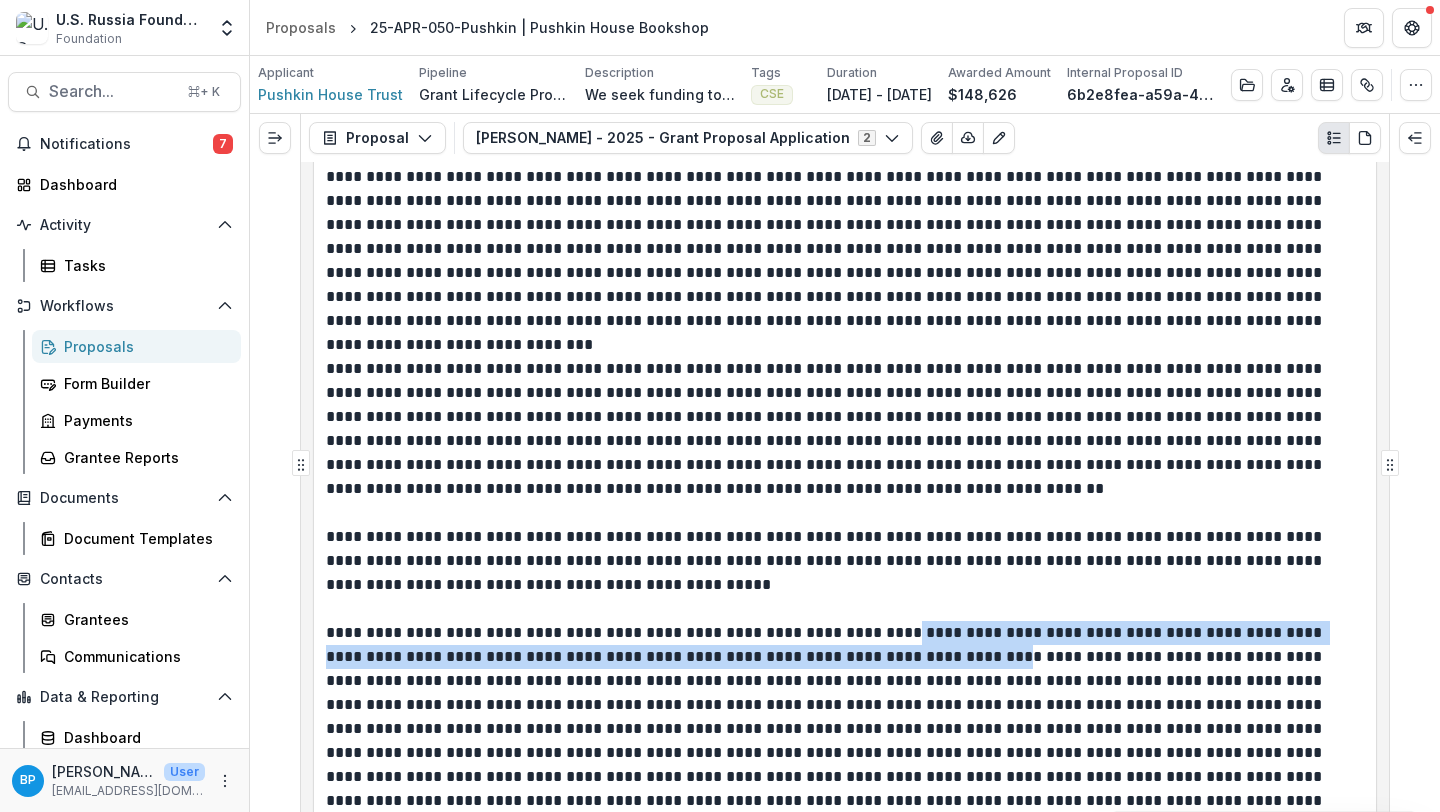 drag, startPoint x: 872, startPoint y: 516, endPoint x: 973, endPoint y: 528, distance: 101.71037 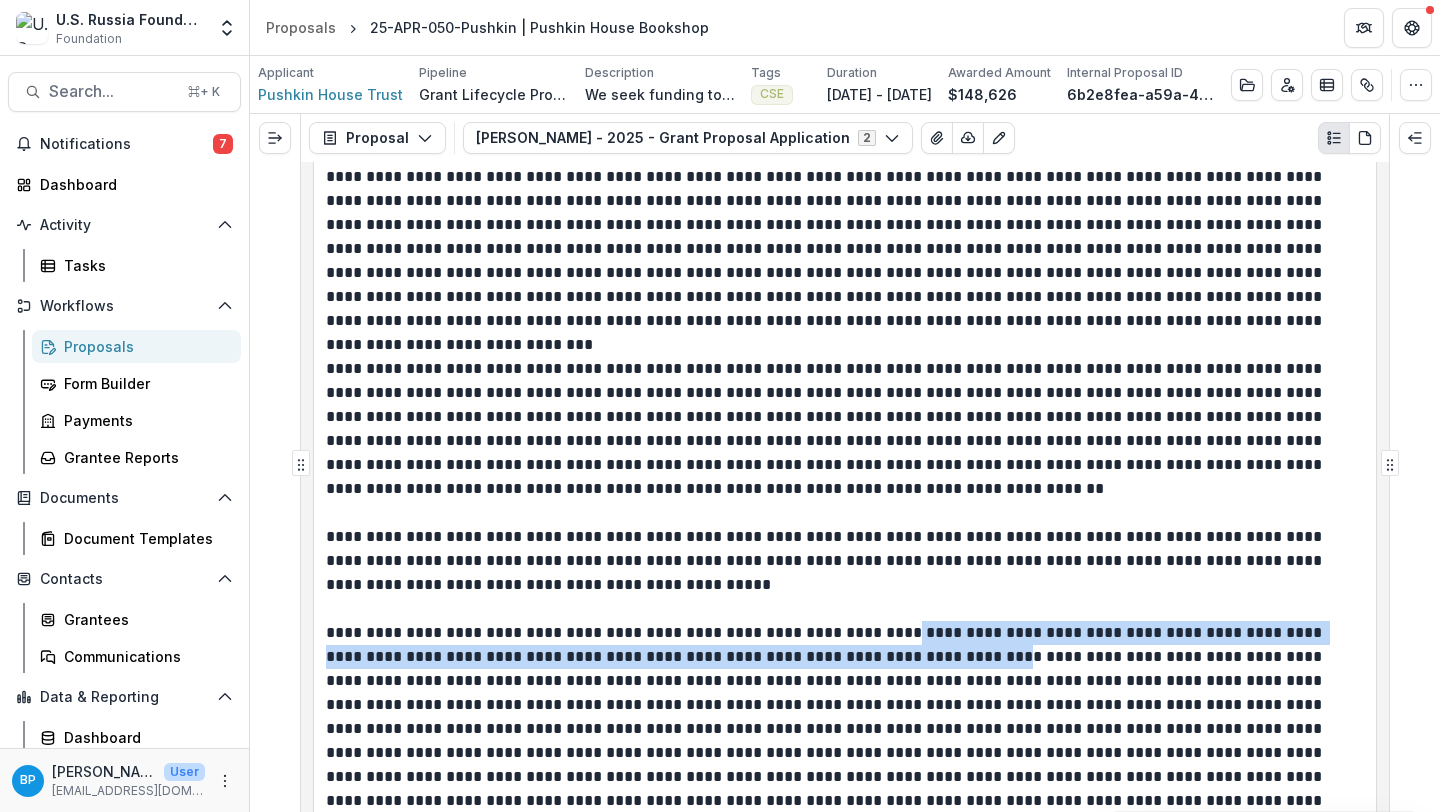 click on "**********" at bounding box center (842, 921) 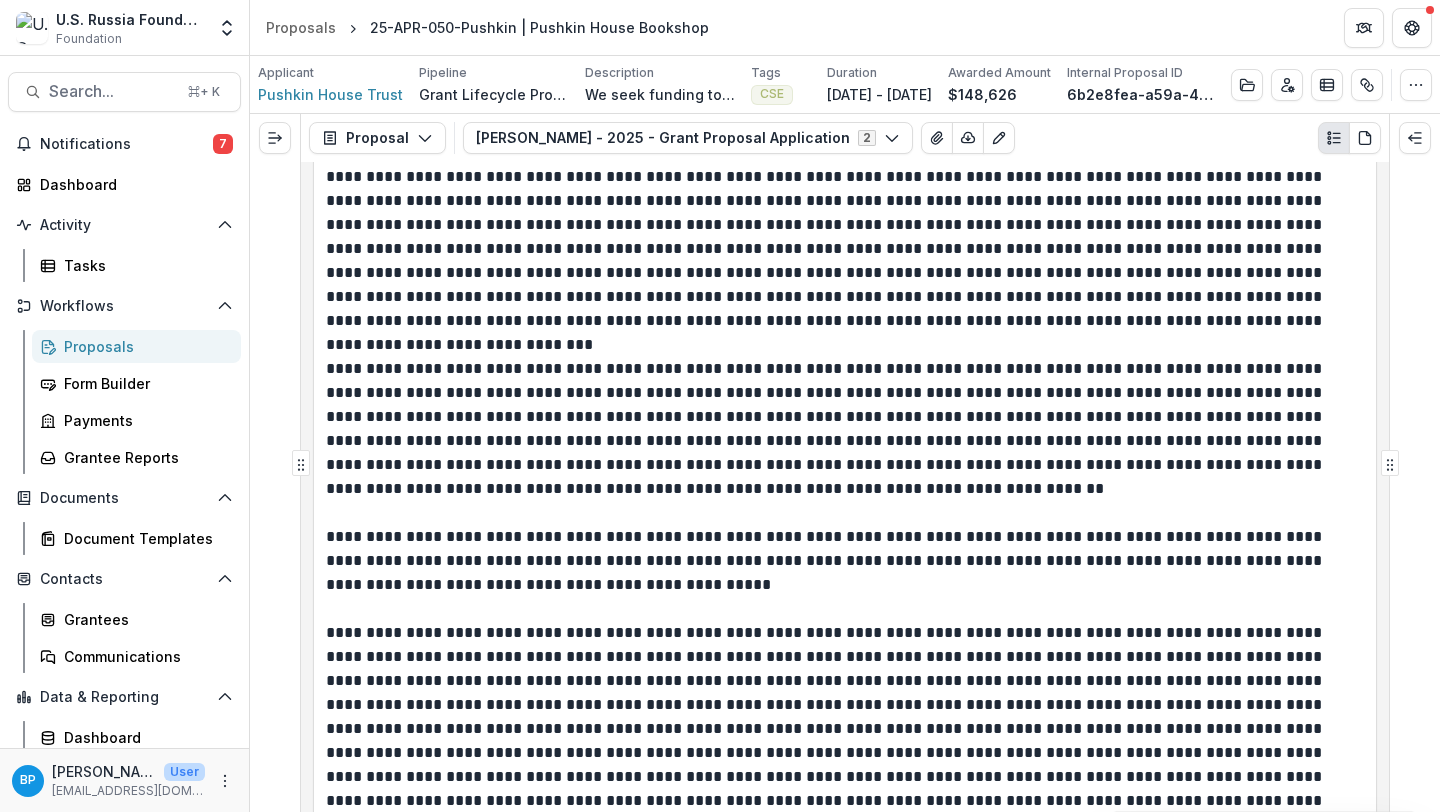 click at bounding box center (842, 729) 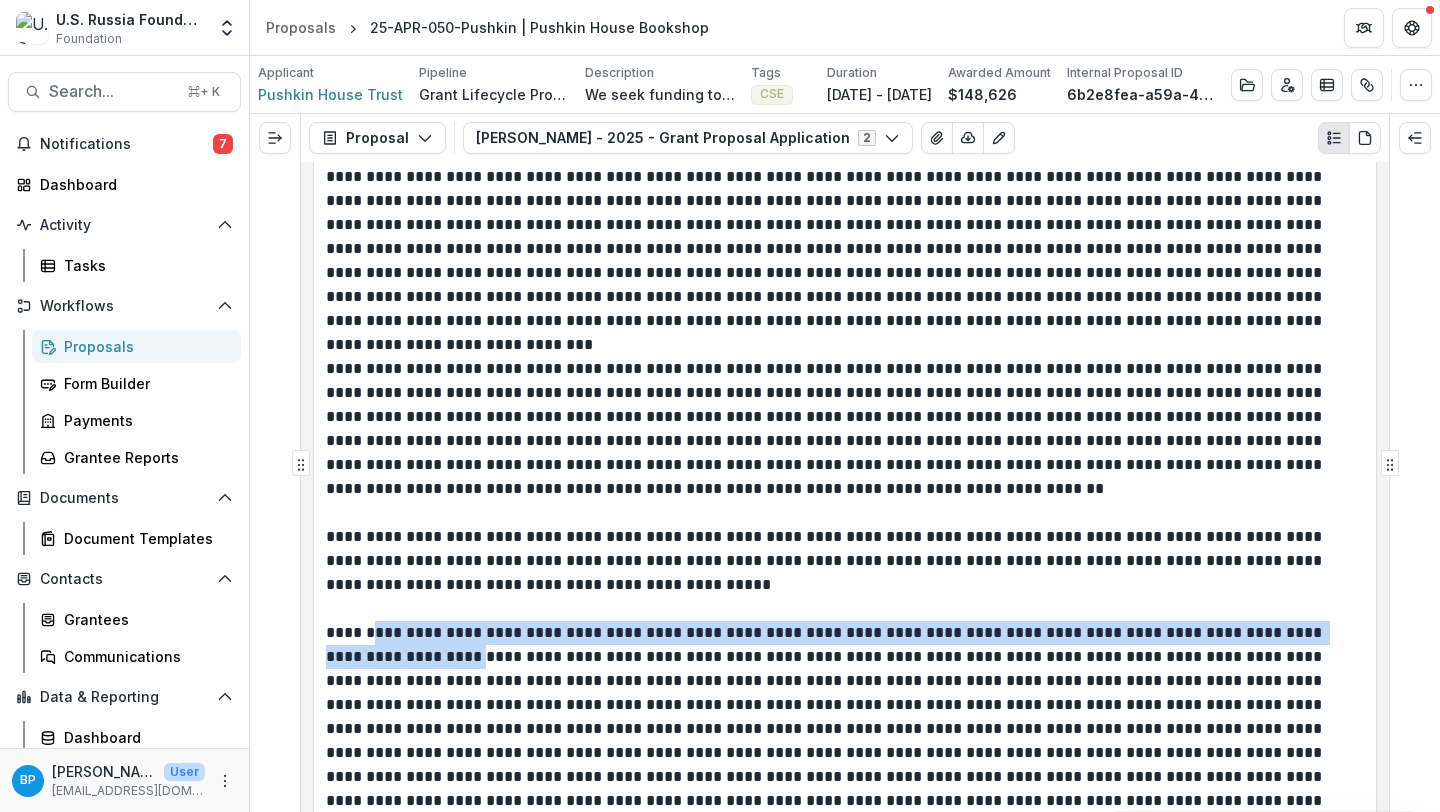 drag, startPoint x: 368, startPoint y: 515, endPoint x: 459, endPoint y: 527, distance: 91.787796 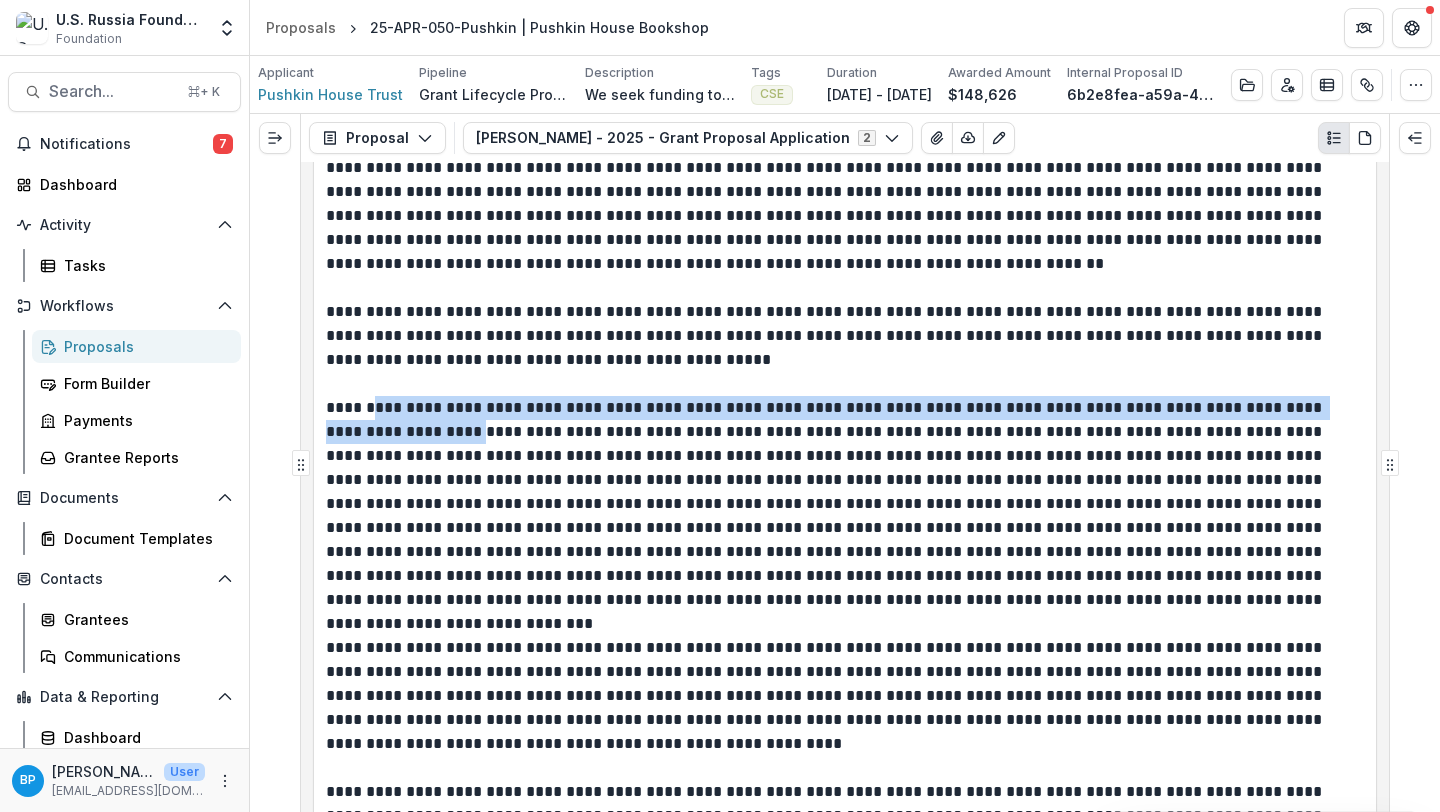 scroll, scrollTop: 15086, scrollLeft: 0, axis: vertical 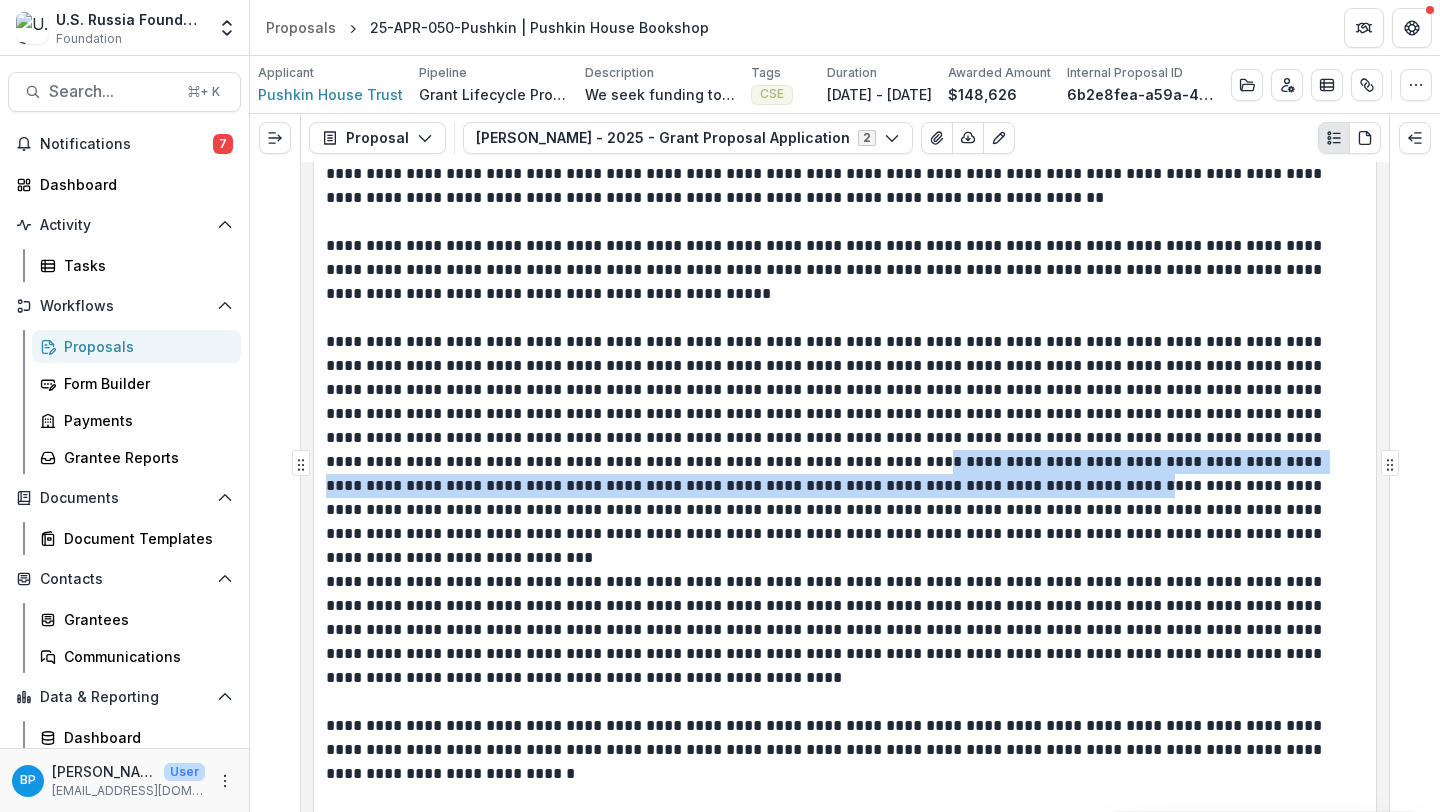 drag, startPoint x: 726, startPoint y: 338, endPoint x: 877, endPoint y: 362, distance: 152.89539 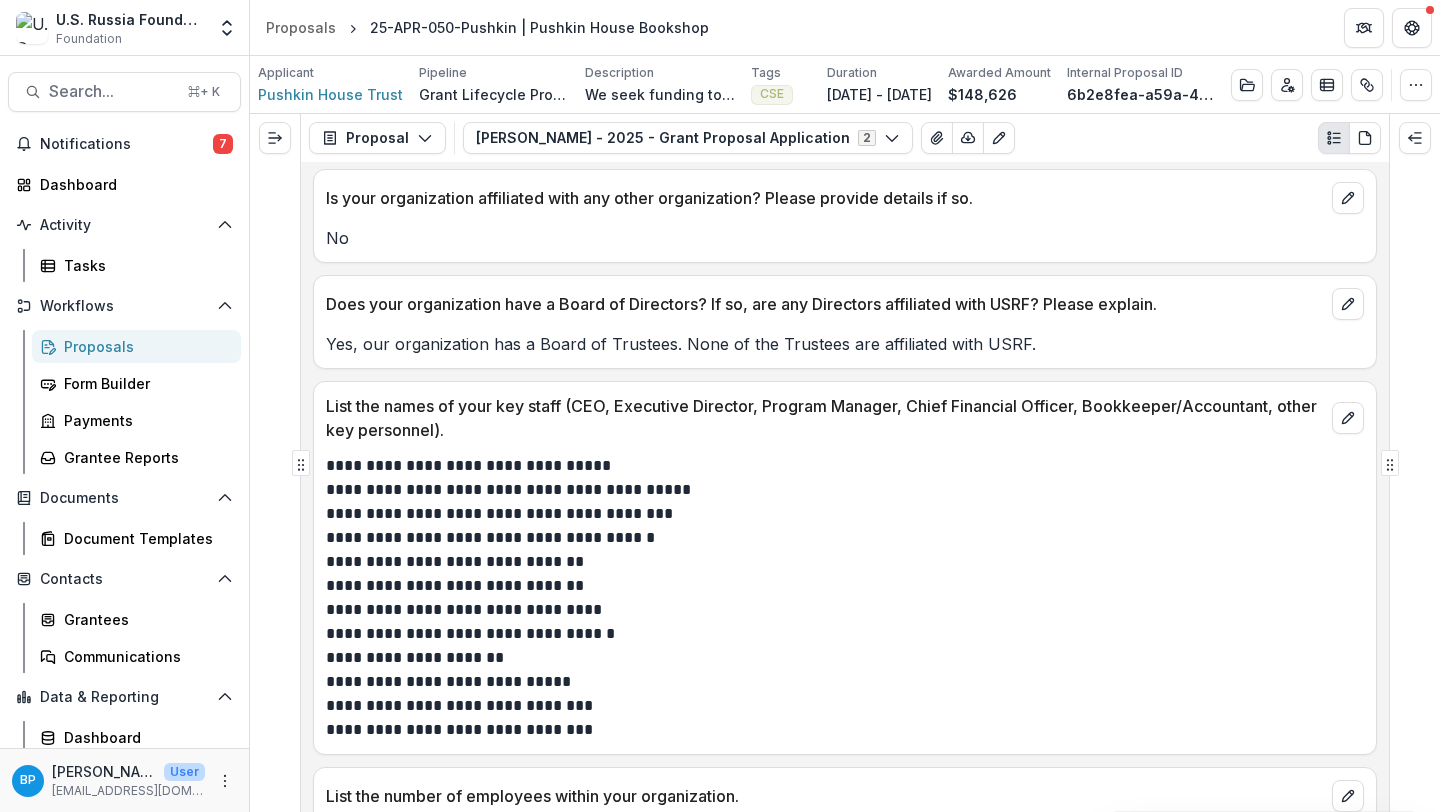 scroll, scrollTop: 29121, scrollLeft: 0, axis: vertical 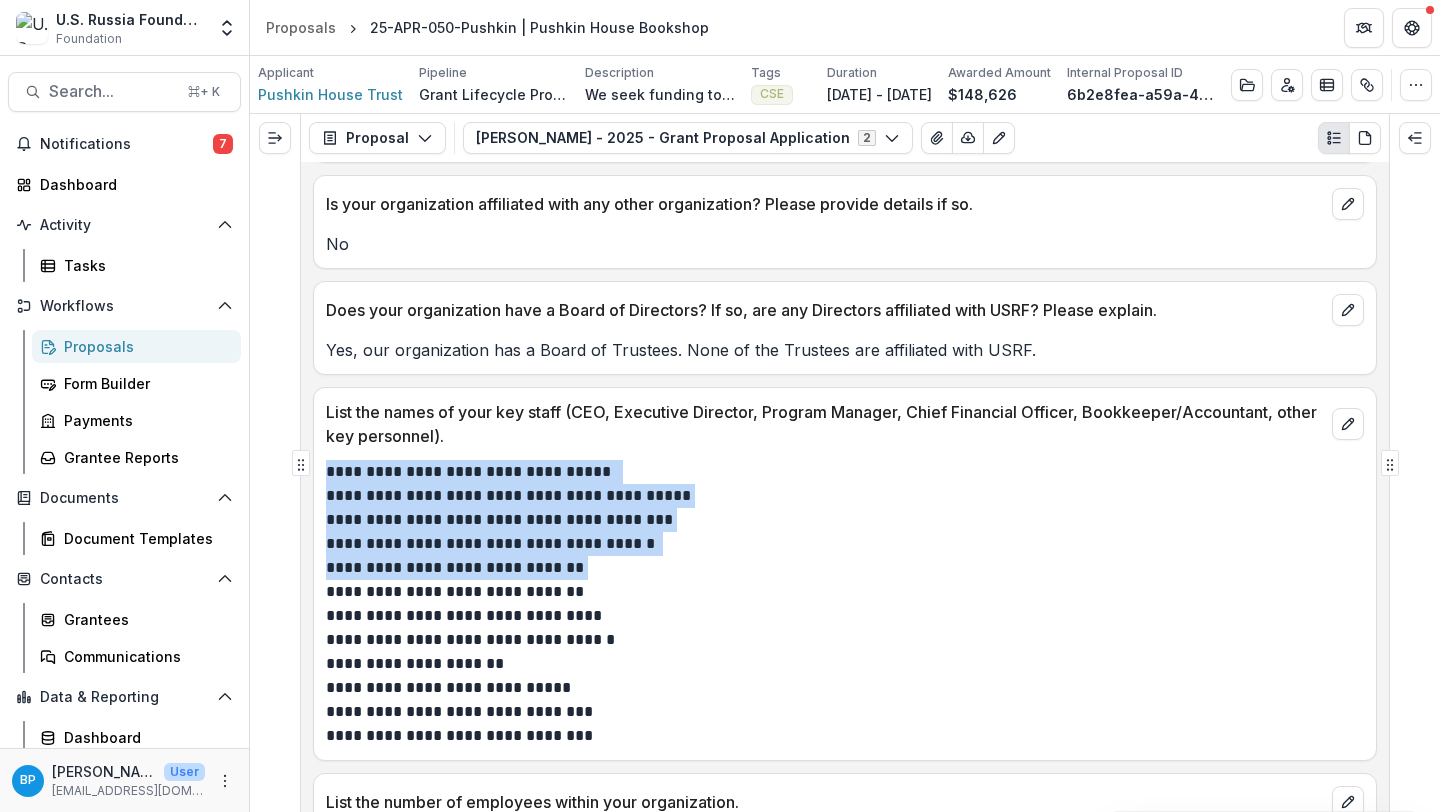 drag, startPoint x: 327, startPoint y: 350, endPoint x: 653, endPoint y: 459, distance: 343.73972 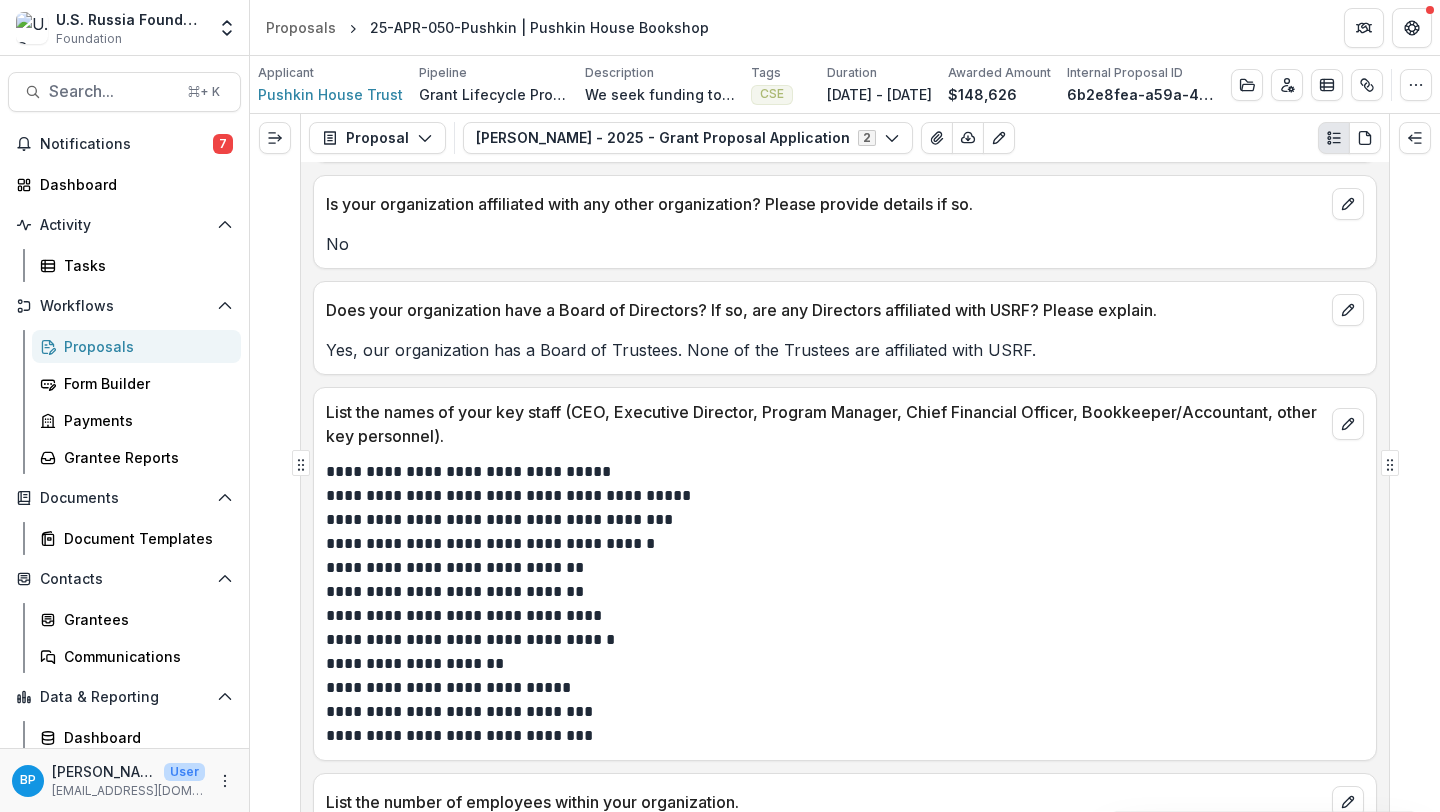 click on "**********" at bounding box center [842, 592] 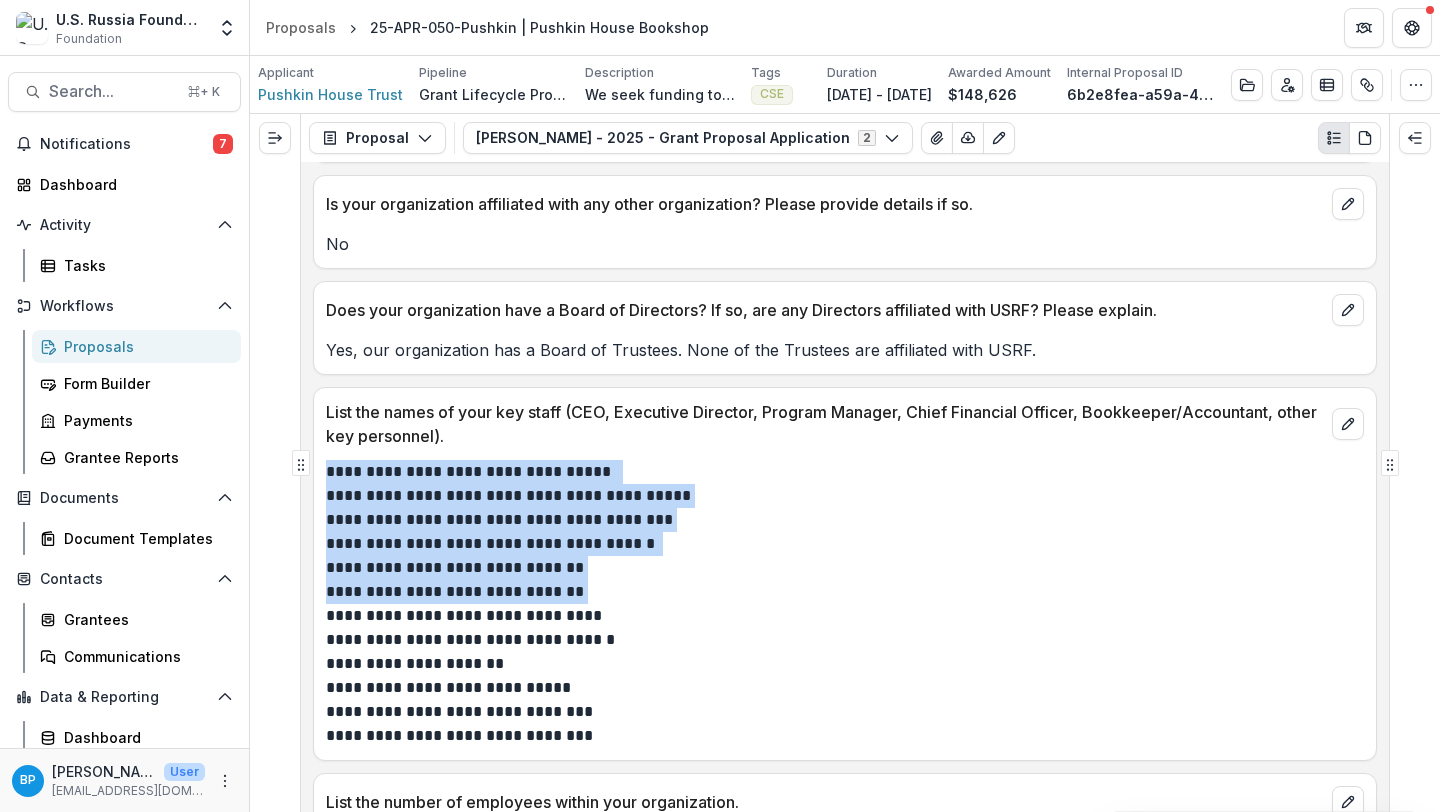 drag, startPoint x: 620, startPoint y: 470, endPoint x: 325, endPoint y: 344, distance: 320.78186 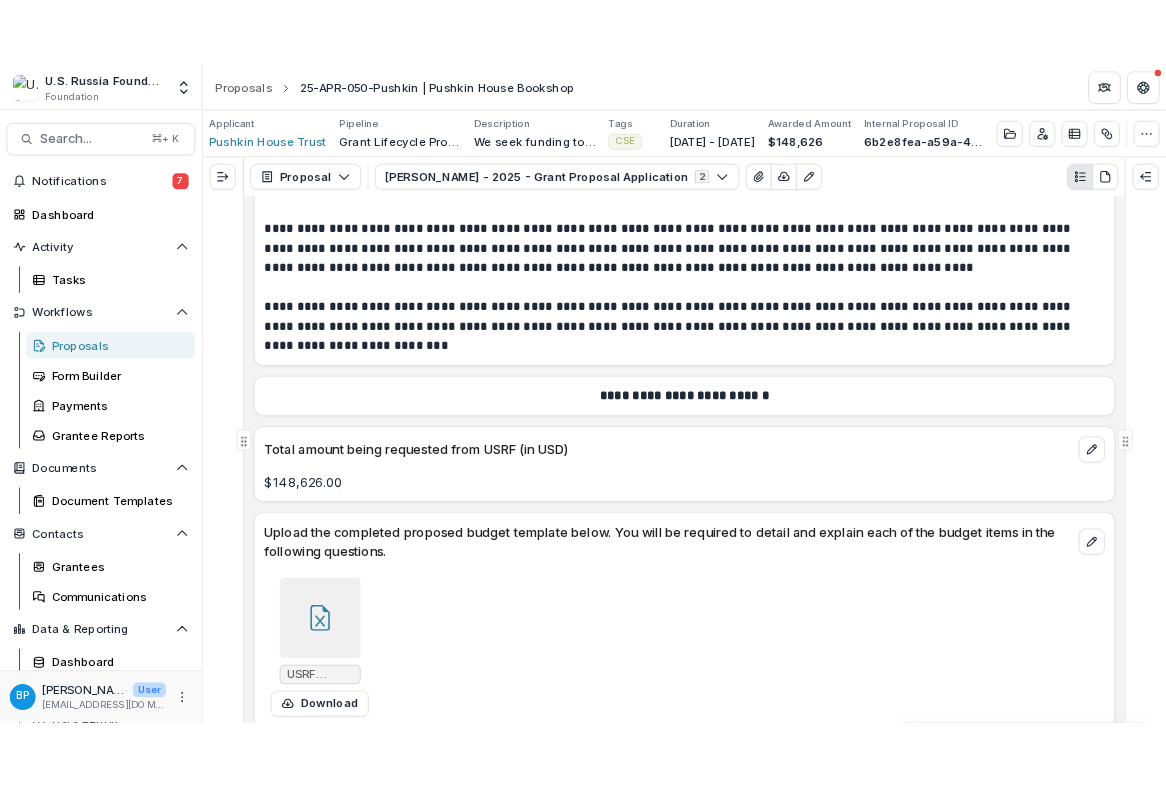 scroll, scrollTop: 22429, scrollLeft: 0, axis: vertical 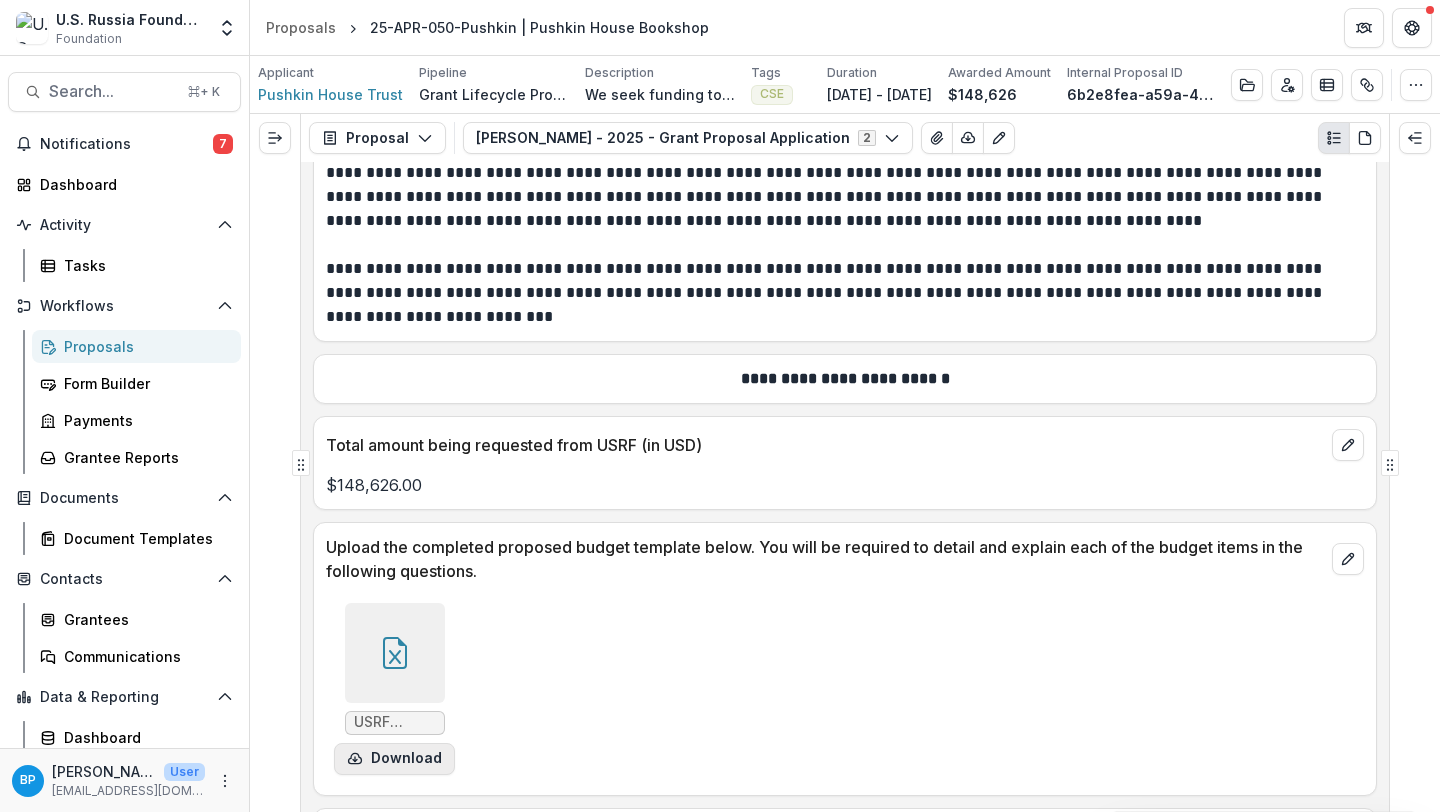 click on "Download" at bounding box center (394, 759) 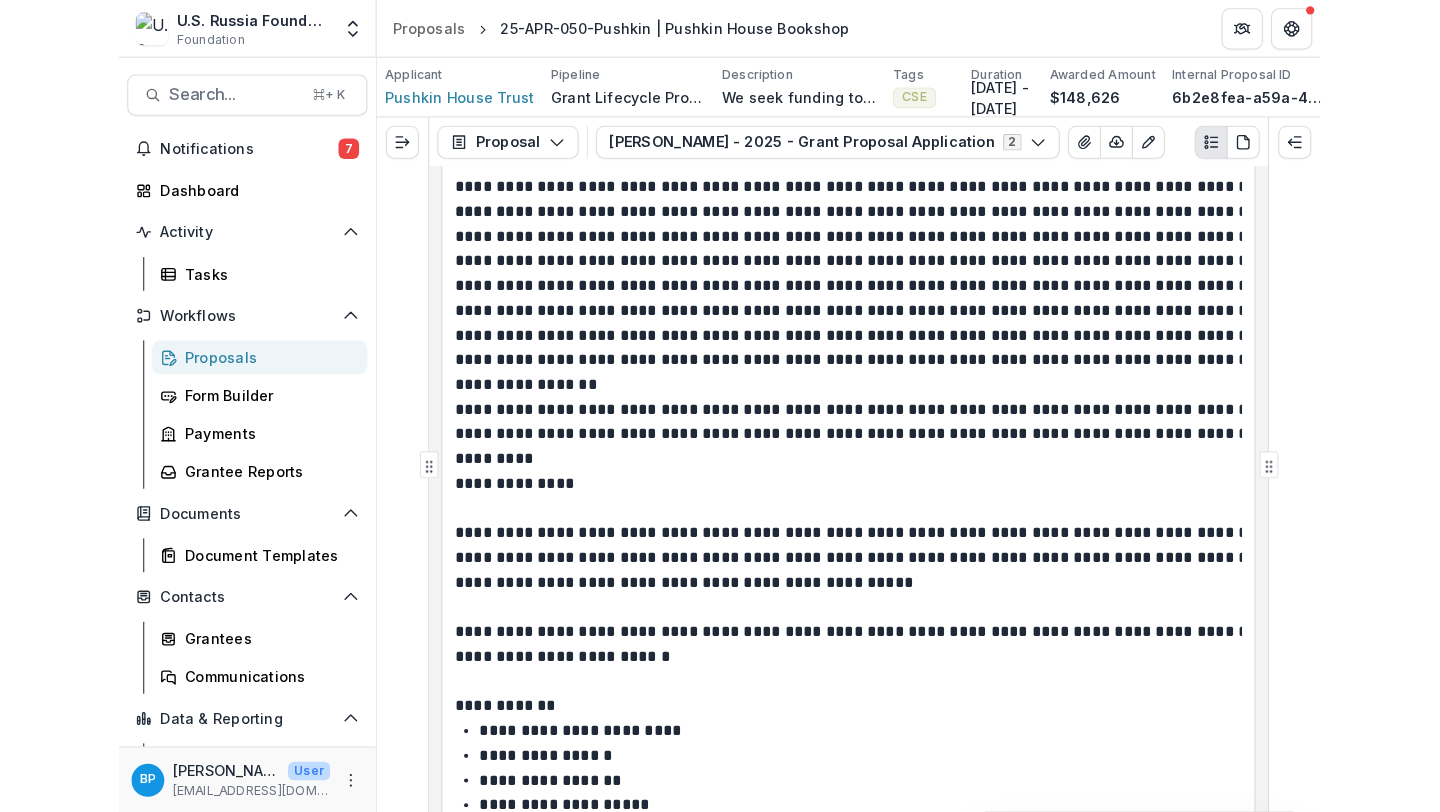 scroll, scrollTop: 22429, scrollLeft: 0, axis: vertical 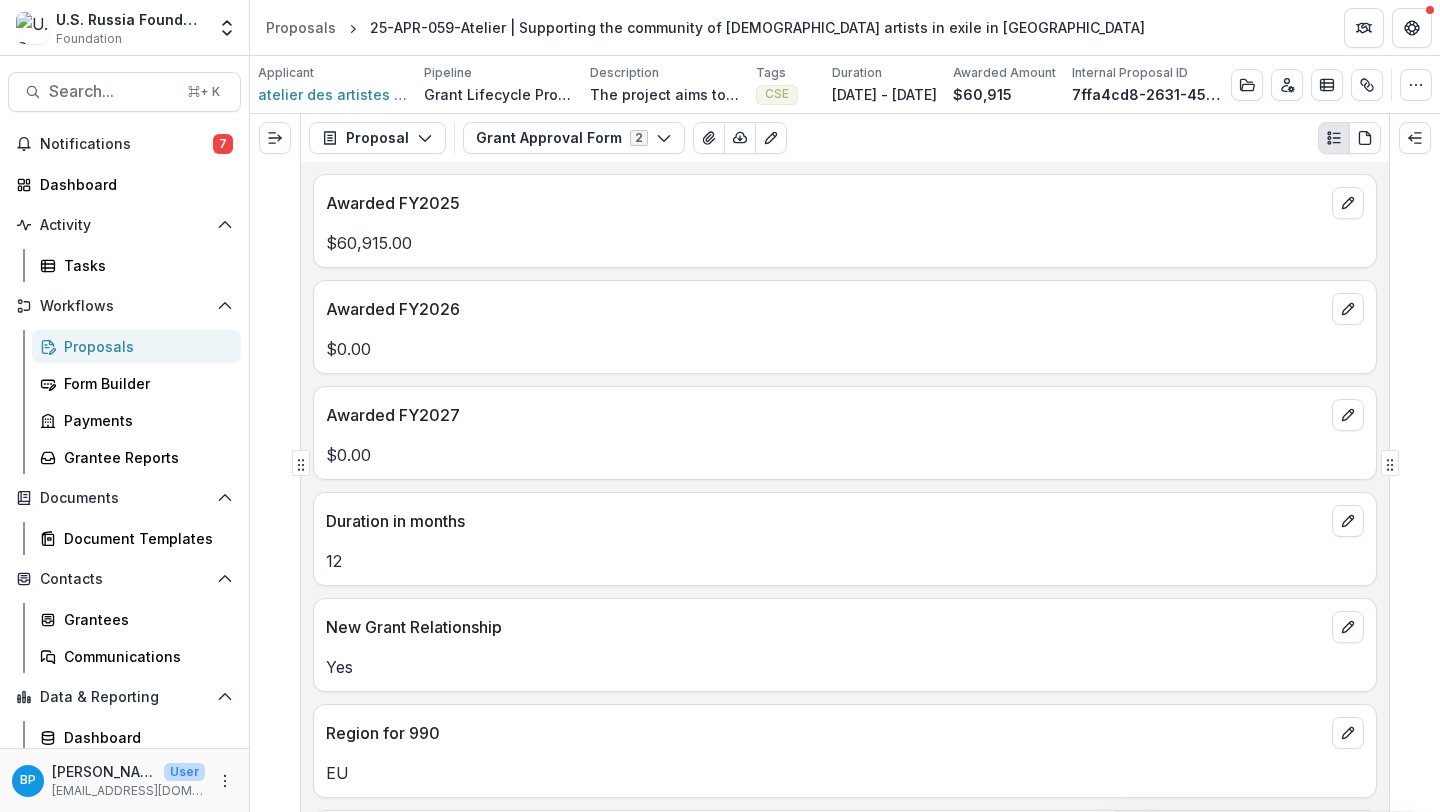 click on "Proposal Proposal Payments Reports Grant Agreements Board Summaries Bank Details Grant Approval Form 2 Forms (2) atelier des artistes en exil - 2025 - Grant Proposal Application Grant Approval Form Internal Configure forms Word Download Word Download (with field descriptions) Zip Download Preview Merged PDF Preview Merged PDF (Inline Images & PDFs) Preview Merged PDF (with field descriptions) Custom Download" at bounding box center (845, 138) 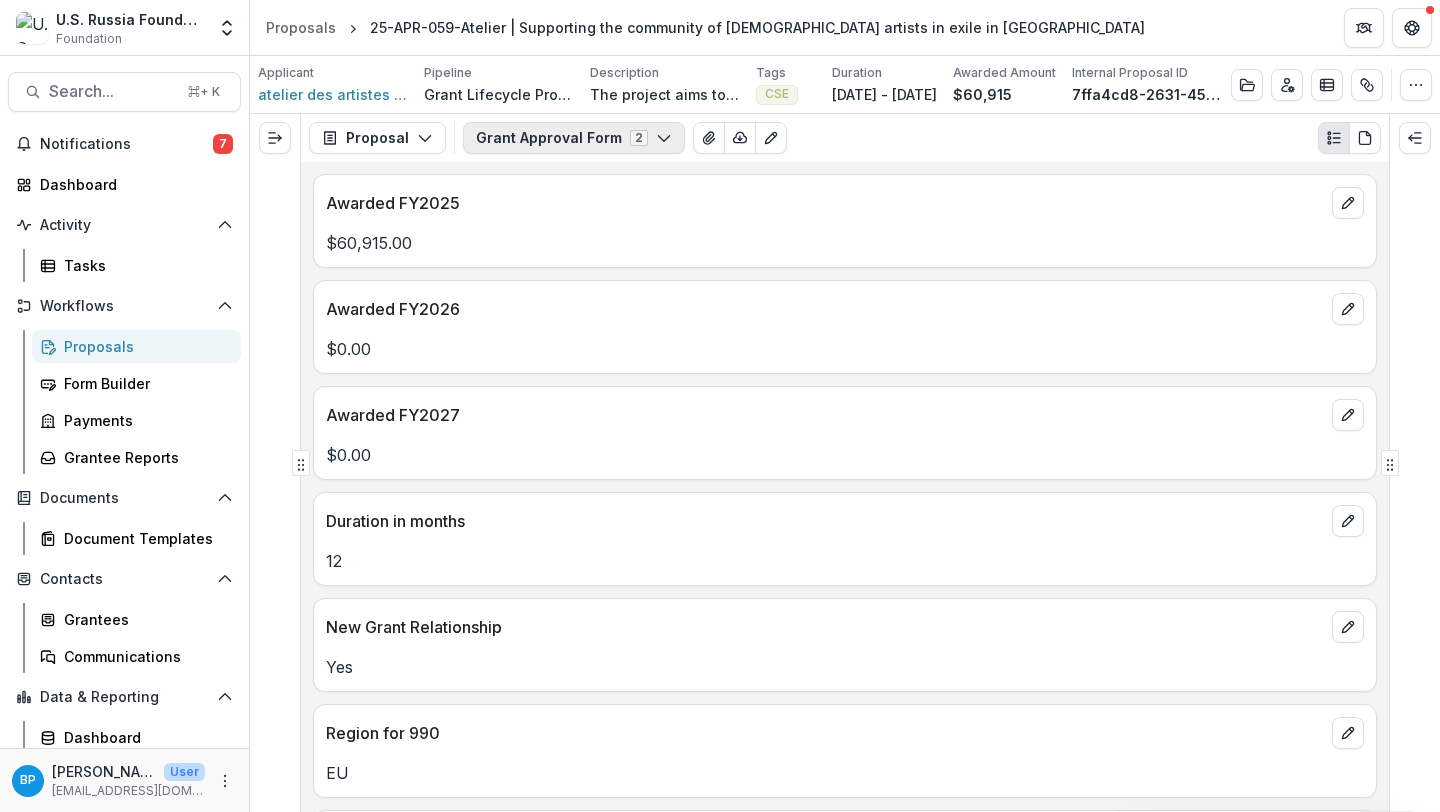 click on "Grant Approval Form 2" at bounding box center [574, 138] 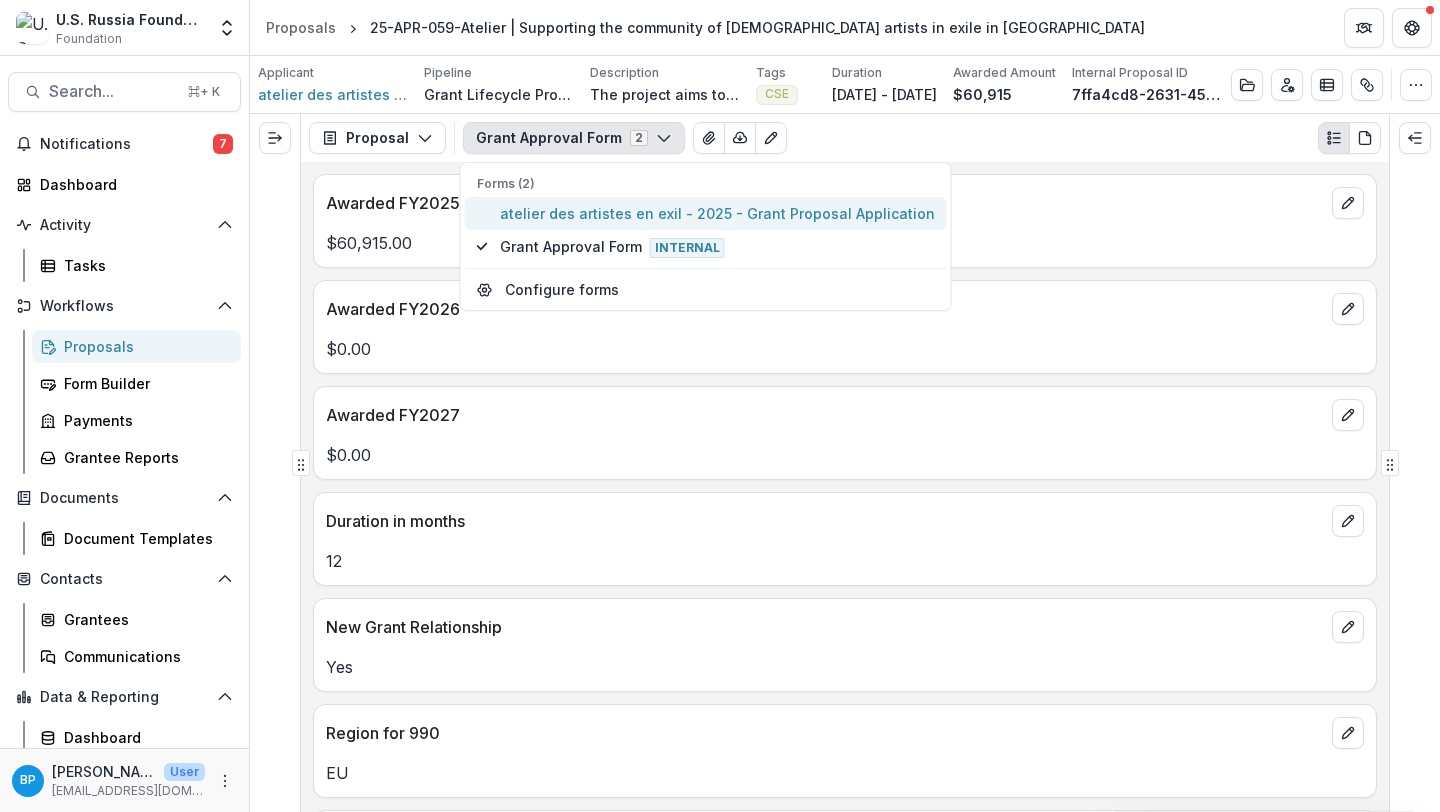 drag, startPoint x: 587, startPoint y: 253, endPoint x: 592, endPoint y: 207, distance: 46.270943 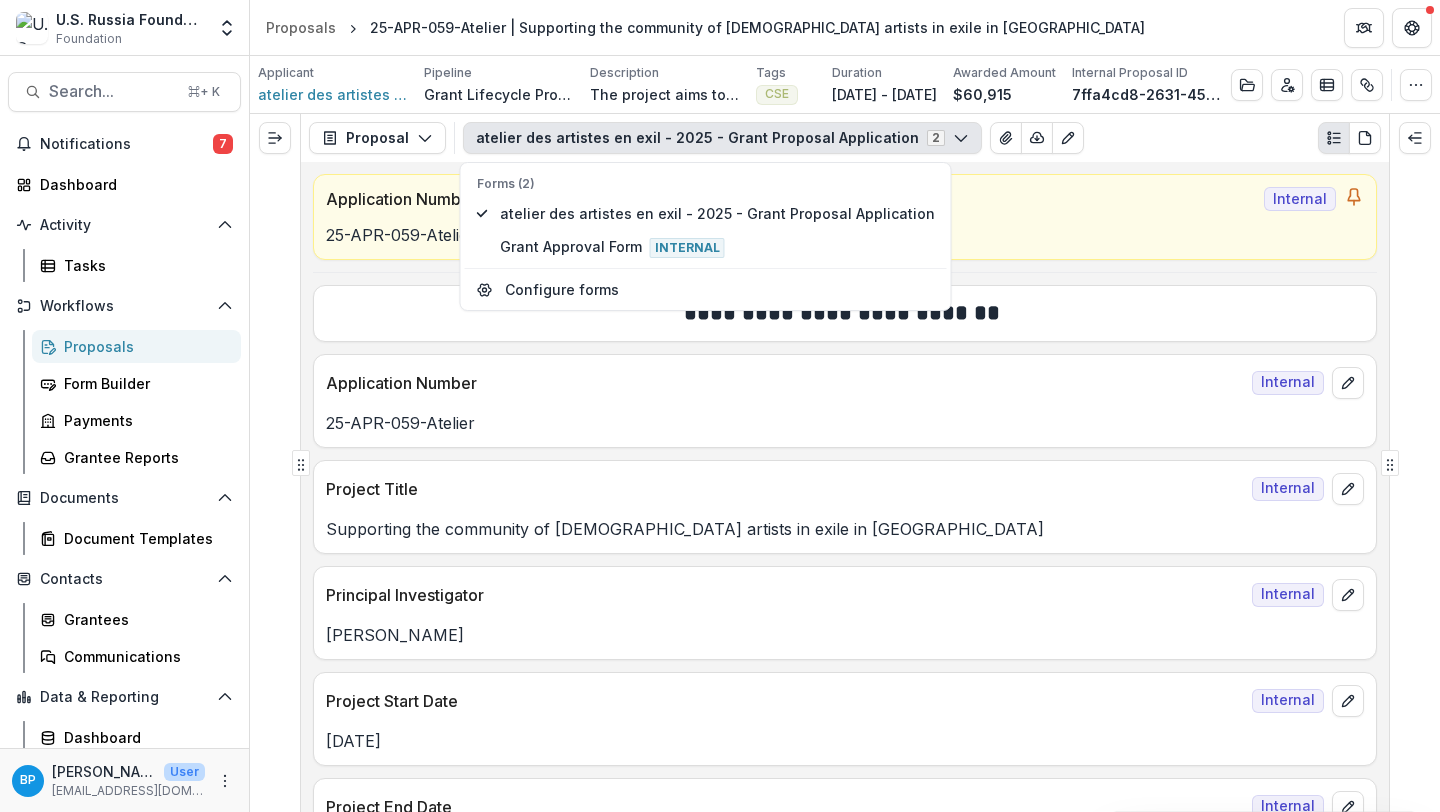 click on "**********" at bounding box center (845, 487) 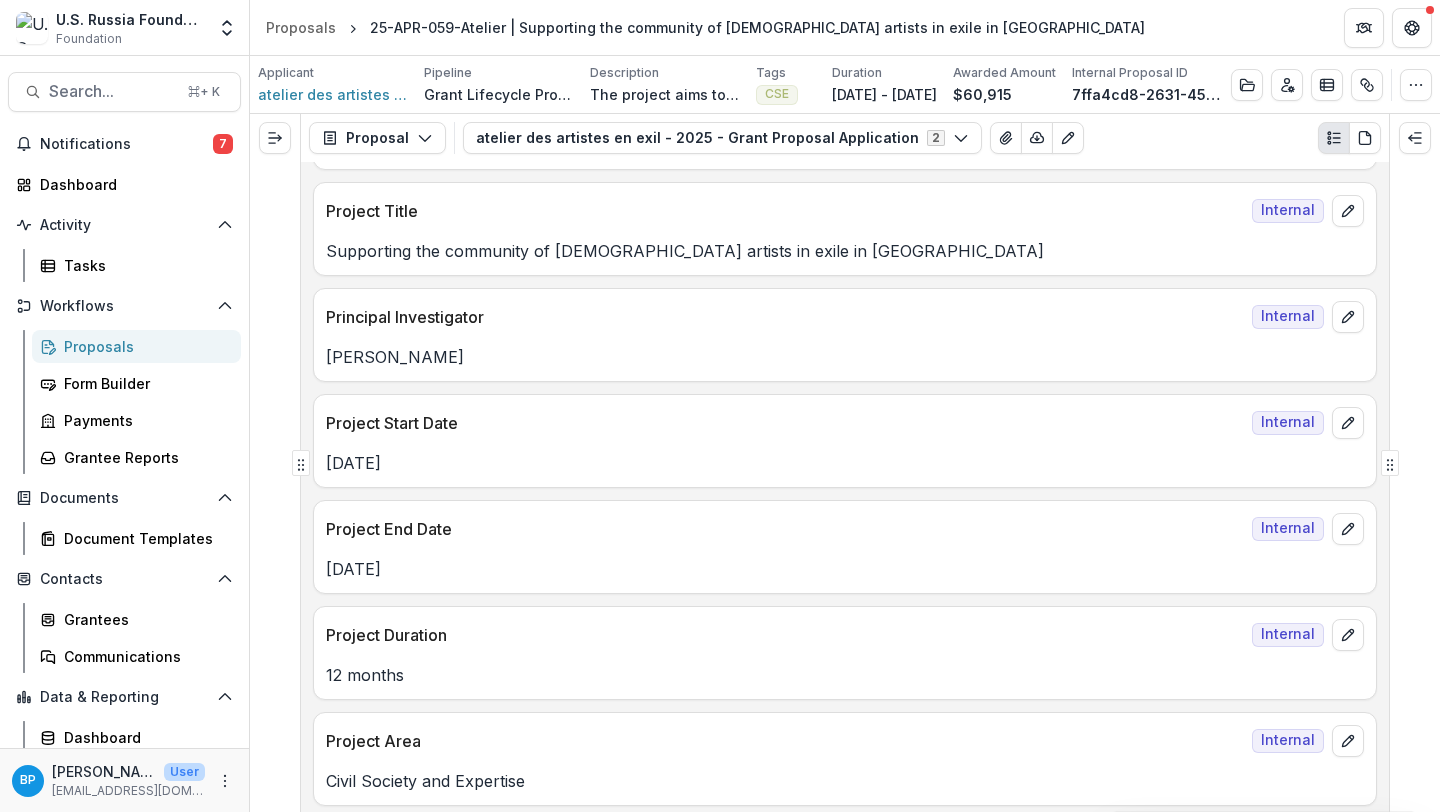scroll, scrollTop: 281, scrollLeft: 0, axis: vertical 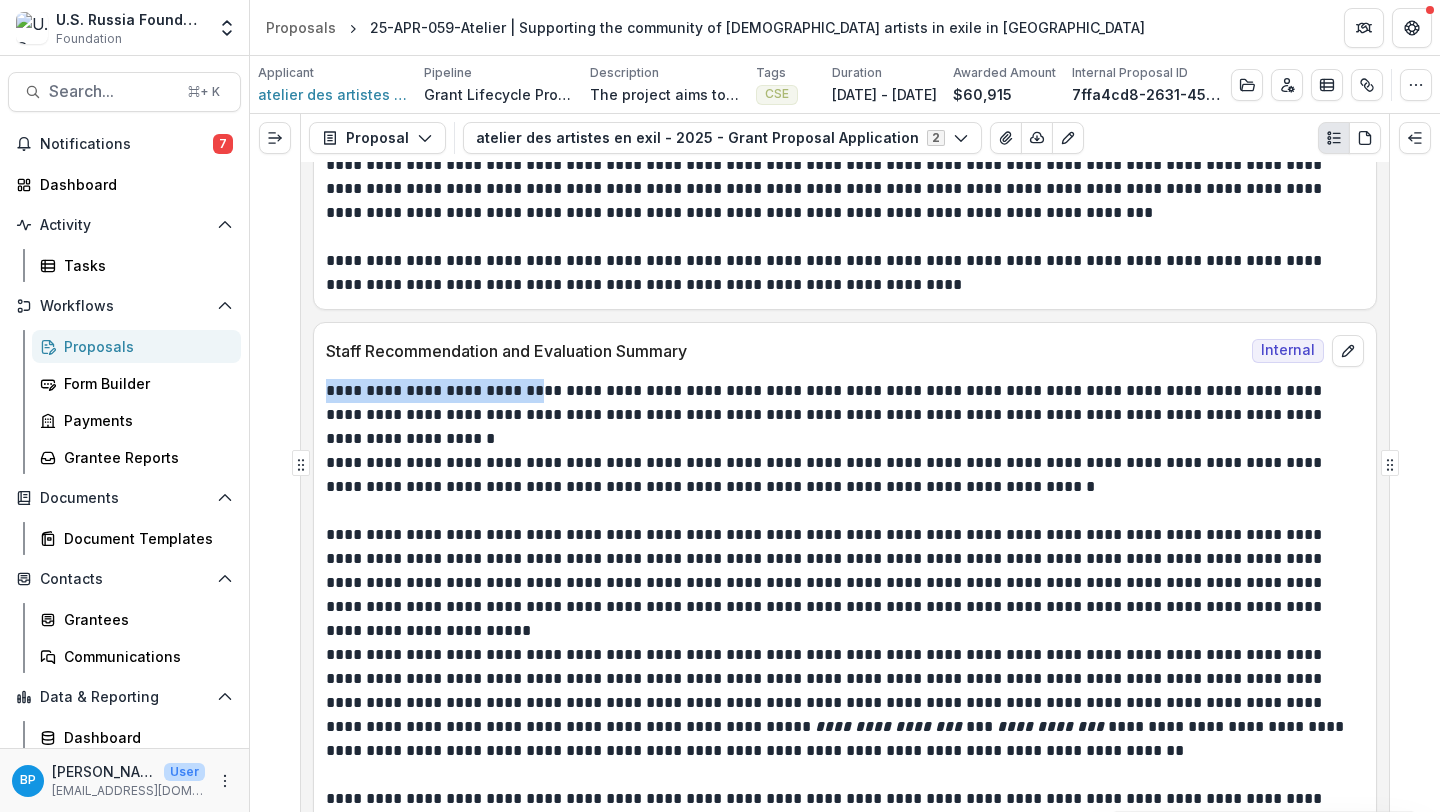 drag, startPoint x: 327, startPoint y: 392, endPoint x: 503, endPoint y: 388, distance: 176.04546 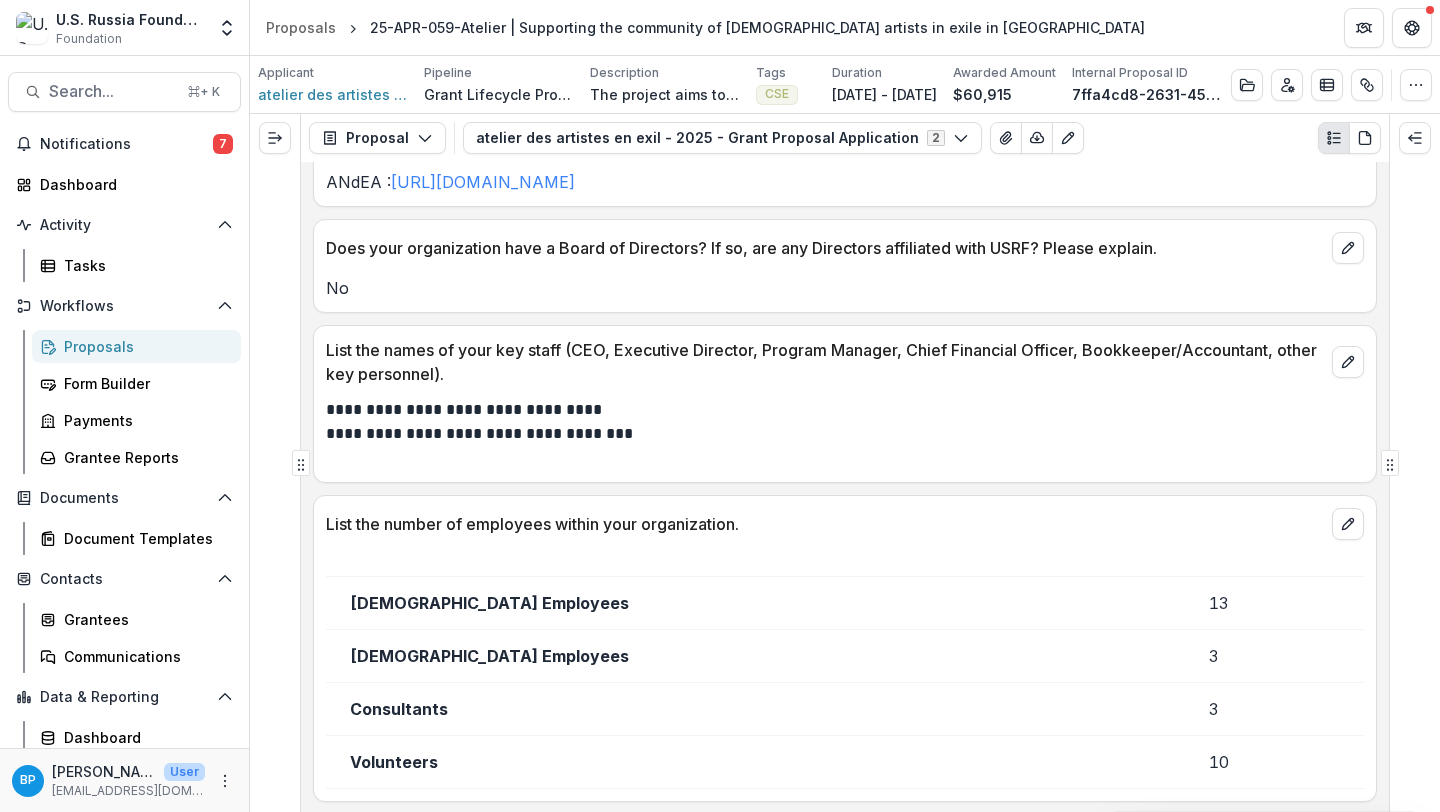 scroll, scrollTop: 19599, scrollLeft: 0, axis: vertical 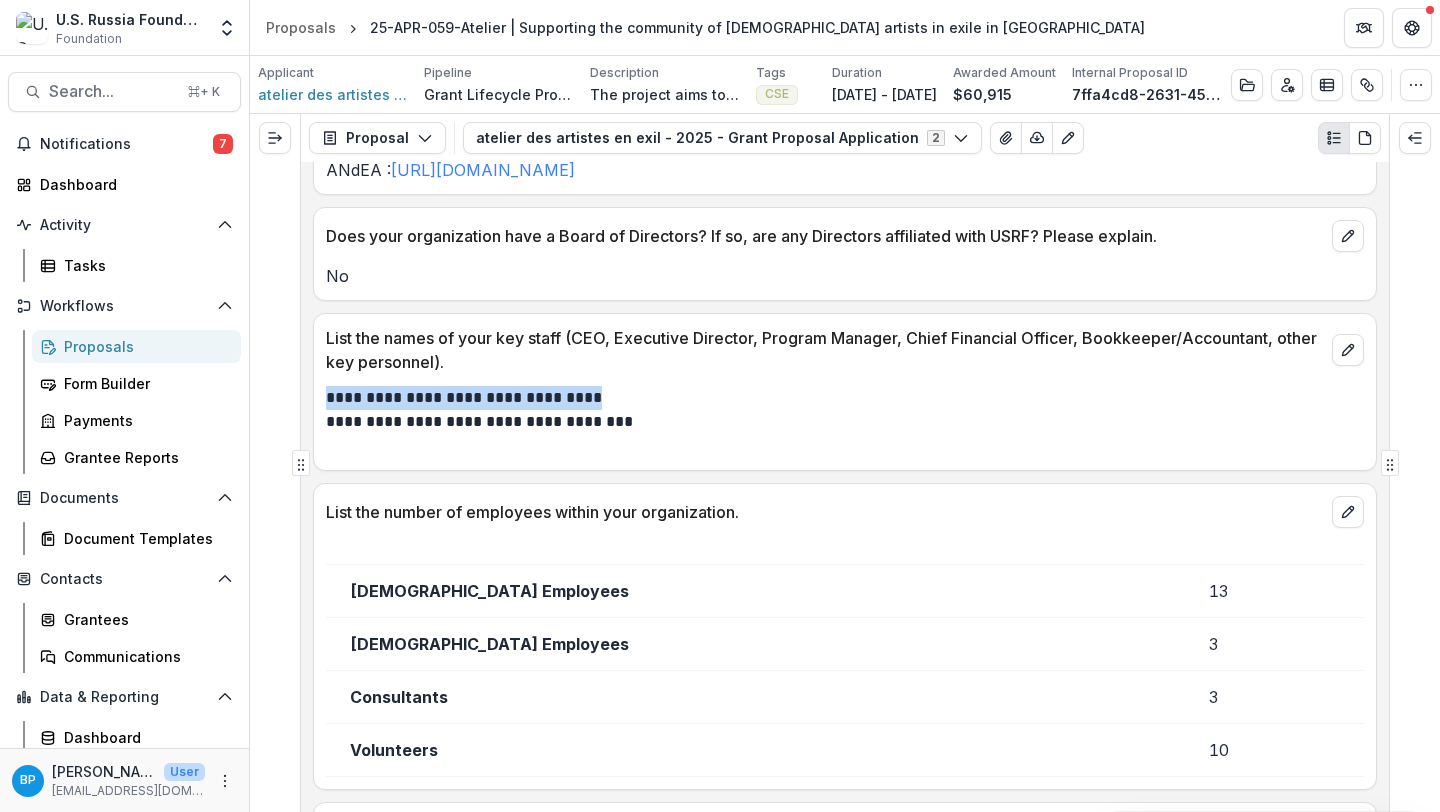 drag, startPoint x: 615, startPoint y: 400, endPoint x: 325, endPoint y: 395, distance: 290.0431 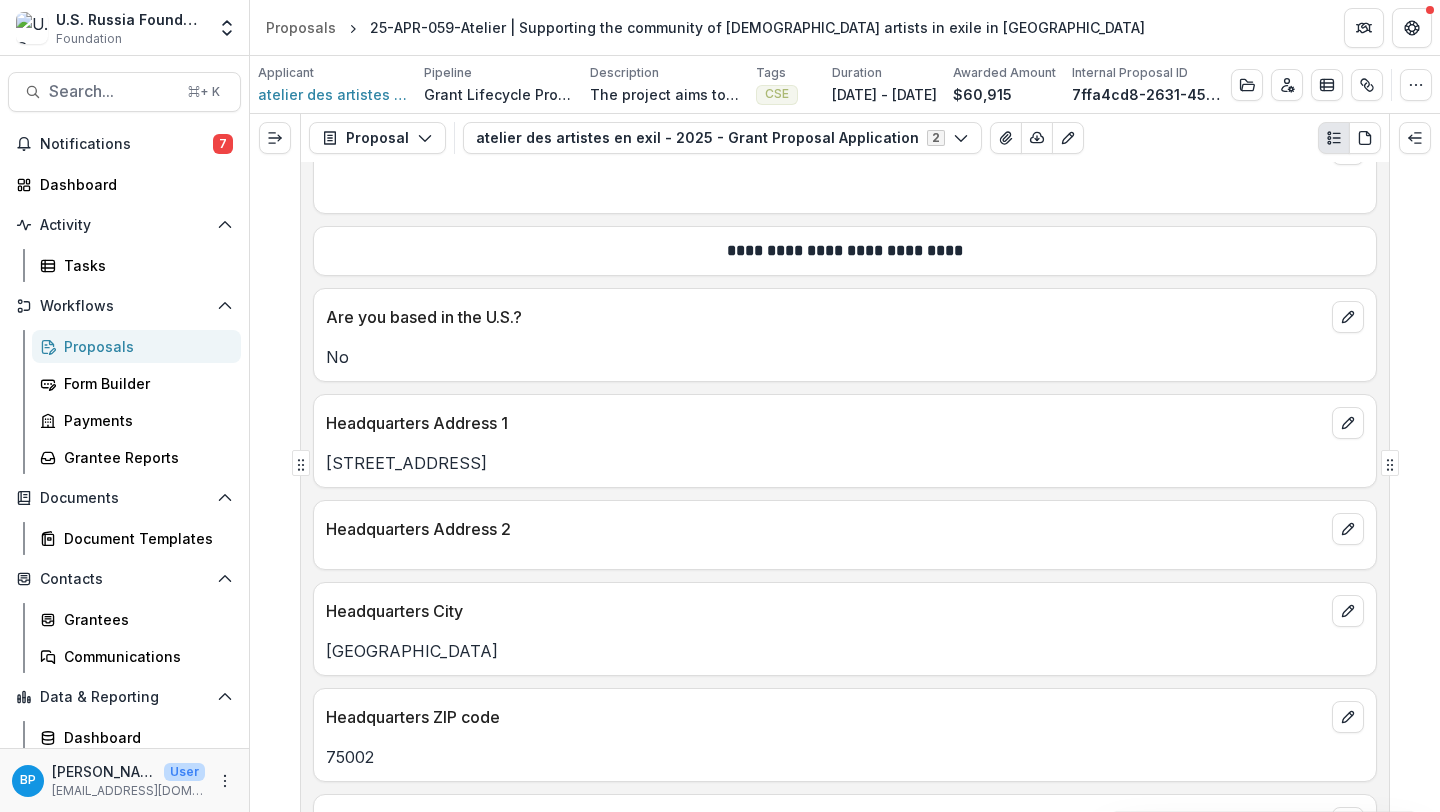 scroll, scrollTop: 6432, scrollLeft: 0, axis: vertical 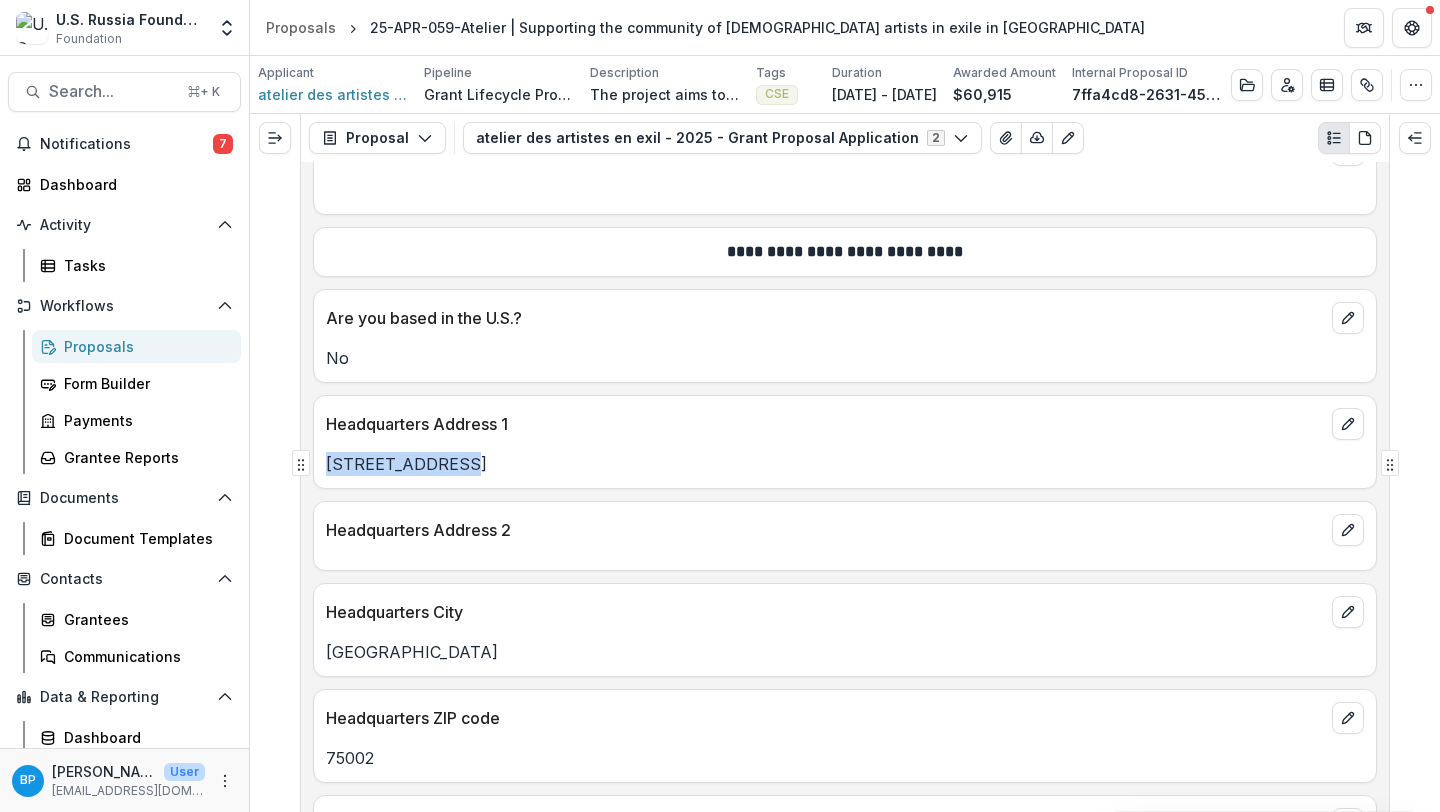 drag, startPoint x: 456, startPoint y: 467, endPoint x: 325, endPoint y: 466, distance: 131.00381 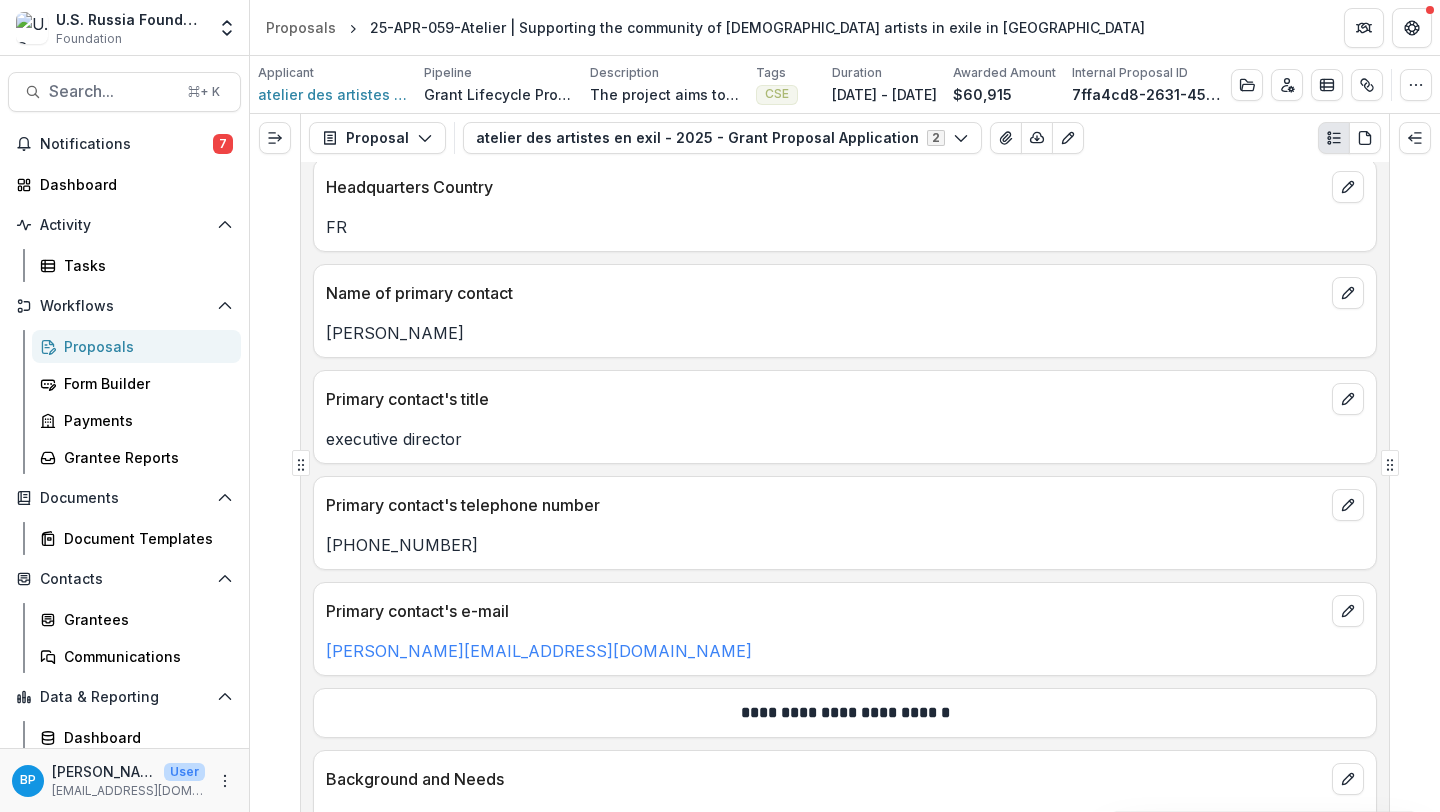 scroll, scrollTop: 7099, scrollLeft: 0, axis: vertical 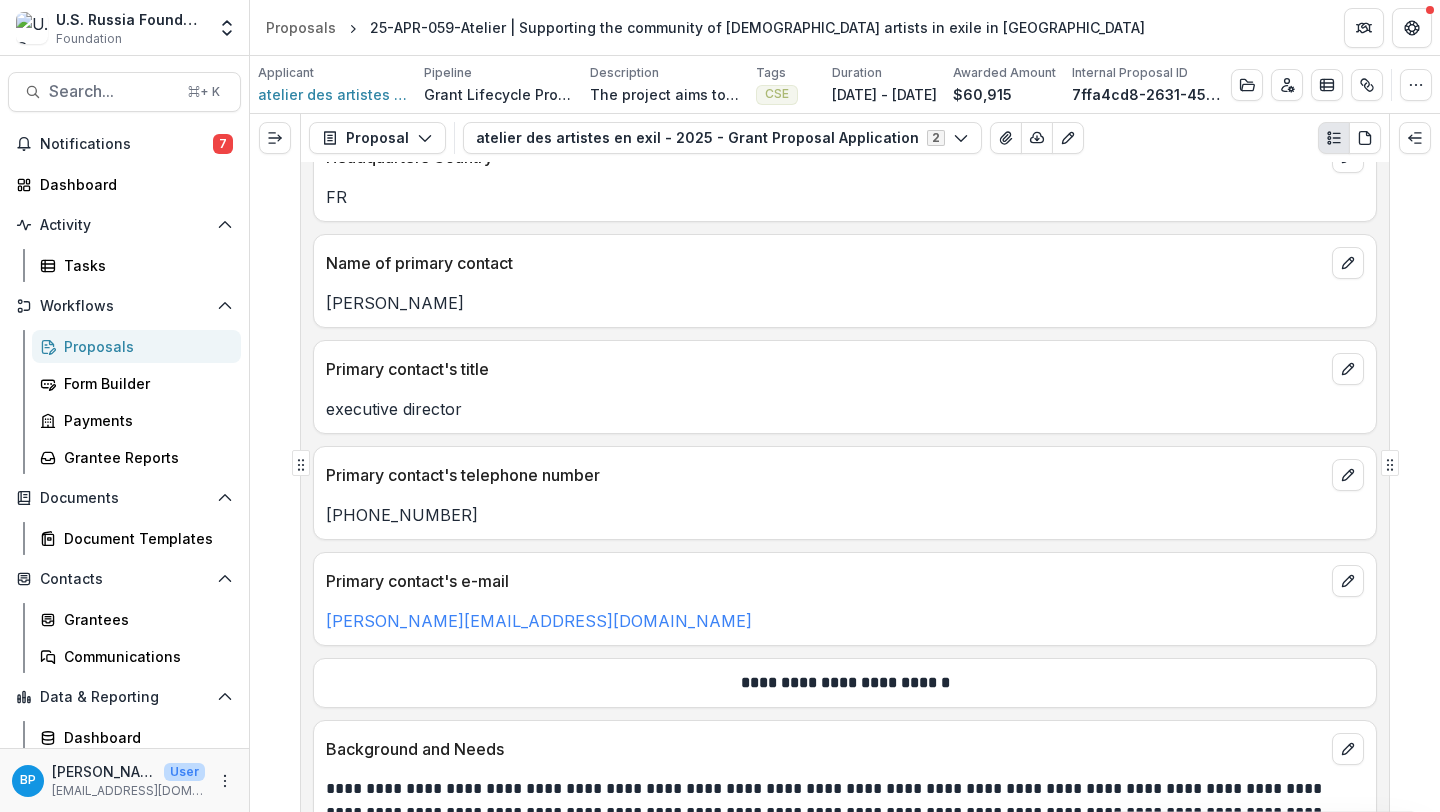 drag, startPoint x: 469, startPoint y: 510, endPoint x: 304, endPoint y: 512, distance: 165.01212 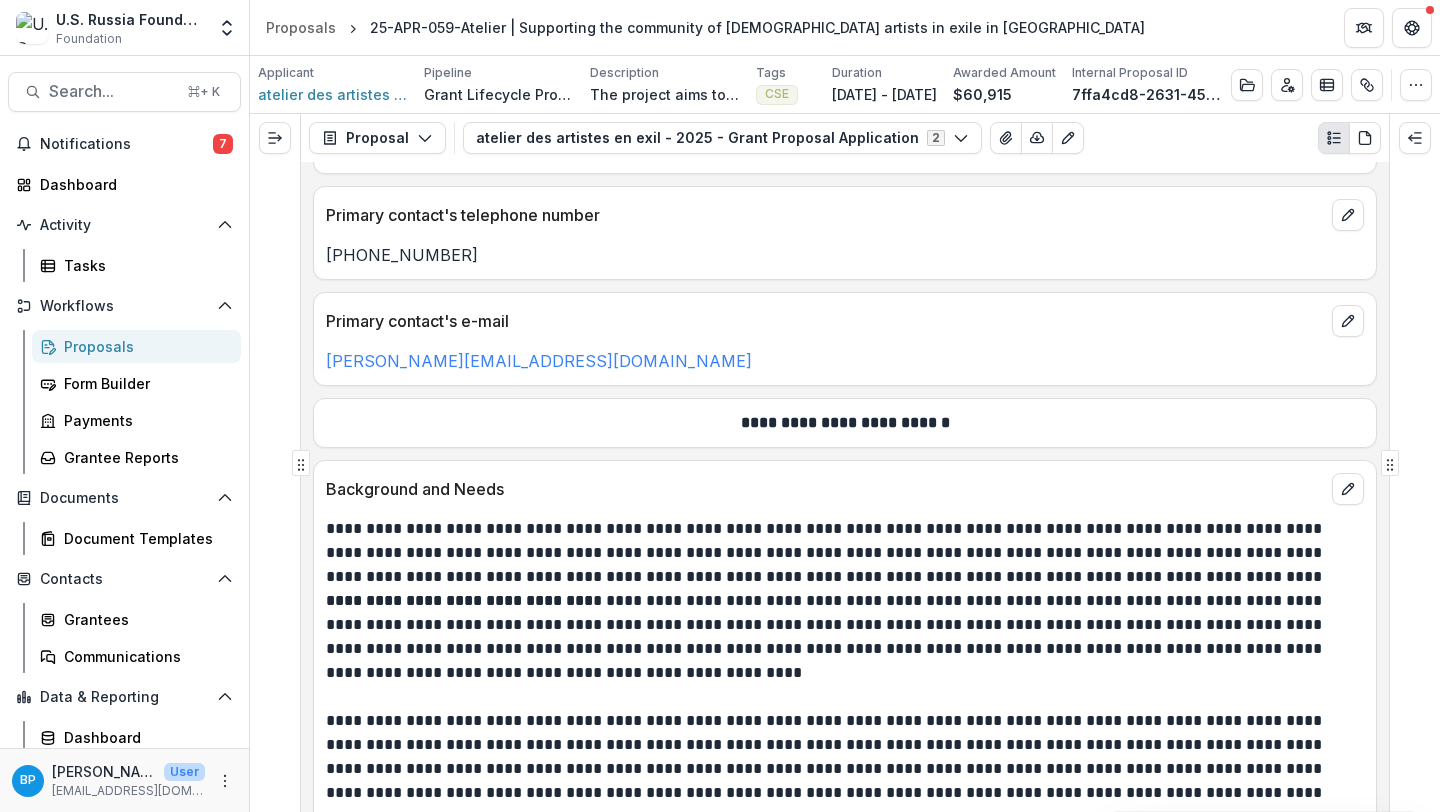 scroll, scrollTop: 7361, scrollLeft: 0, axis: vertical 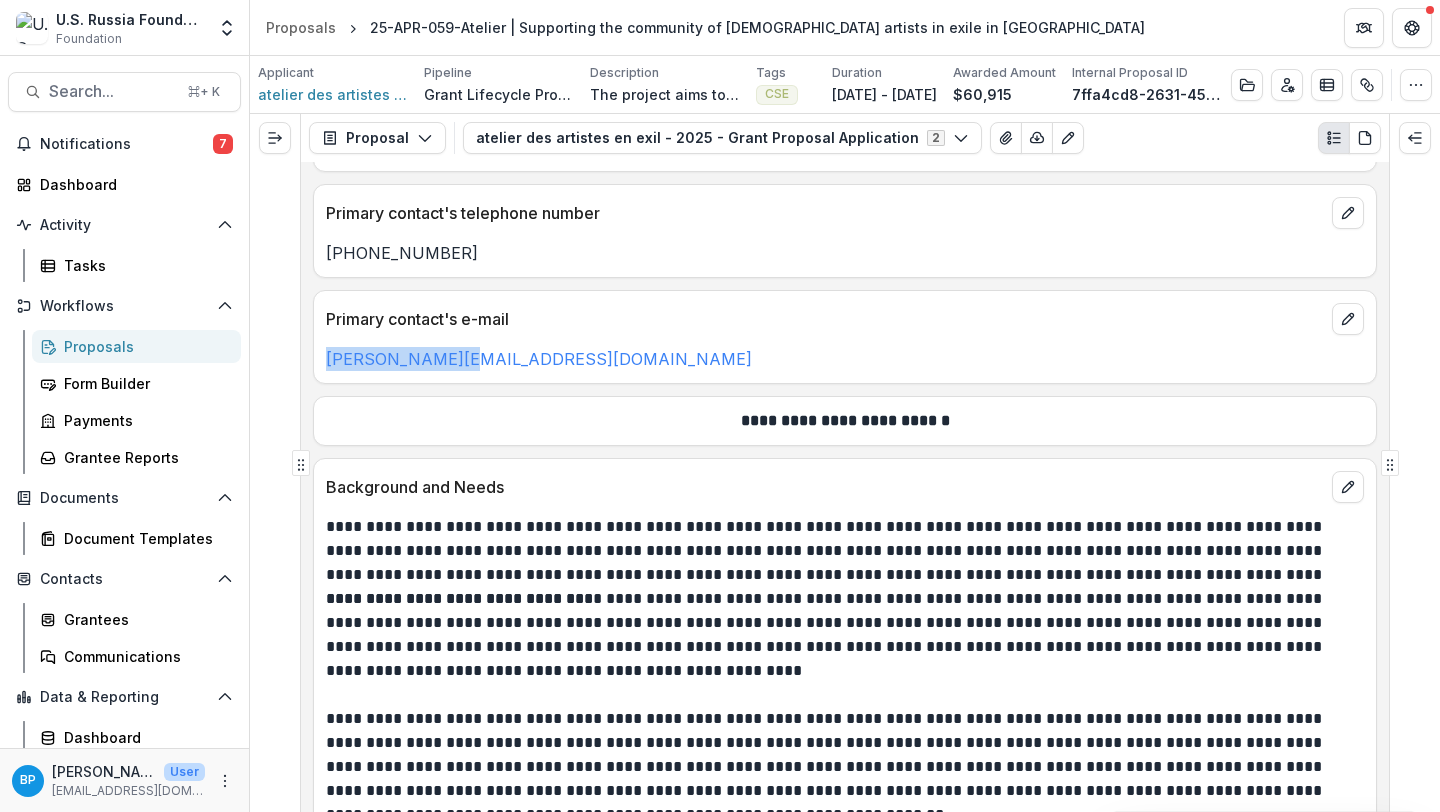 drag, startPoint x: 503, startPoint y: 359, endPoint x: 310, endPoint y: 362, distance: 193.02332 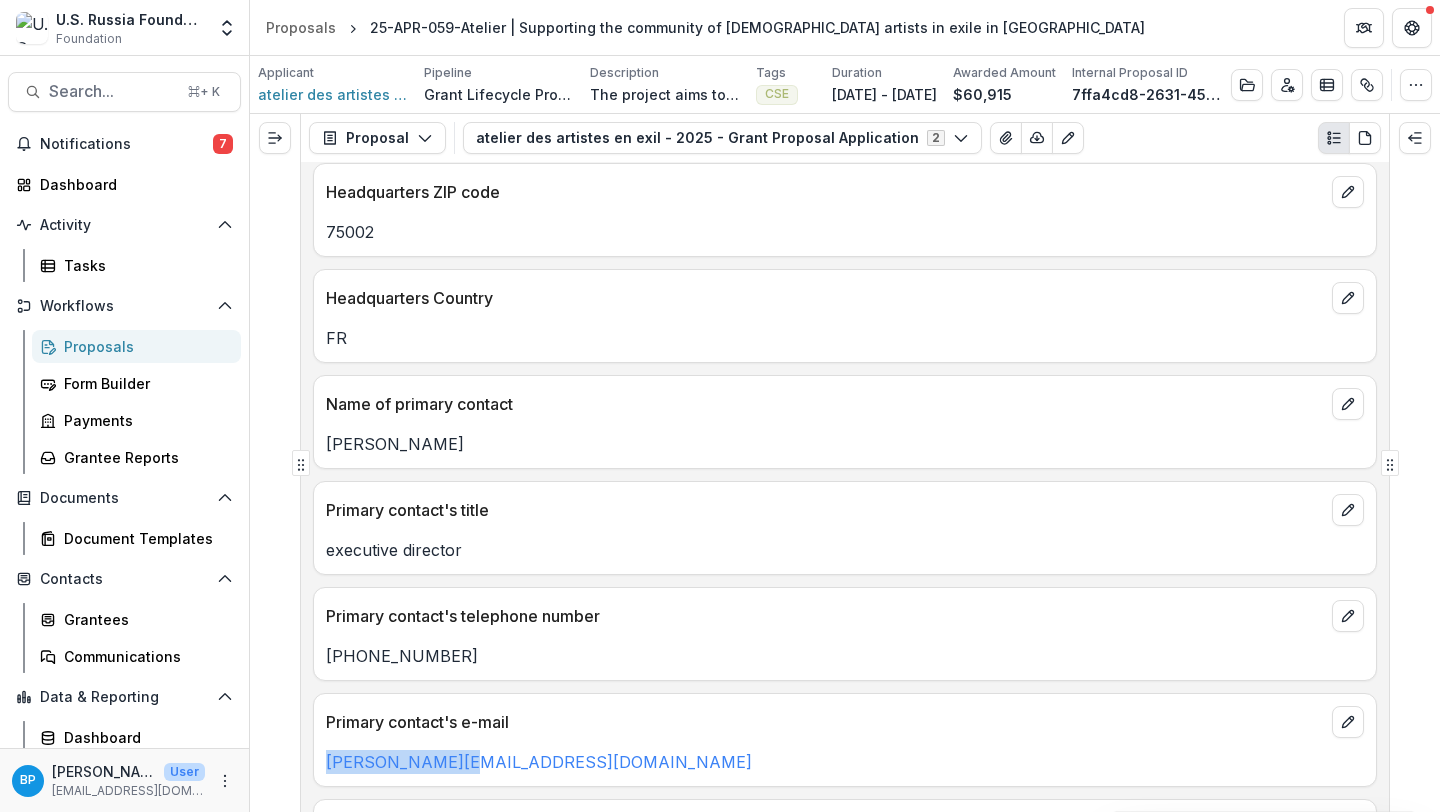 scroll, scrollTop: 6942, scrollLeft: 0, axis: vertical 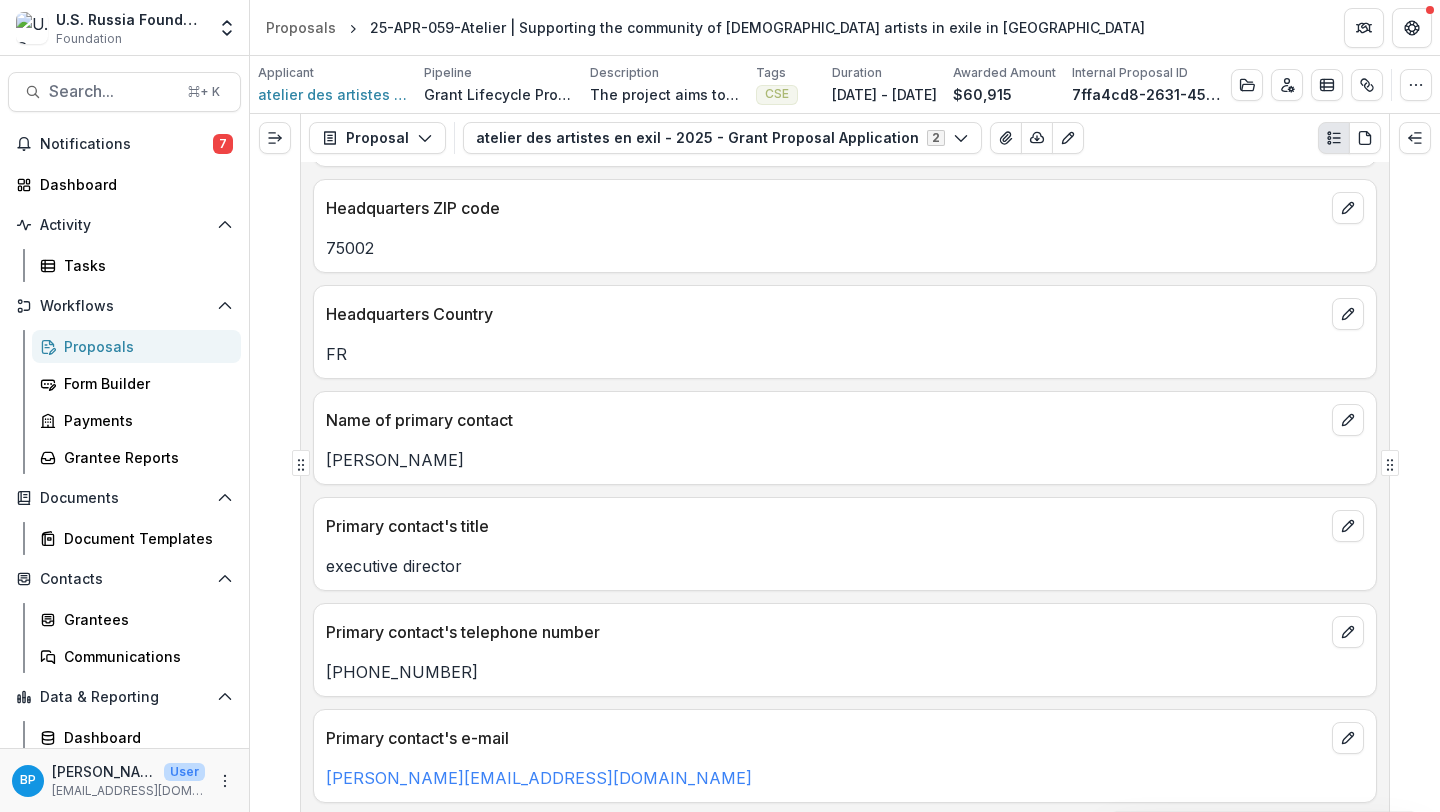 click on "Name of primary contact [PERSON_NAME]" at bounding box center [845, 438] 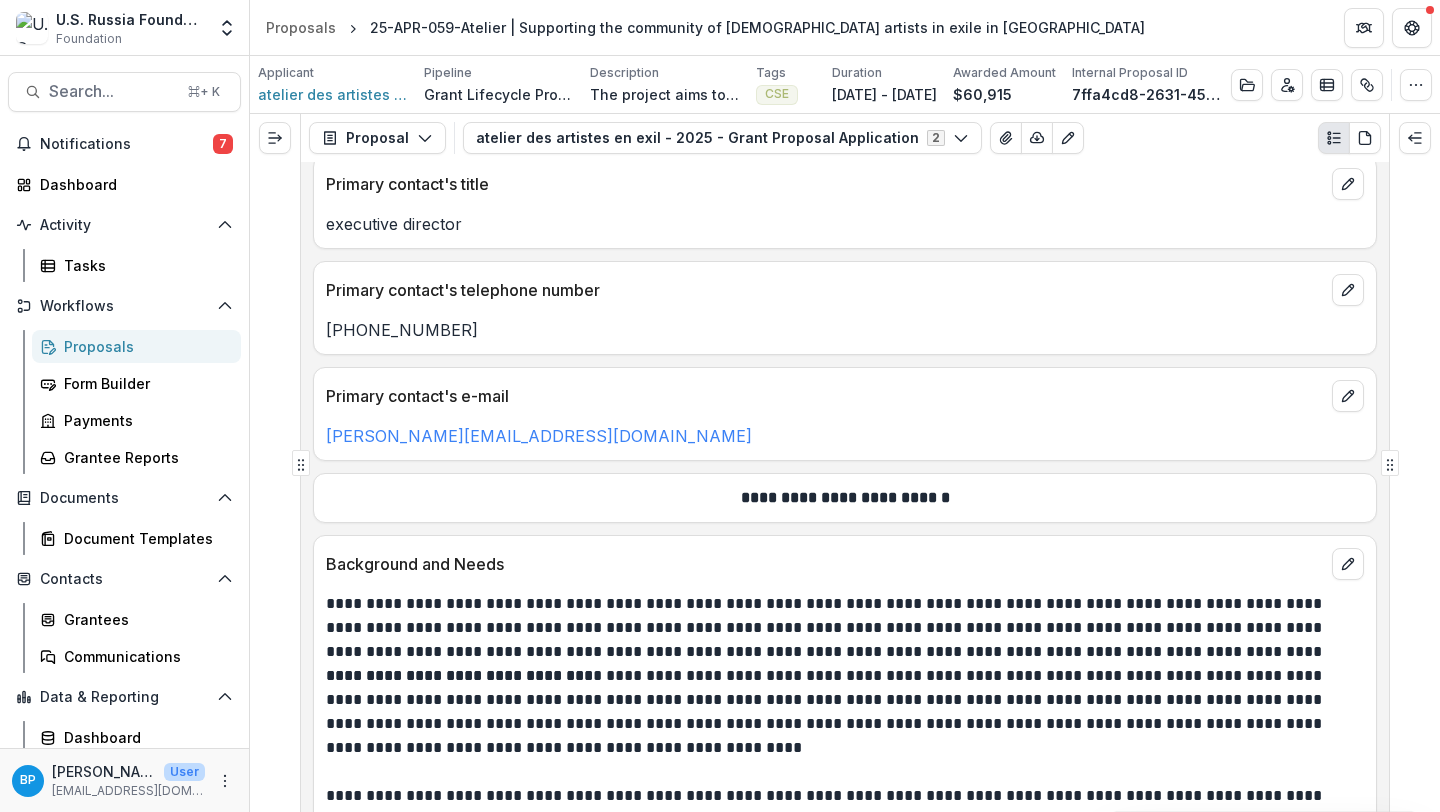 scroll, scrollTop: 7306, scrollLeft: 0, axis: vertical 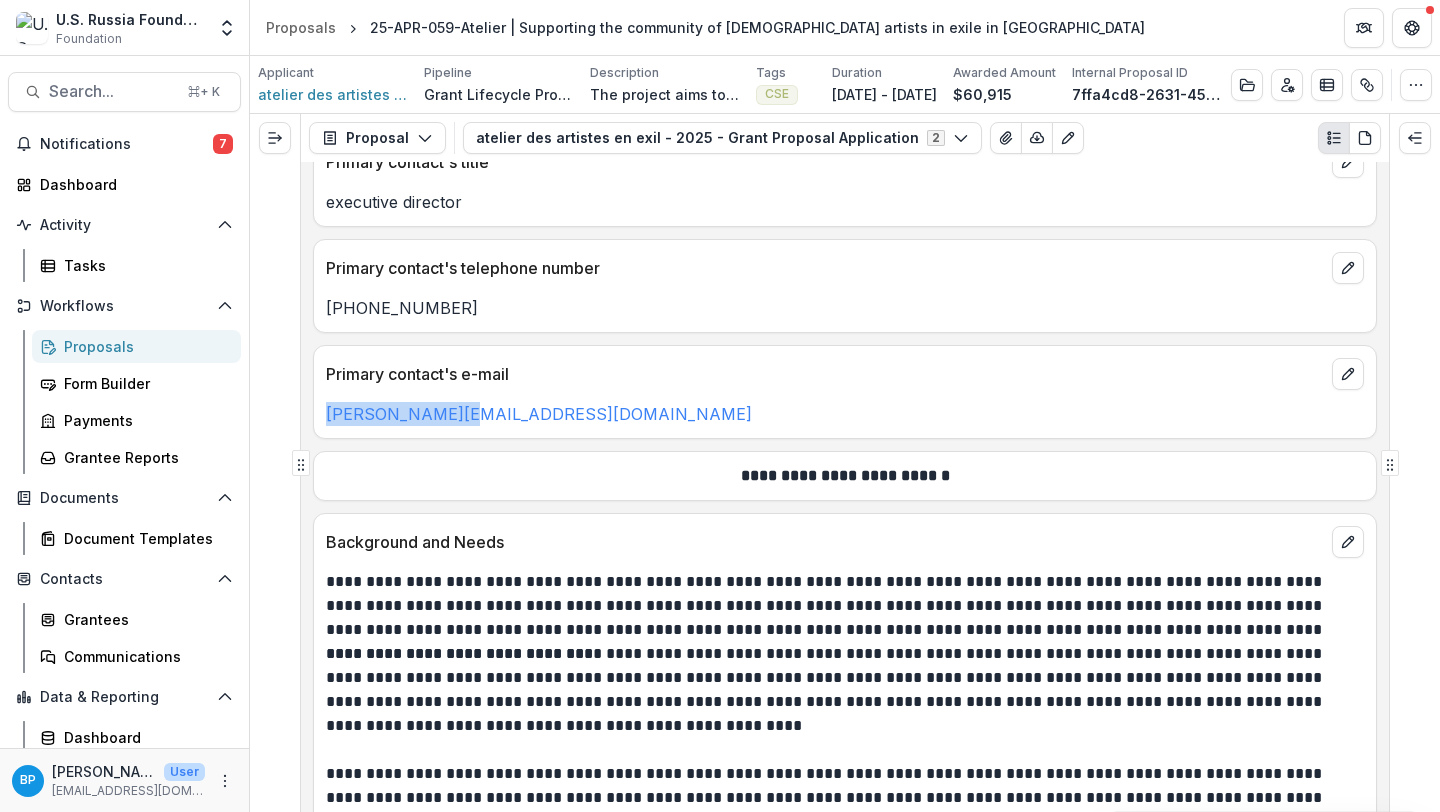 drag, startPoint x: 496, startPoint y: 415, endPoint x: 319, endPoint y: 415, distance: 177 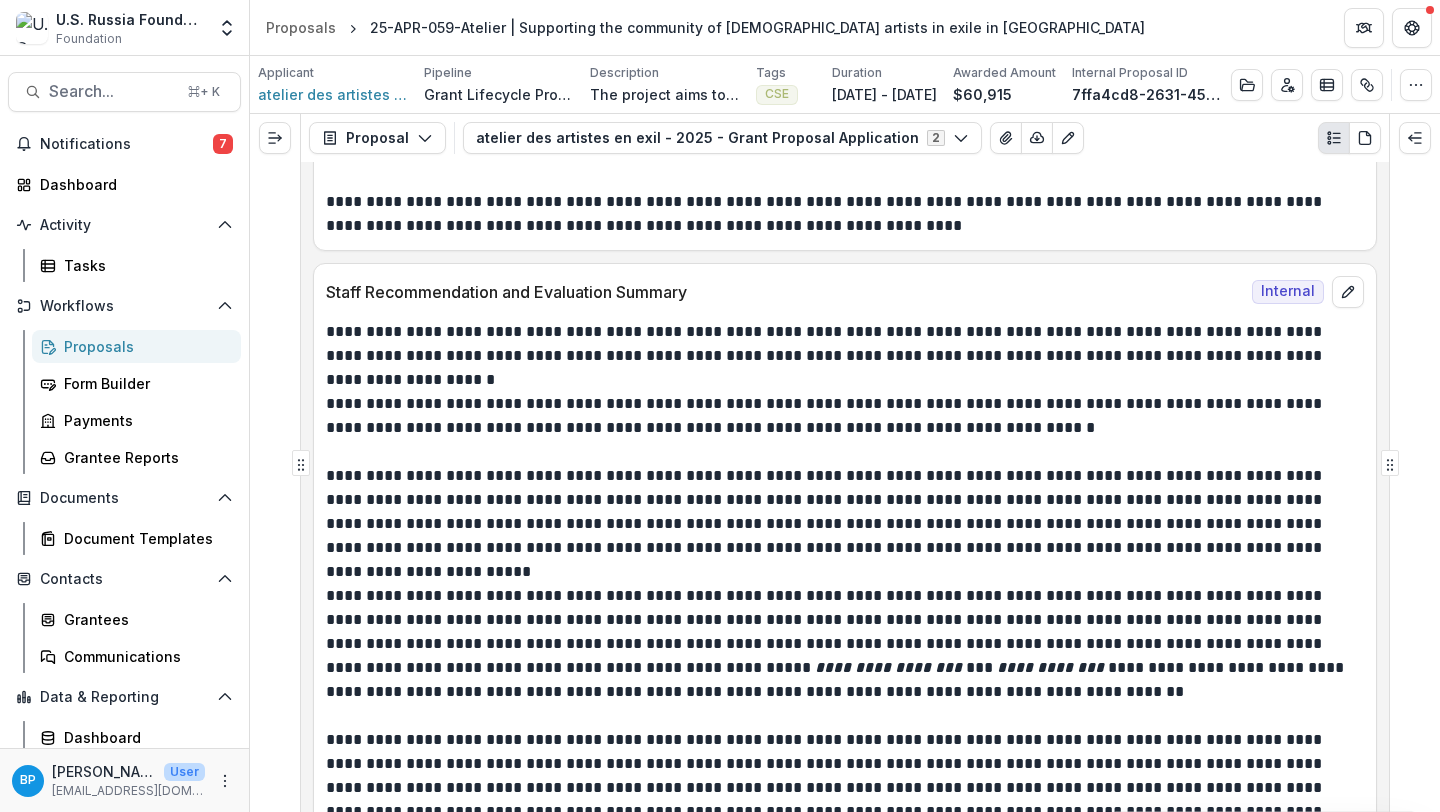 scroll, scrollTop: 1190, scrollLeft: 0, axis: vertical 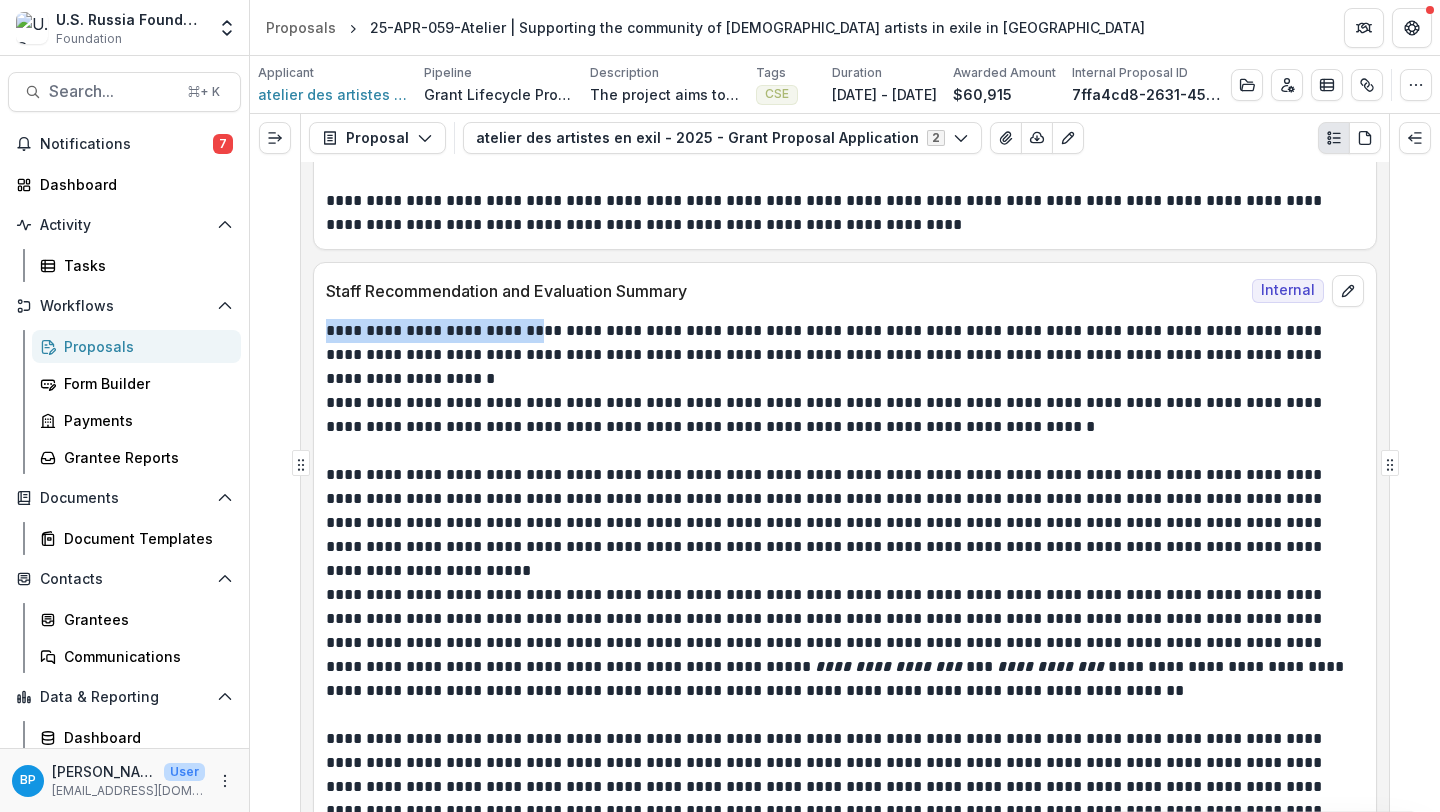 drag, startPoint x: 328, startPoint y: 329, endPoint x: 503, endPoint y: 326, distance: 175.02571 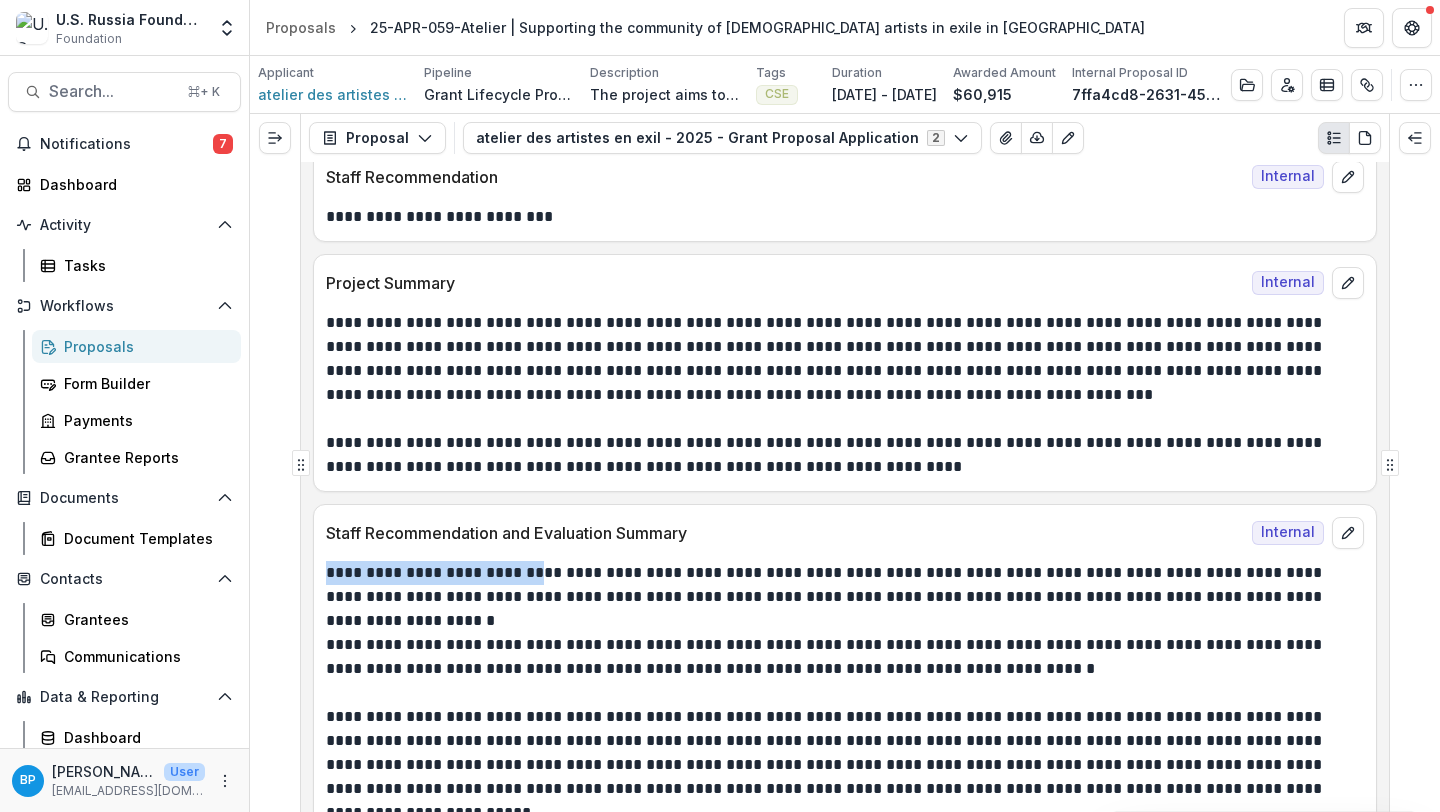scroll, scrollTop: 983, scrollLeft: 0, axis: vertical 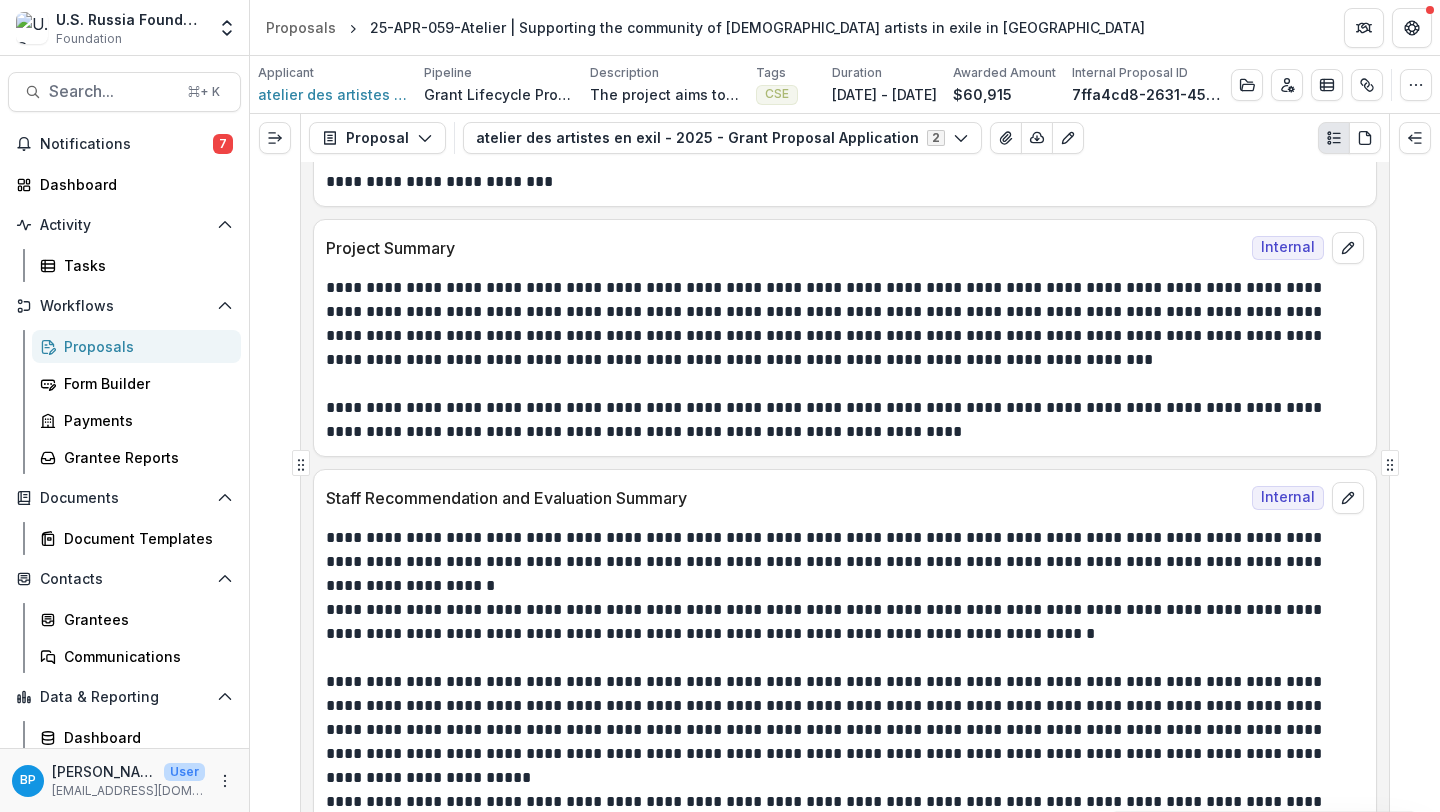 click on "**********" at bounding box center [842, 622] 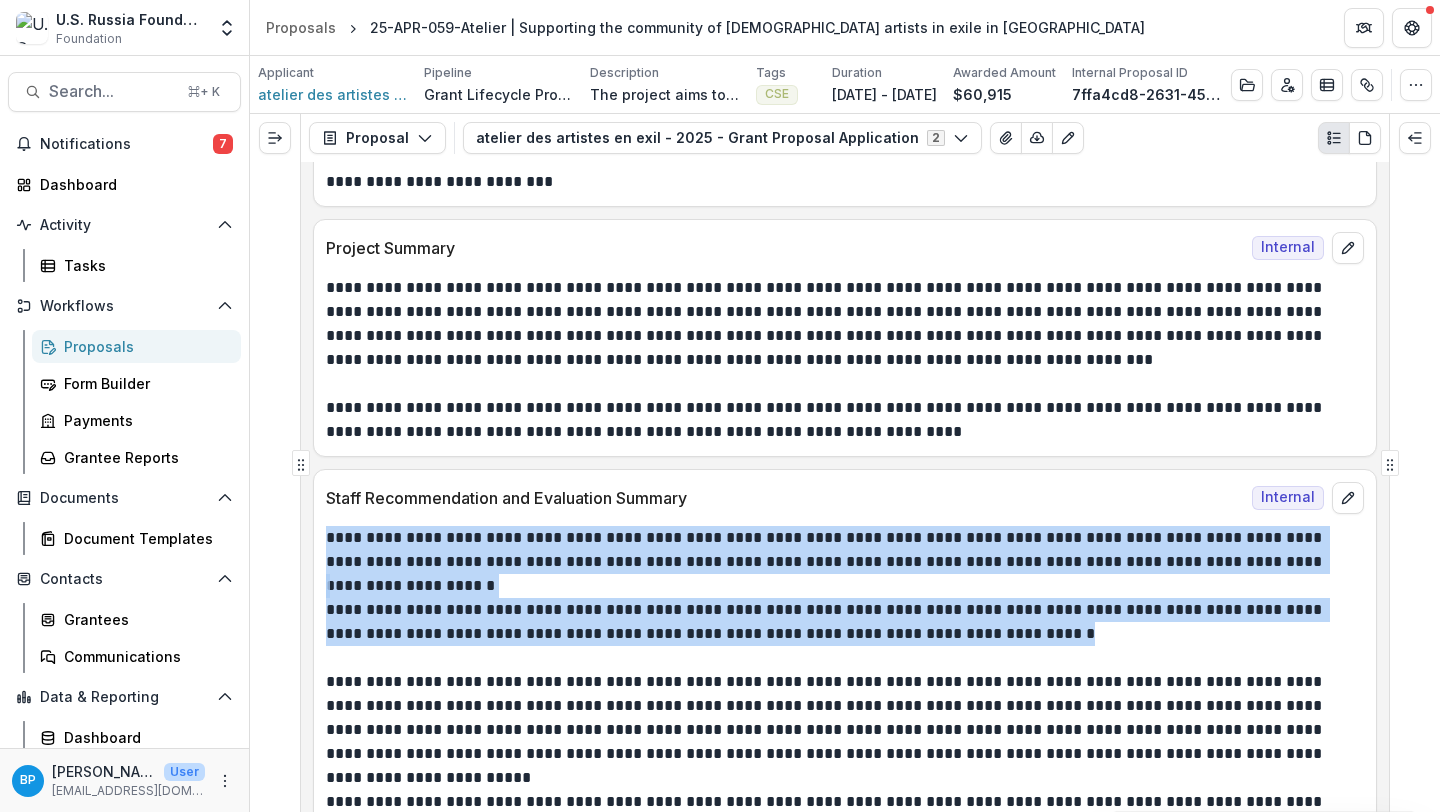 drag, startPoint x: 329, startPoint y: 537, endPoint x: 1218, endPoint y: 637, distance: 894.6066 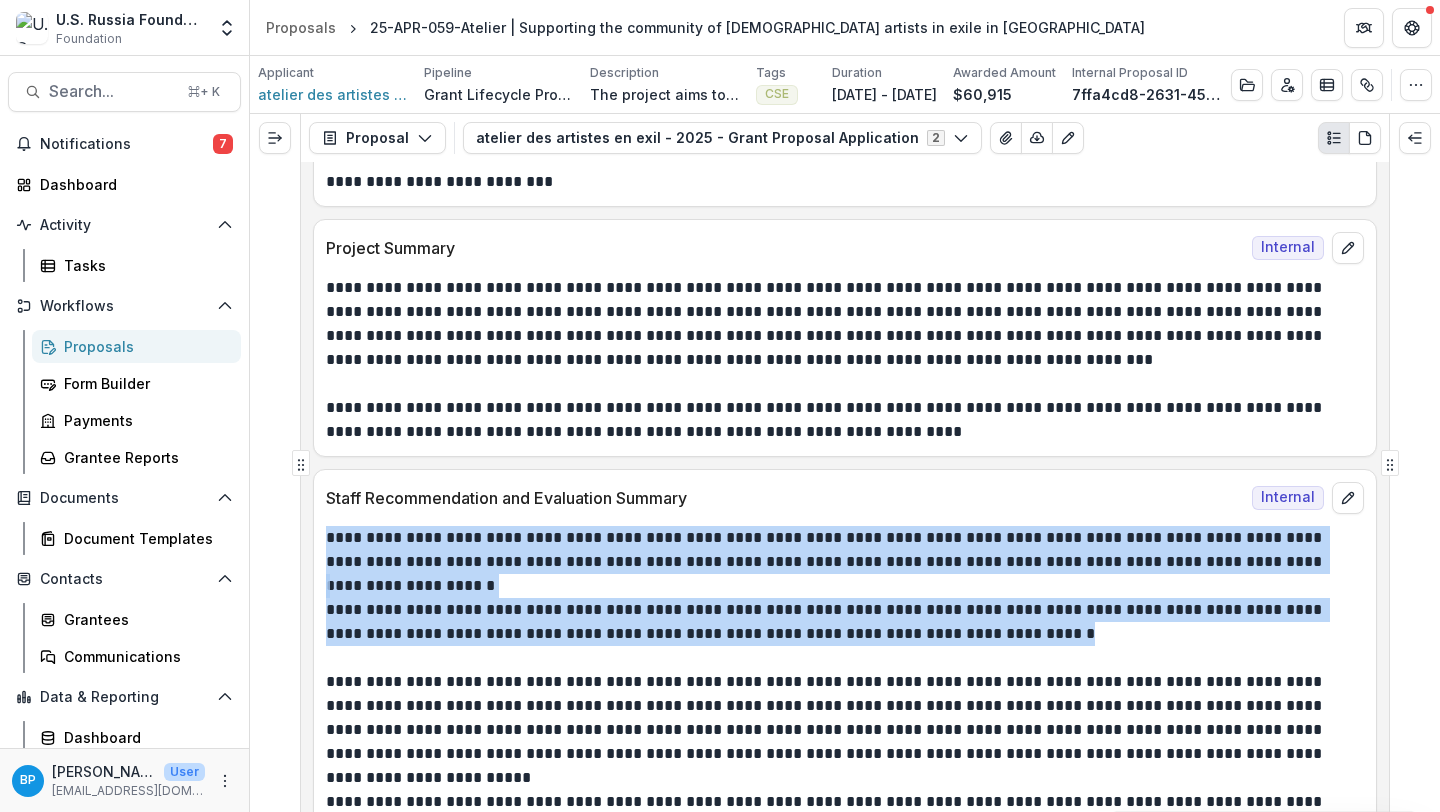 scroll, scrollTop: 1100, scrollLeft: 0, axis: vertical 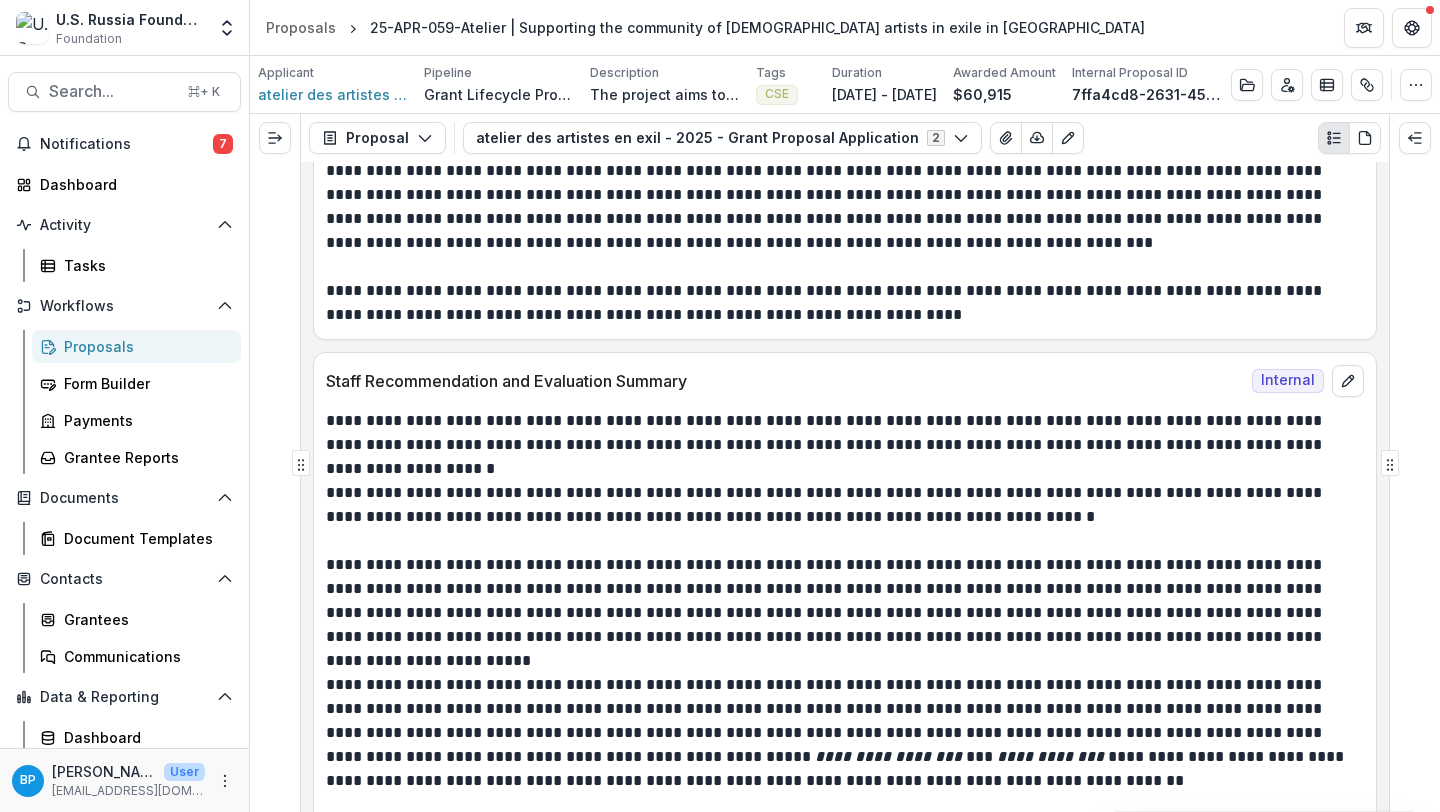 click on "**********" at bounding box center [842, 601] 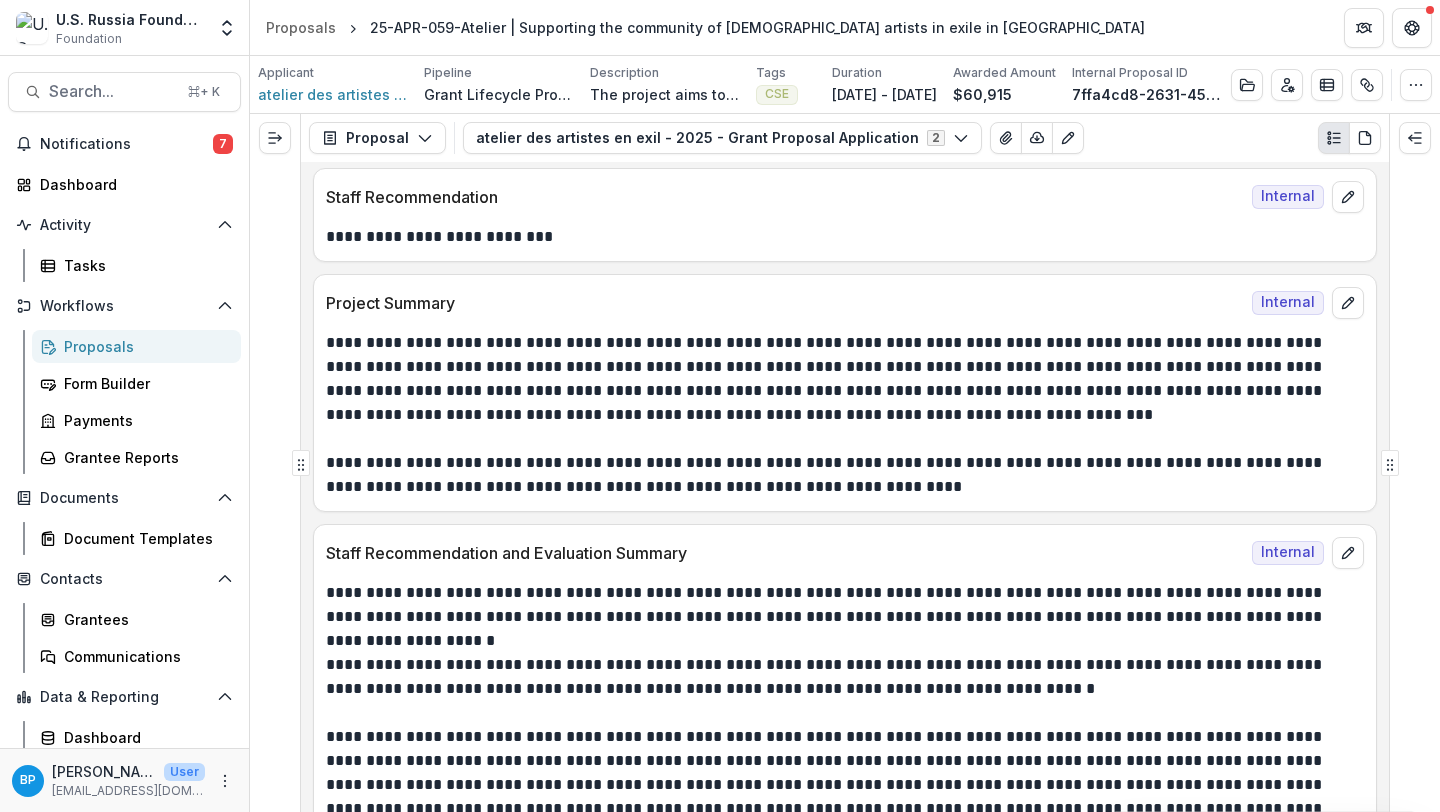 scroll, scrollTop: 893, scrollLeft: 0, axis: vertical 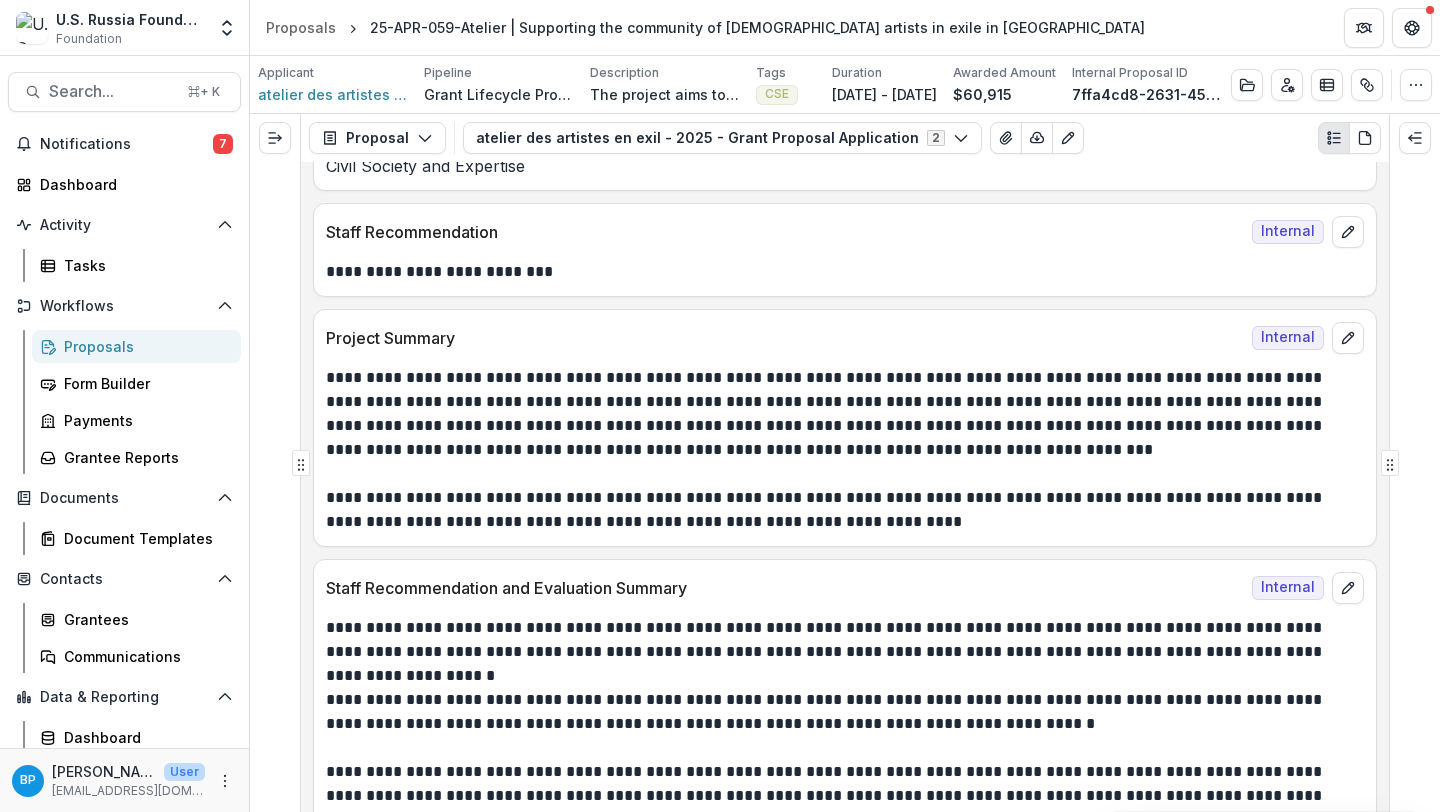 click on "**********" at bounding box center [842, 414] 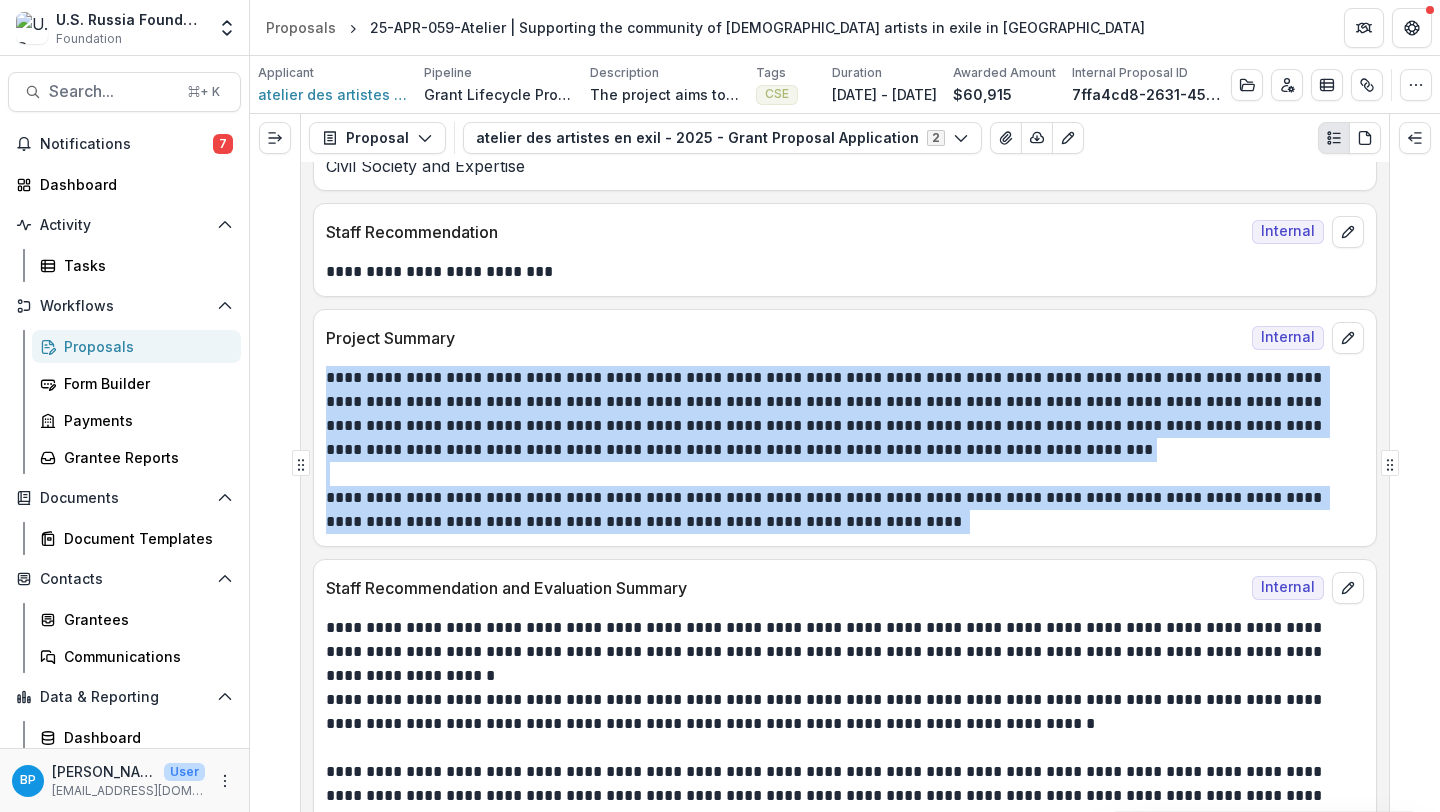 drag, startPoint x: 328, startPoint y: 376, endPoint x: 876, endPoint y: 521, distance: 566.8589 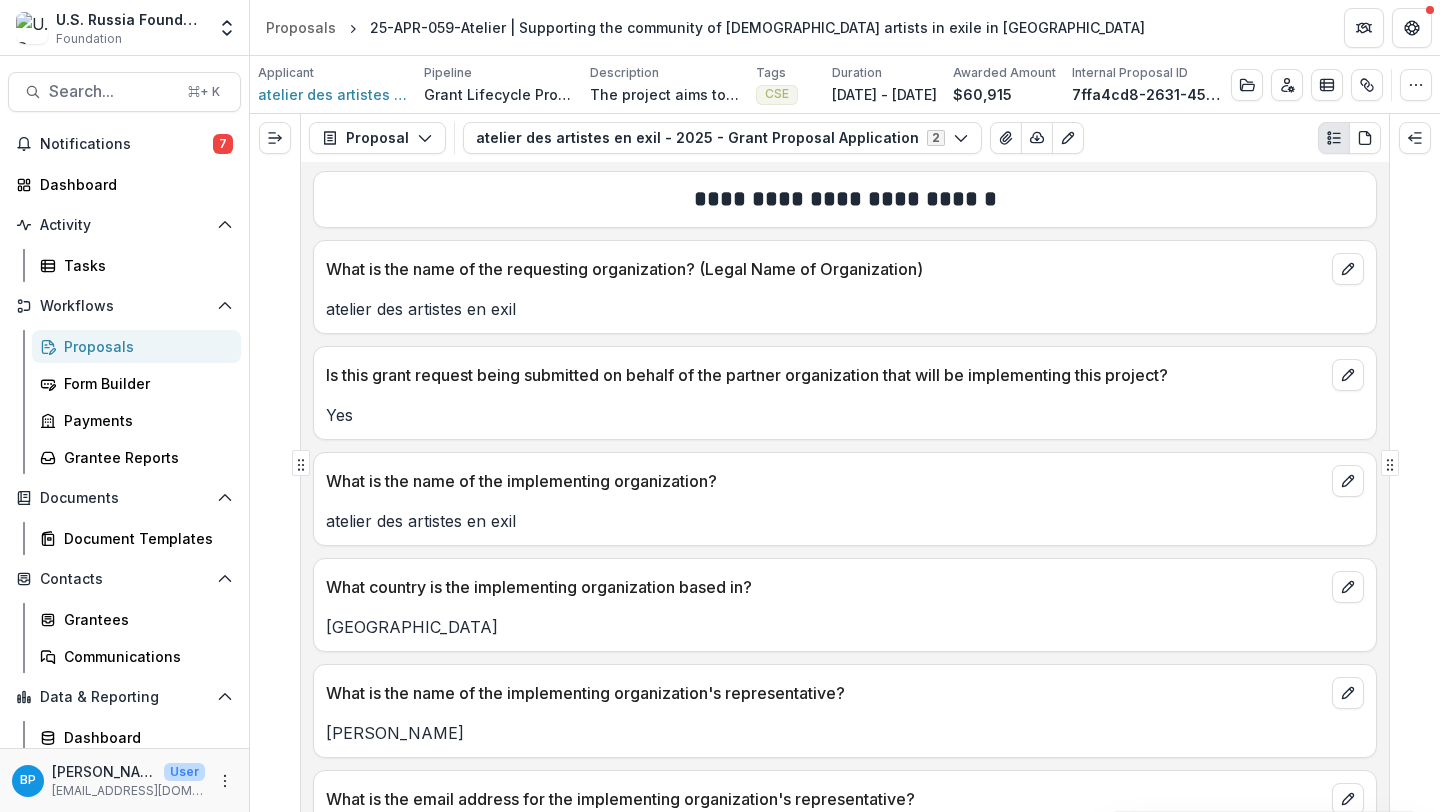 scroll, scrollTop: 4861, scrollLeft: 0, axis: vertical 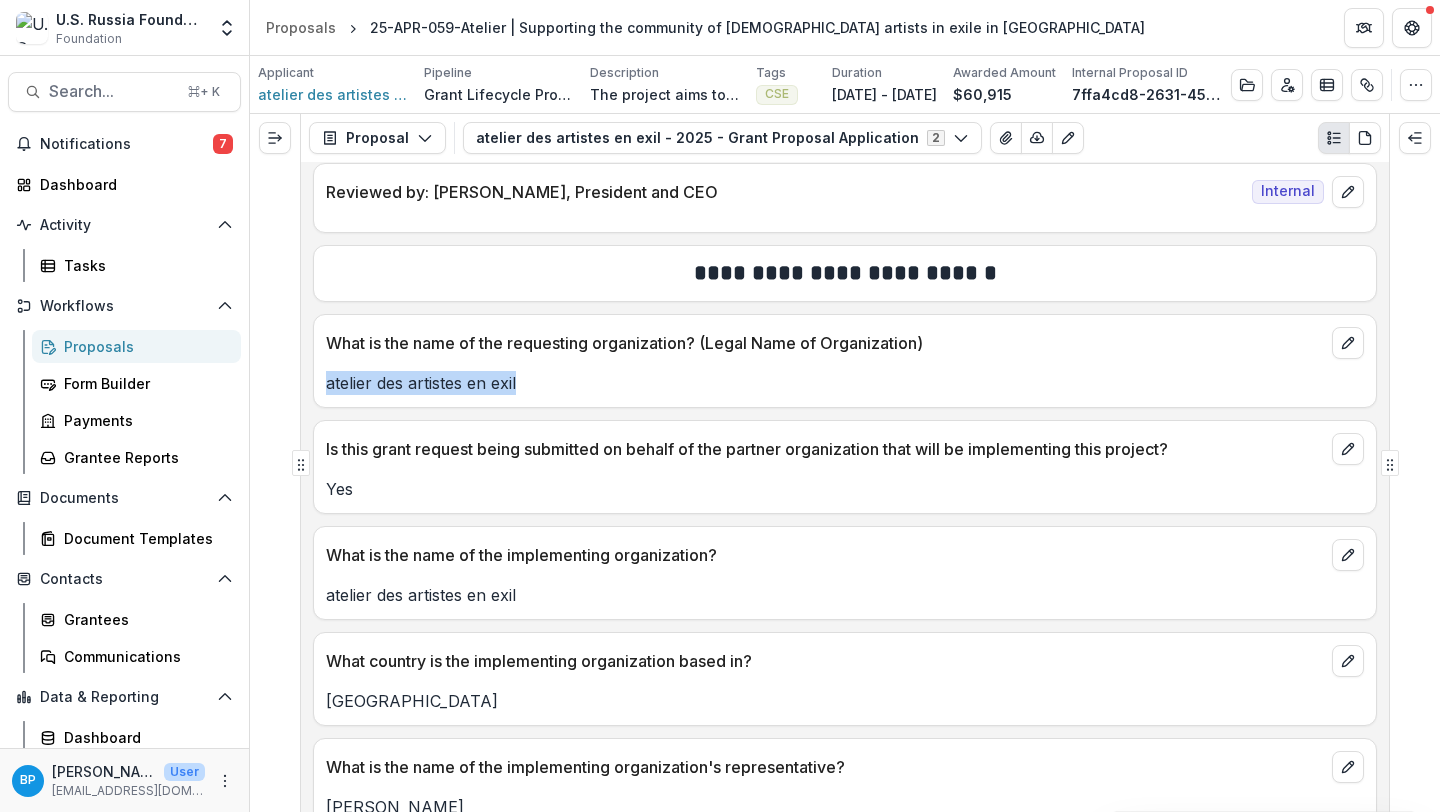 copy on "atelier des artistes en exil" 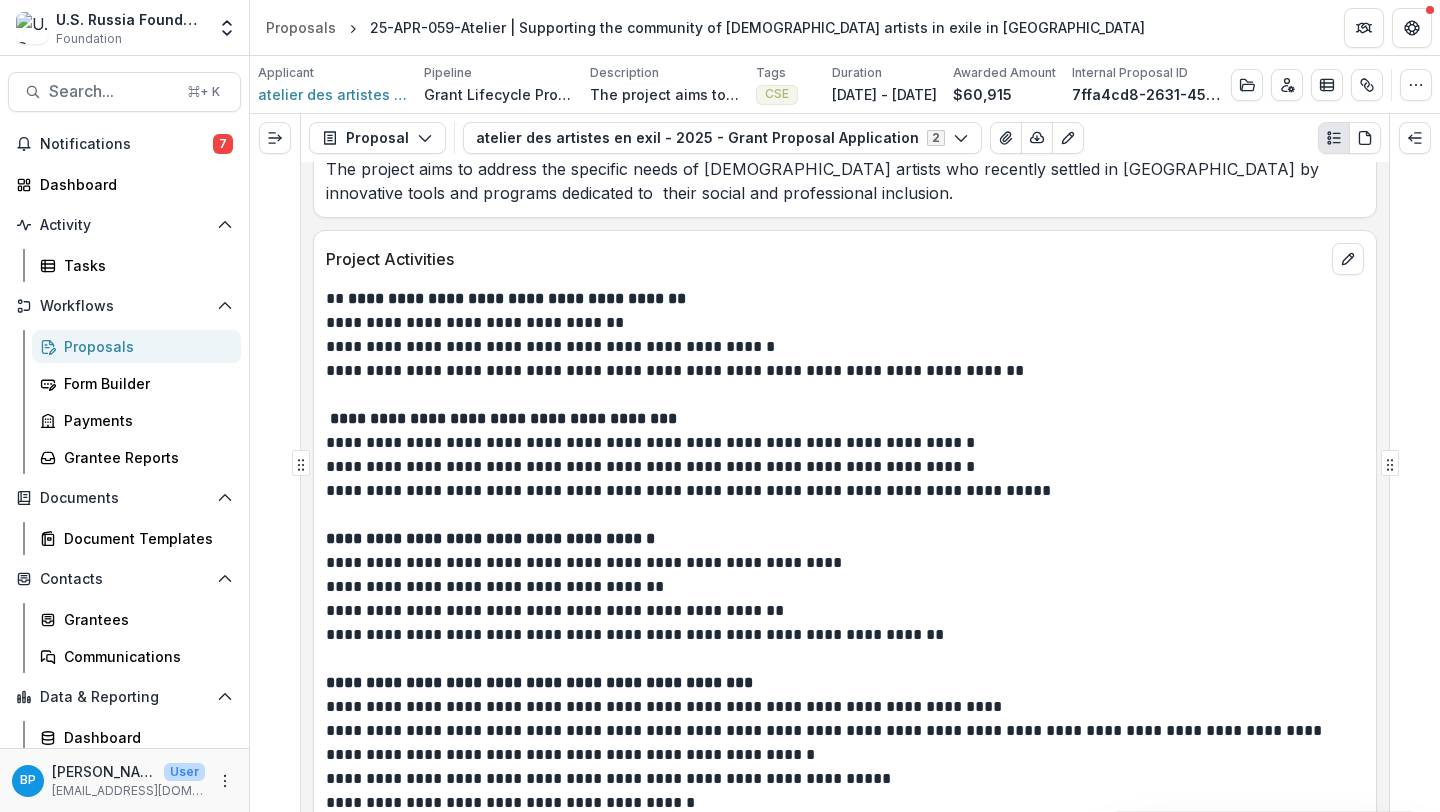 scroll, scrollTop: 8675, scrollLeft: 0, axis: vertical 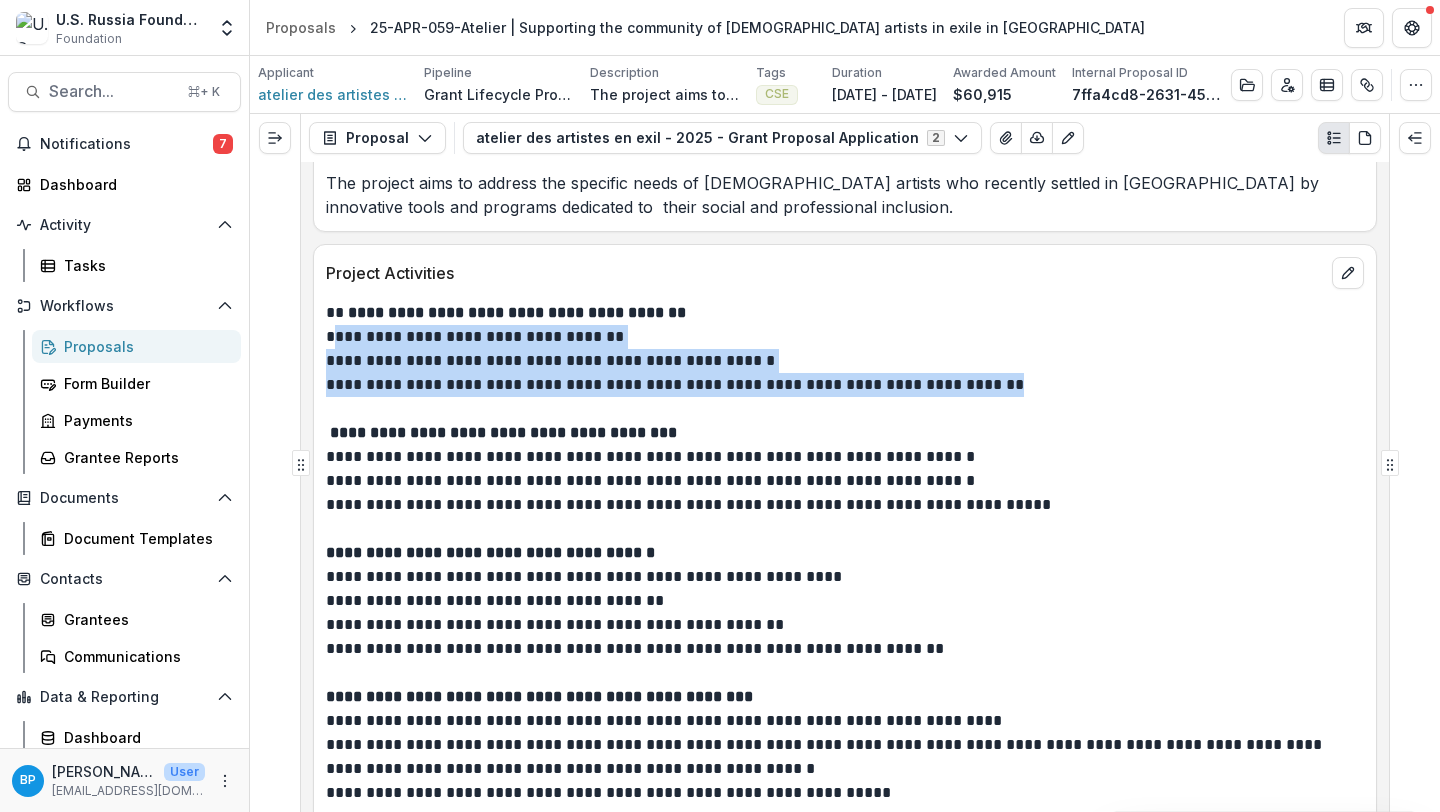 drag, startPoint x: 336, startPoint y: 338, endPoint x: 990, endPoint y: 396, distance: 656.56683 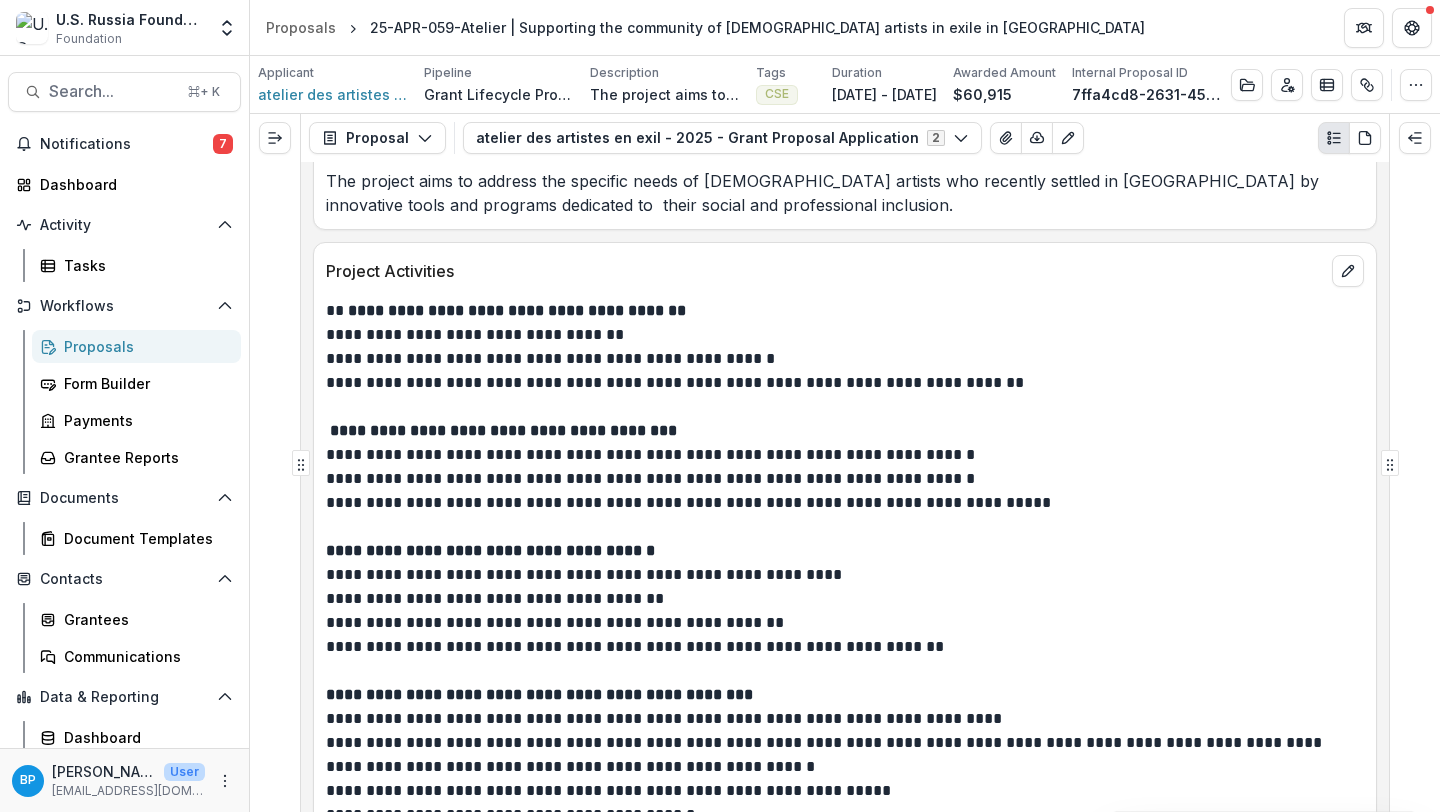 click on "**********" at bounding box center [845, 431] 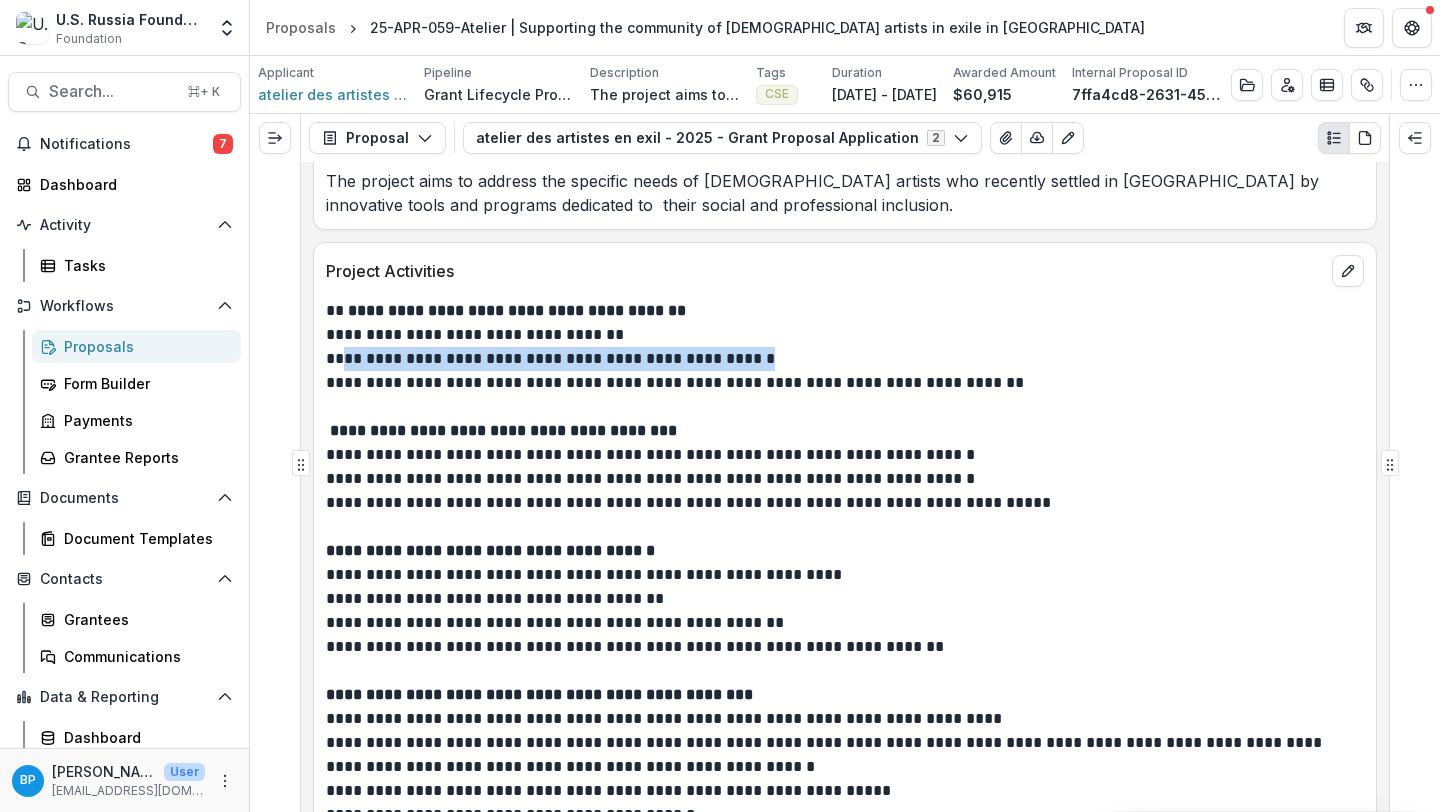 drag, startPoint x: 757, startPoint y: 358, endPoint x: 339, endPoint y: 363, distance: 418.0299 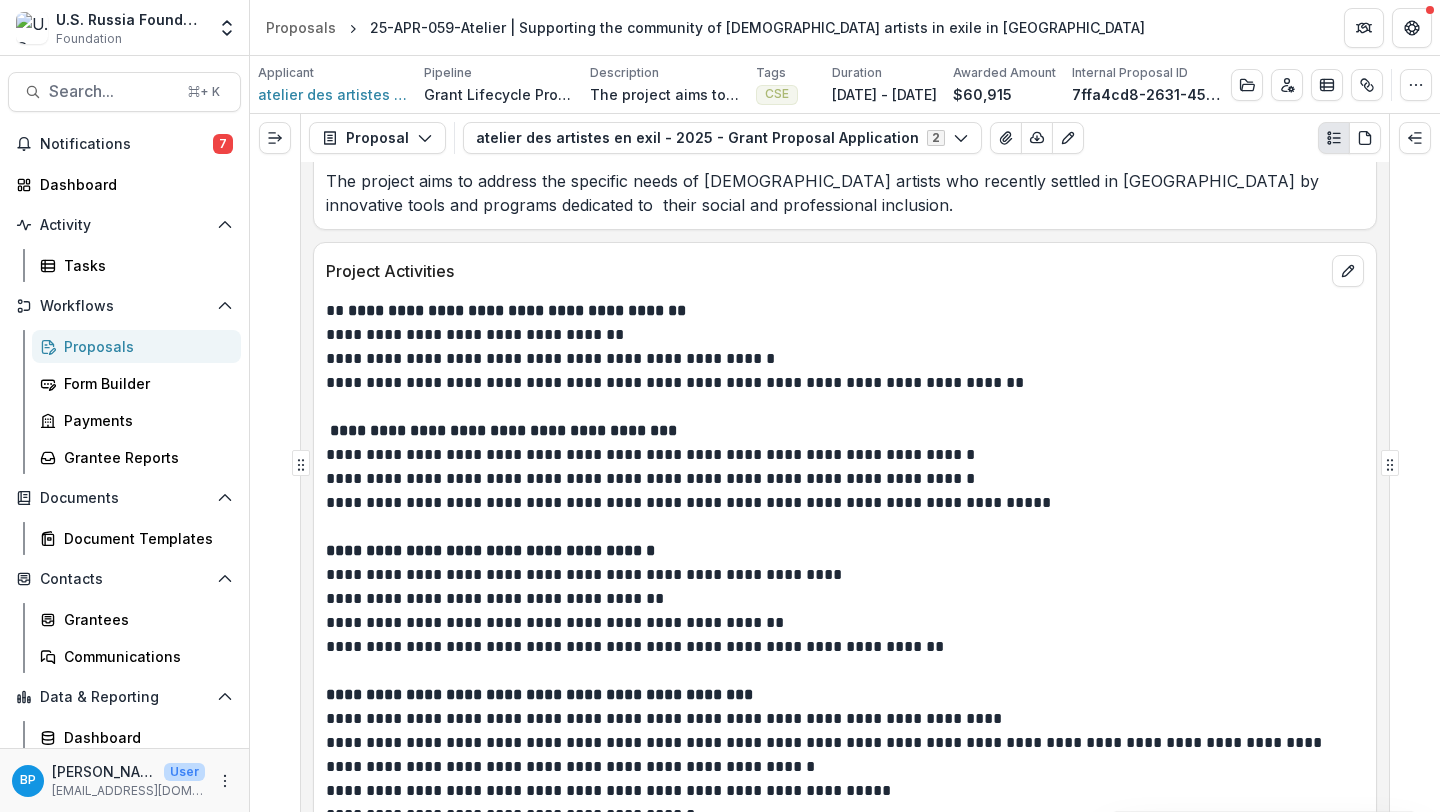 click at bounding box center (842, 407) 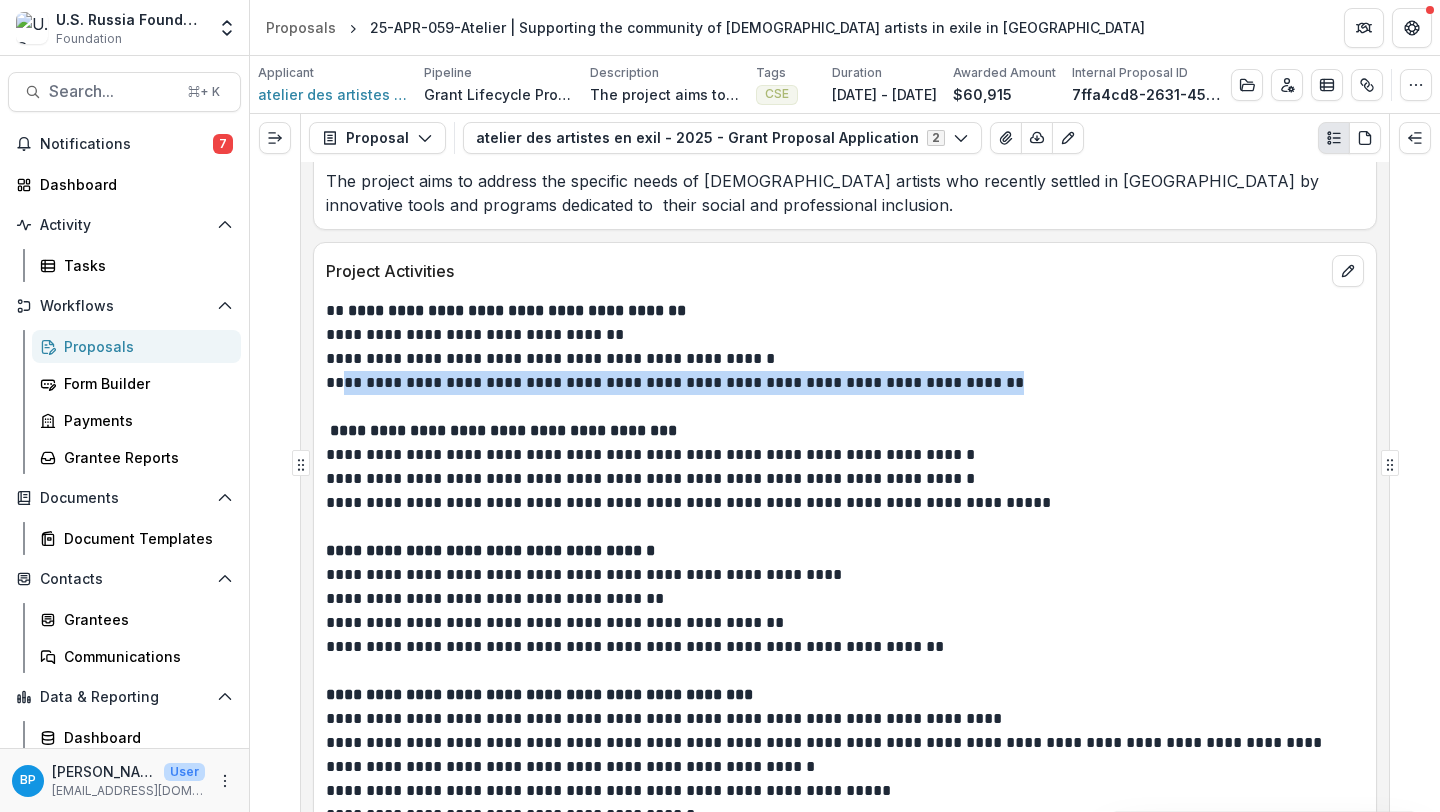 drag, startPoint x: 967, startPoint y: 394, endPoint x: 341, endPoint y: 384, distance: 626.0799 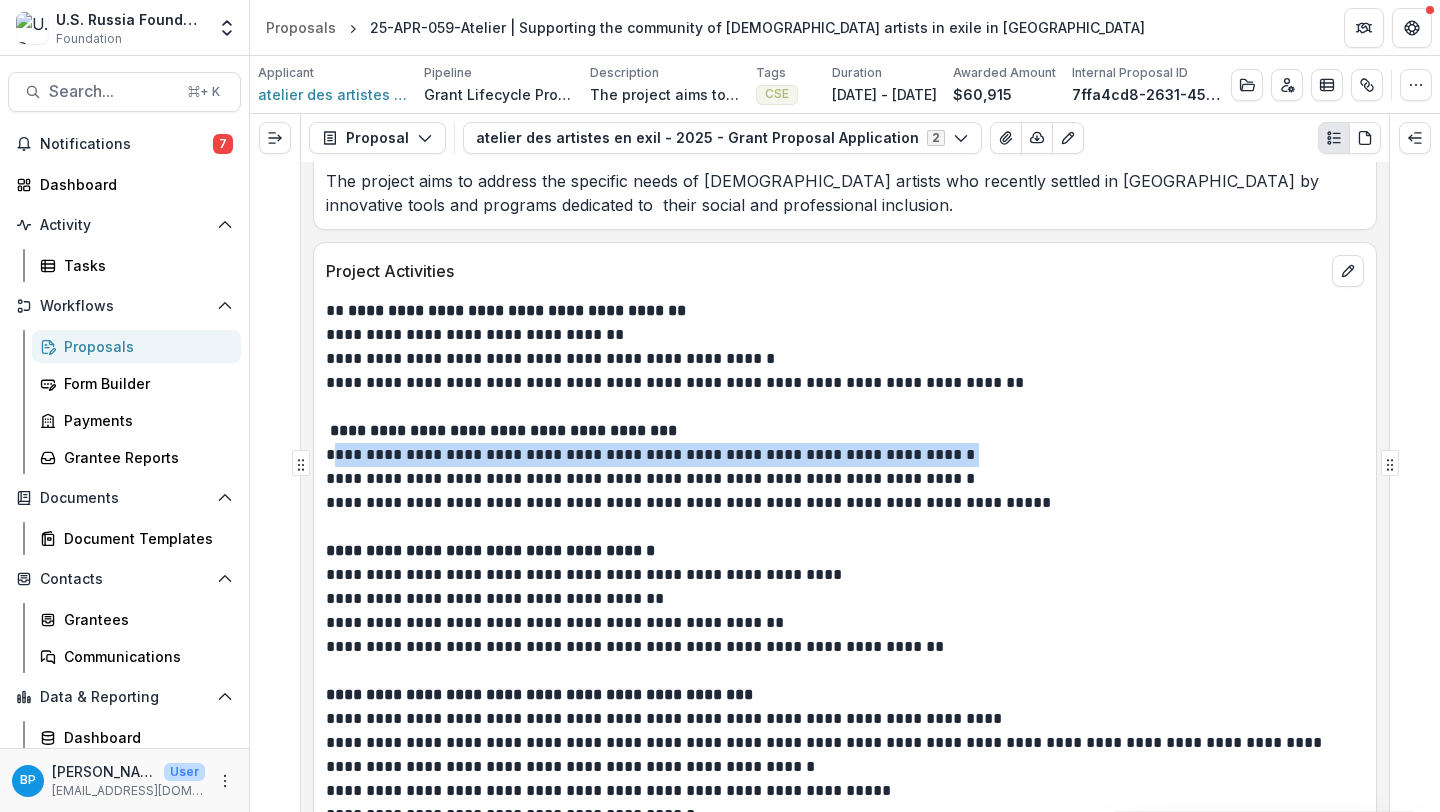 drag, startPoint x: 336, startPoint y: 457, endPoint x: 978, endPoint y: 454, distance: 642.007 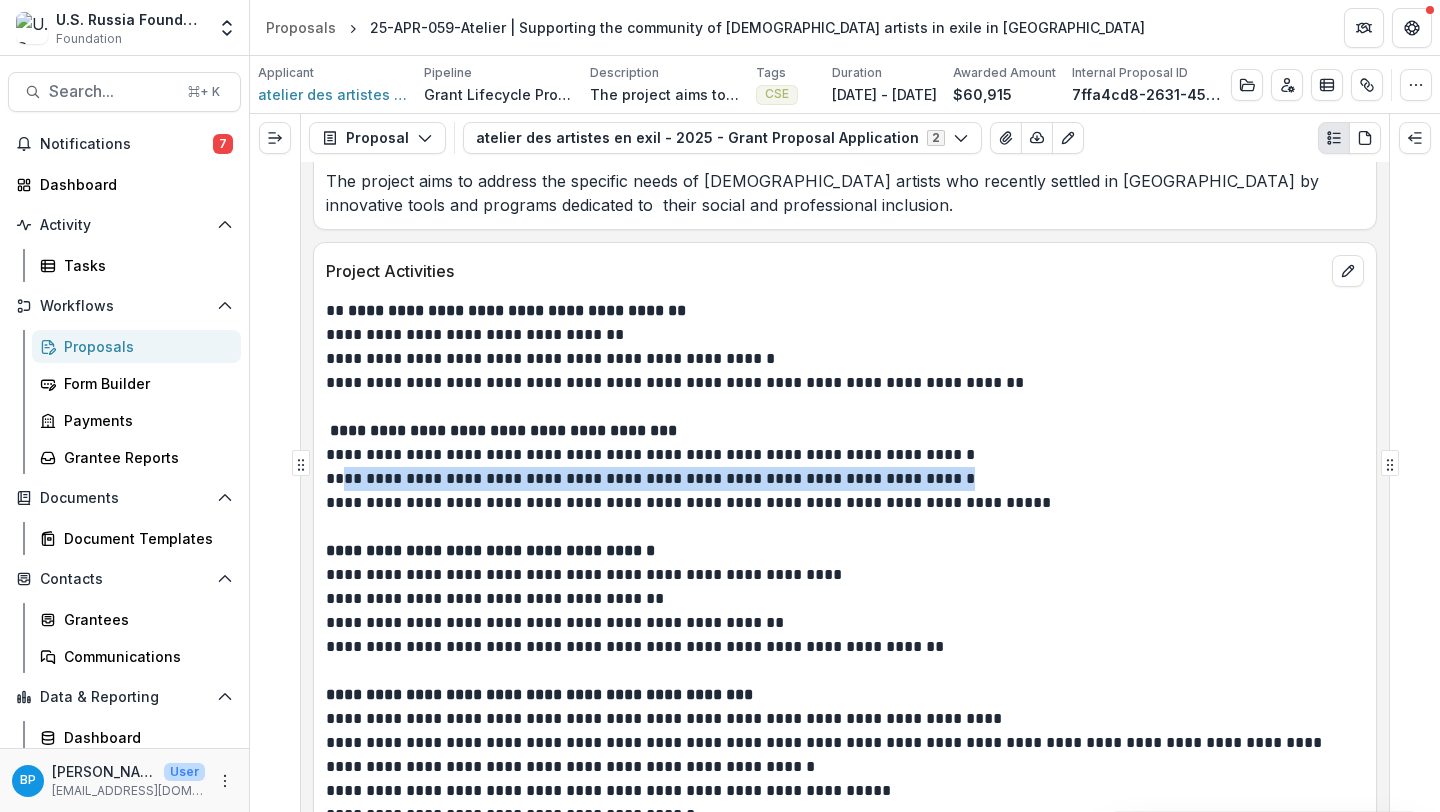 drag, startPoint x: 338, startPoint y: 484, endPoint x: 947, endPoint y: 485, distance: 609.0008 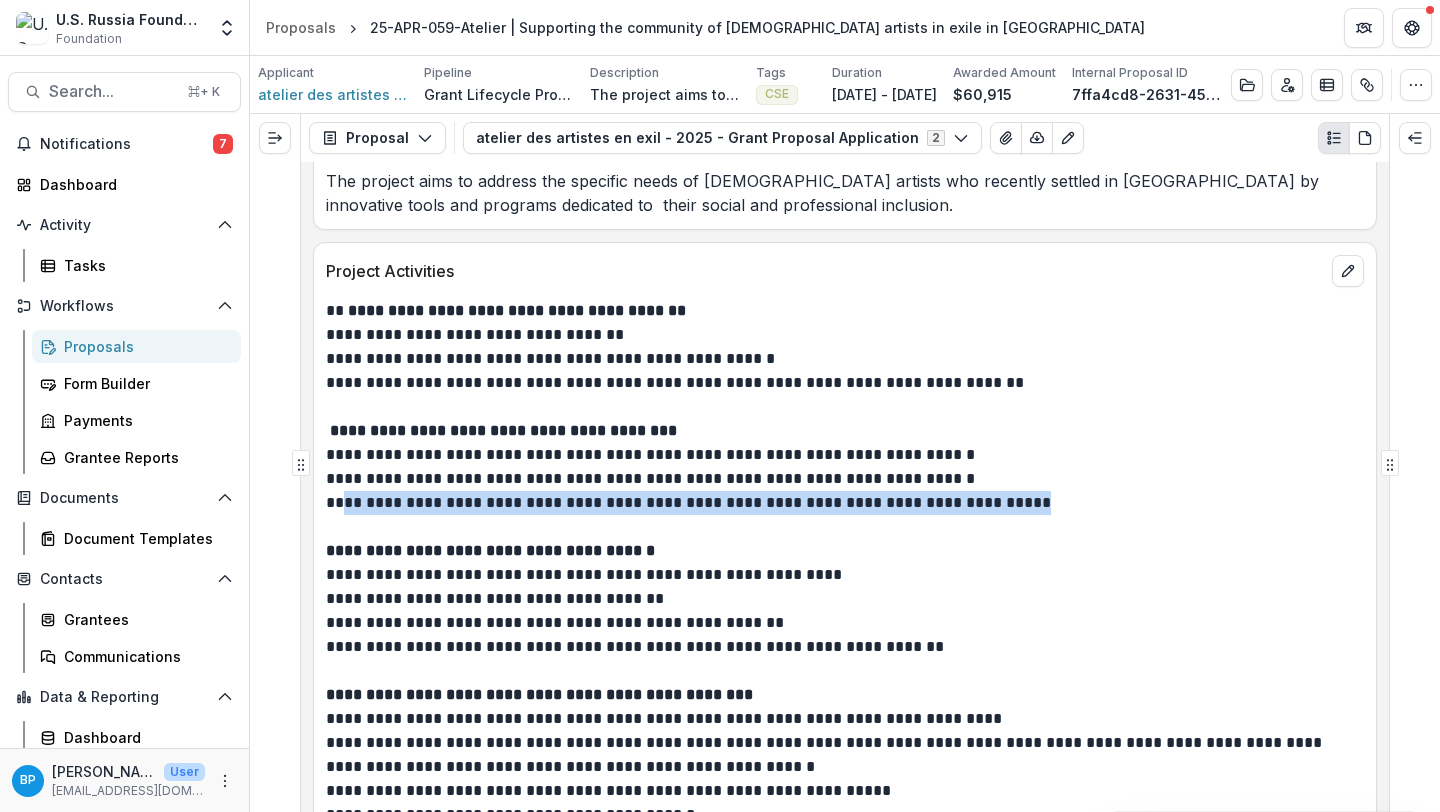 drag, startPoint x: 339, startPoint y: 503, endPoint x: 1024, endPoint y: 503, distance: 685 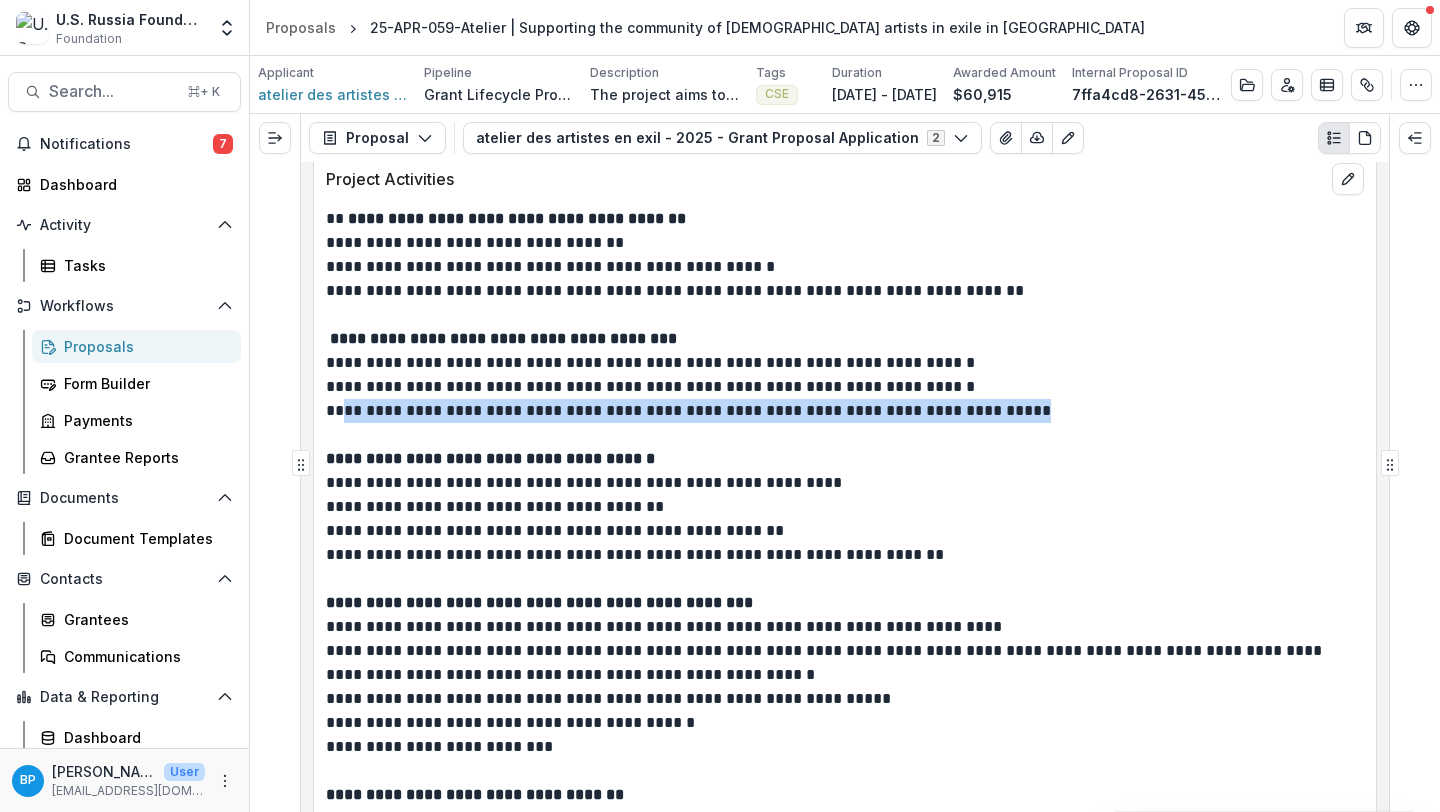 scroll, scrollTop: 8783, scrollLeft: 0, axis: vertical 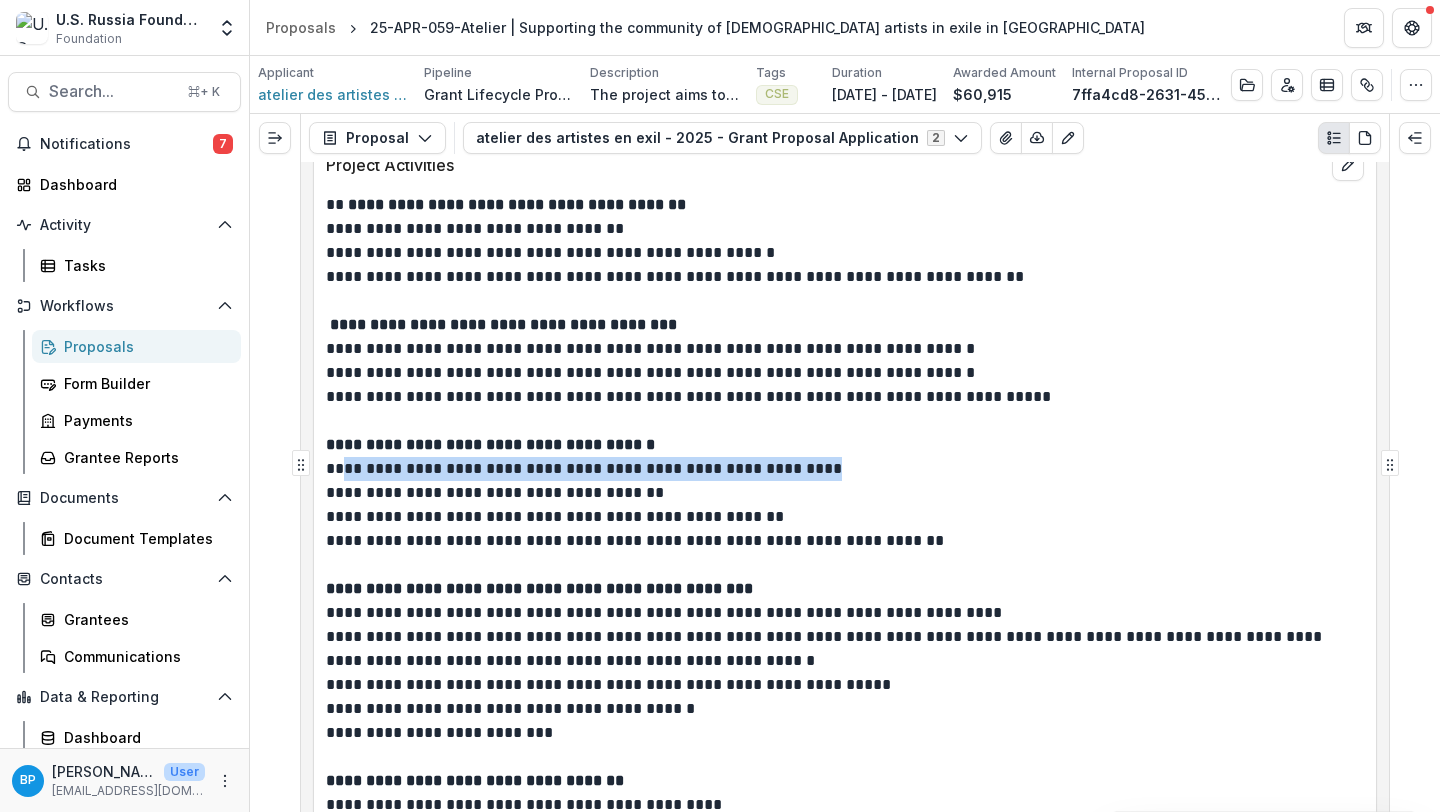 drag, startPoint x: 338, startPoint y: 466, endPoint x: 891, endPoint y: 466, distance: 553 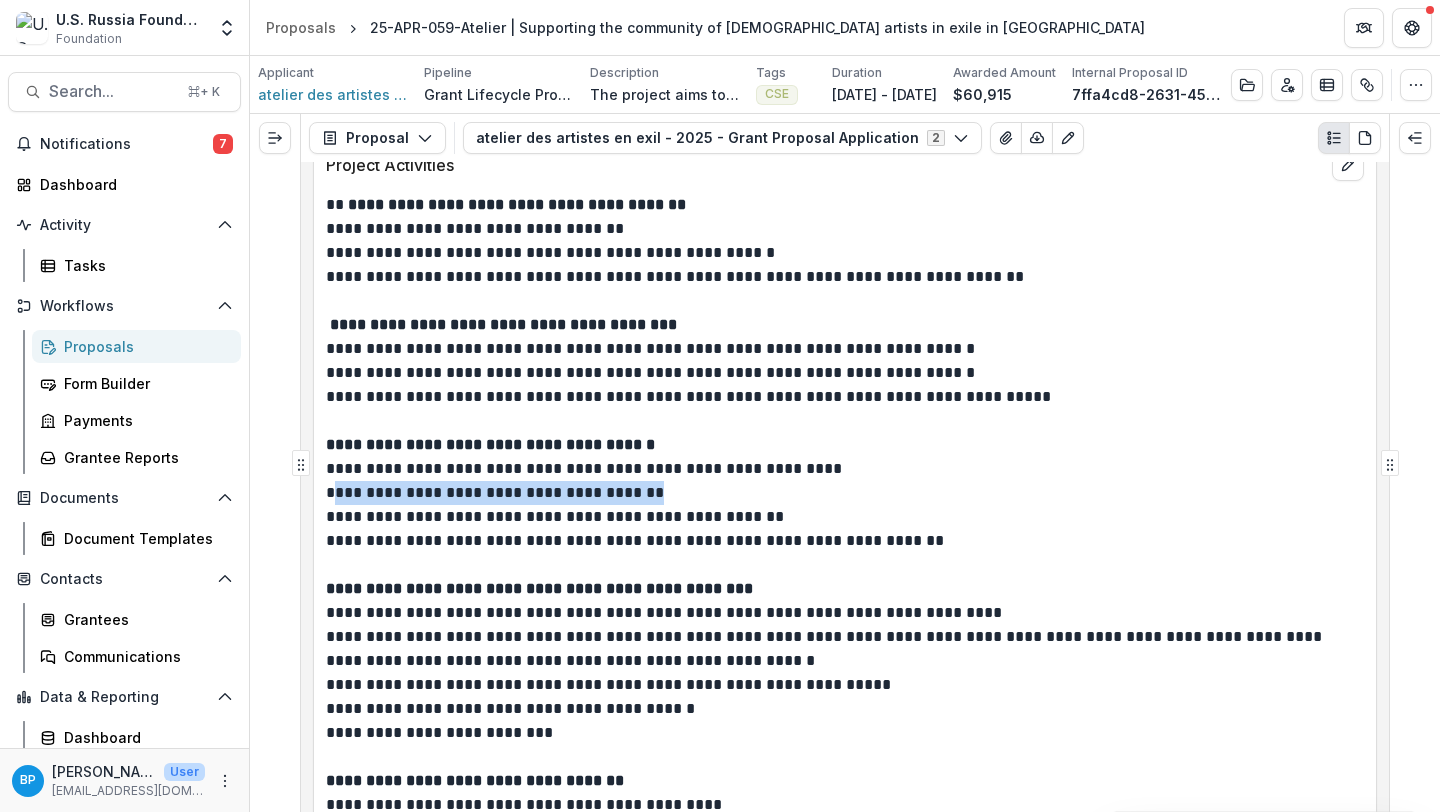 drag, startPoint x: 336, startPoint y: 496, endPoint x: 686, endPoint y: 496, distance: 350 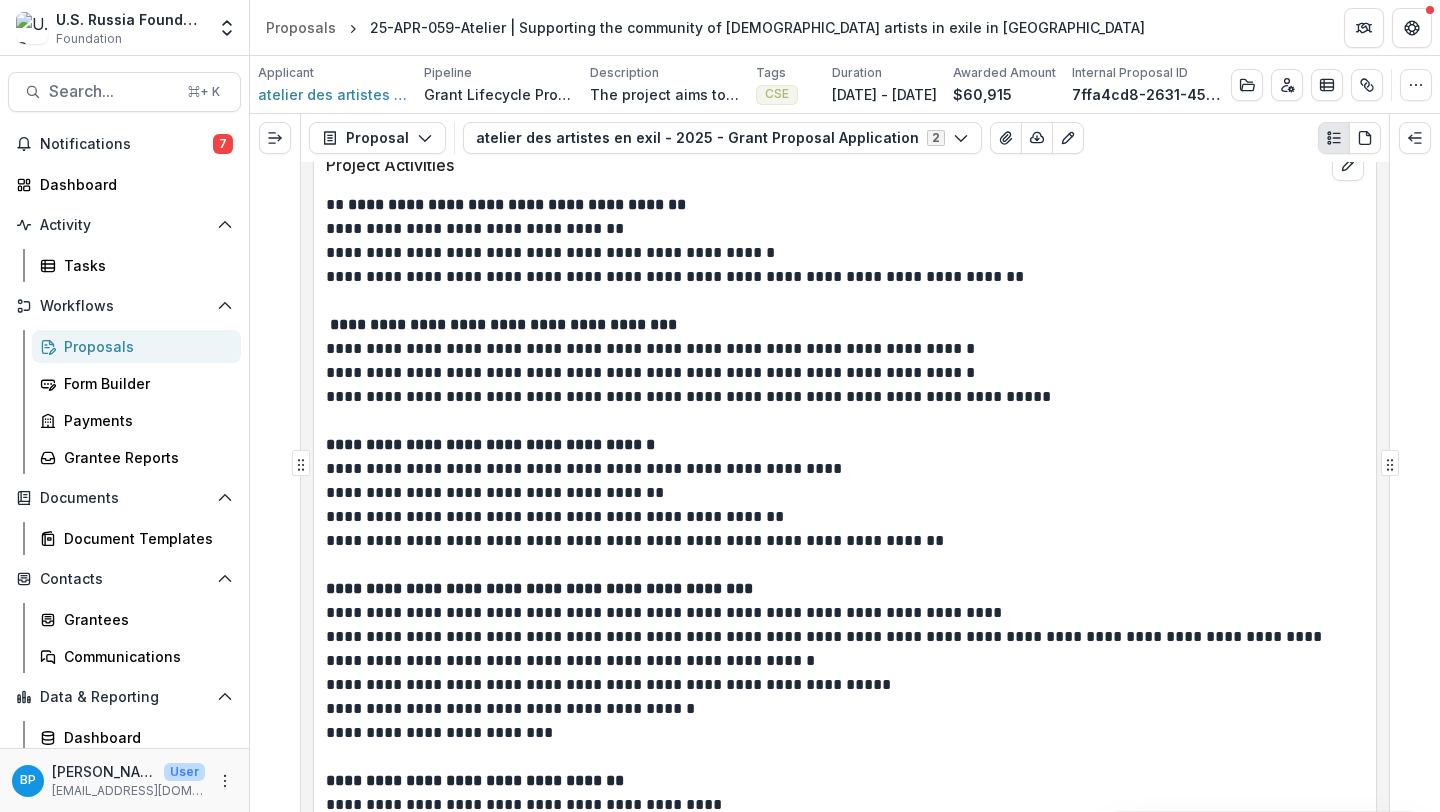 click on "**********" at bounding box center [842, 541] 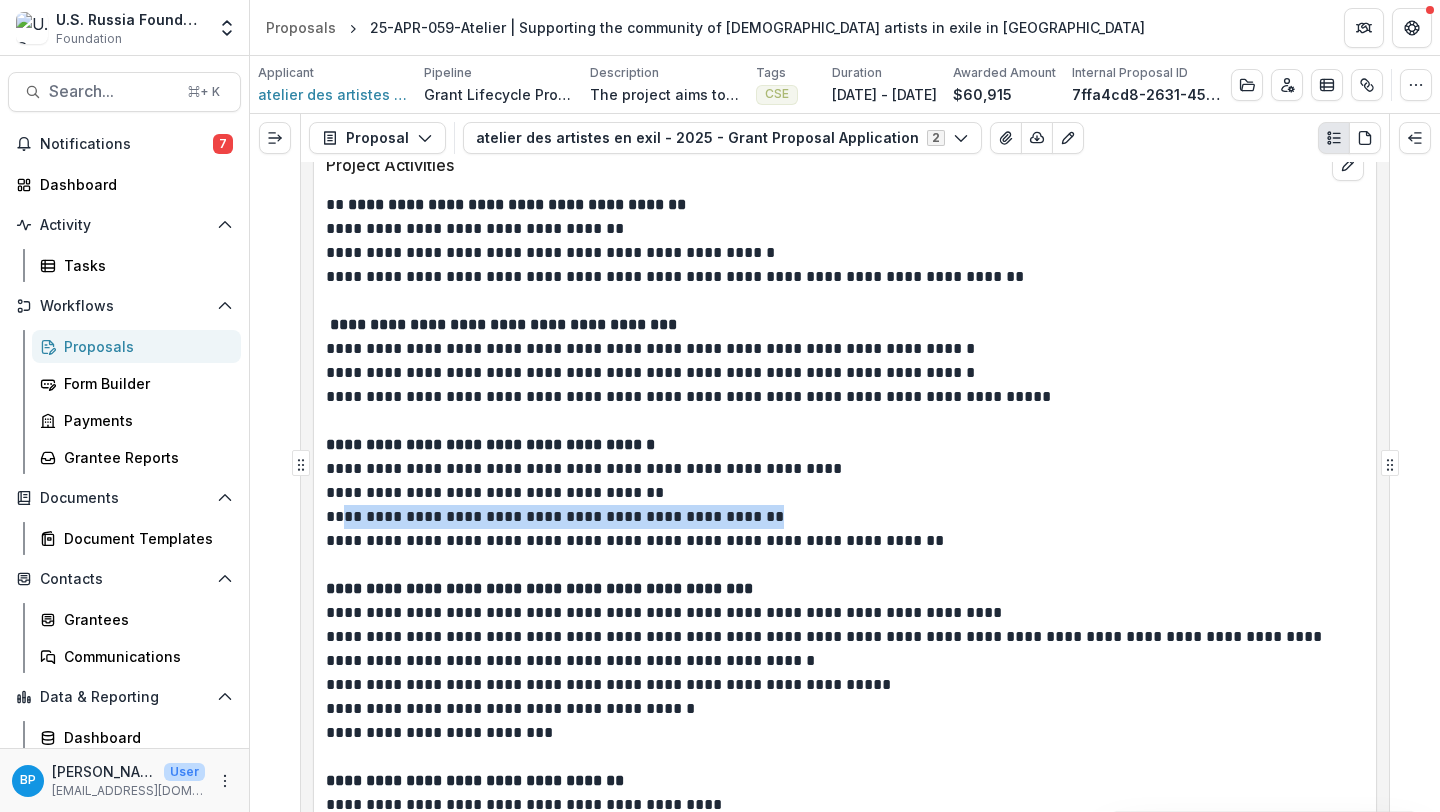 drag, startPoint x: 339, startPoint y: 519, endPoint x: 783, endPoint y: 520, distance: 444.00113 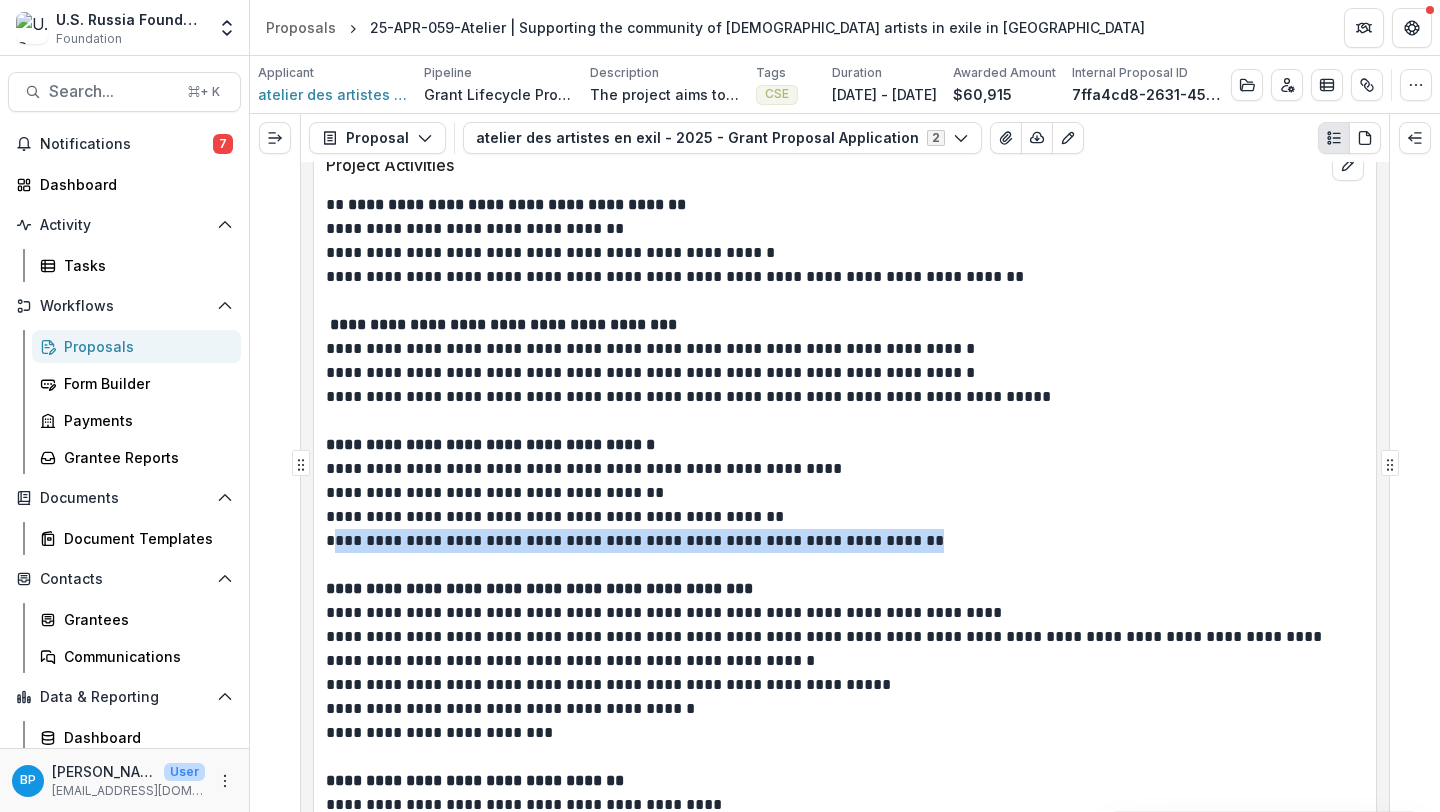 drag, startPoint x: 337, startPoint y: 543, endPoint x: 963, endPoint y: 541, distance: 626.0032 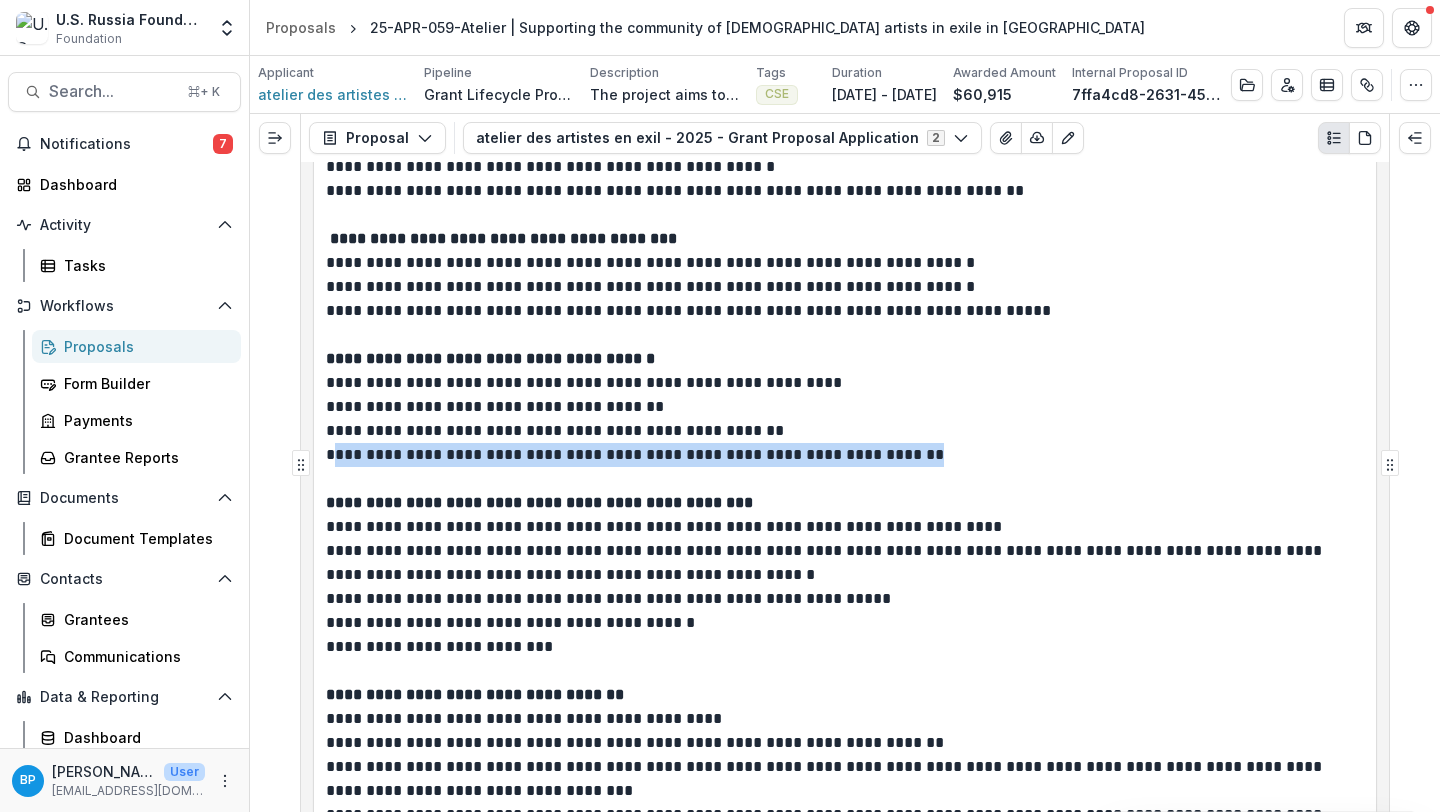 scroll, scrollTop: 8887, scrollLeft: 0, axis: vertical 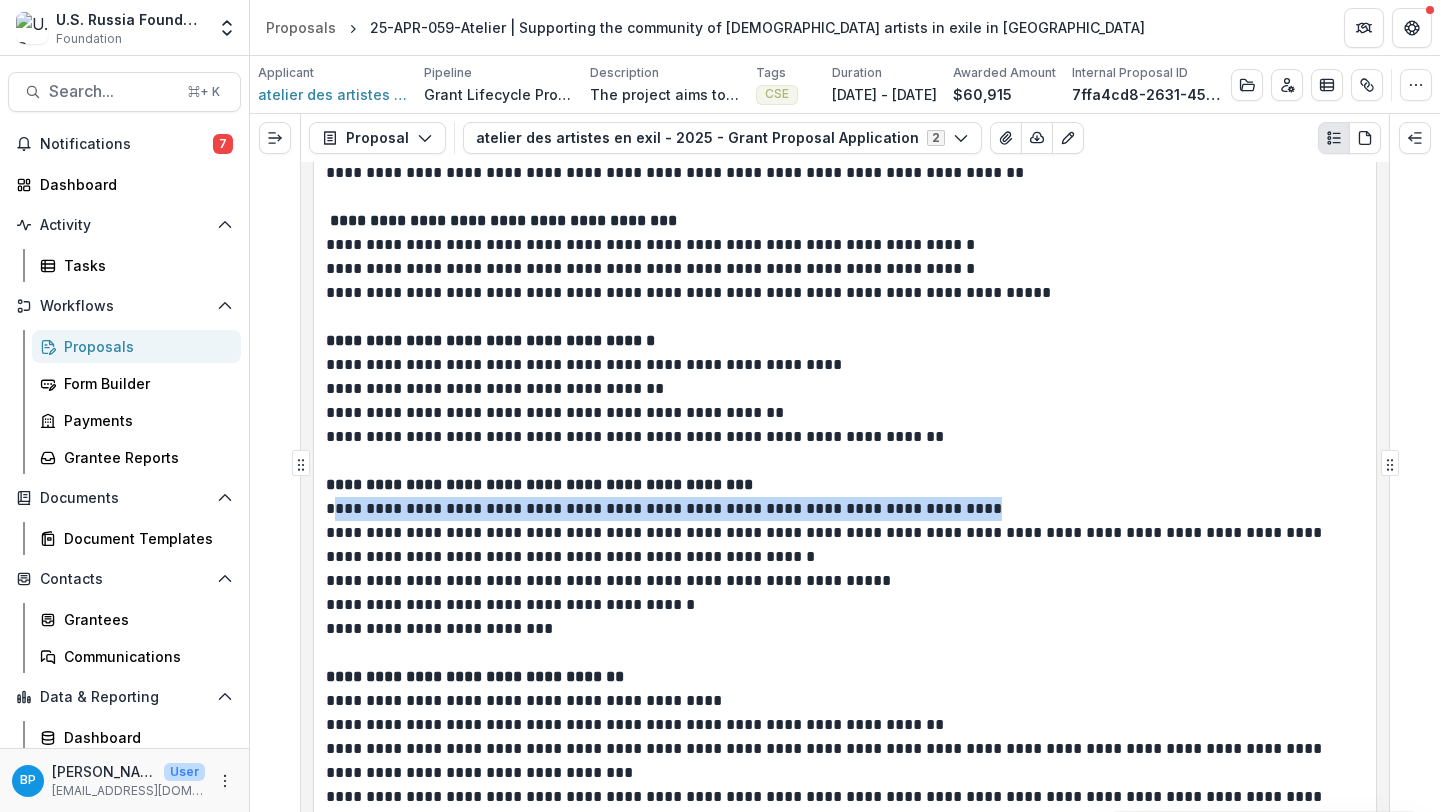 drag, startPoint x: 336, startPoint y: 506, endPoint x: 980, endPoint y: 519, distance: 644.1312 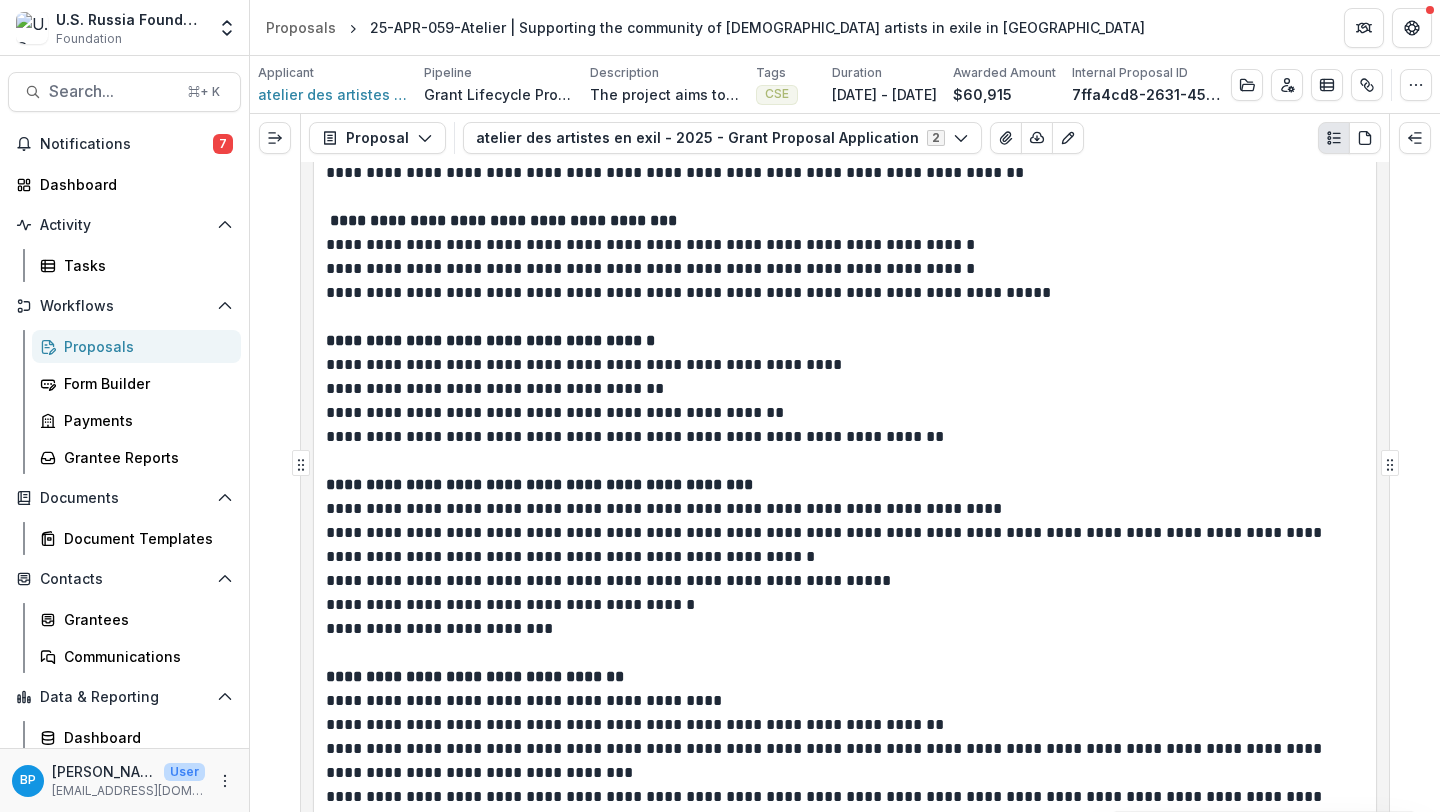 click on "**********" at bounding box center [842, 545] 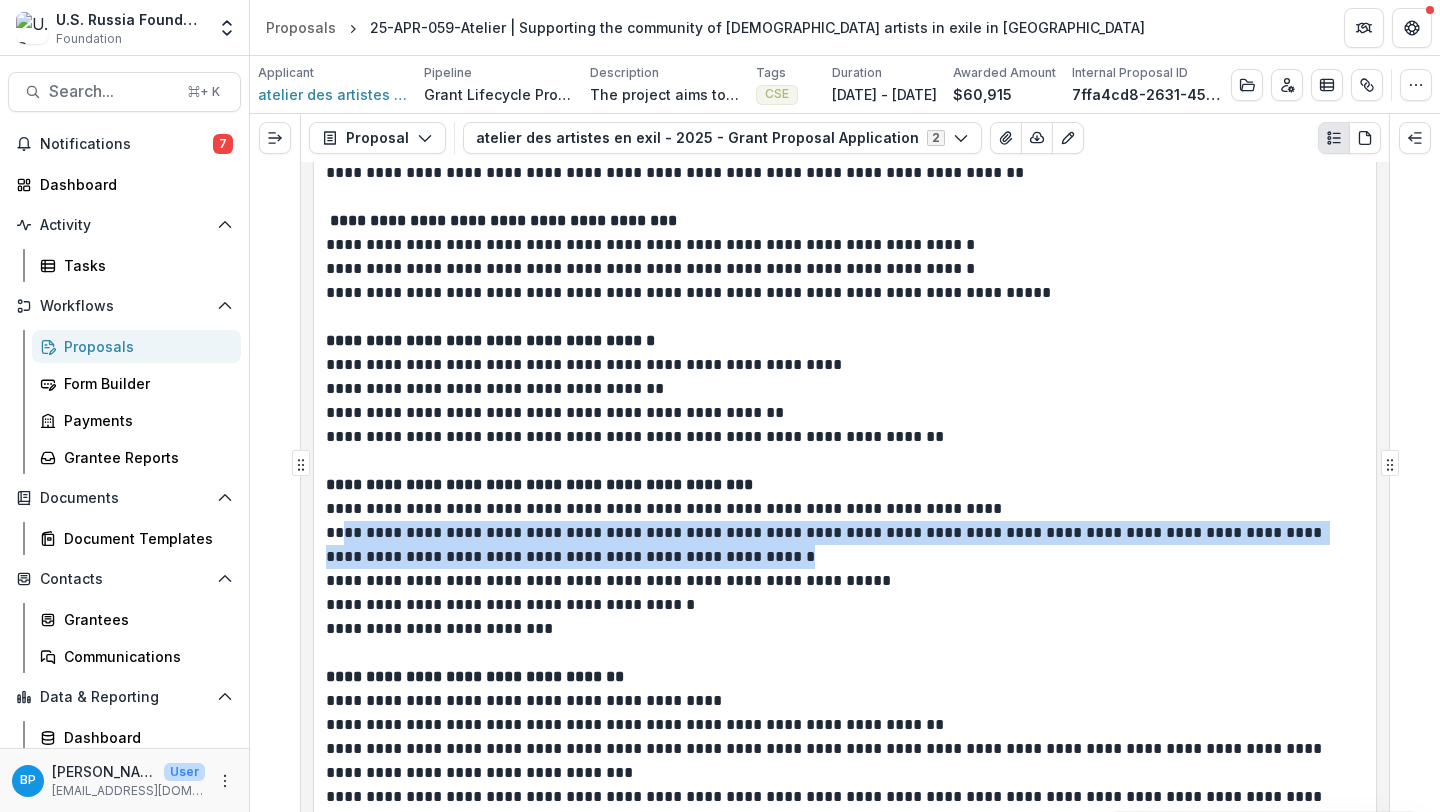 drag, startPoint x: 339, startPoint y: 535, endPoint x: 773, endPoint y: 551, distance: 434.29483 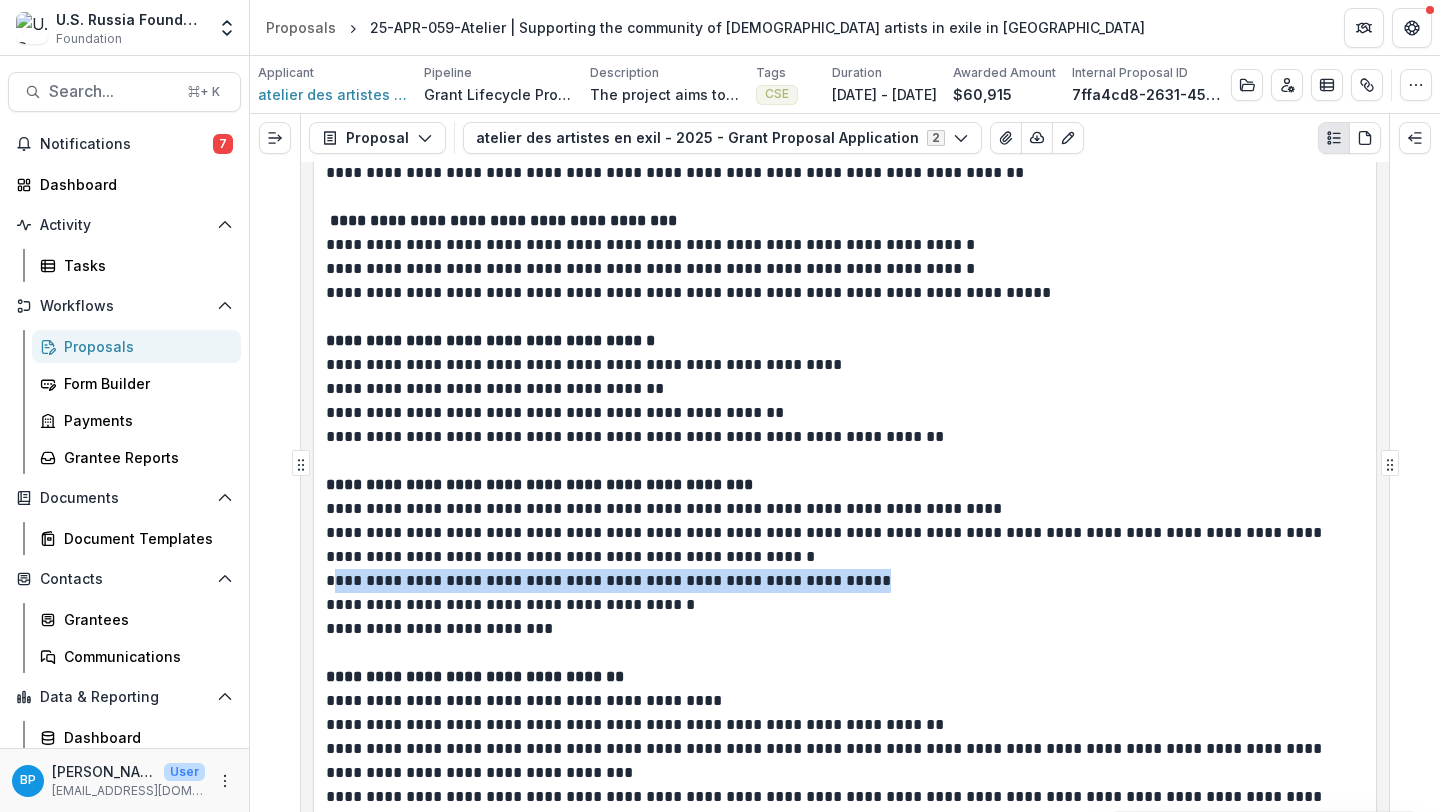 drag, startPoint x: 336, startPoint y: 582, endPoint x: 886, endPoint y: 591, distance: 550.0736 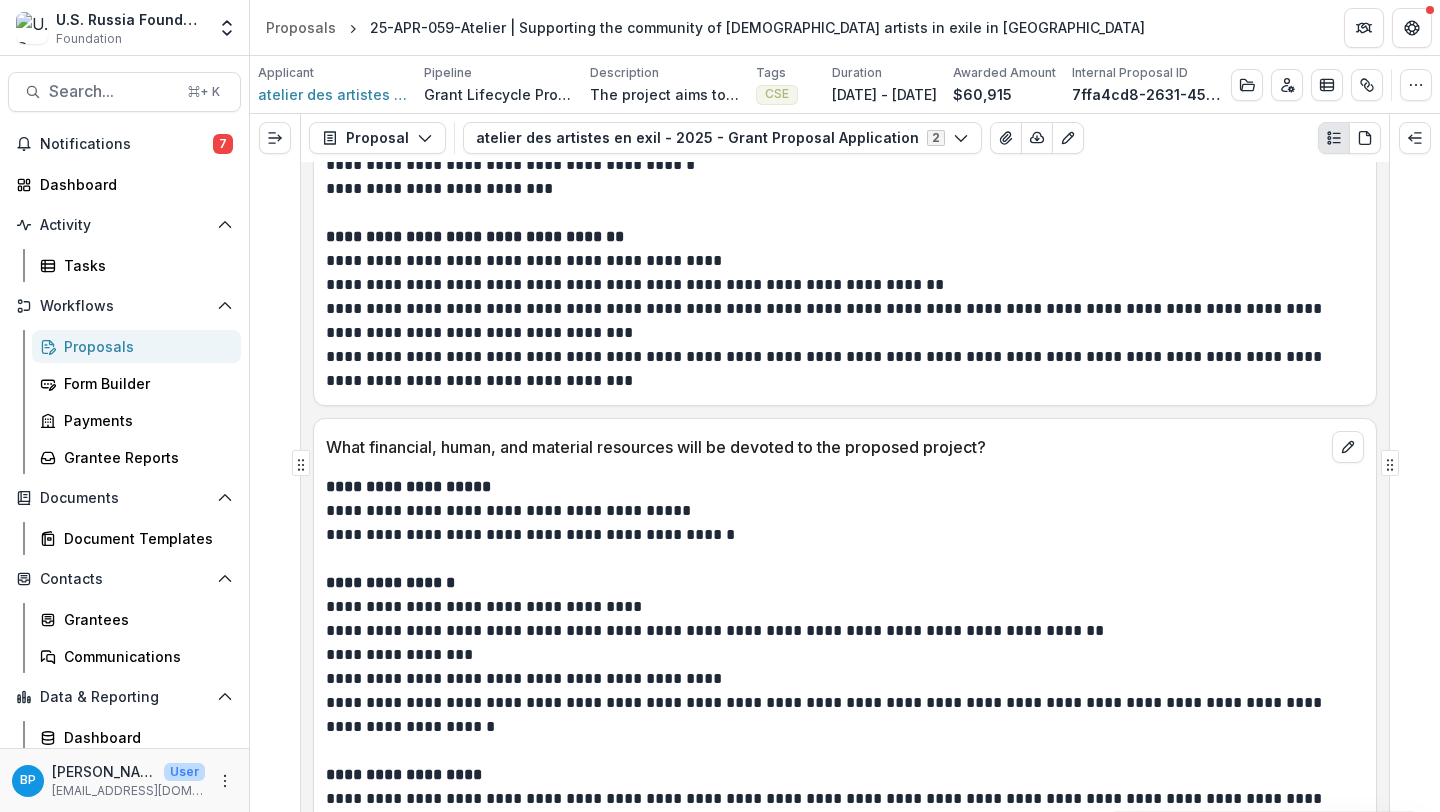 scroll, scrollTop: 9003, scrollLeft: 0, axis: vertical 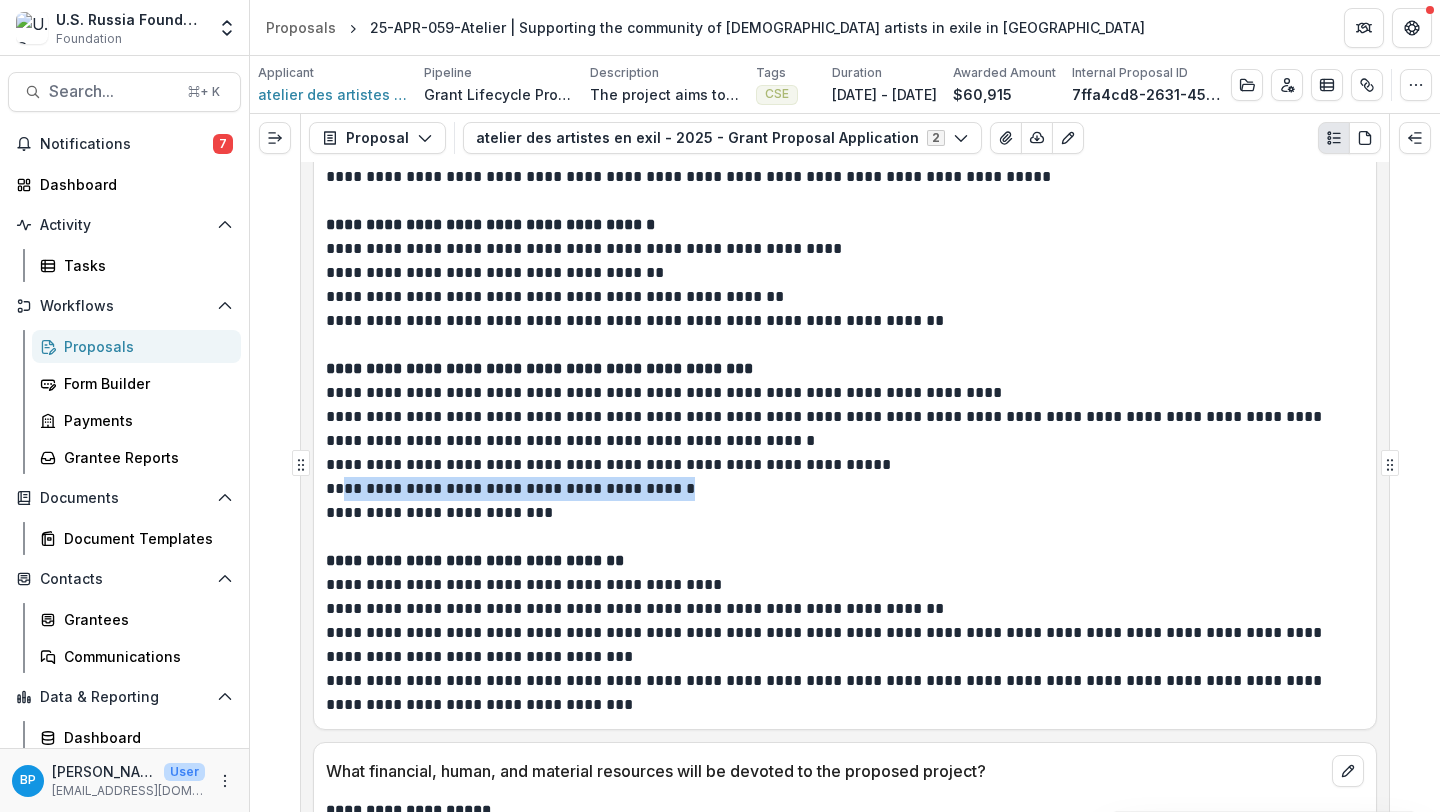 drag, startPoint x: 338, startPoint y: 485, endPoint x: 754, endPoint y: 483, distance: 416.00482 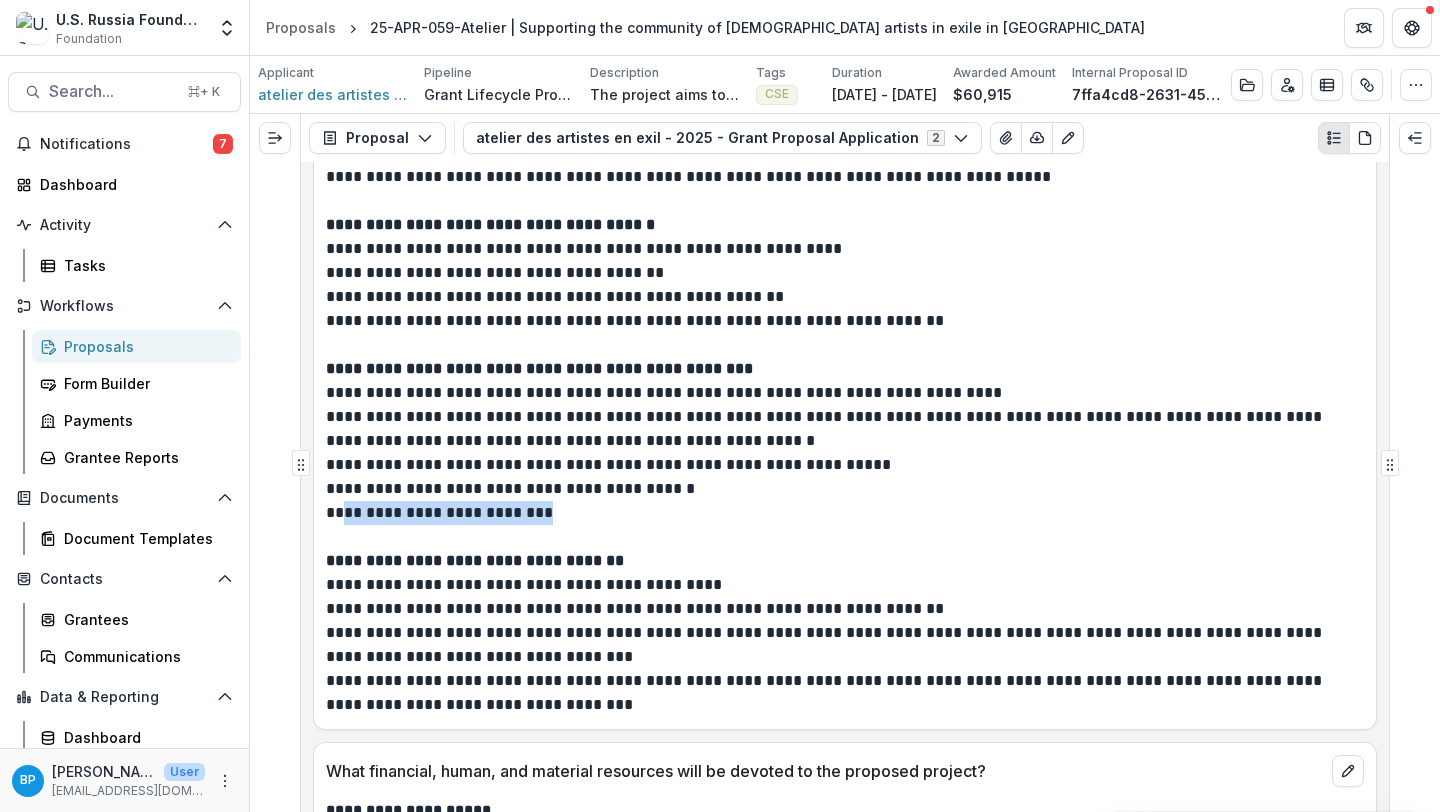 drag, startPoint x: 536, startPoint y: 507, endPoint x: 340, endPoint y: 515, distance: 196.1632 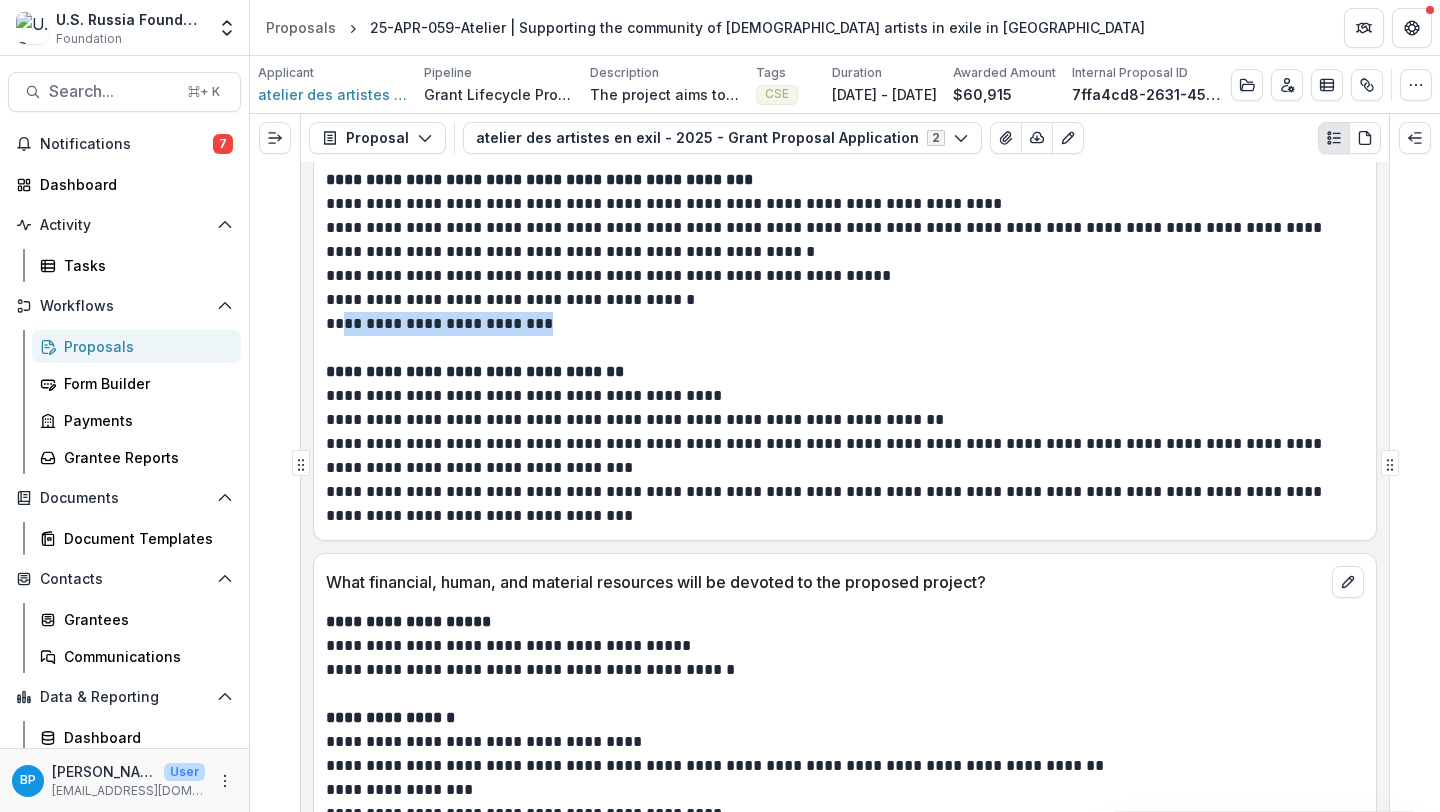 scroll, scrollTop: 9216, scrollLeft: 0, axis: vertical 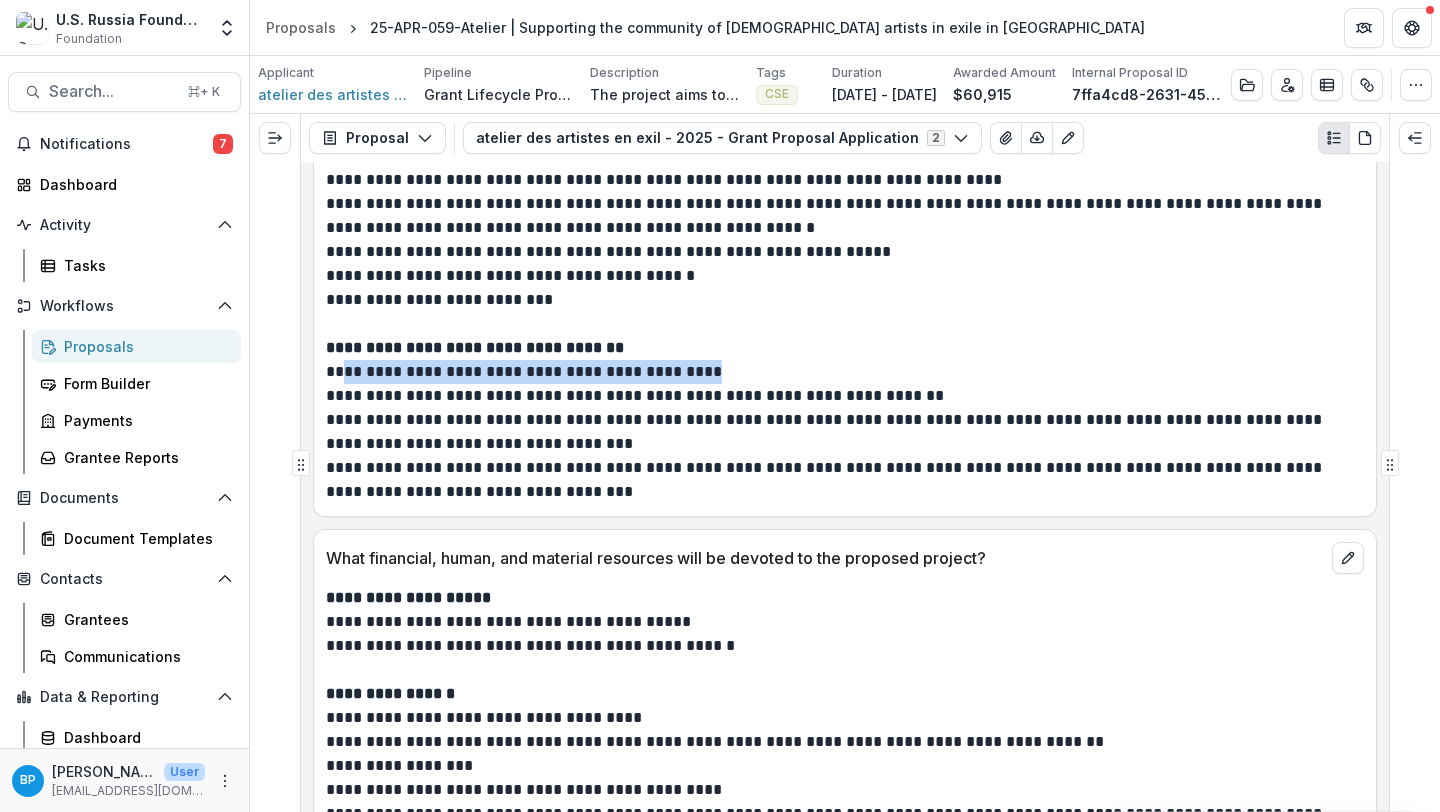 drag, startPoint x: 340, startPoint y: 375, endPoint x: 888, endPoint y: 375, distance: 548 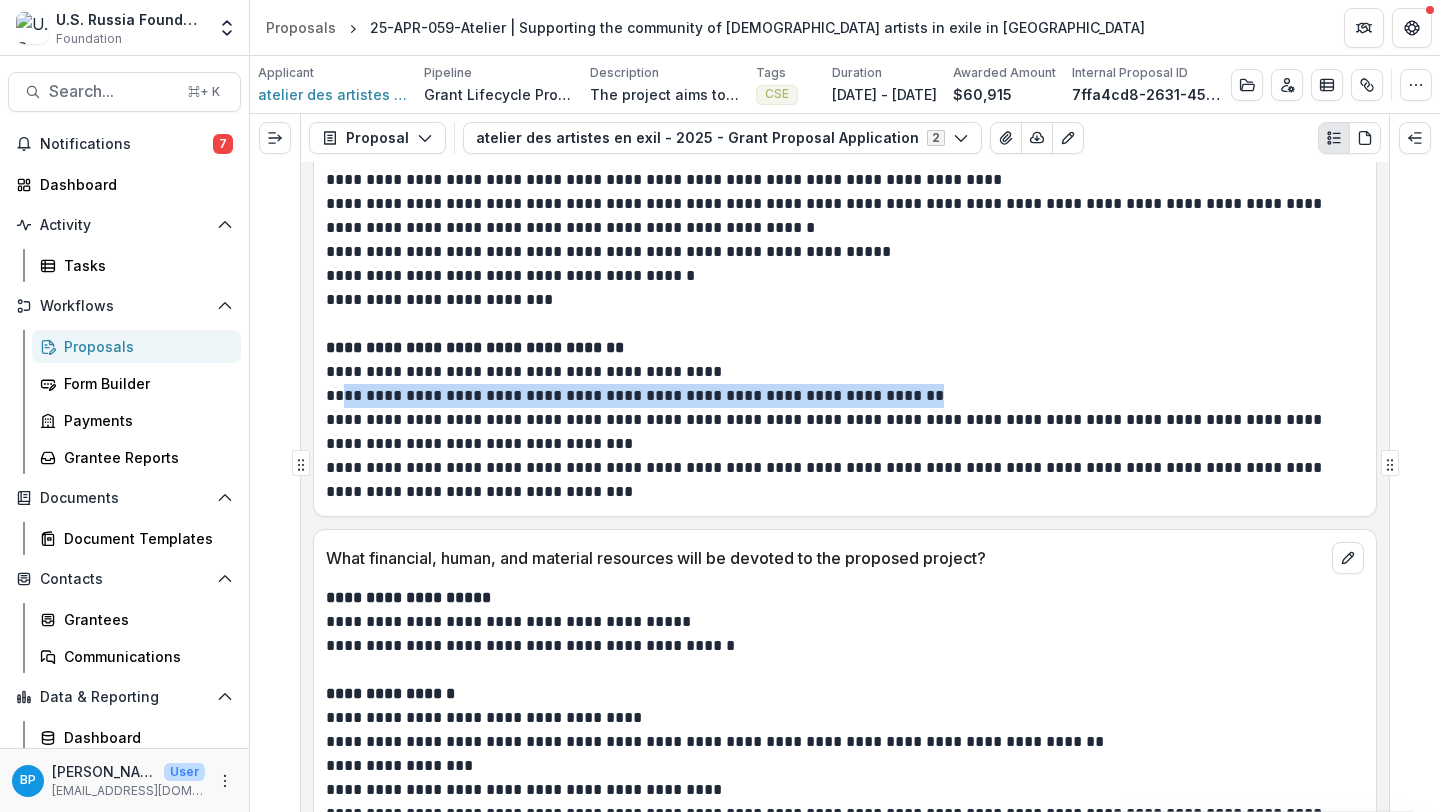 drag, startPoint x: 337, startPoint y: 392, endPoint x: 999, endPoint y: 394, distance: 662.003 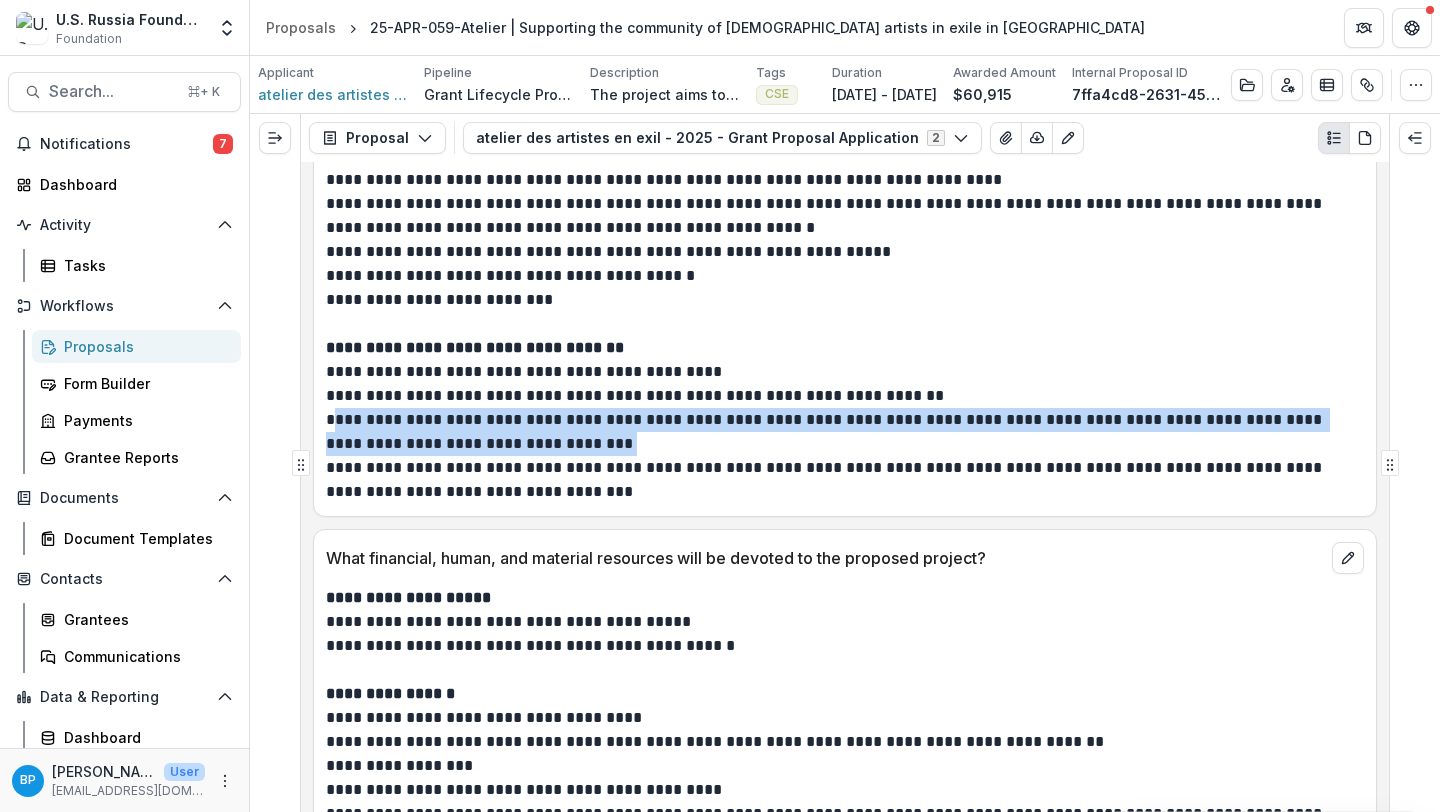 drag, startPoint x: 336, startPoint y: 420, endPoint x: 608, endPoint y: 438, distance: 272.59494 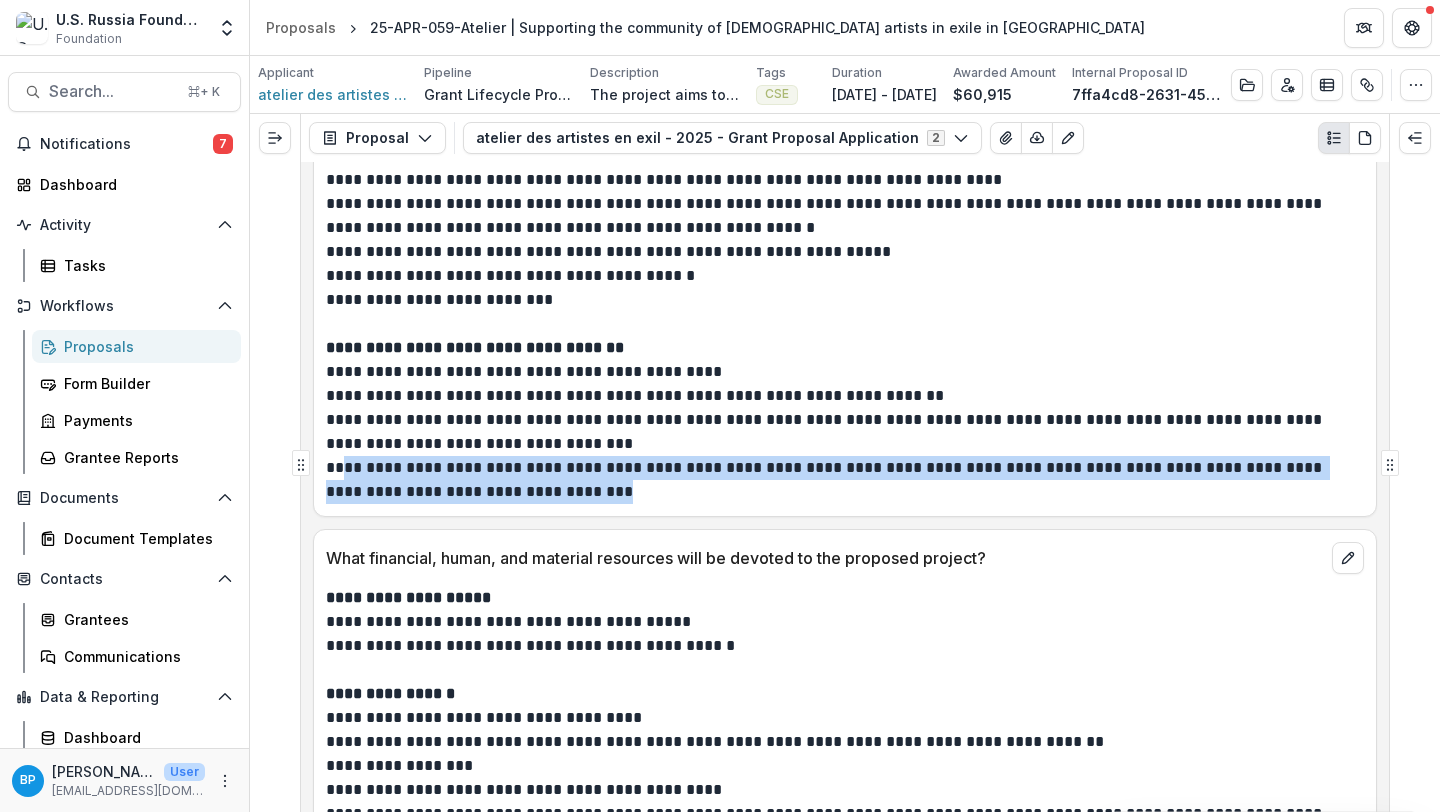 drag, startPoint x: 338, startPoint y: 468, endPoint x: 675, endPoint y: 484, distance: 337.3796 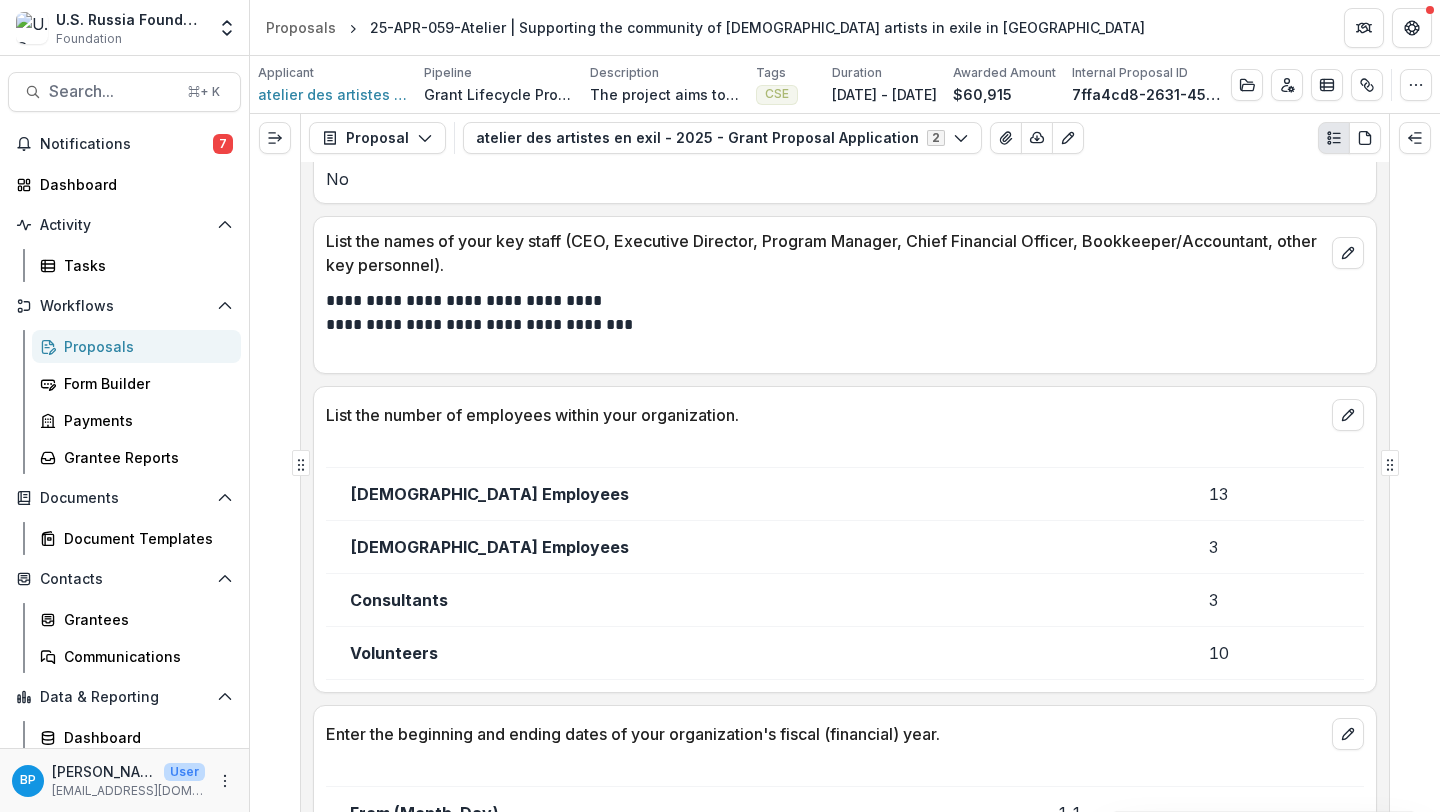 scroll, scrollTop: 19647, scrollLeft: 0, axis: vertical 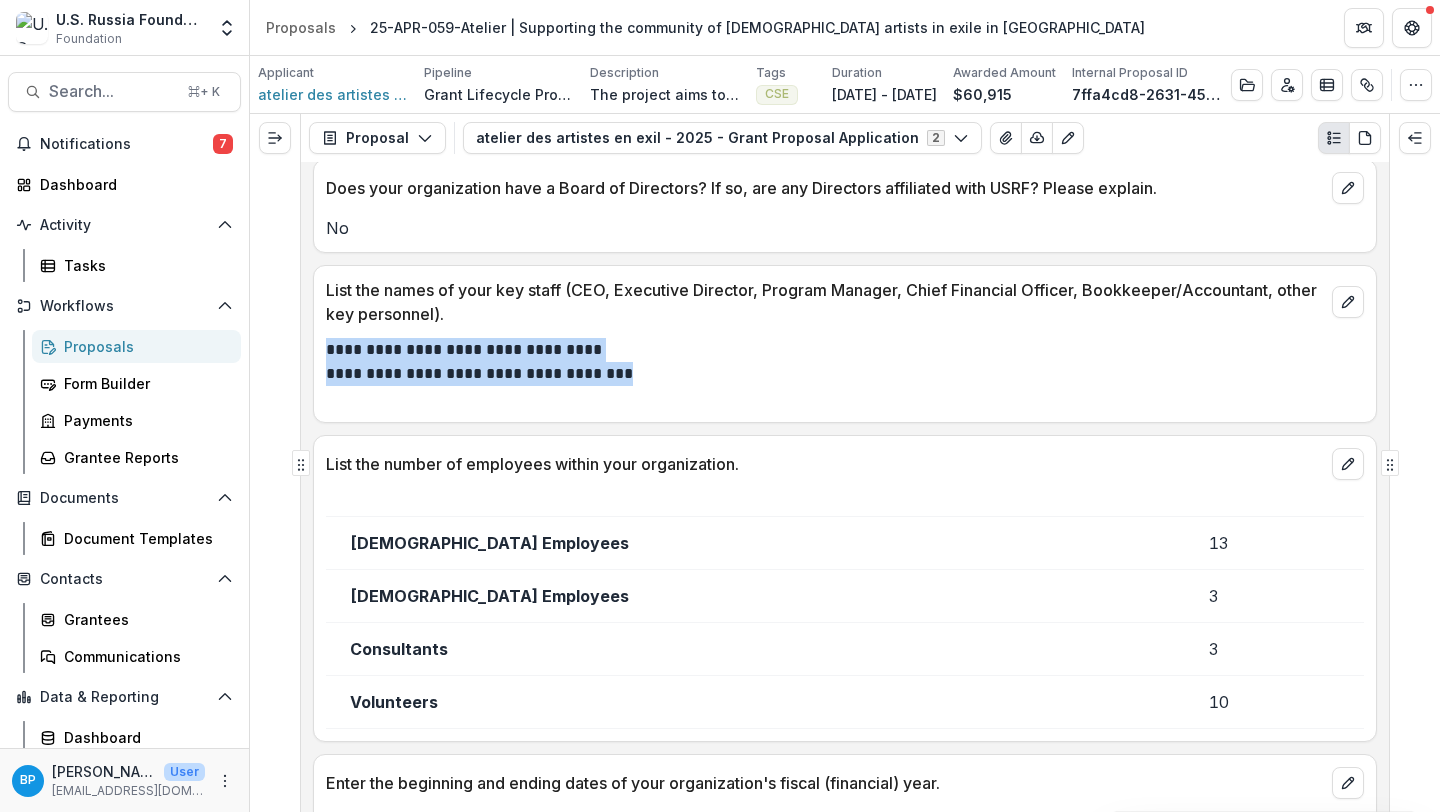 drag, startPoint x: 668, startPoint y: 377, endPoint x: 323, endPoint y: 353, distance: 345.83377 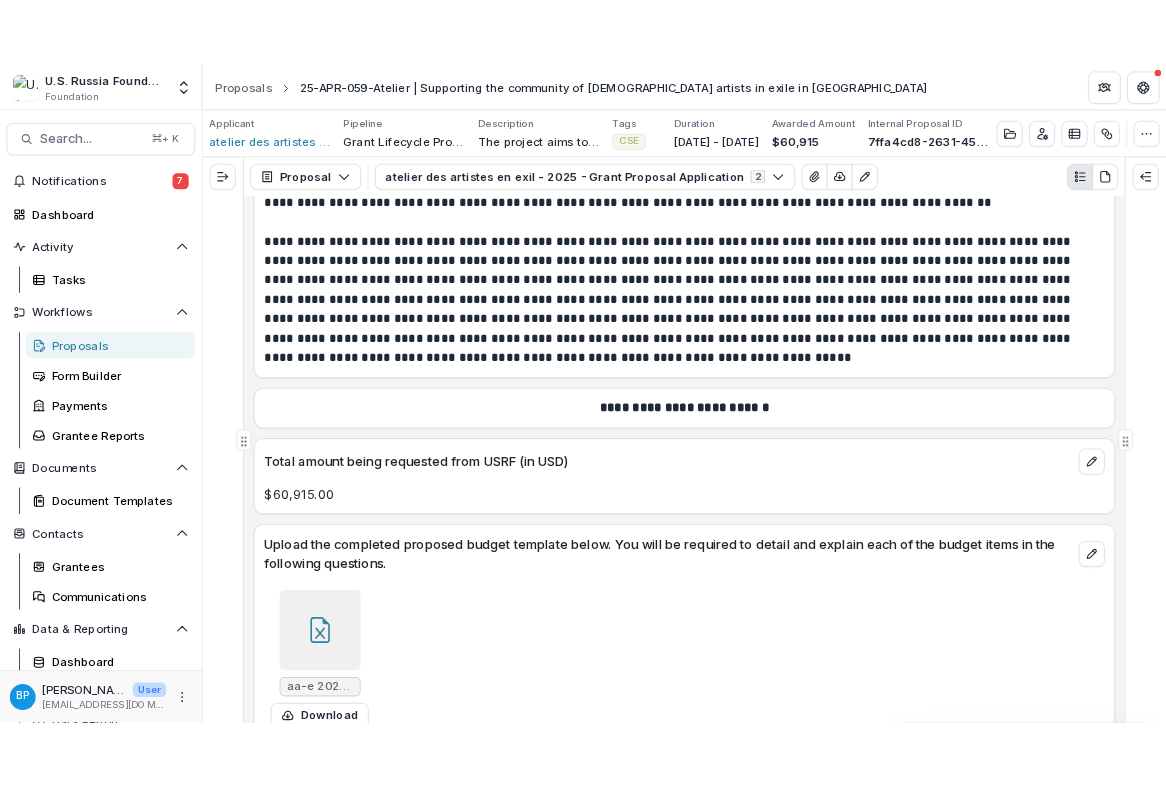 scroll, scrollTop: 14773, scrollLeft: 0, axis: vertical 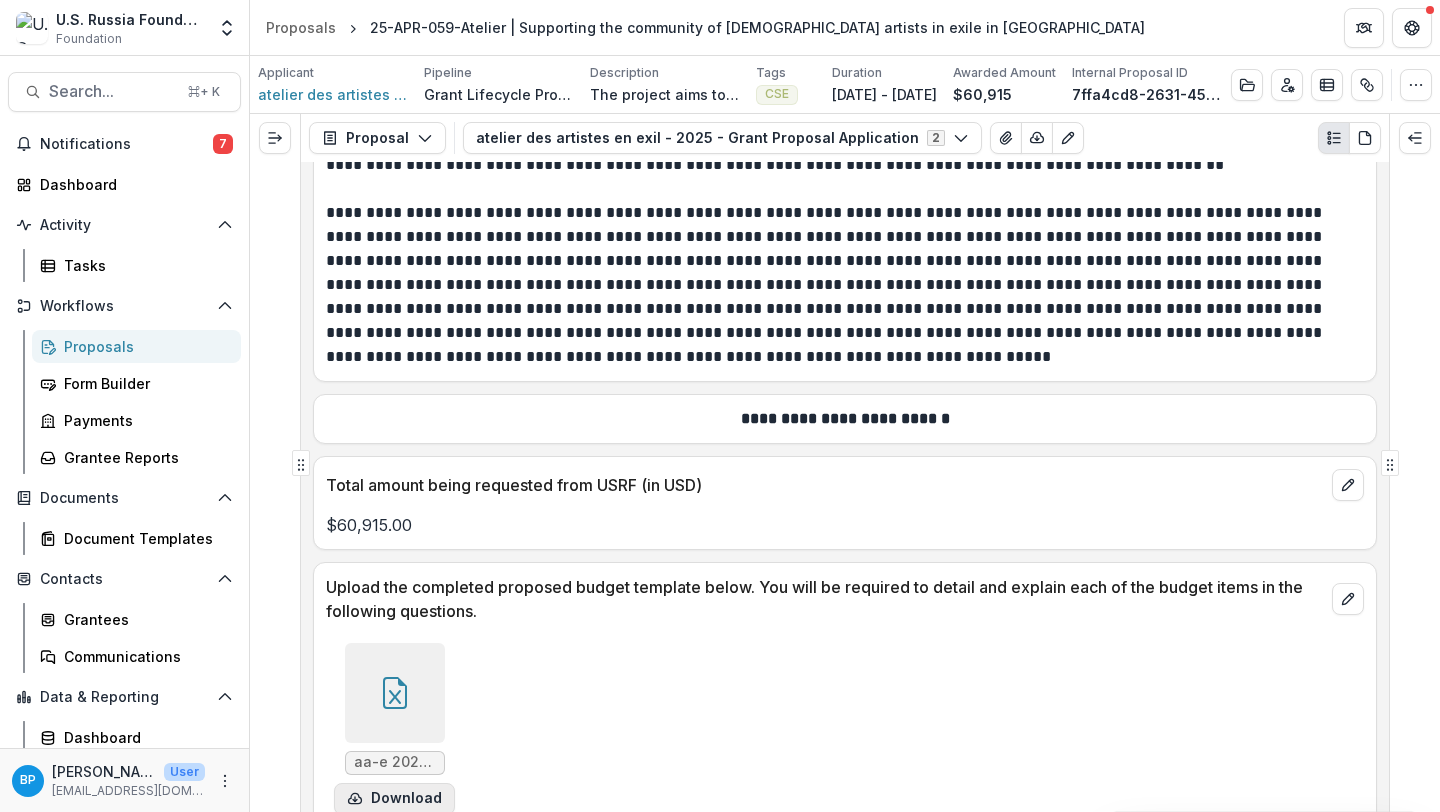 click on "Download" at bounding box center (394, 799) 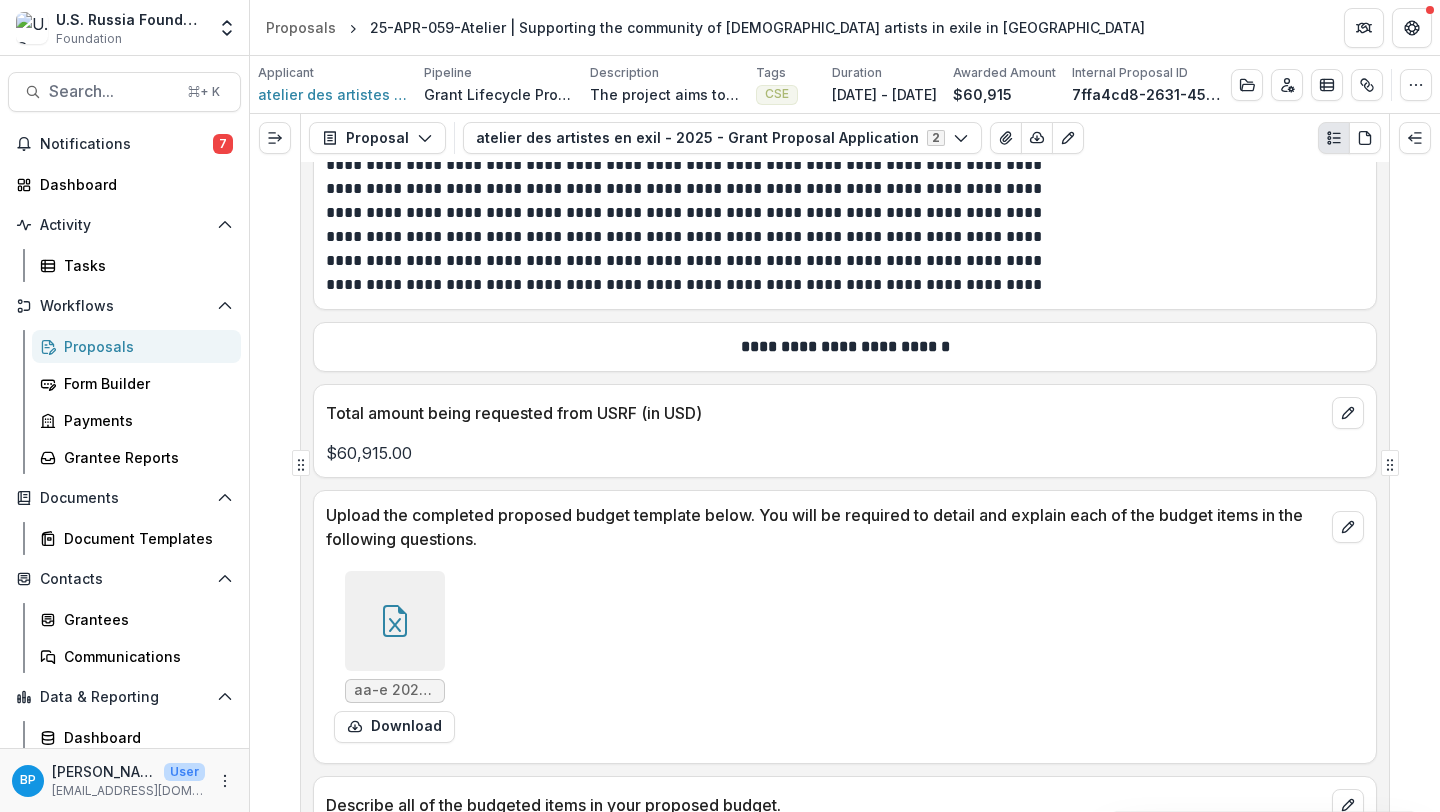 scroll, scrollTop: 14773, scrollLeft: 0, axis: vertical 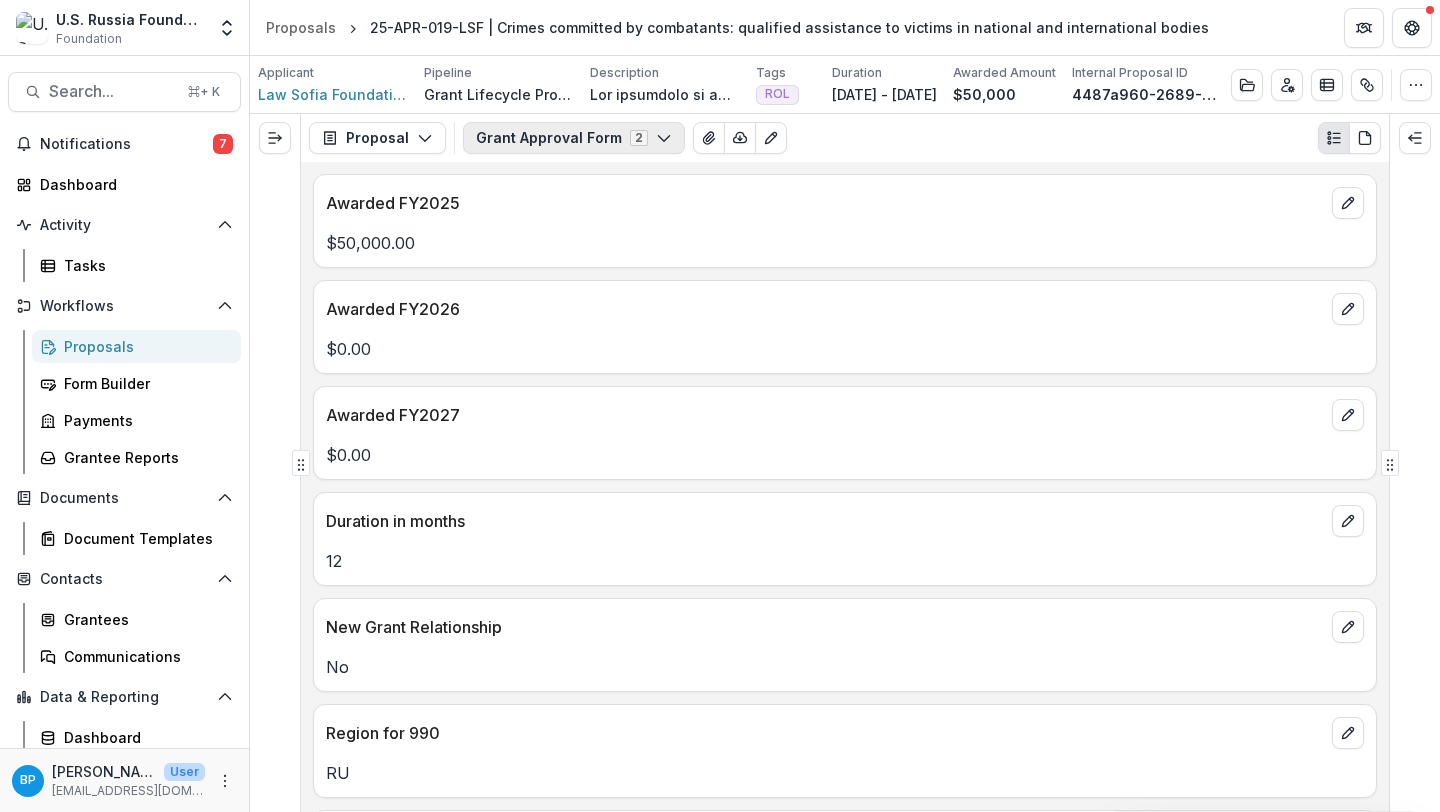 click on "Grant Approval Form 2" at bounding box center [574, 138] 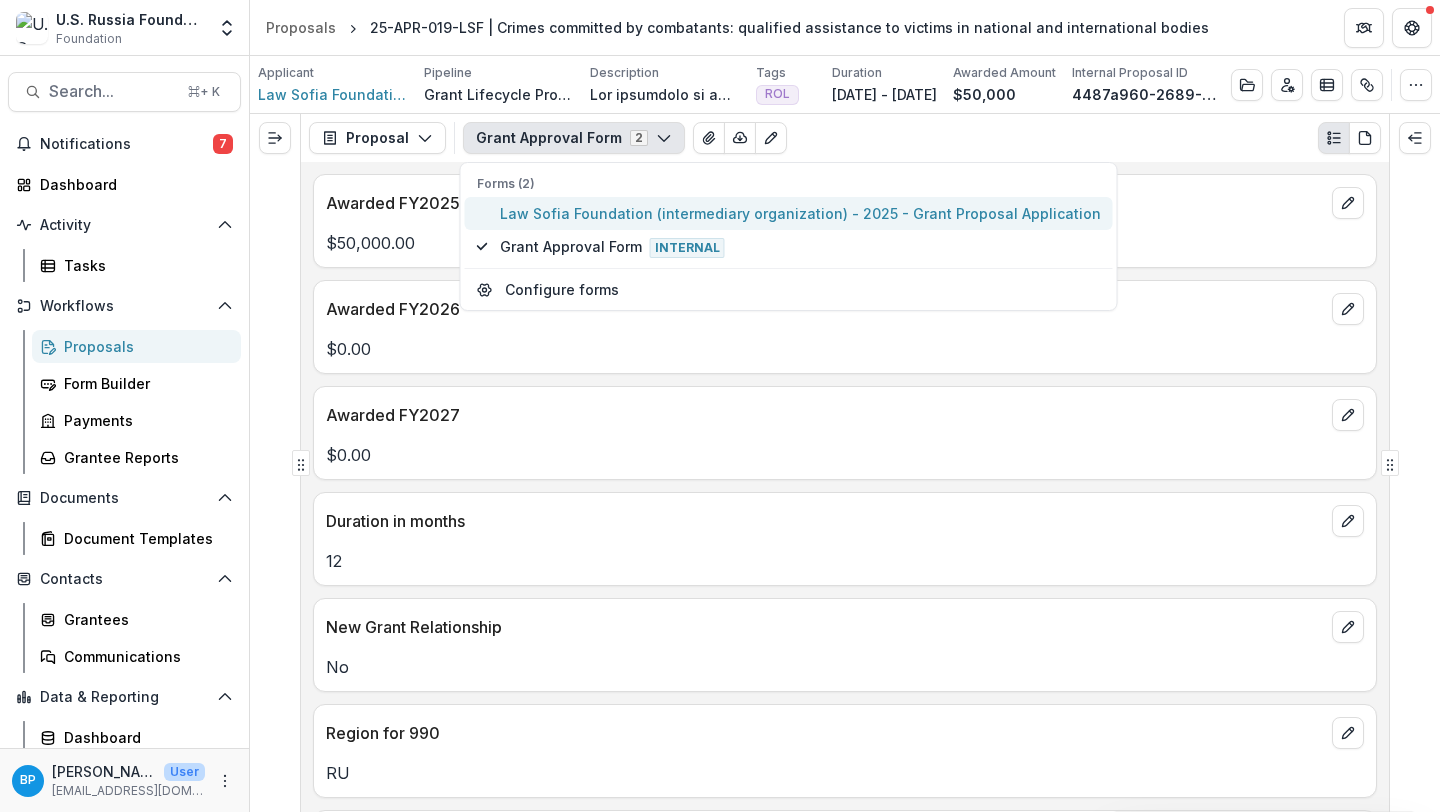 click on "Law Sofia Foundation (intermediary organization) - 2025 - Grant Proposal Application" at bounding box center [800, 213] 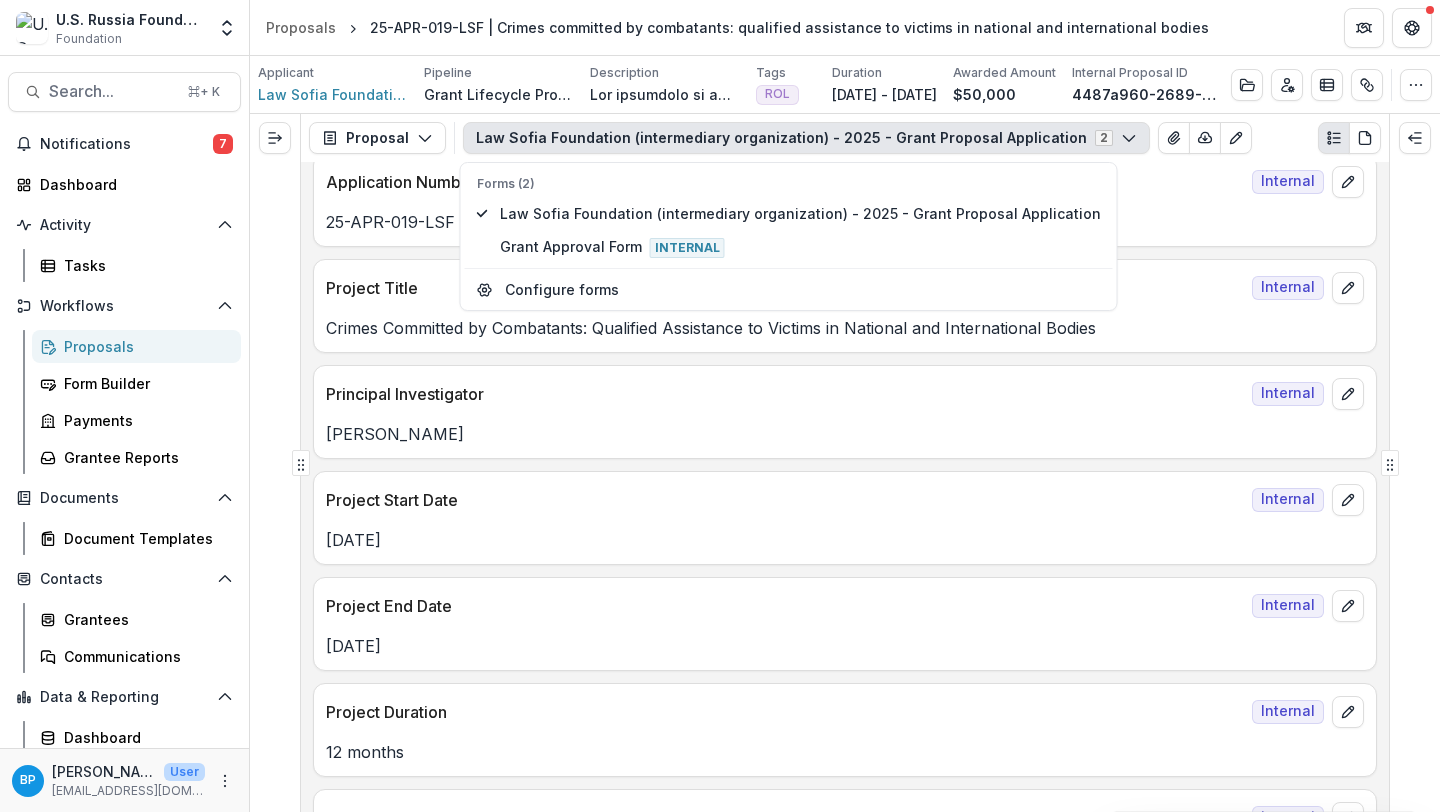 scroll, scrollTop: 202, scrollLeft: 0, axis: vertical 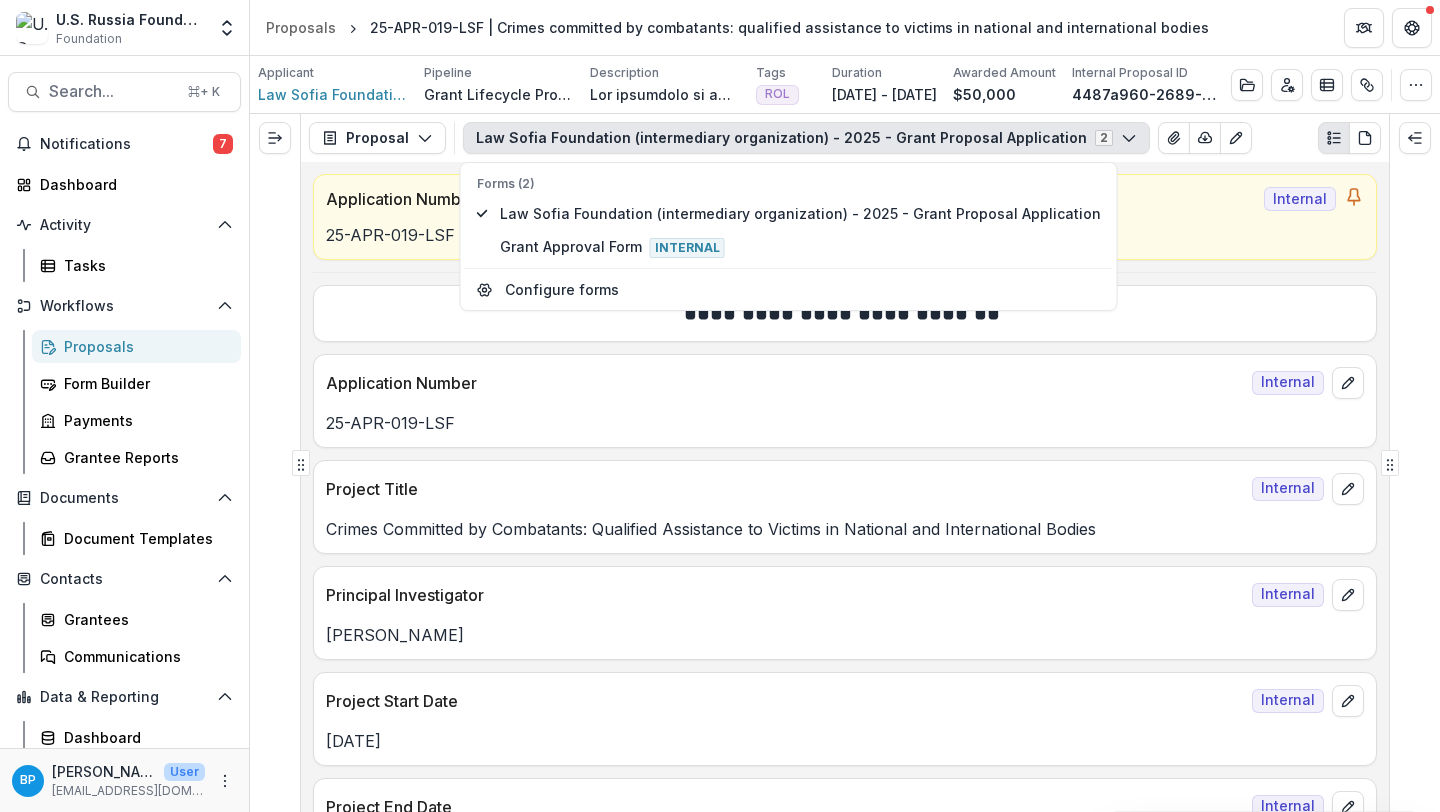 click on "Crimes Committed by Combatants: Qualified Assistance to Victims in National and International Bodies" at bounding box center [845, 529] 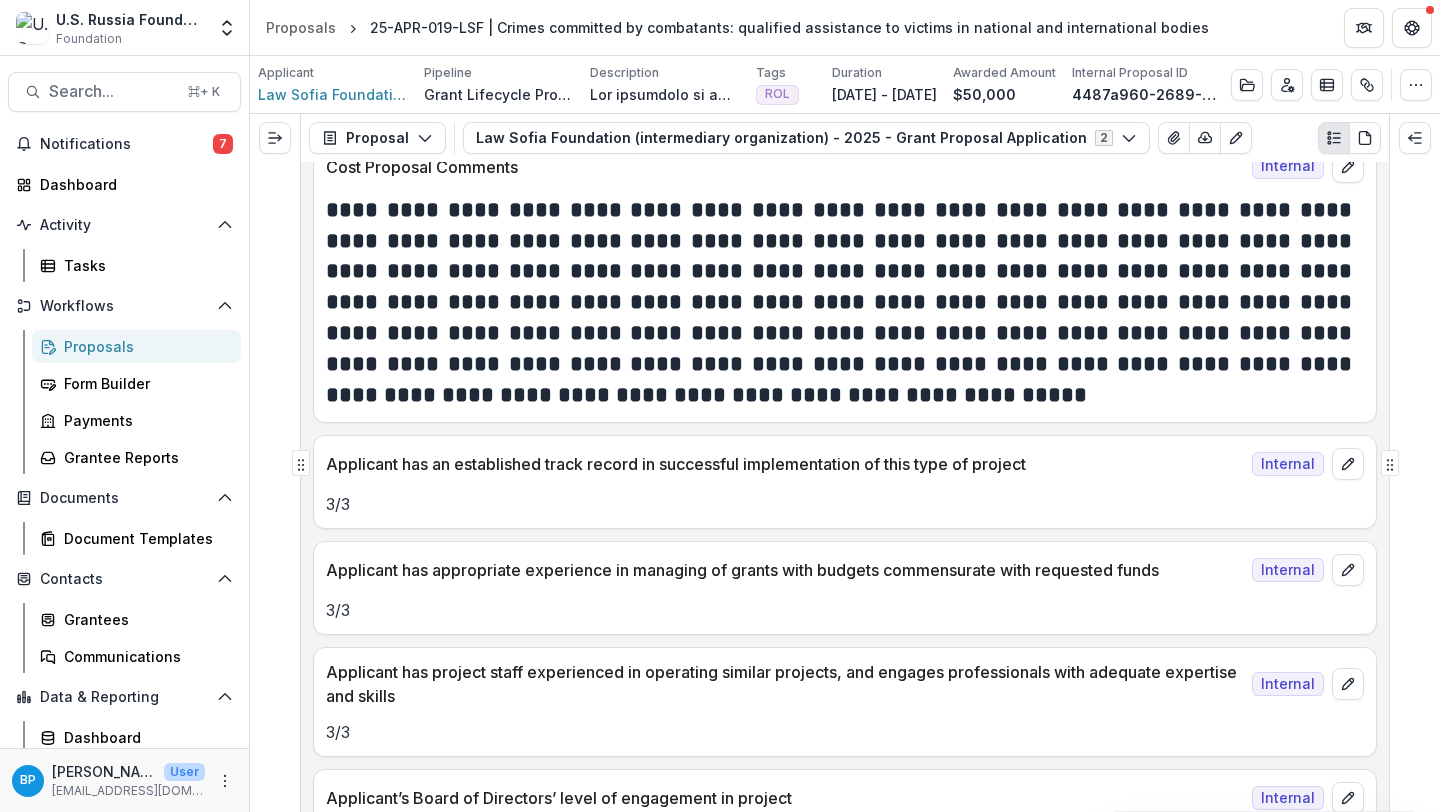scroll, scrollTop: 3922, scrollLeft: 0, axis: vertical 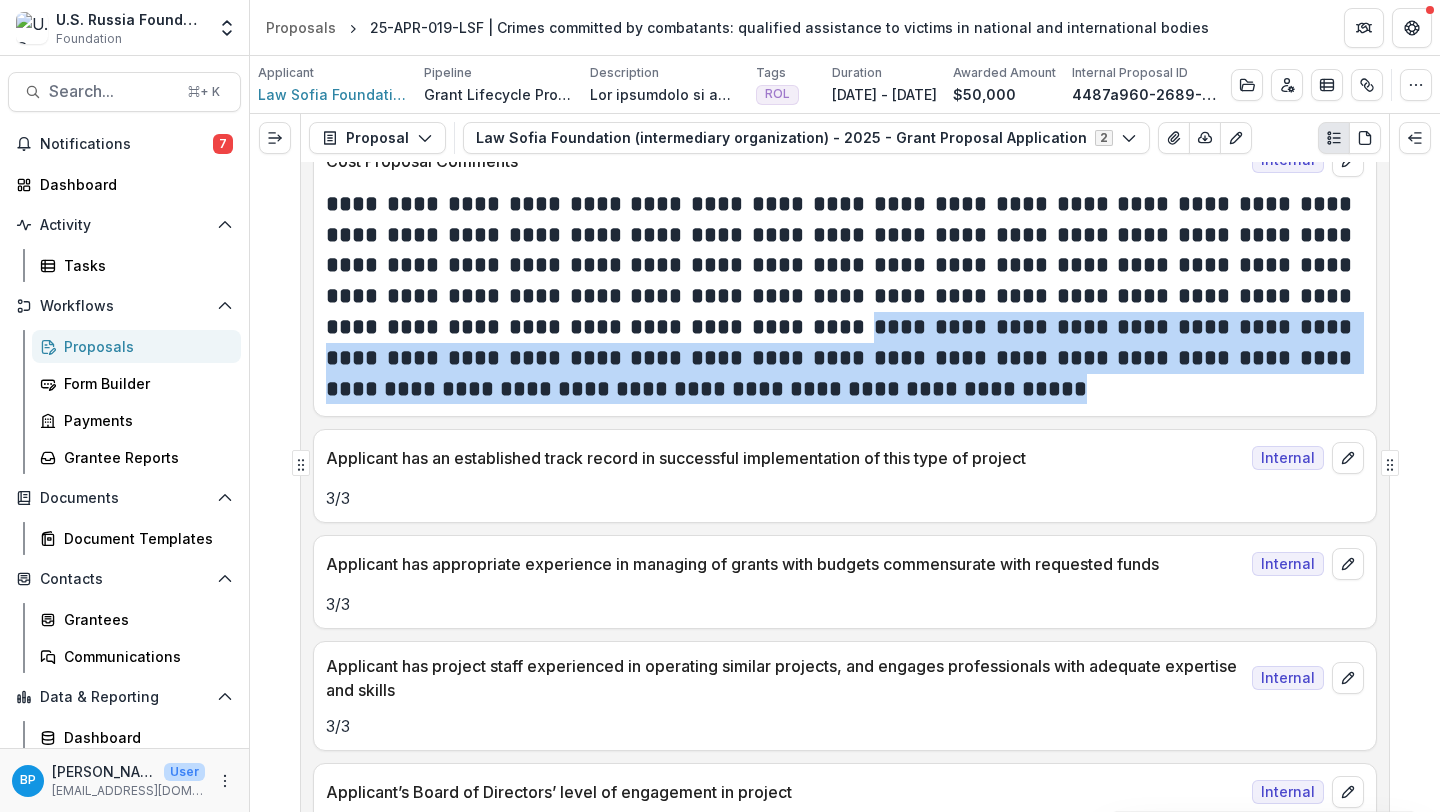 drag, startPoint x: 546, startPoint y: 400, endPoint x: 475, endPoint y: 328, distance: 101.118744 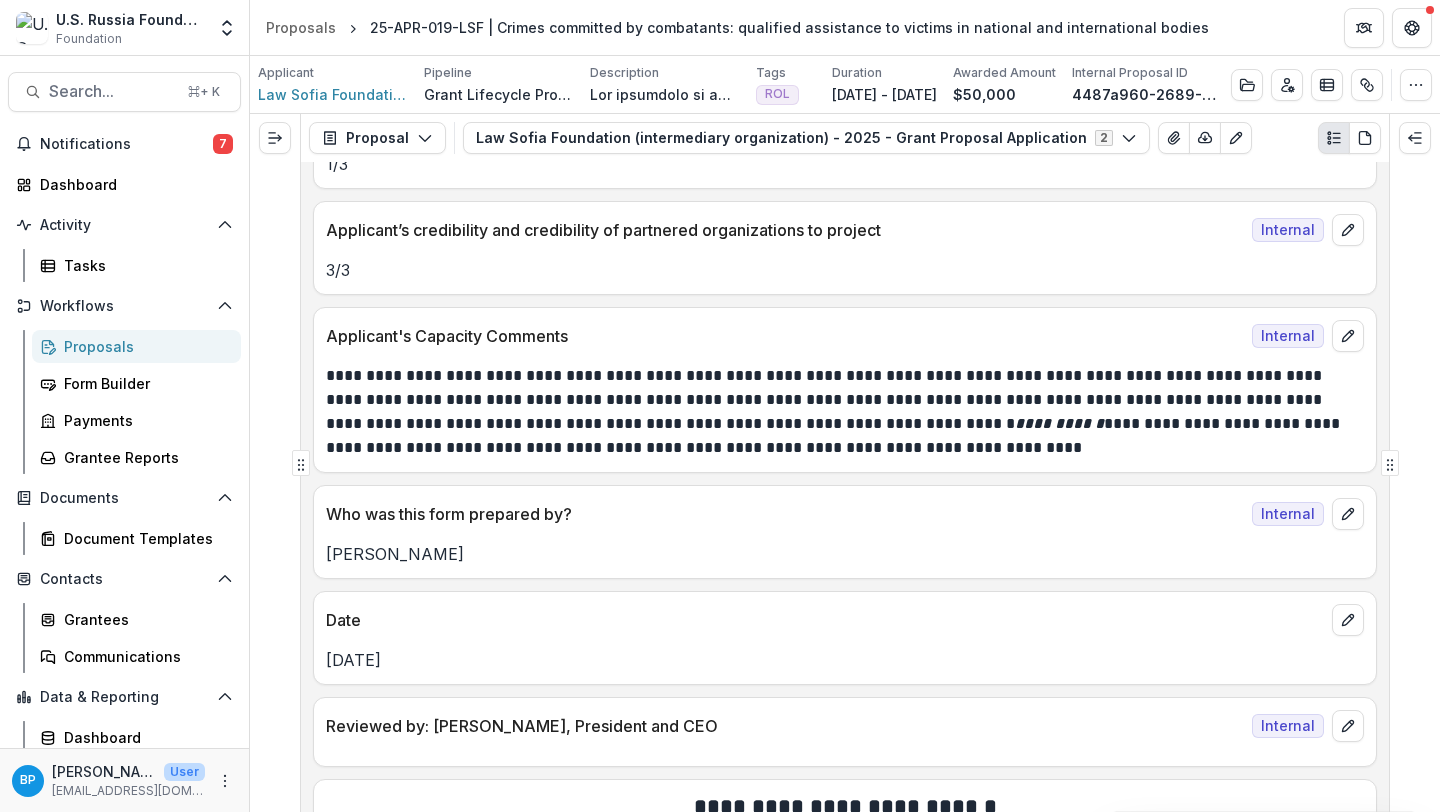 scroll, scrollTop: 4610, scrollLeft: 0, axis: vertical 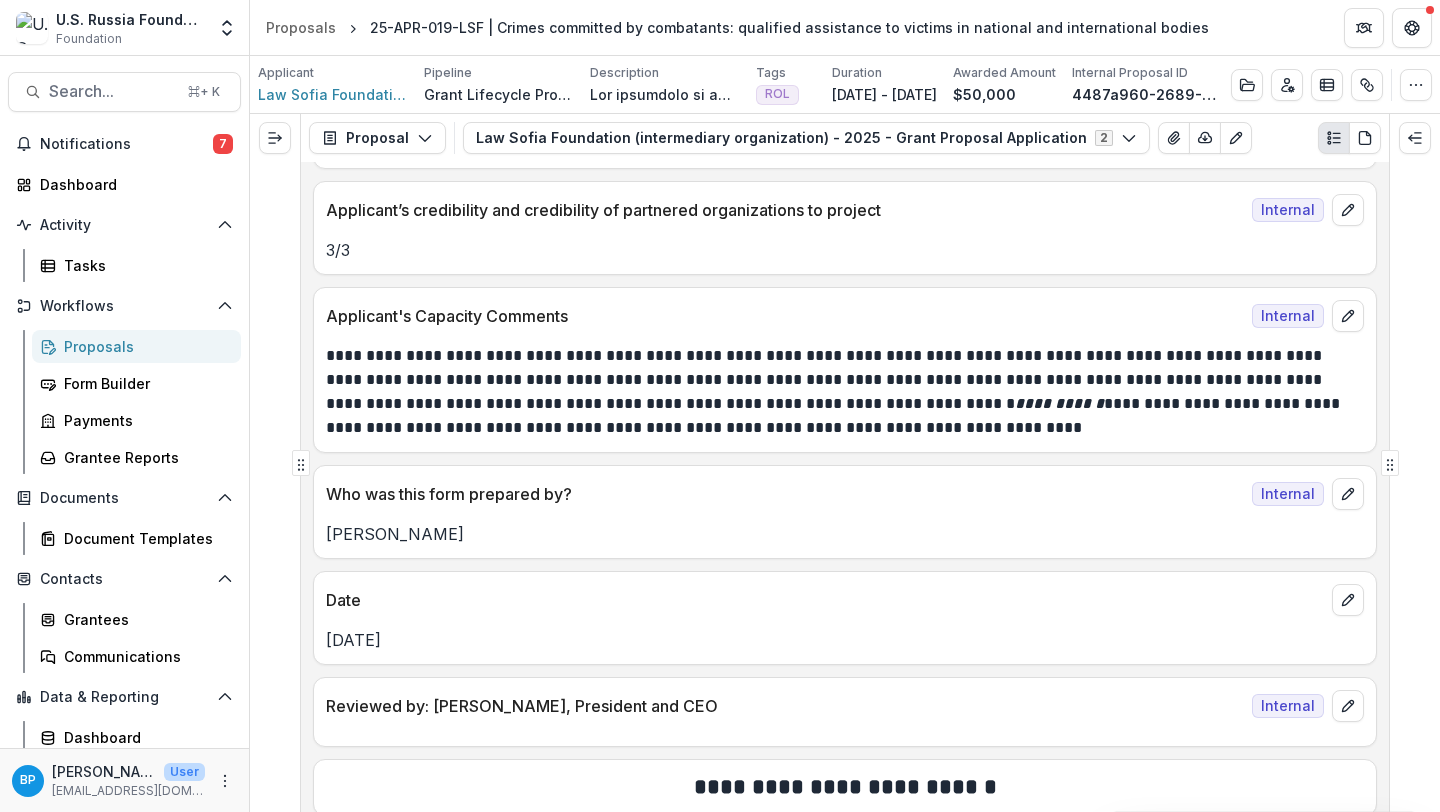 click on "**********" at bounding box center [845, 386] 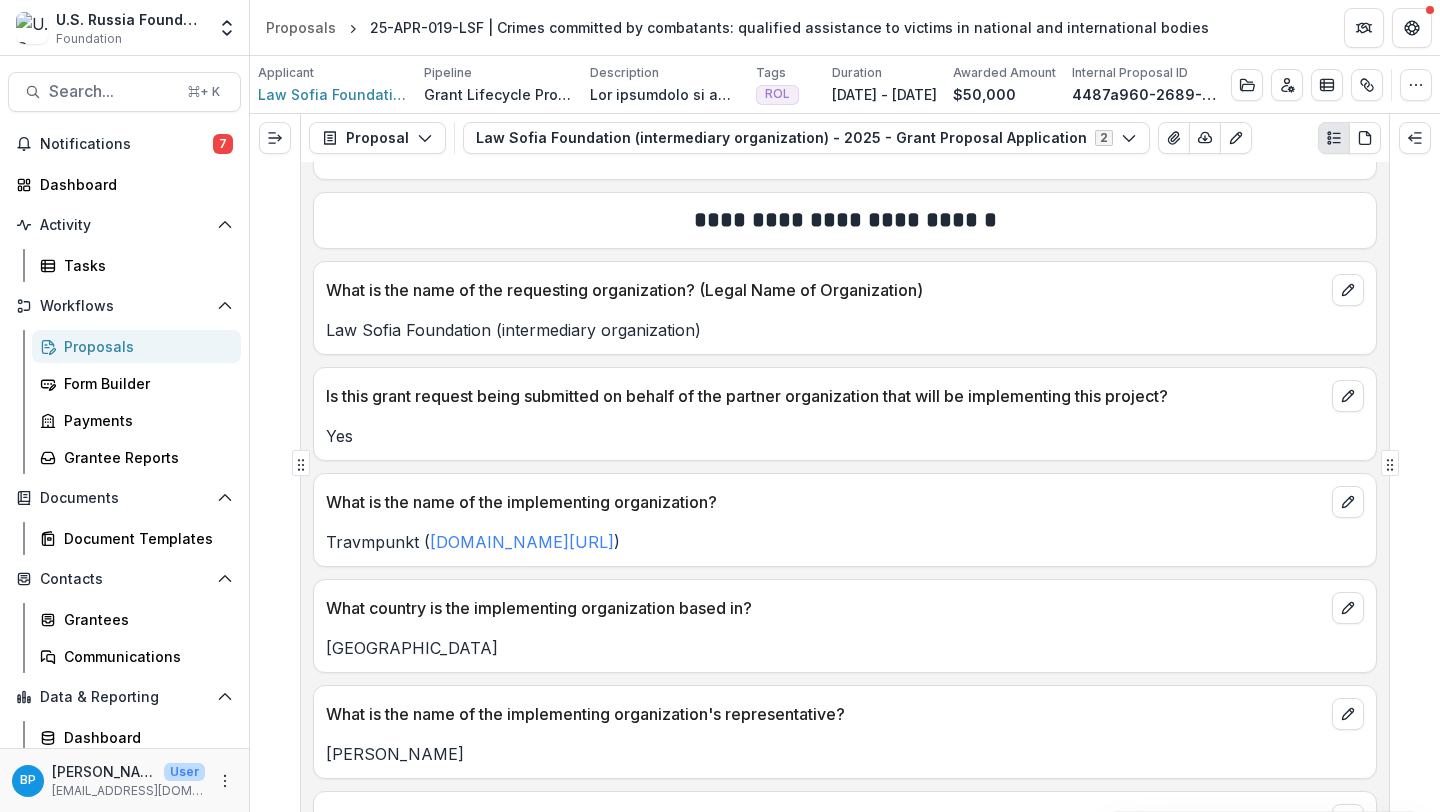 scroll, scrollTop: 5178, scrollLeft: 0, axis: vertical 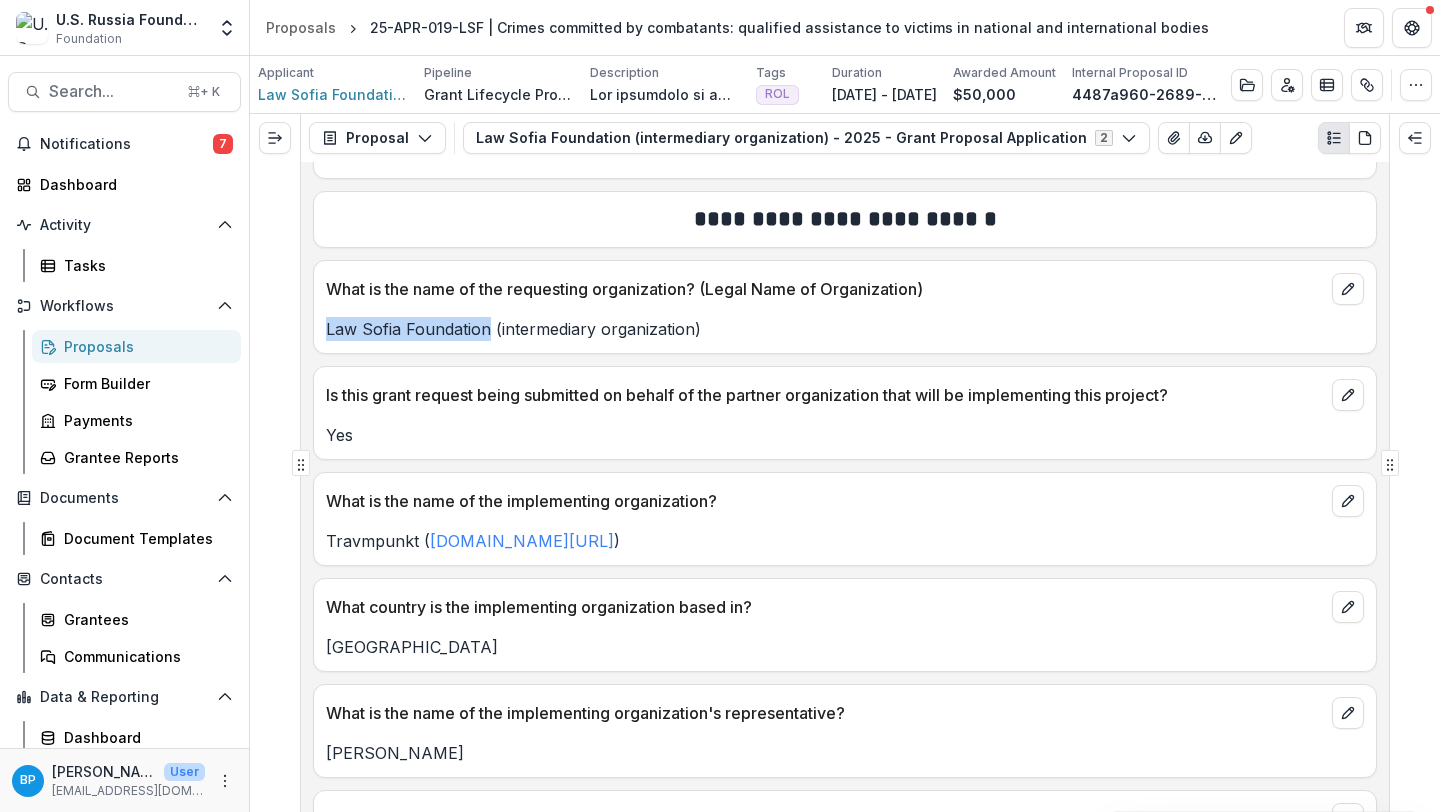 drag, startPoint x: 486, startPoint y: 325, endPoint x: 328, endPoint y: 328, distance: 158.02847 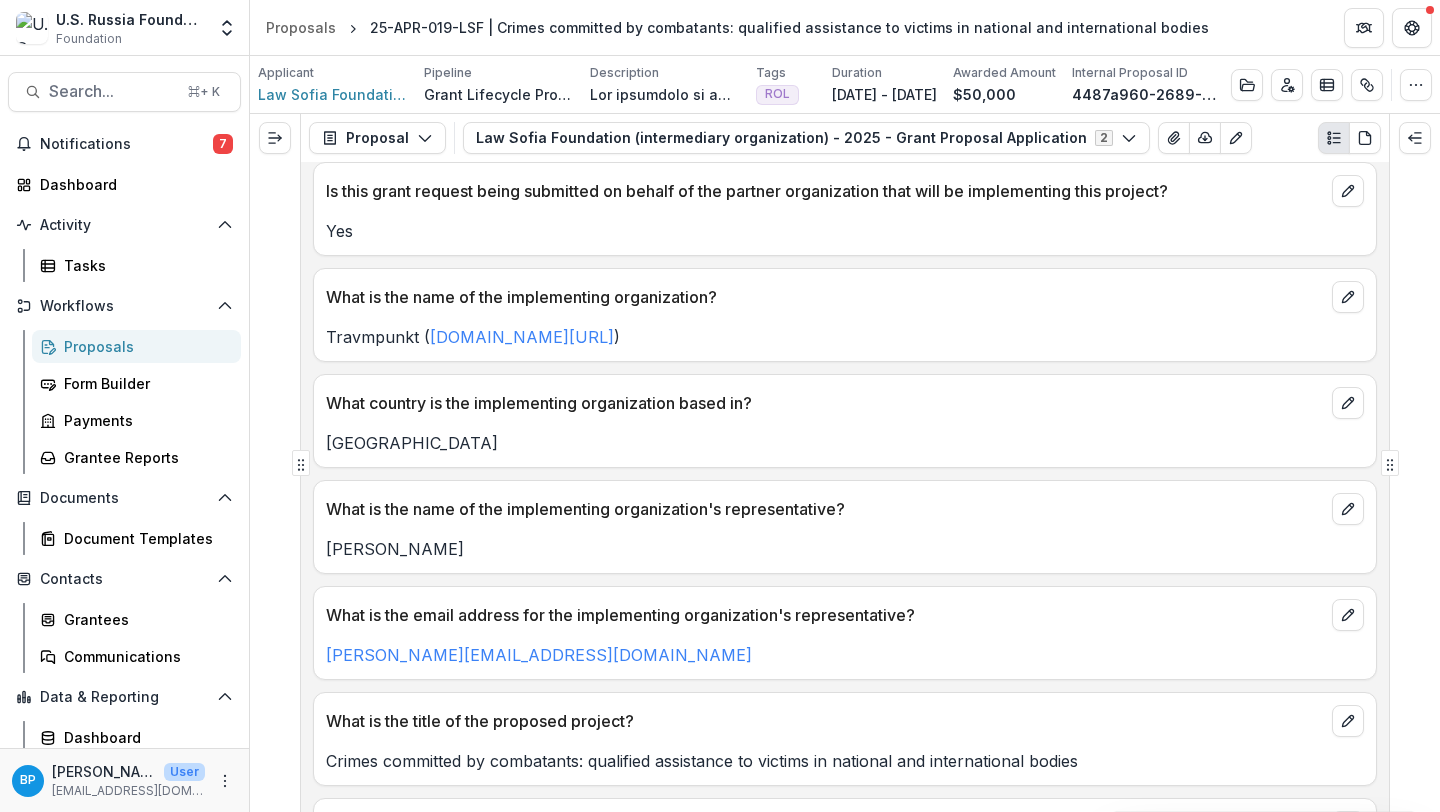scroll, scrollTop: 5408, scrollLeft: 0, axis: vertical 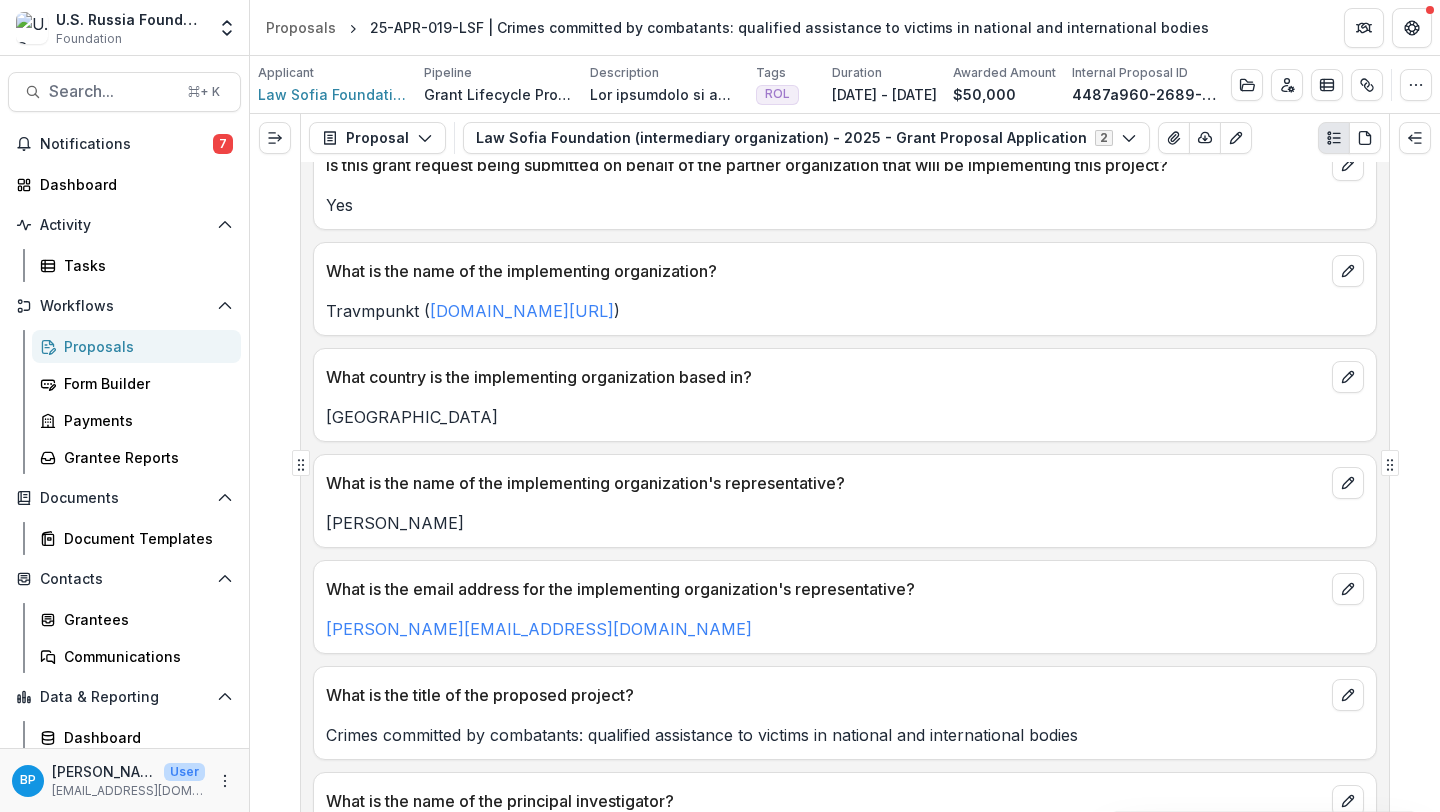 drag, startPoint x: 481, startPoint y: 522, endPoint x: 334, endPoint y: 519, distance: 147.03061 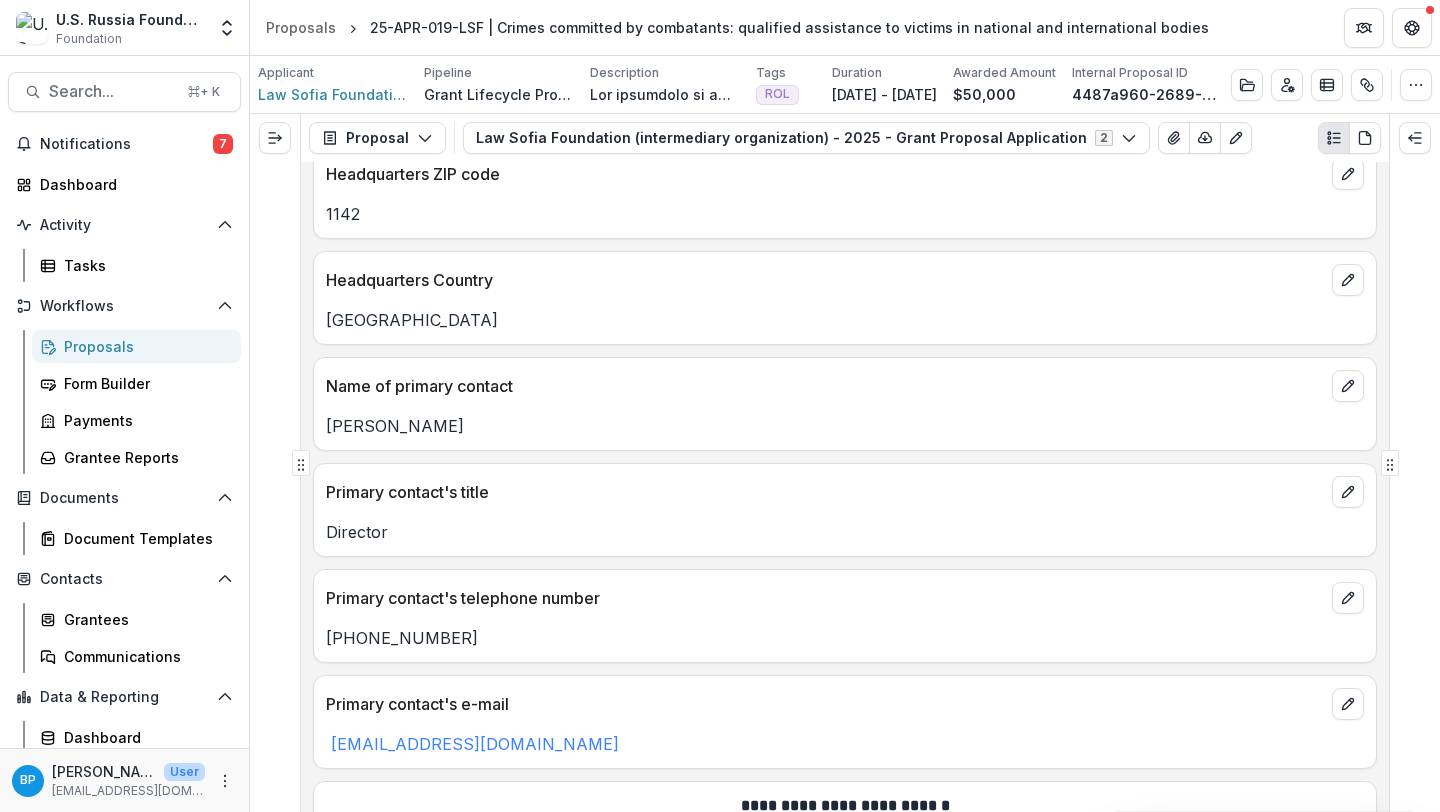scroll, scrollTop: 7488, scrollLeft: 0, axis: vertical 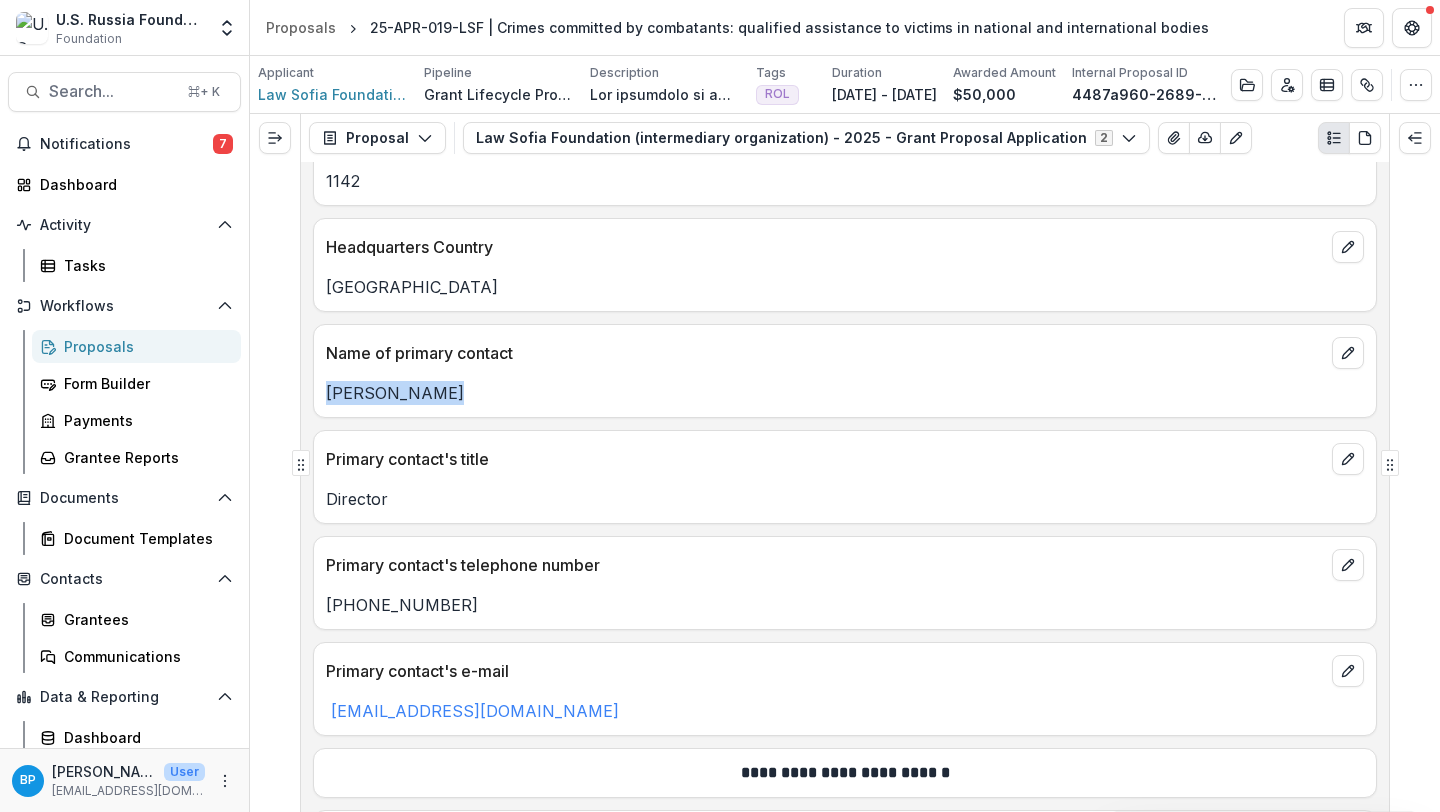 drag, startPoint x: 450, startPoint y: 390, endPoint x: 312, endPoint y: 396, distance: 138.13037 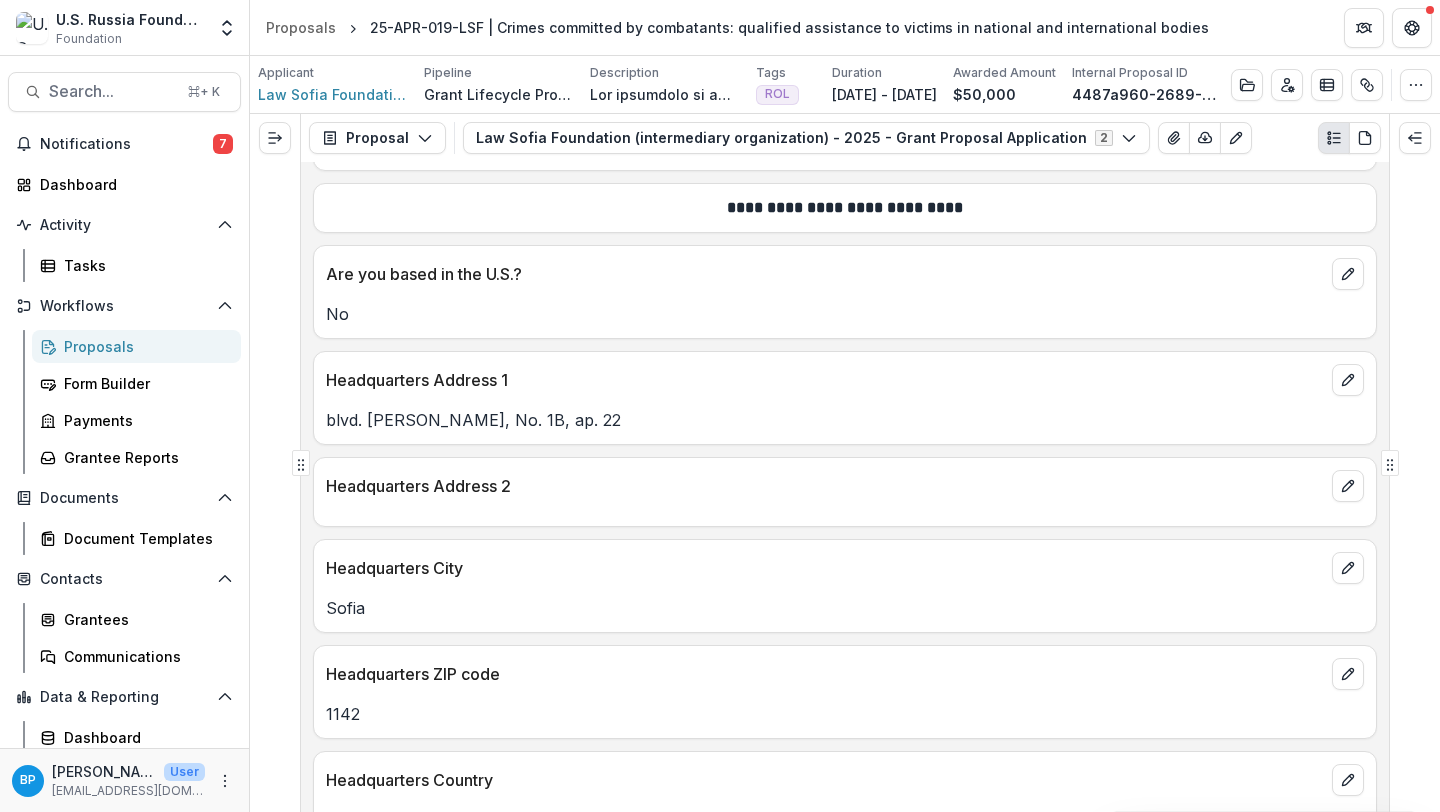 scroll, scrollTop: 6951, scrollLeft: 0, axis: vertical 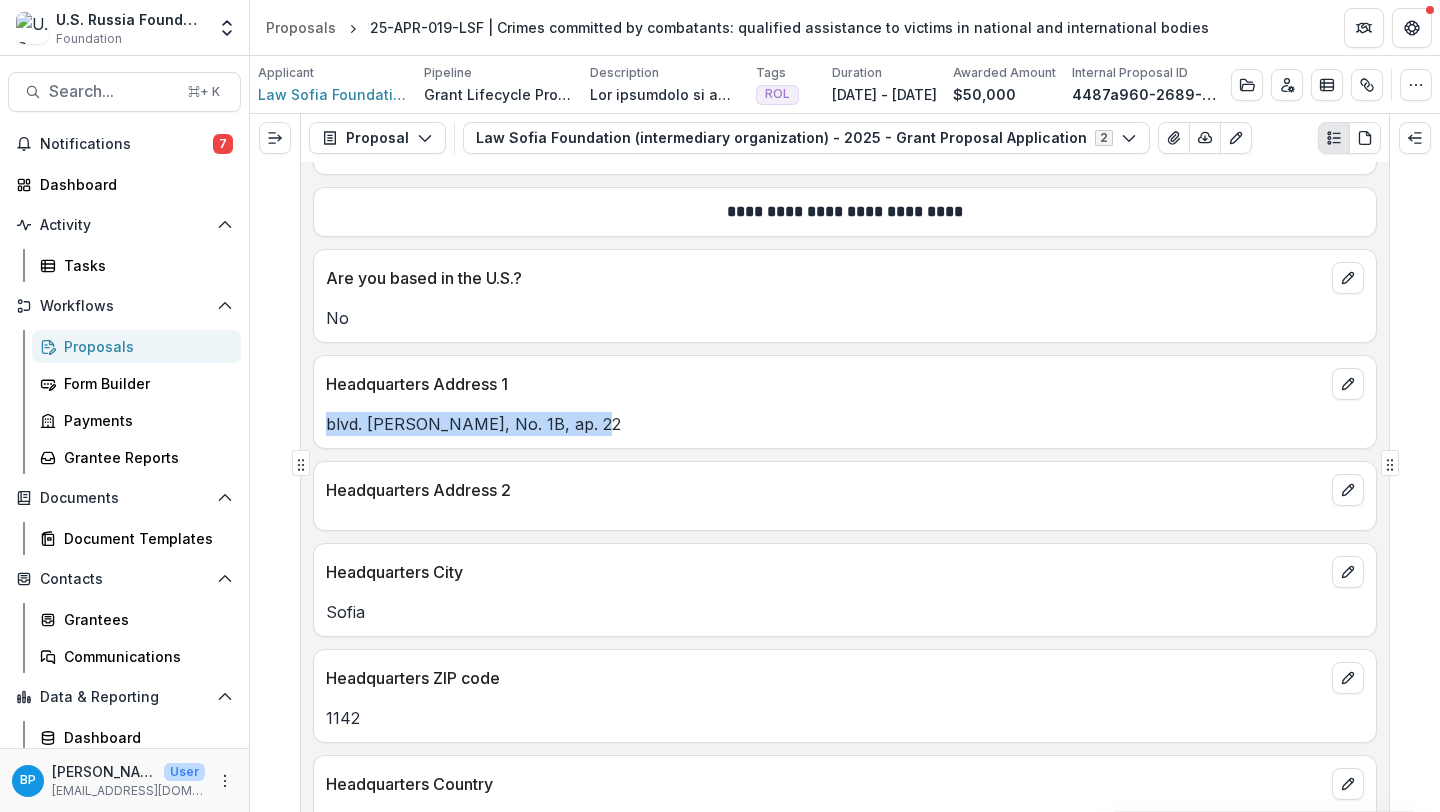 drag, startPoint x: 606, startPoint y: 417, endPoint x: 310, endPoint y: 422, distance: 296.04224 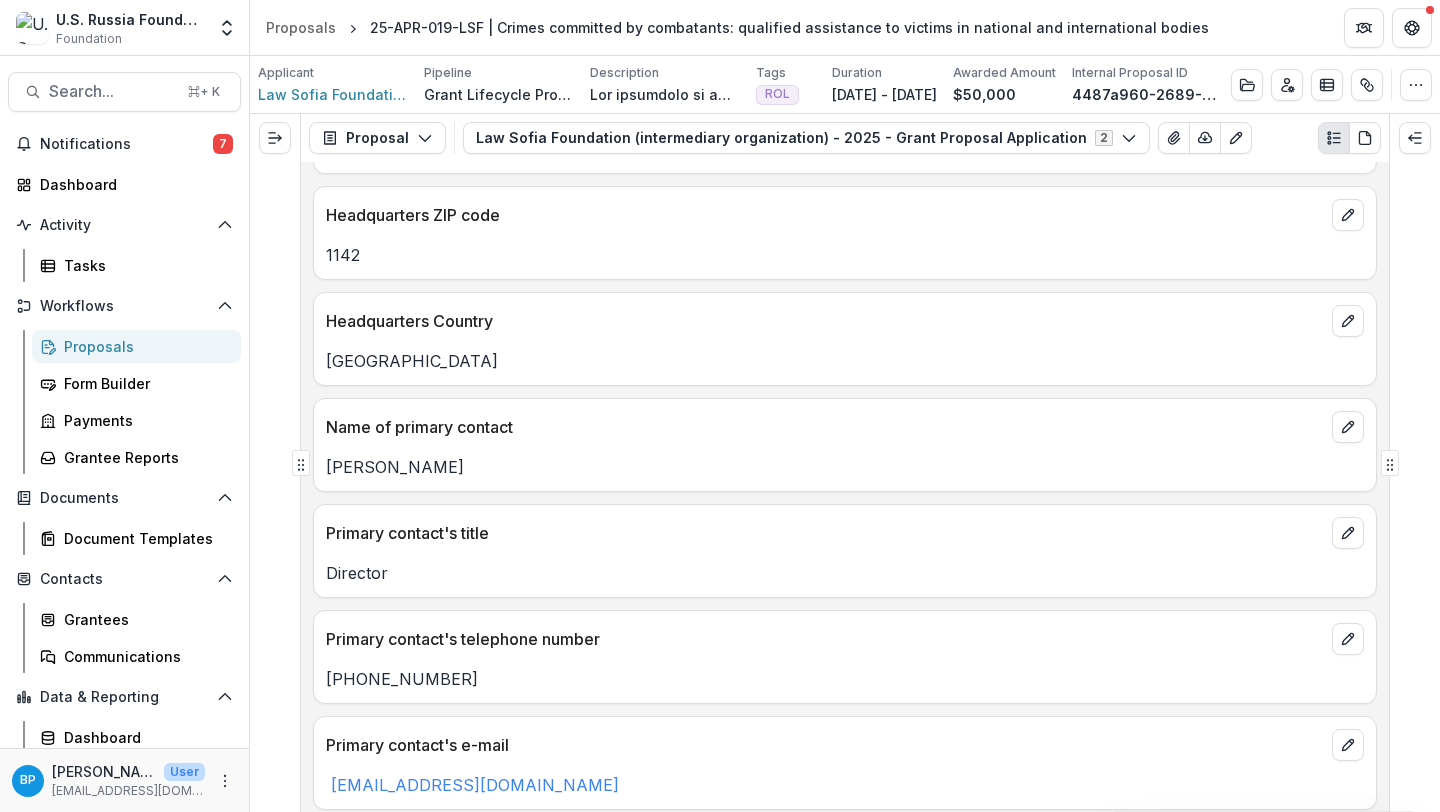 scroll, scrollTop: 7458, scrollLeft: 0, axis: vertical 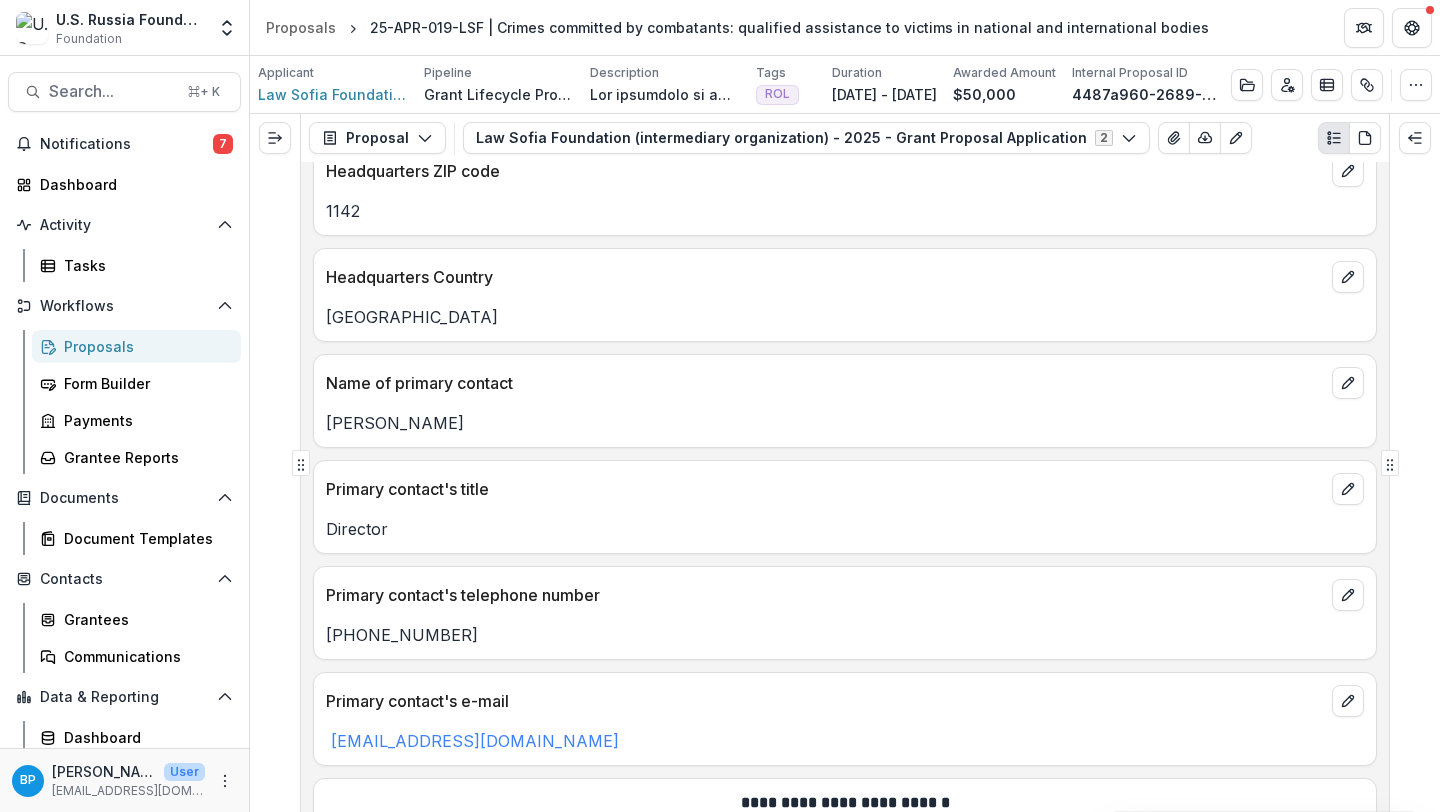 copy on "+359 88 991 6644" 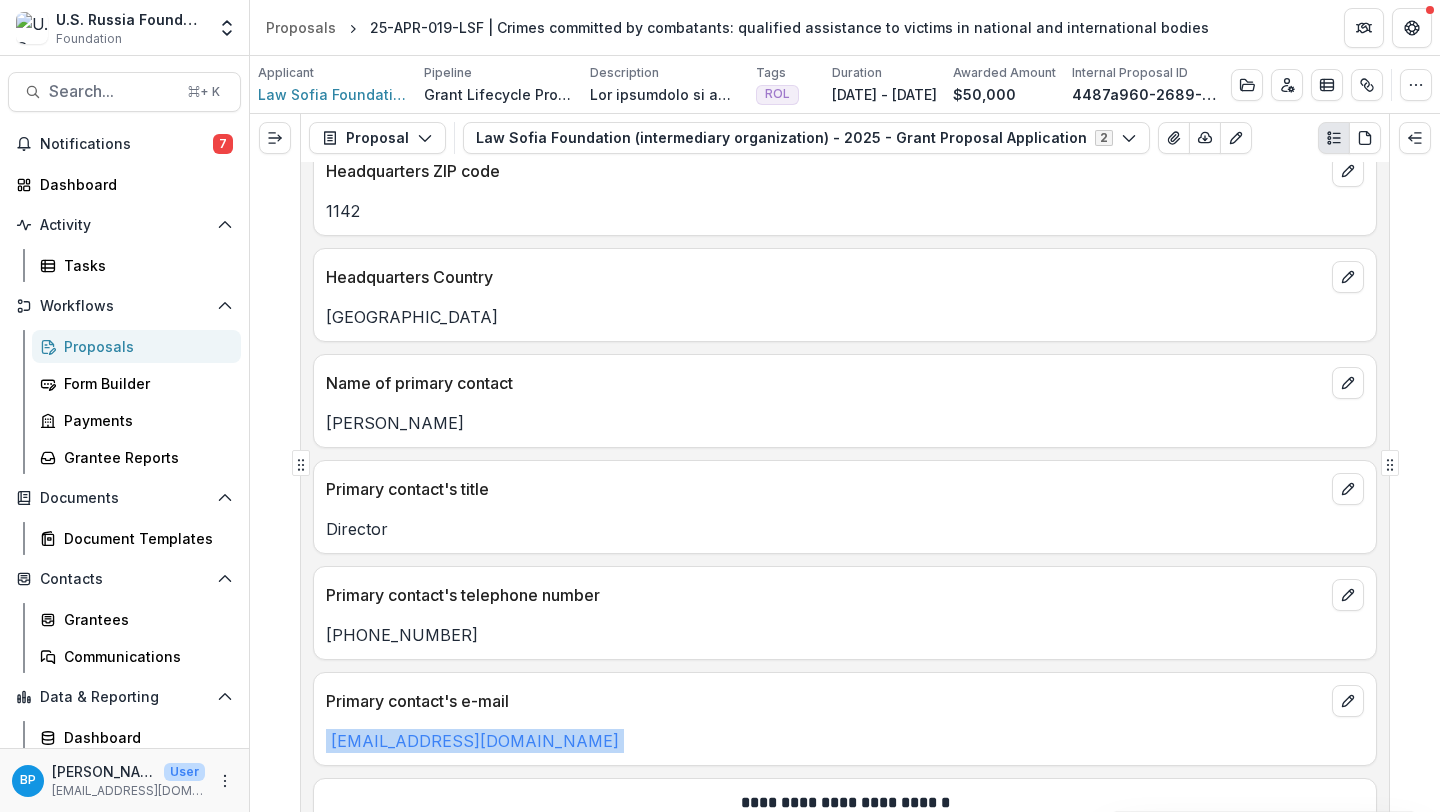 drag, startPoint x: 612, startPoint y: 729, endPoint x: 602, endPoint y: 751, distance: 24.166092 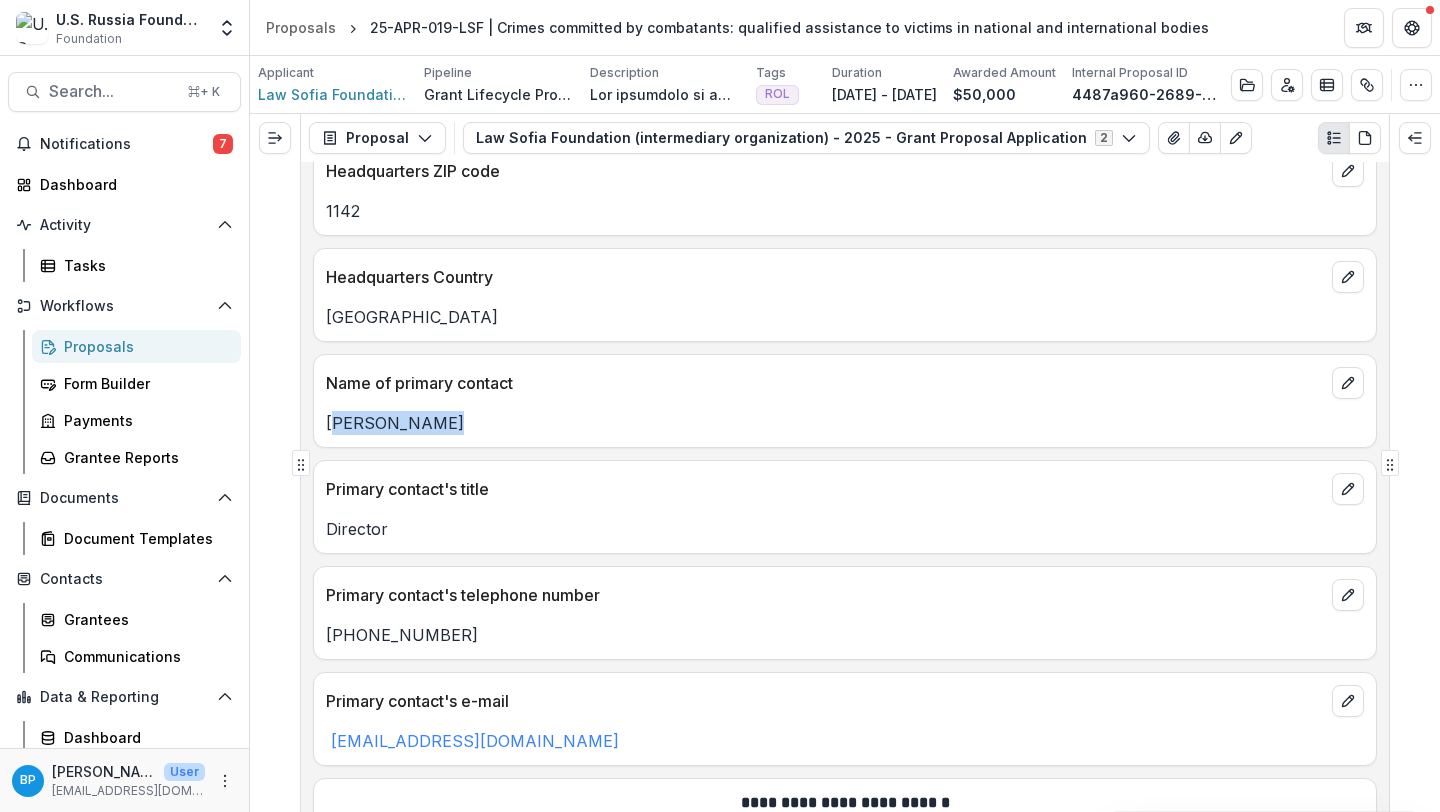 copy on "Djema Baruch" 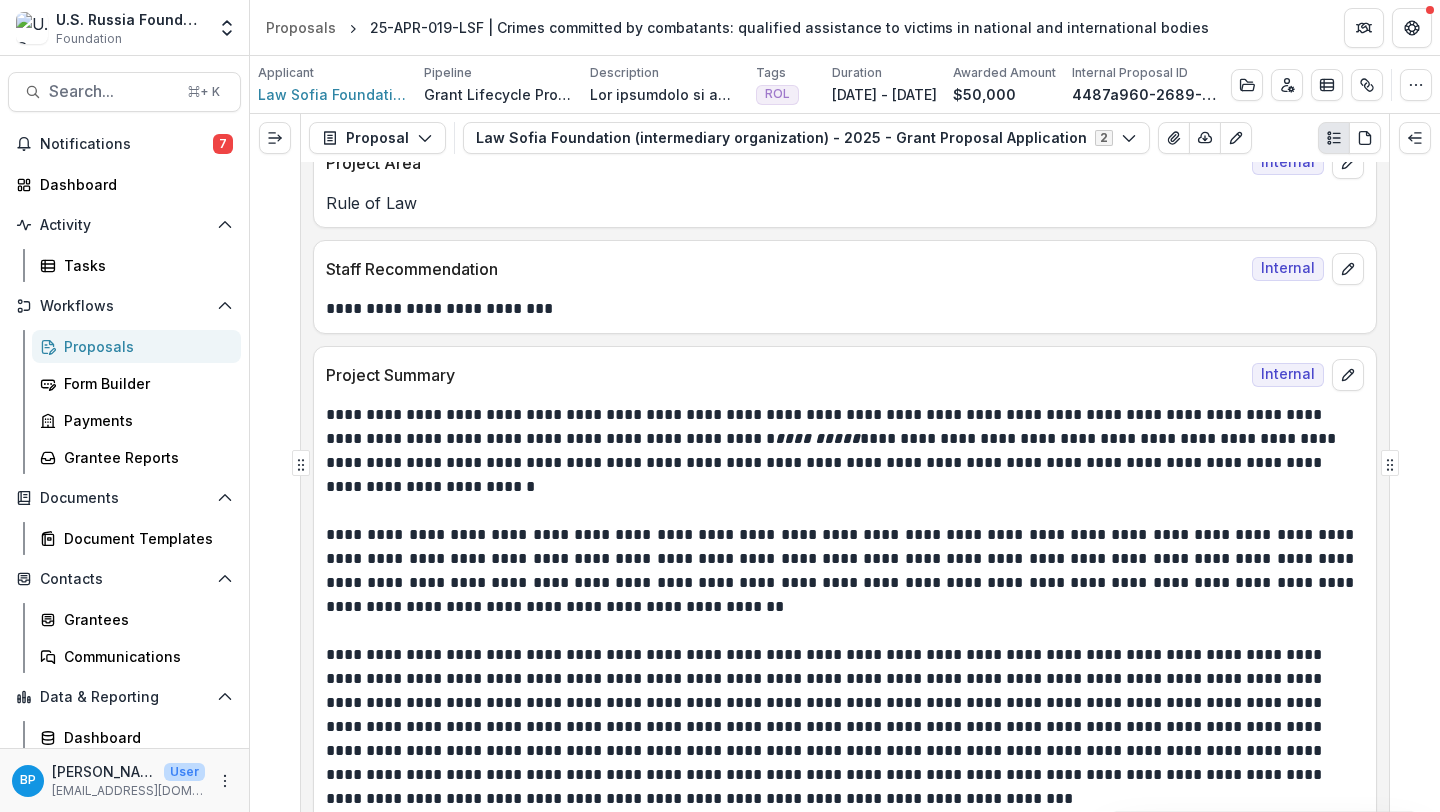 scroll, scrollTop: 856, scrollLeft: 0, axis: vertical 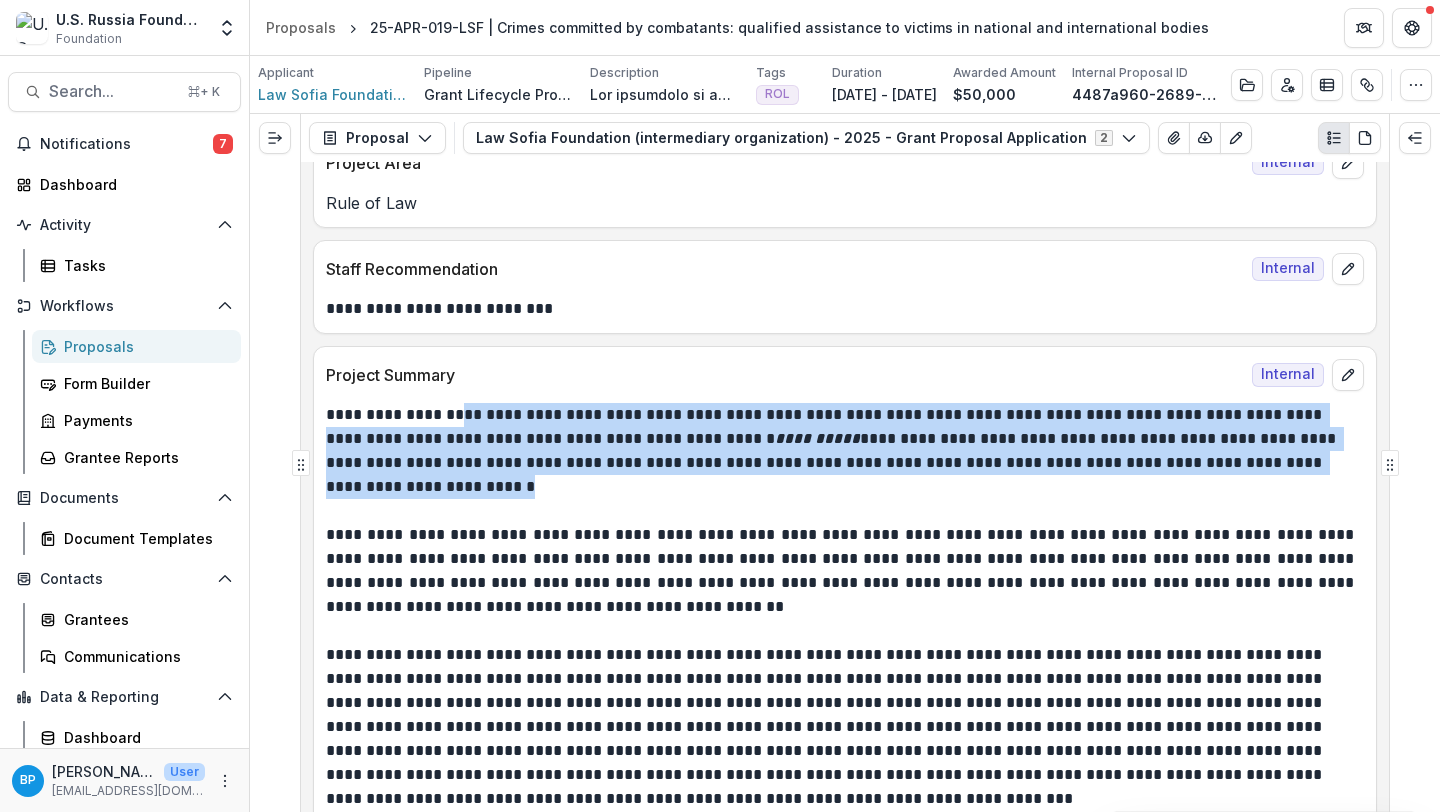 copy on "**********" 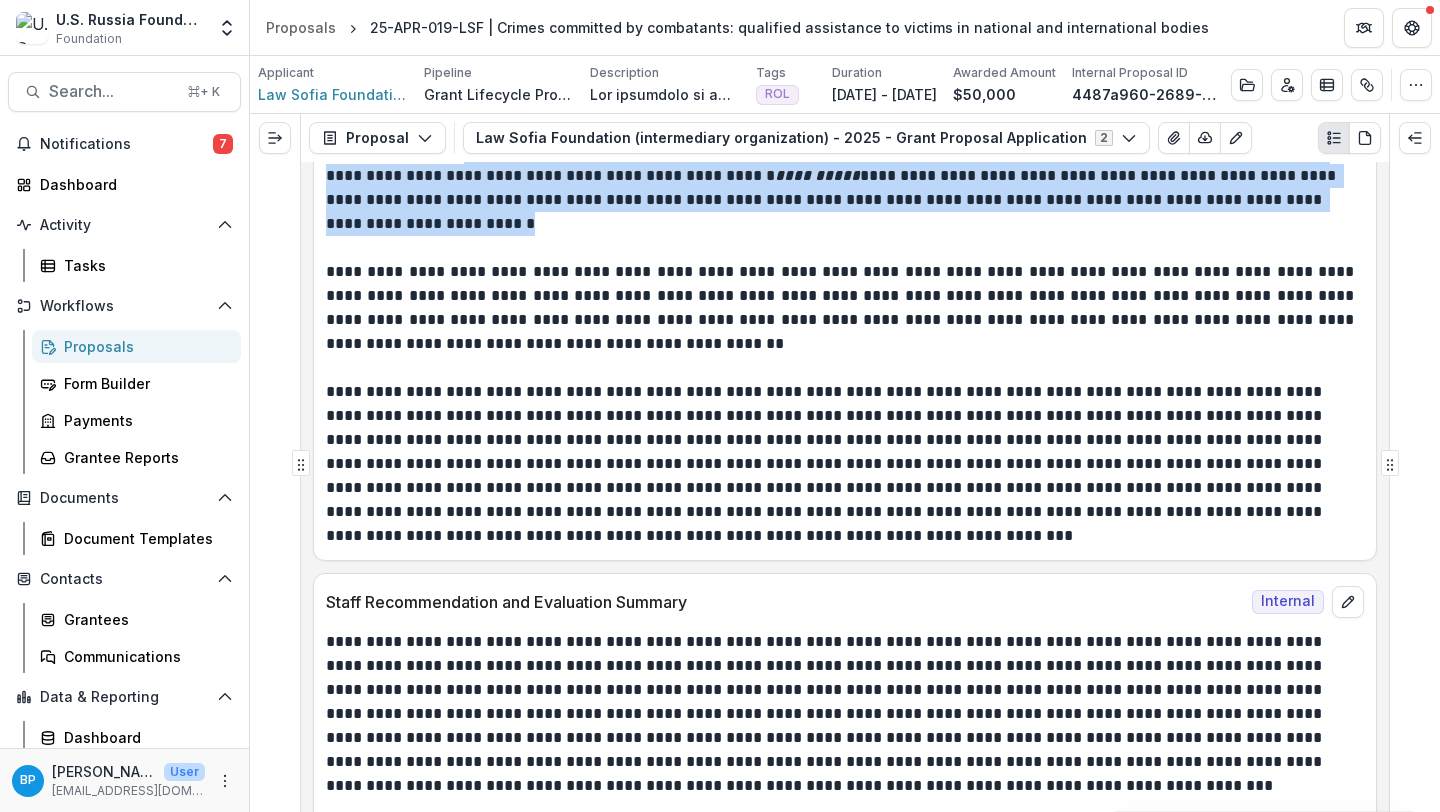 scroll, scrollTop: 1093, scrollLeft: 0, axis: vertical 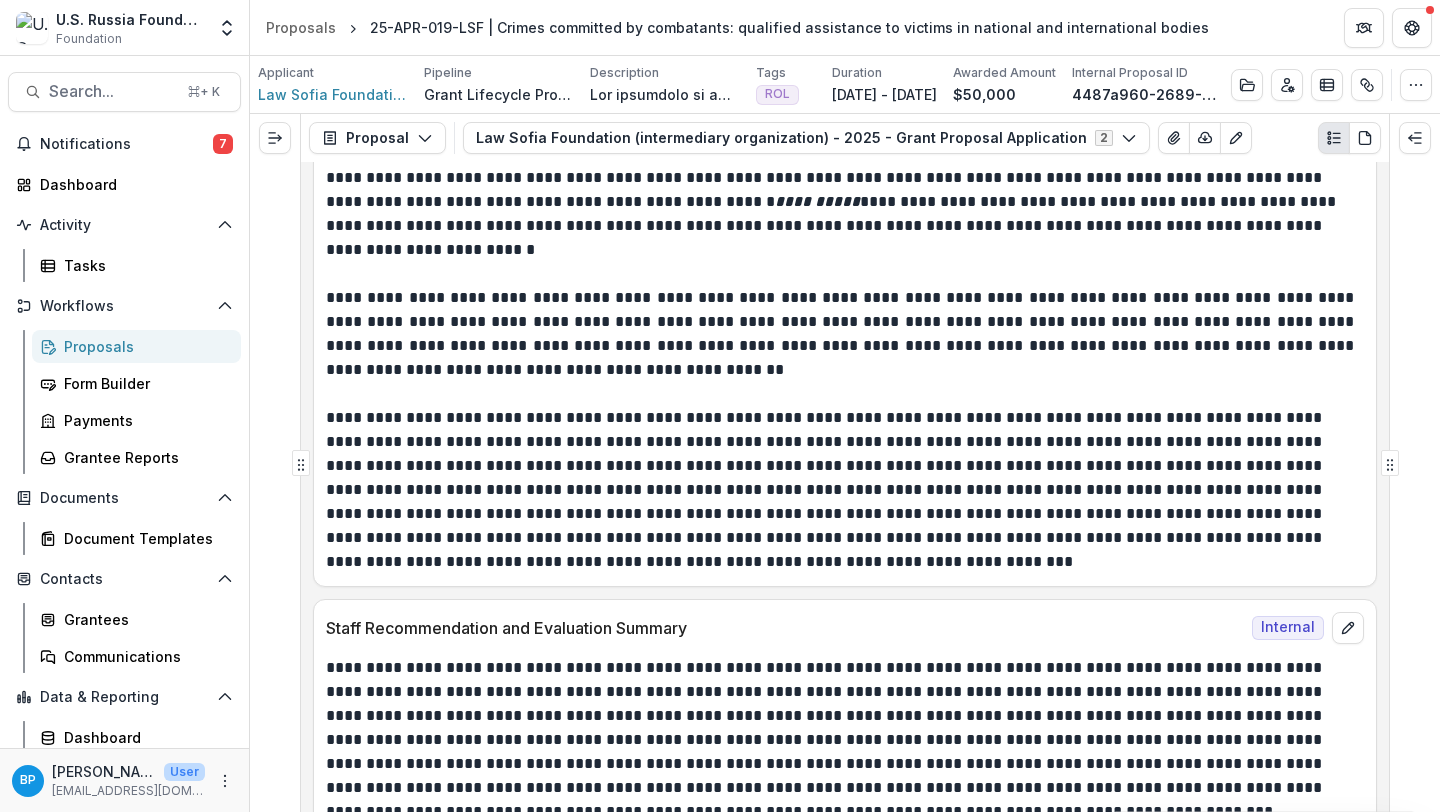 click on "**********" at bounding box center [842, 334] 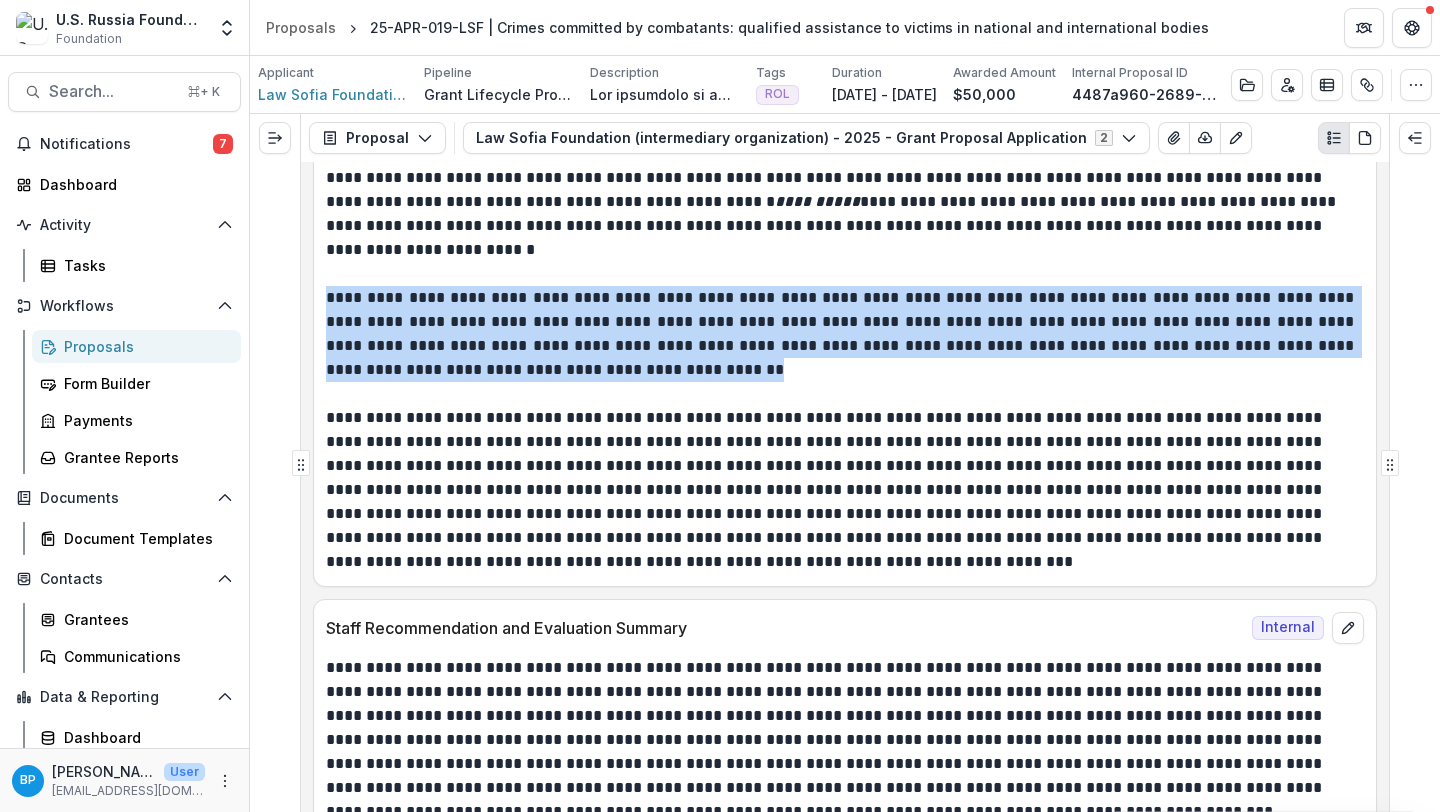 drag, startPoint x: 326, startPoint y: 297, endPoint x: 683, endPoint y: 364, distance: 363.2327 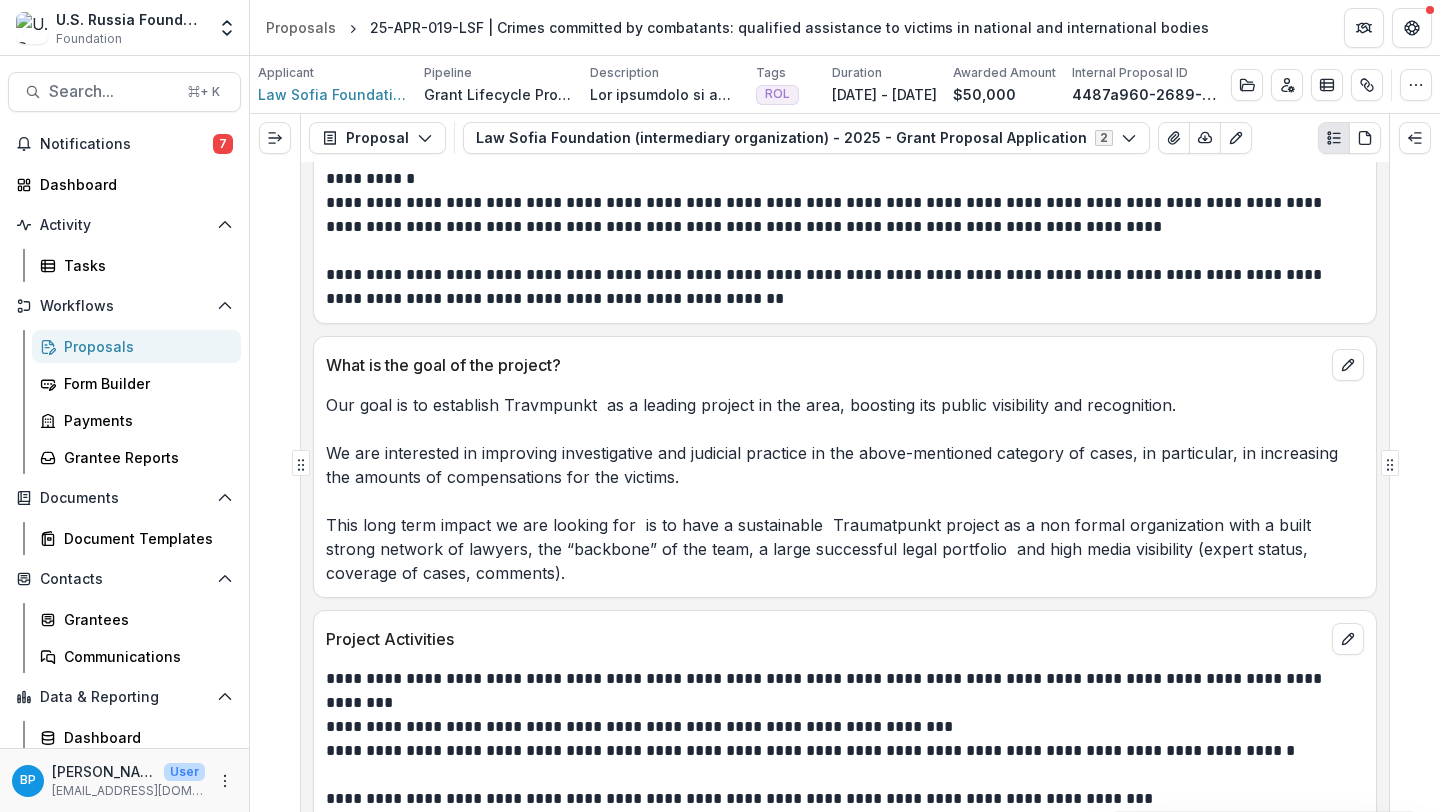 scroll, scrollTop: 9344, scrollLeft: 0, axis: vertical 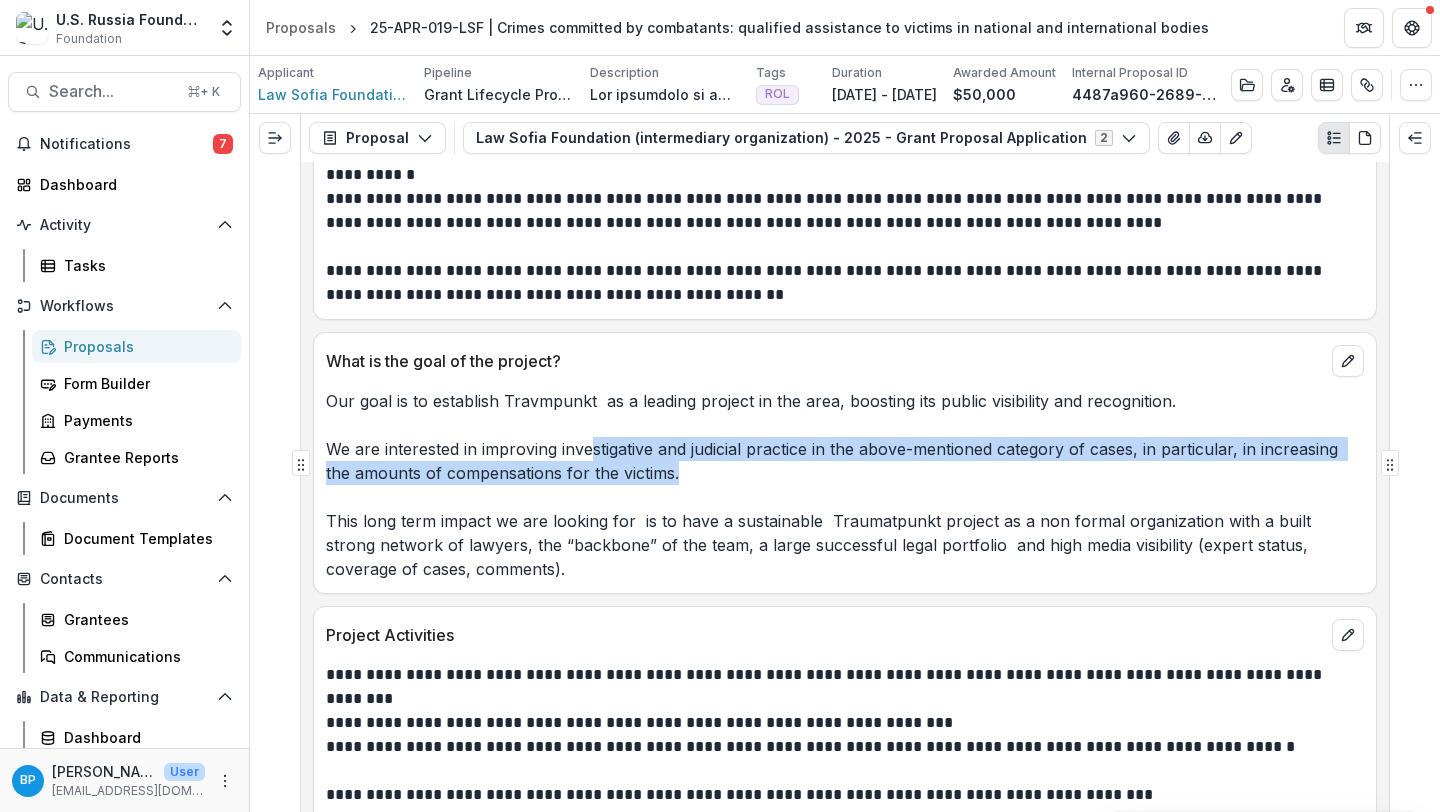 drag, startPoint x: 696, startPoint y: 473, endPoint x: 594, endPoint y: 443, distance: 106.320274 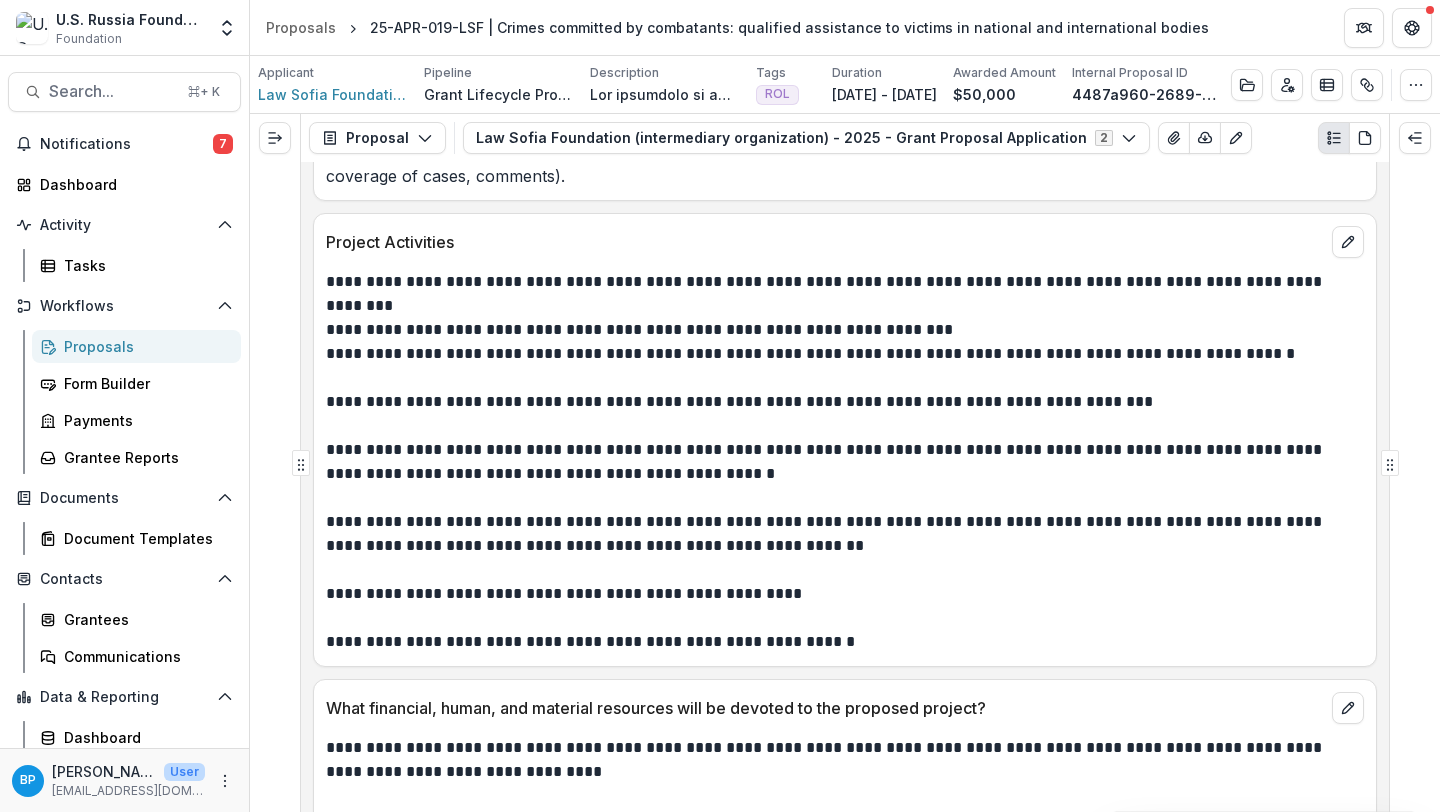 scroll, scrollTop: 9736, scrollLeft: 0, axis: vertical 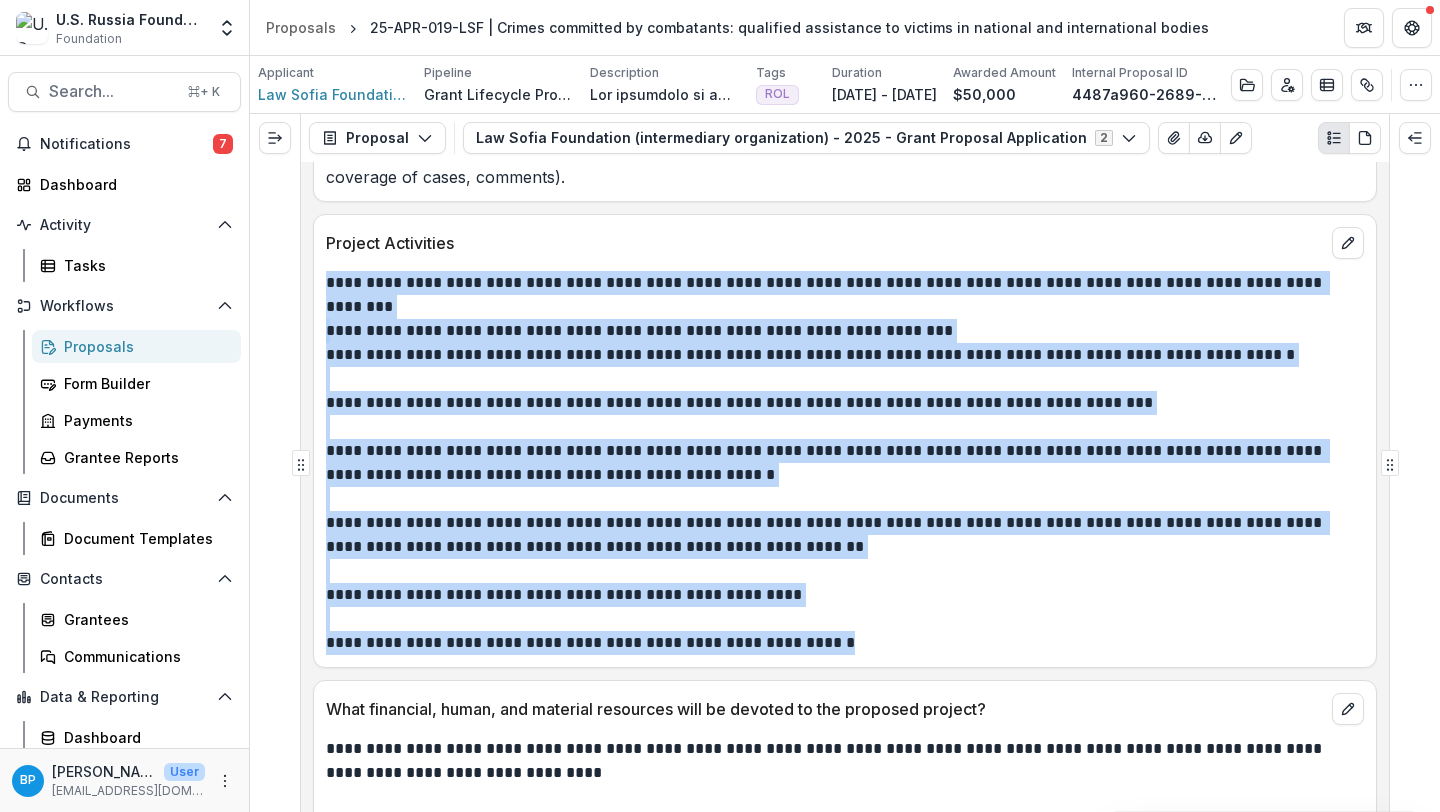 drag, startPoint x: 851, startPoint y: 638, endPoint x: 325, endPoint y: 278, distance: 637.3978 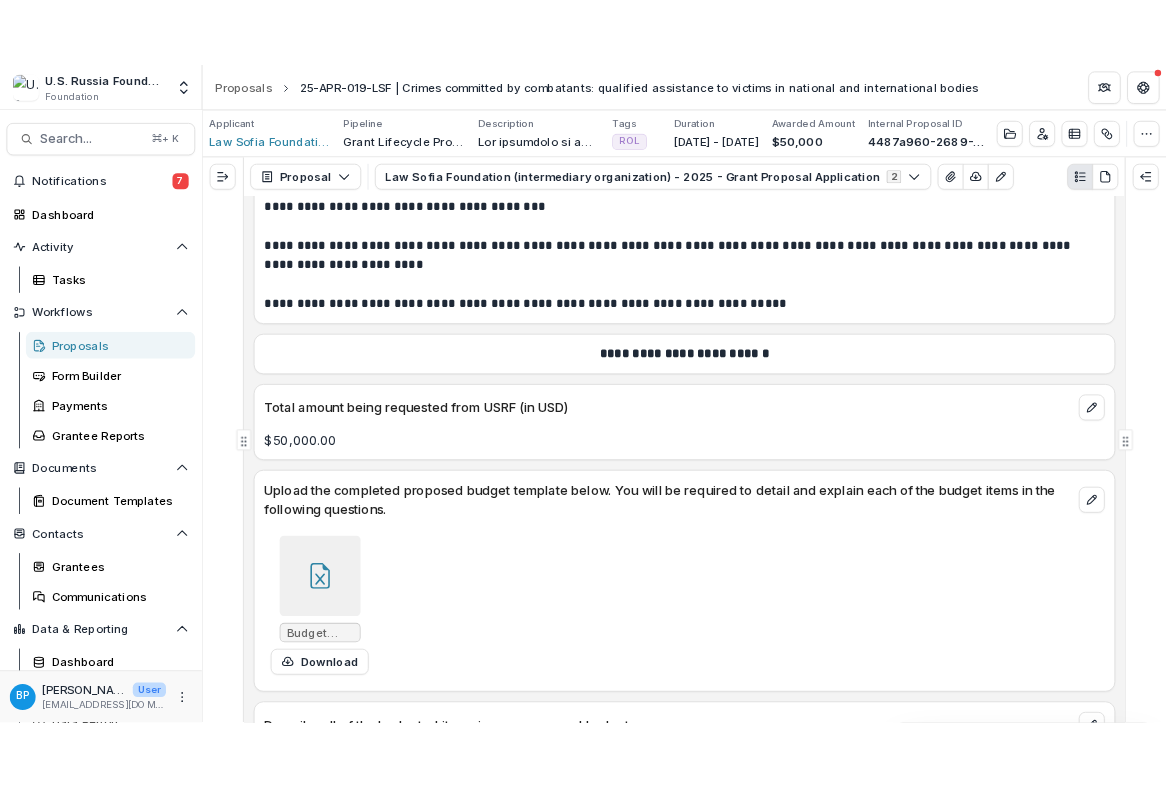 scroll, scrollTop: 11903, scrollLeft: 0, axis: vertical 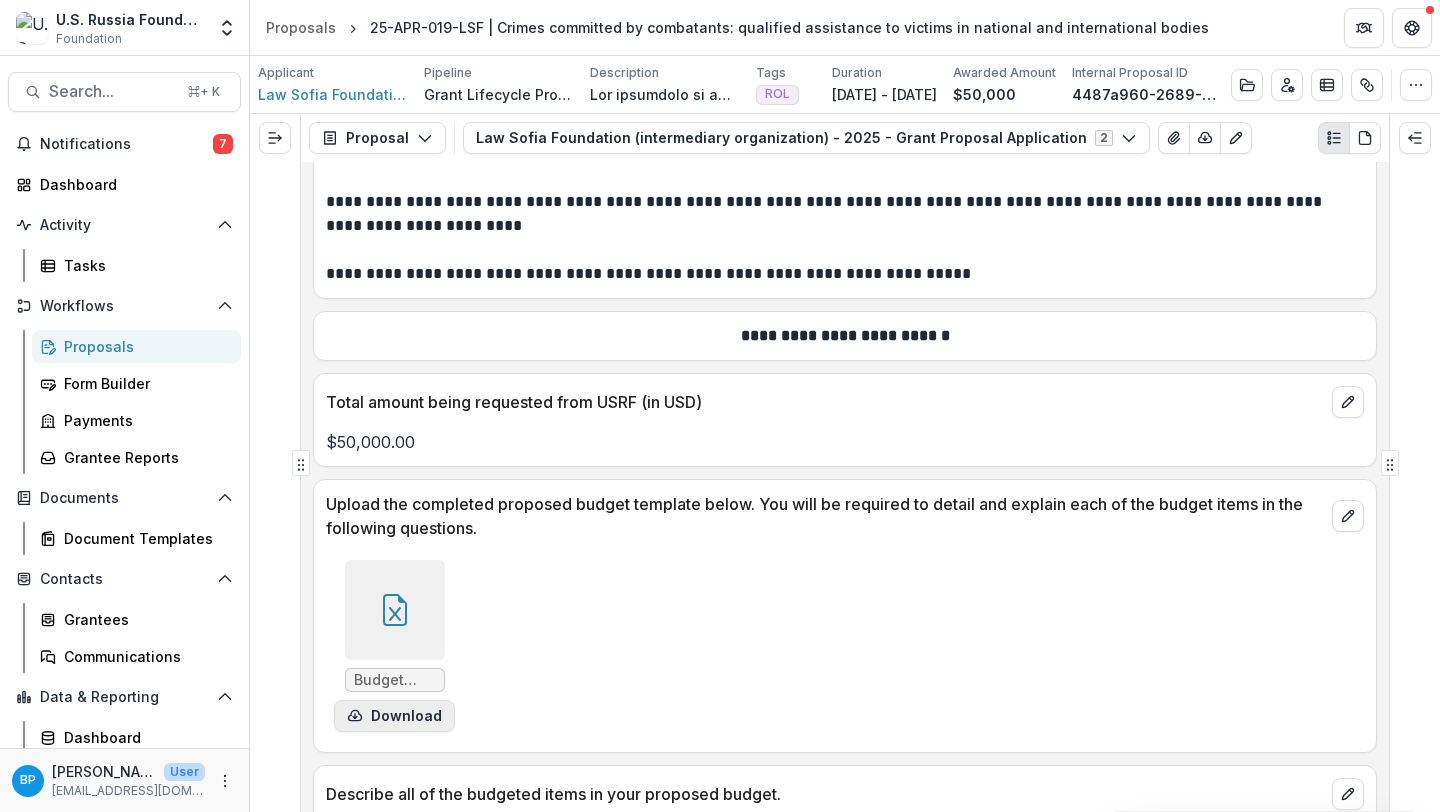 click on "Download" at bounding box center (394, 716) 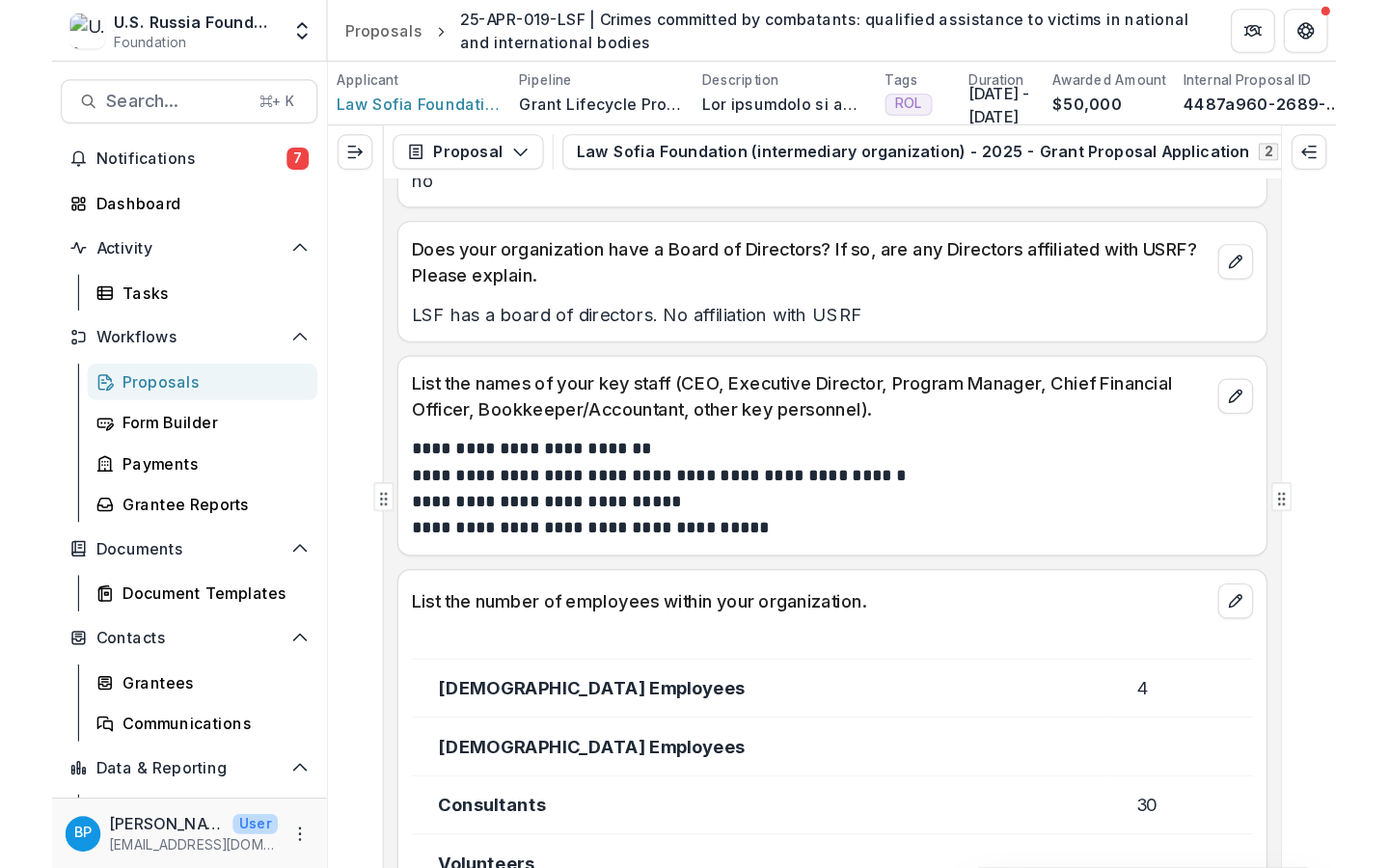 scroll, scrollTop: 16259, scrollLeft: 0, axis: vertical 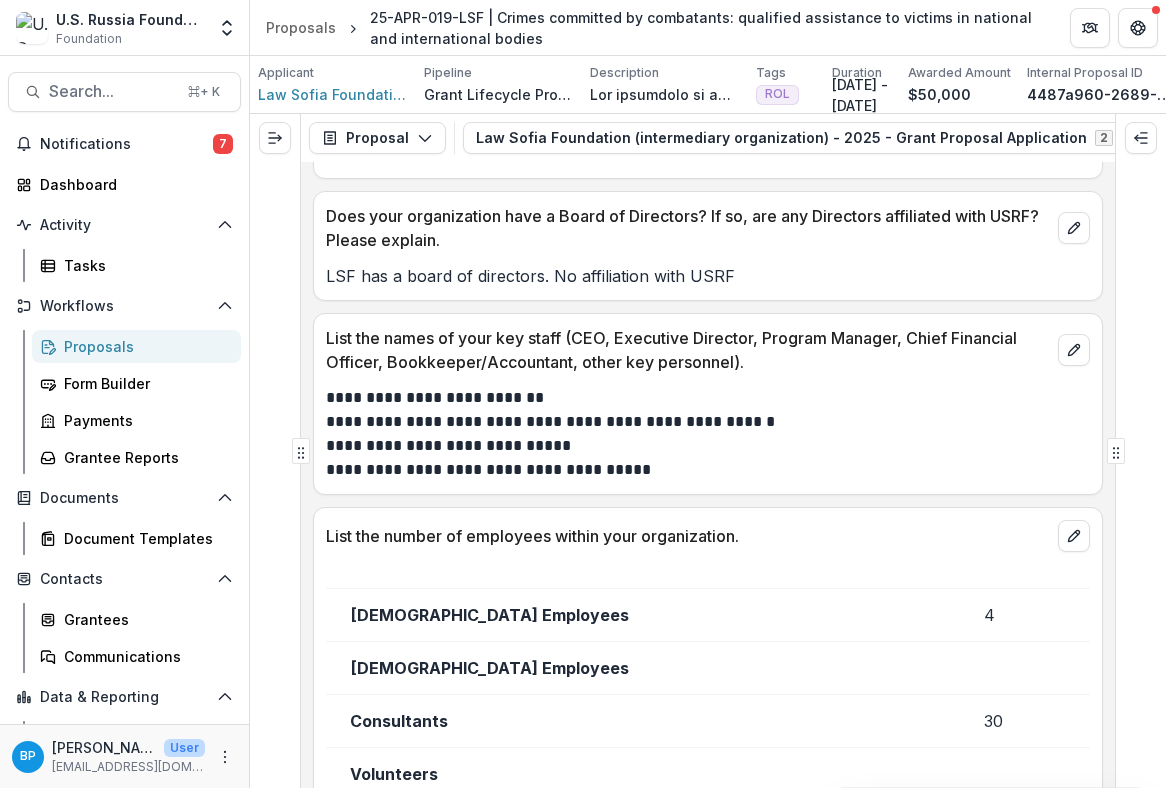click on "**********" at bounding box center (705, 470) 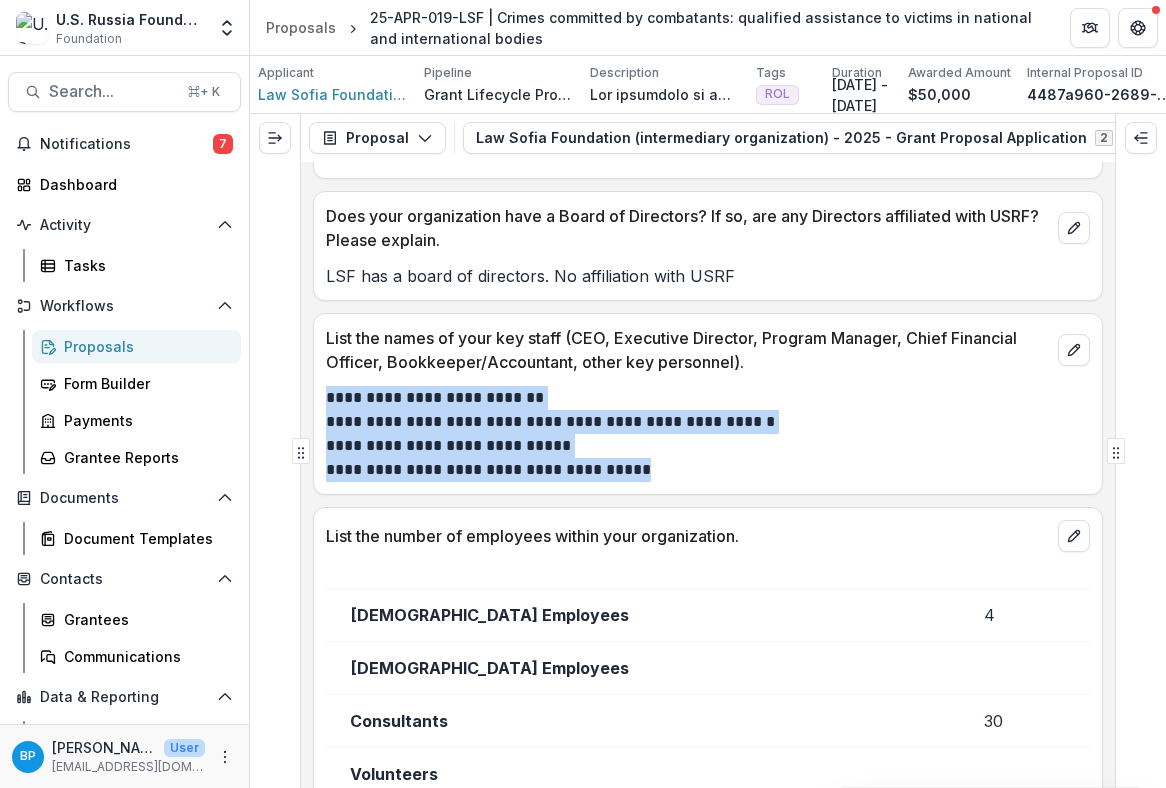 drag, startPoint x: 342, startPoint y: 479, endPoint x: 321, endPoint y: 439, distance: 45.17743 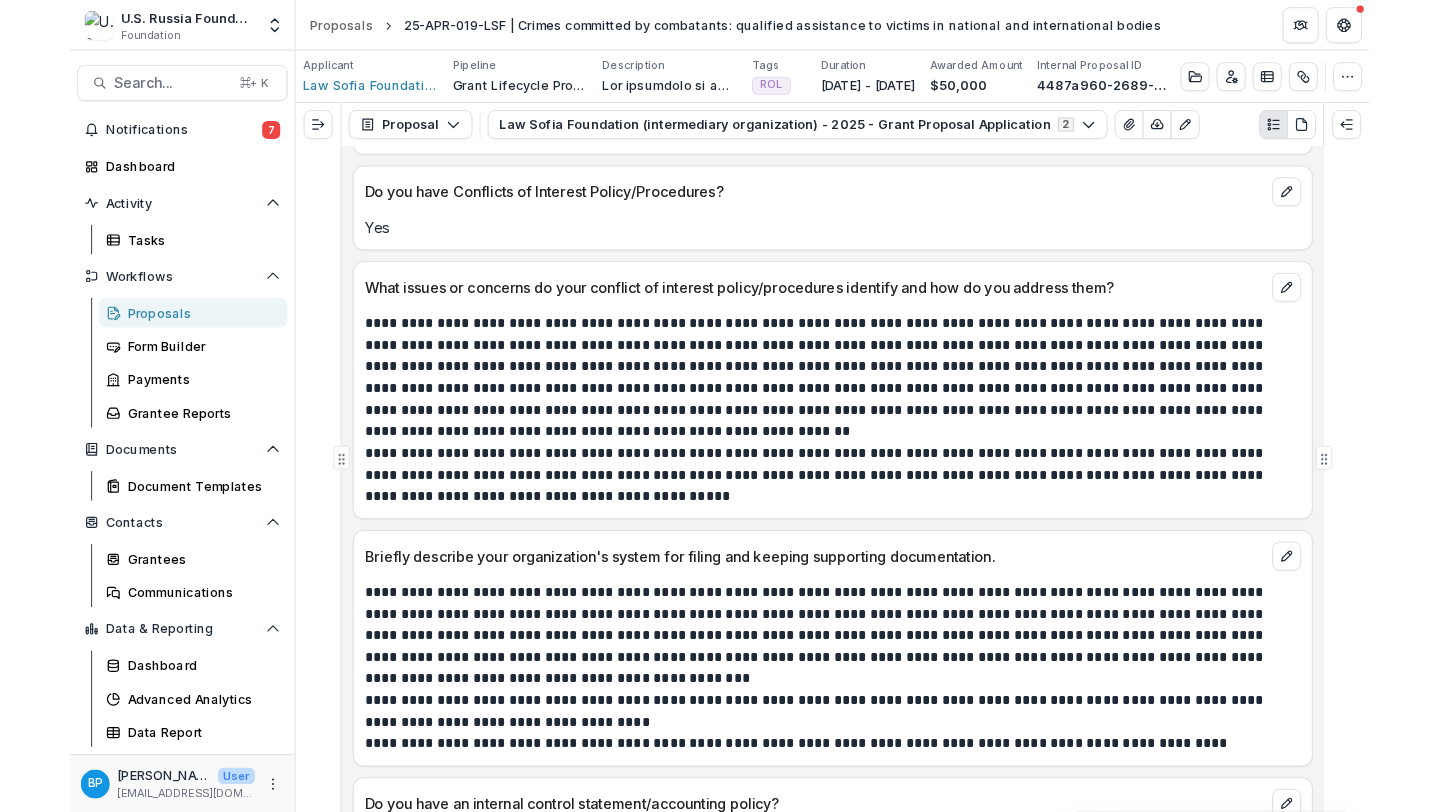 scroll, scrollTop: 15564, scrollLeft: 0, axis: vertical 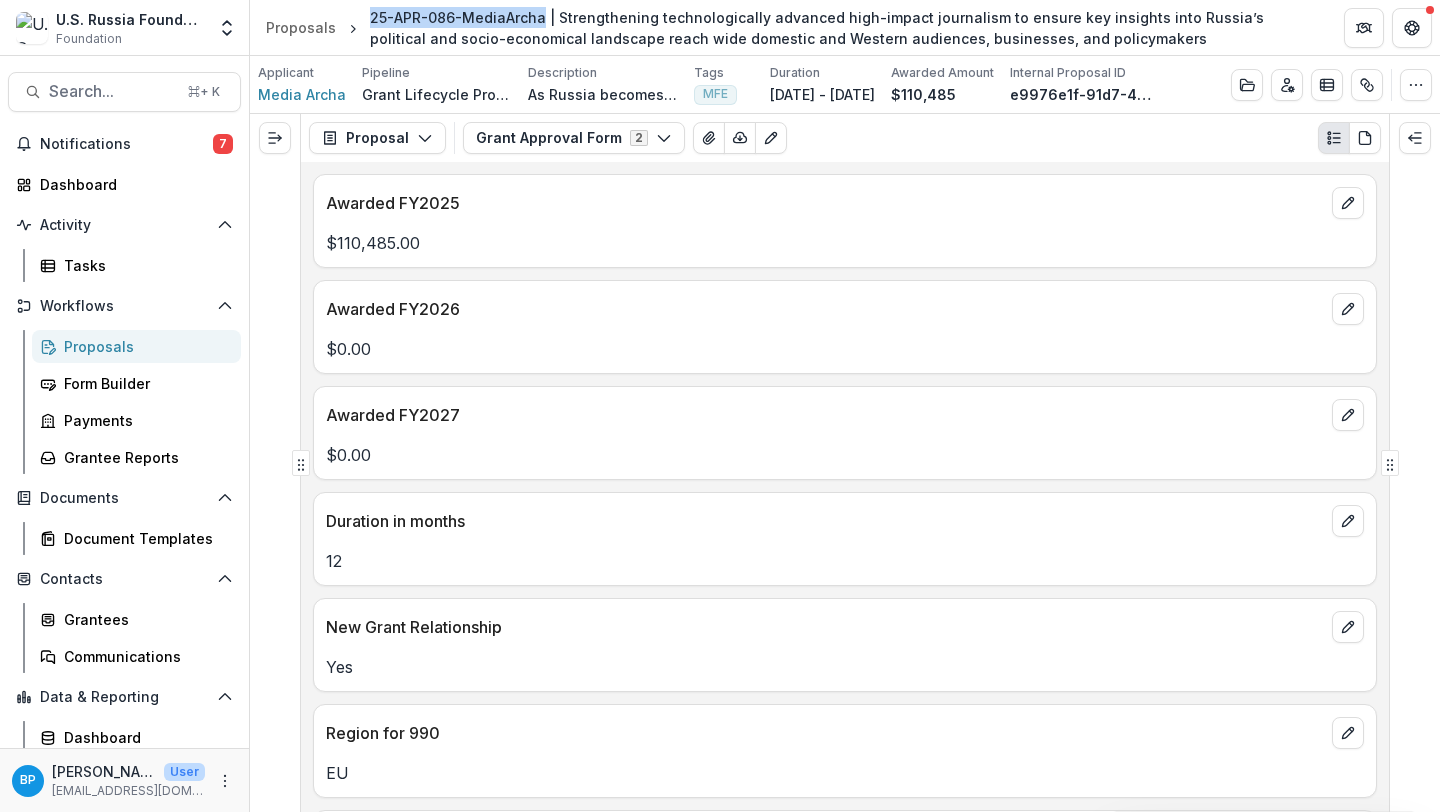copy on "25-APR-086-MediaArcha" 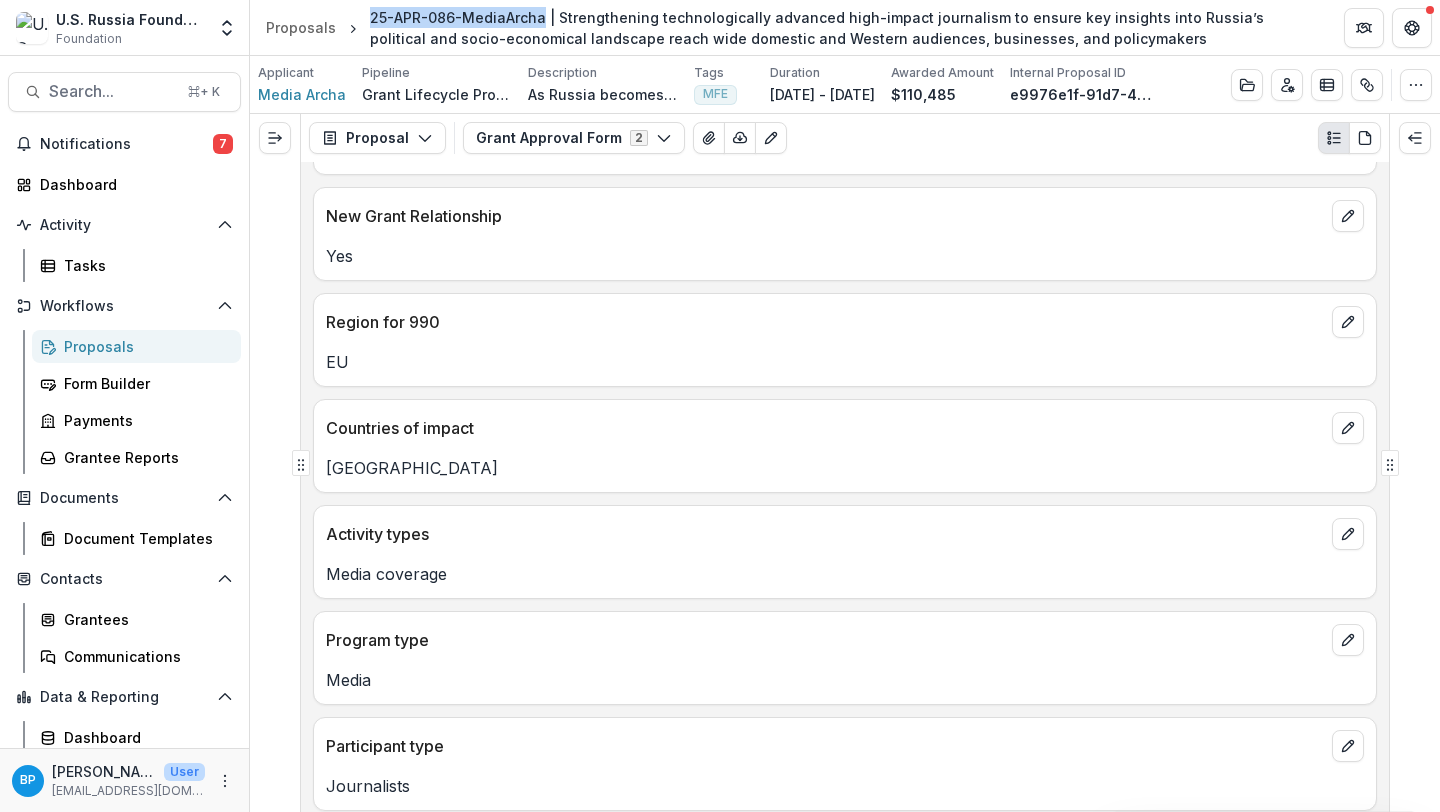 scroll, scrollTop: 529, scrollLeft: 0, axis: vertical 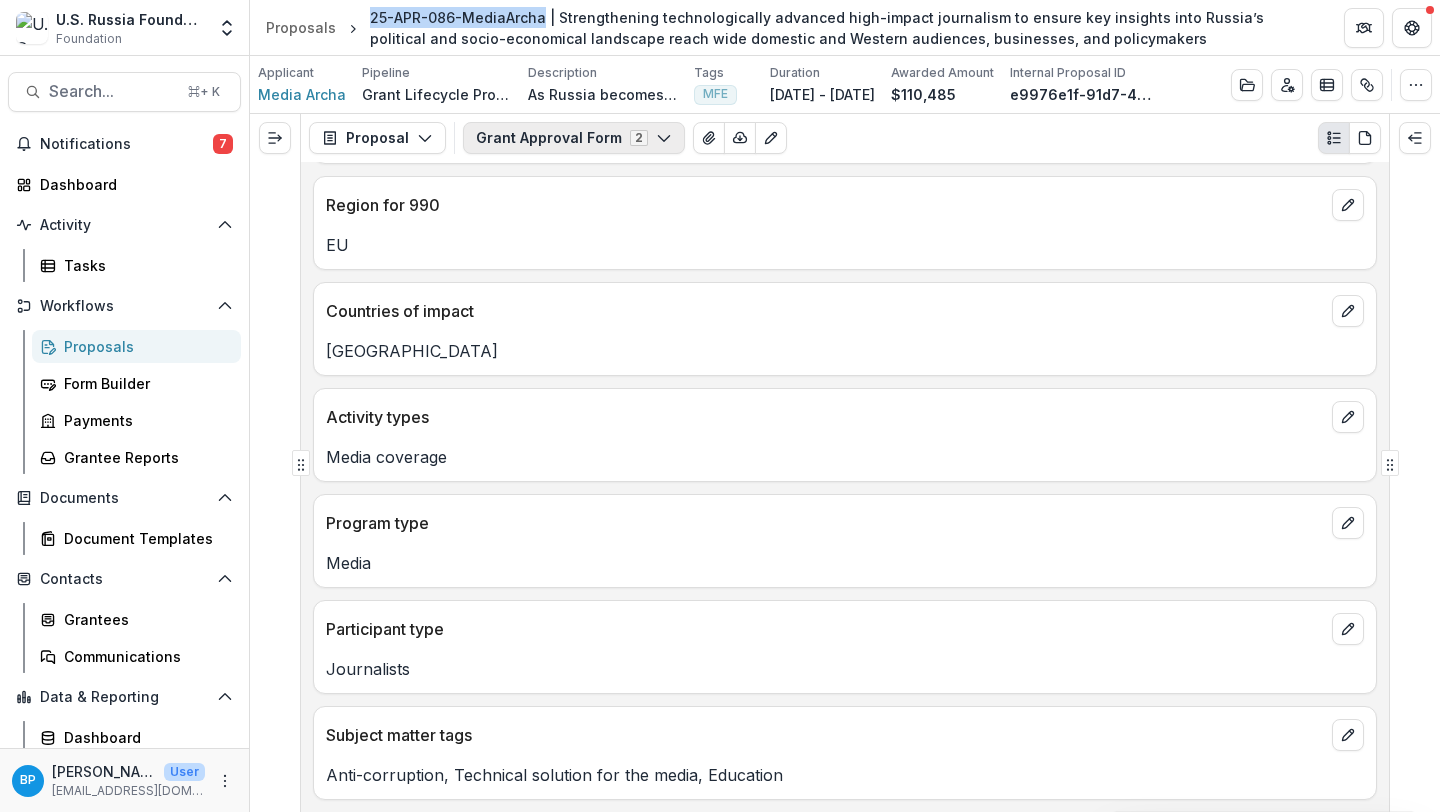 click on "Grant Approval Form 2" at bounding box center (574, 138) 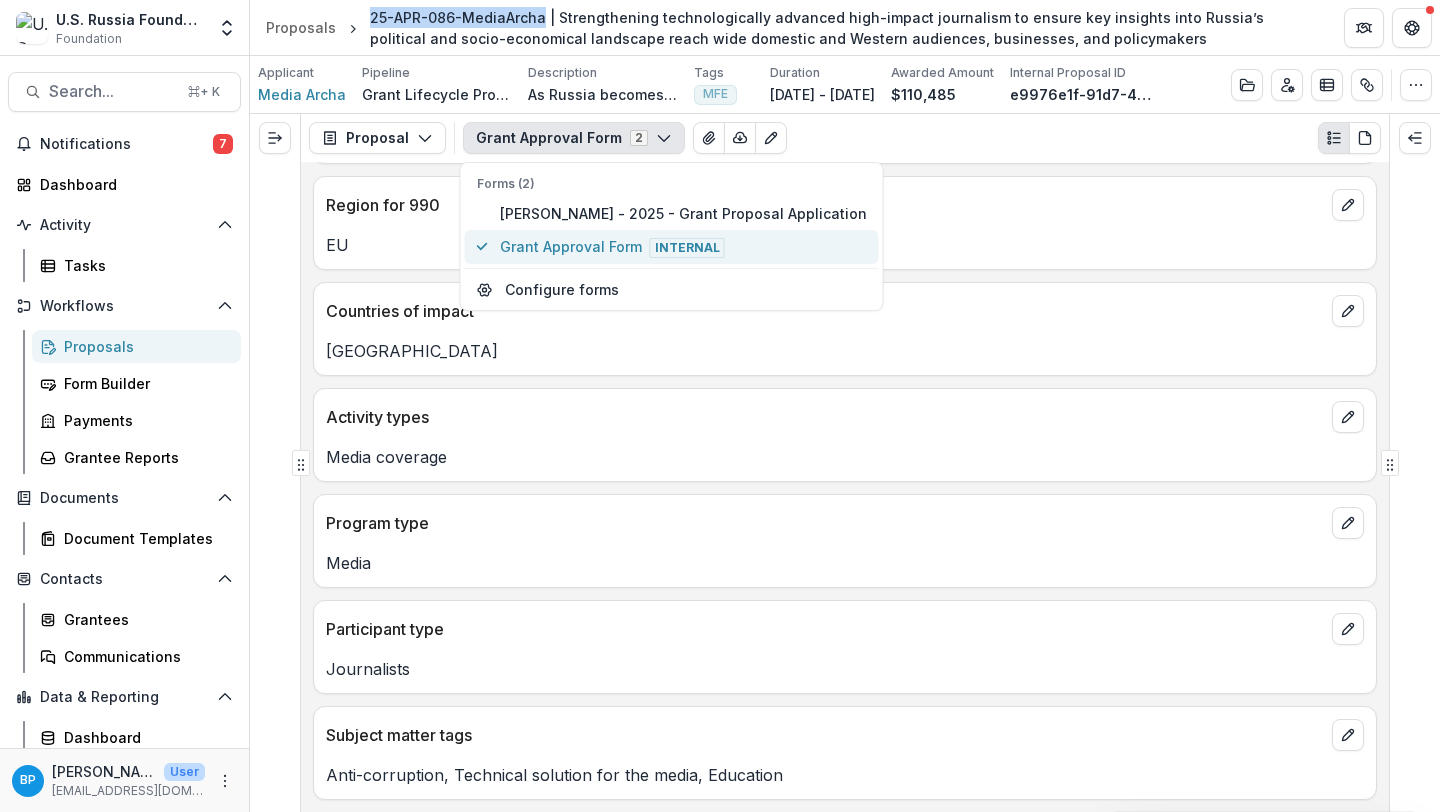 click on "Grant Approval Form Internal" at bounding box center [683, 247] 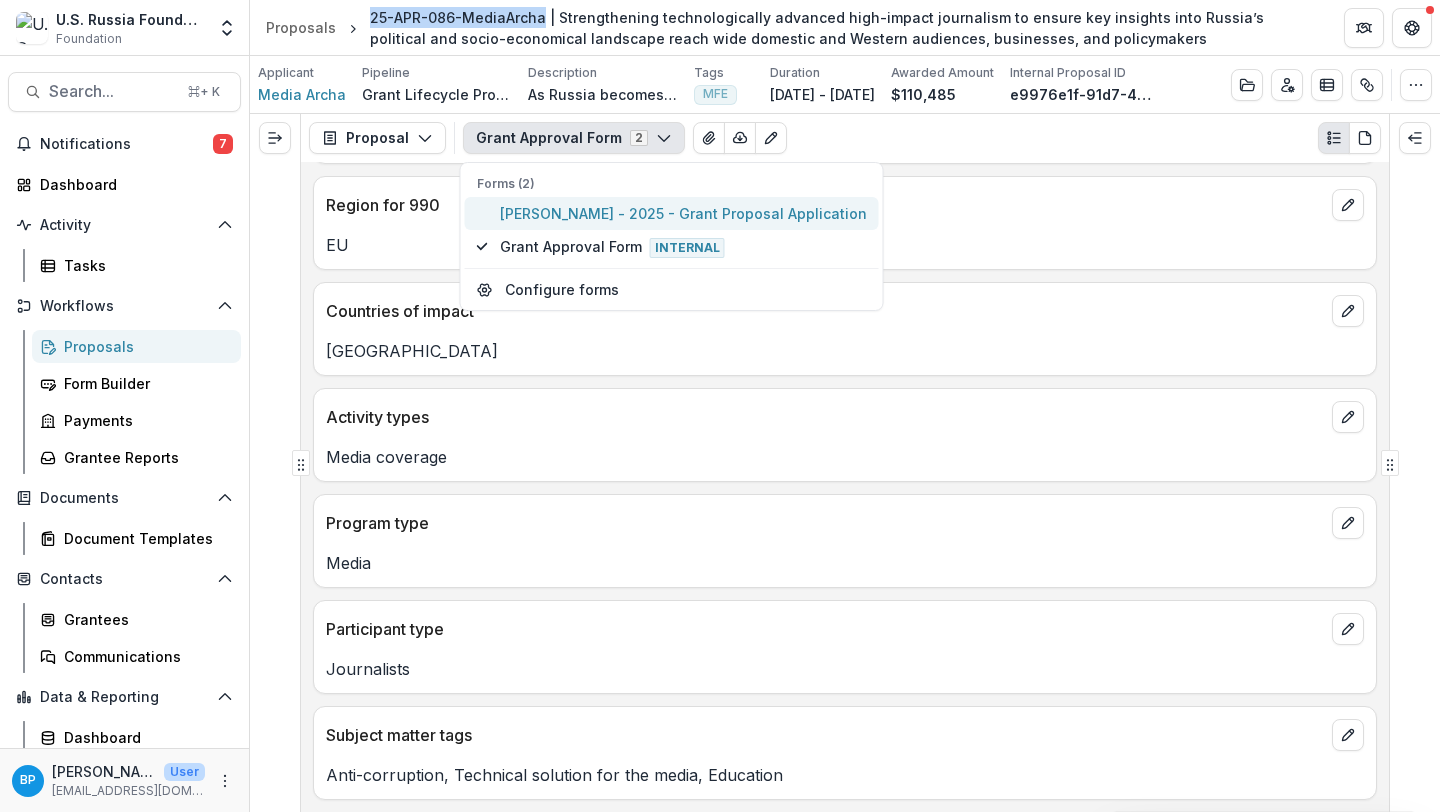 click on "[PERSON_NAME] - 2025 - Grant Proposal Application" at bounding box center (683, 213) 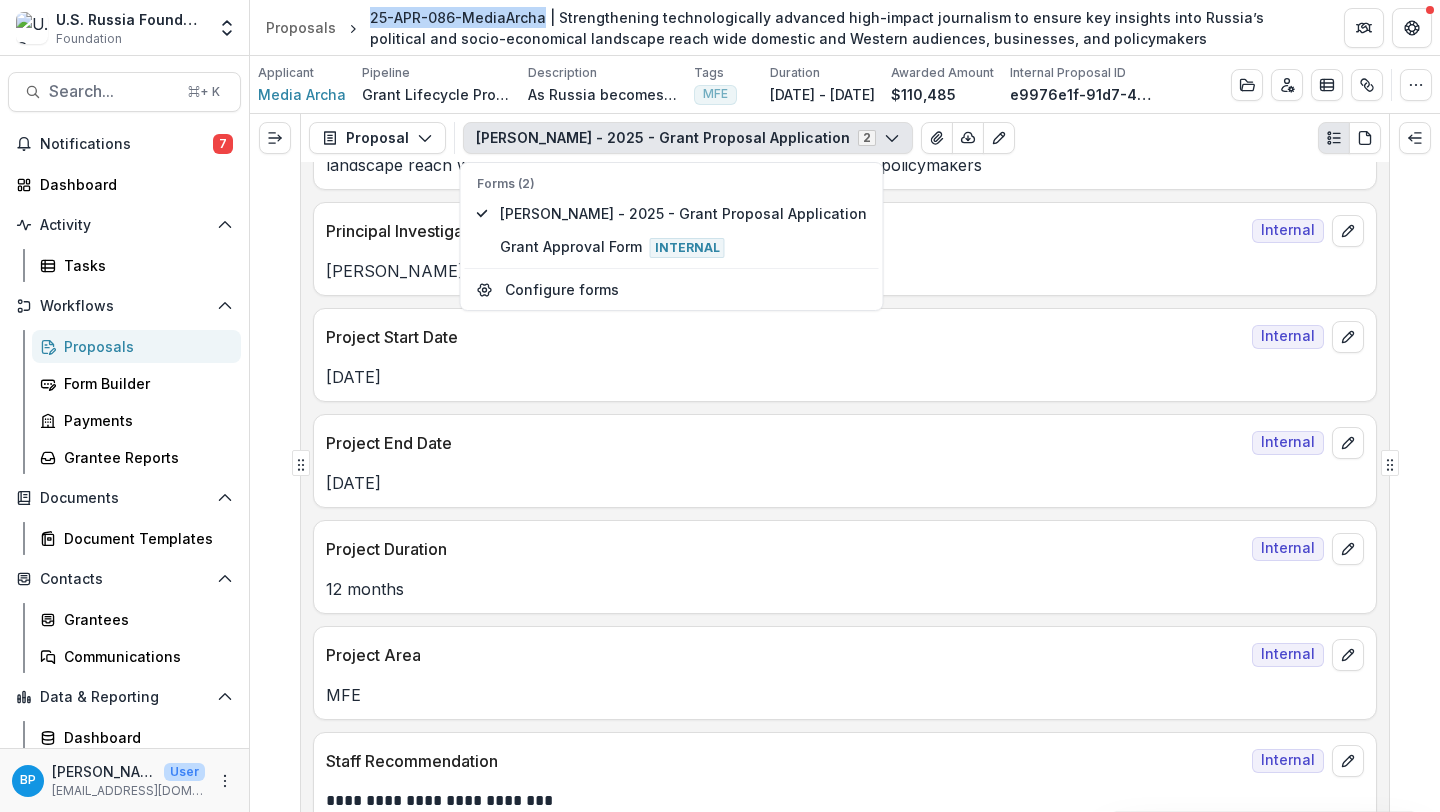 scroll, scrollTop: 385, scrollLeft: 0, axis: vertical 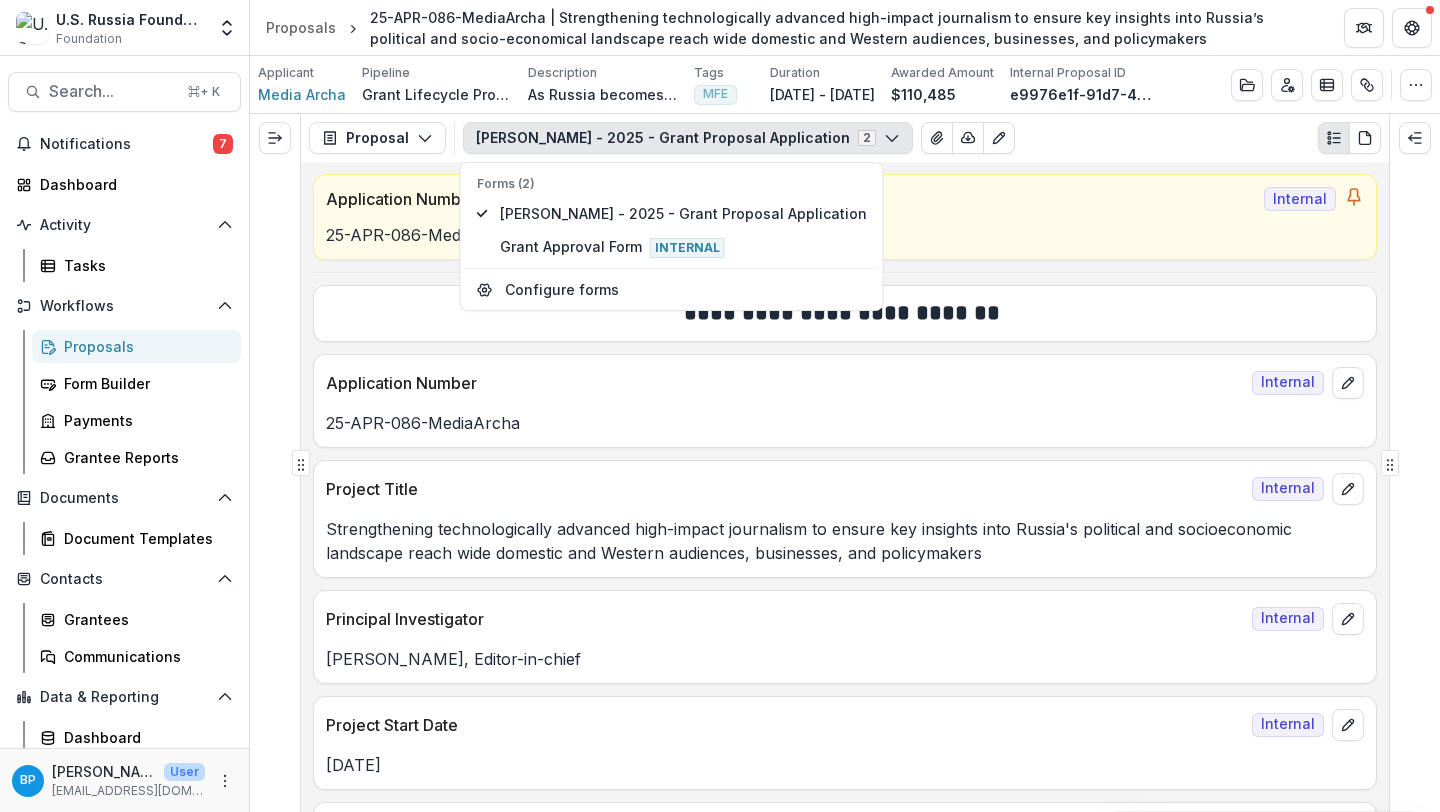 click on "Strengthening technologically advanced high-impact journalism to ensure key insights into Russia's political and socioeconomic landscape reach wide domestic and Western audiences, businesses, and policymakers" at bounding box center [845, 535] 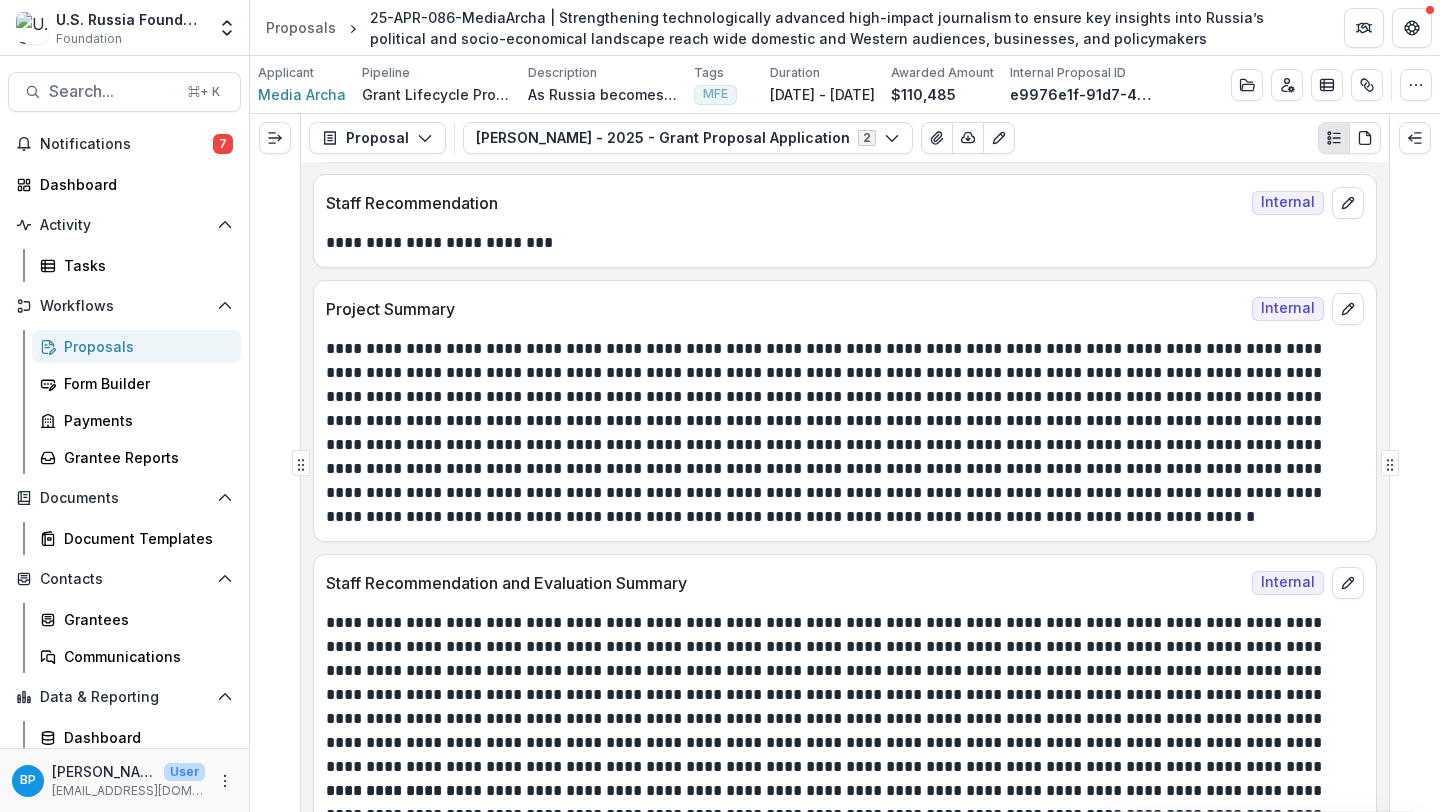 scroll, scrollTop: 0, scrollLeft: 0, axis: both 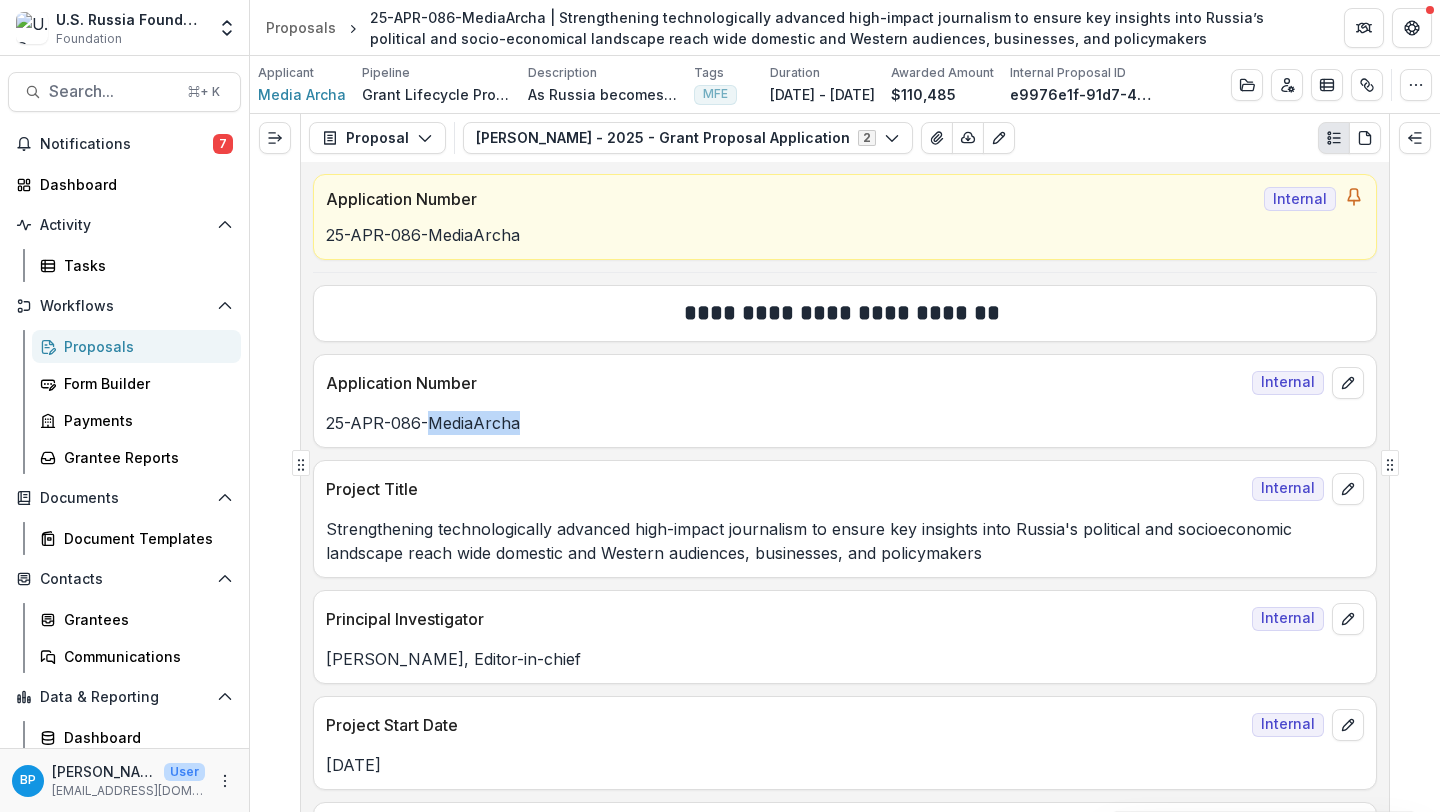 drag, startPoint x: 538, startPoint y: 427, endPoint x: 431, endPoint y: 422, distance: 107.11676 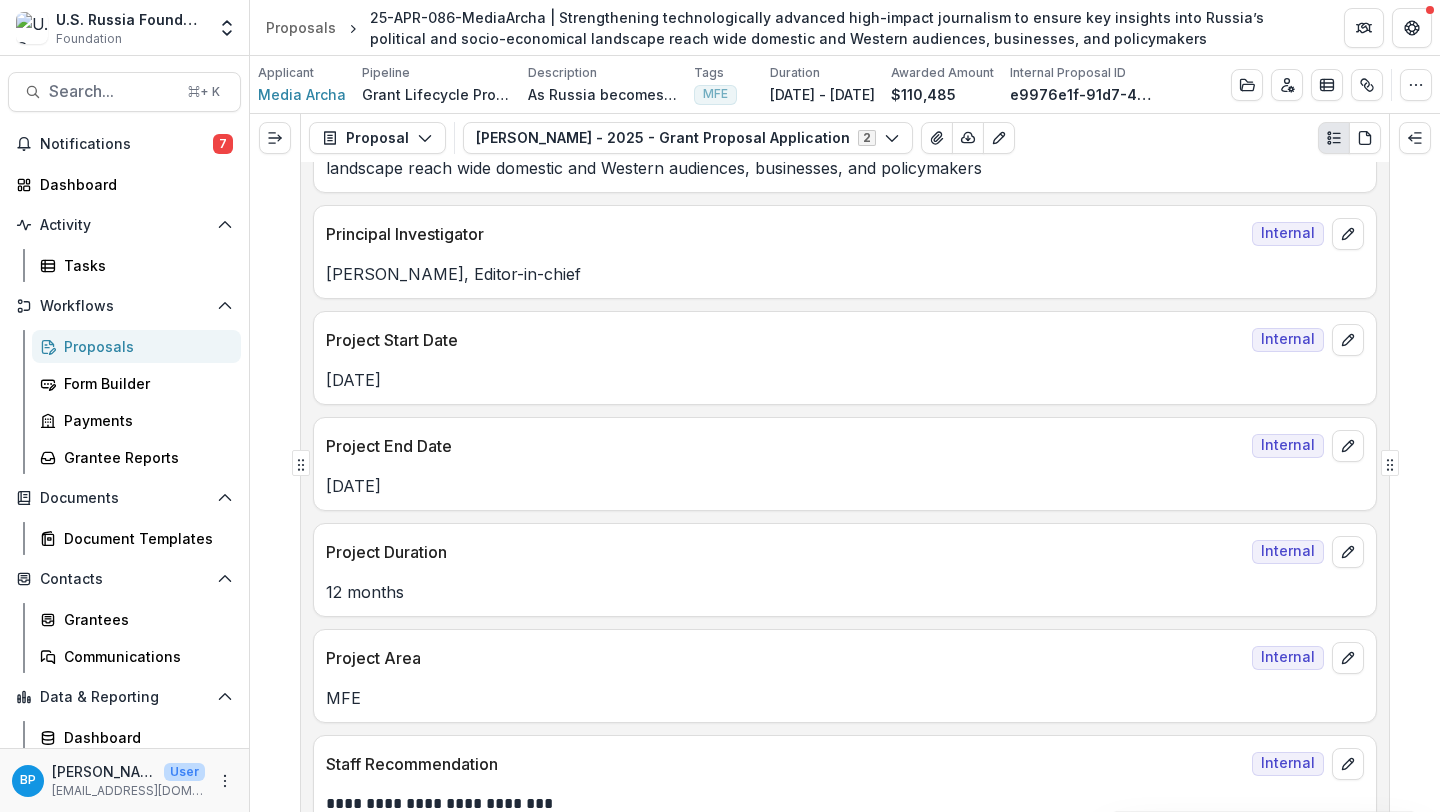 scroll, scrollTop: 379, scrollLeft: 0, axis: vertical 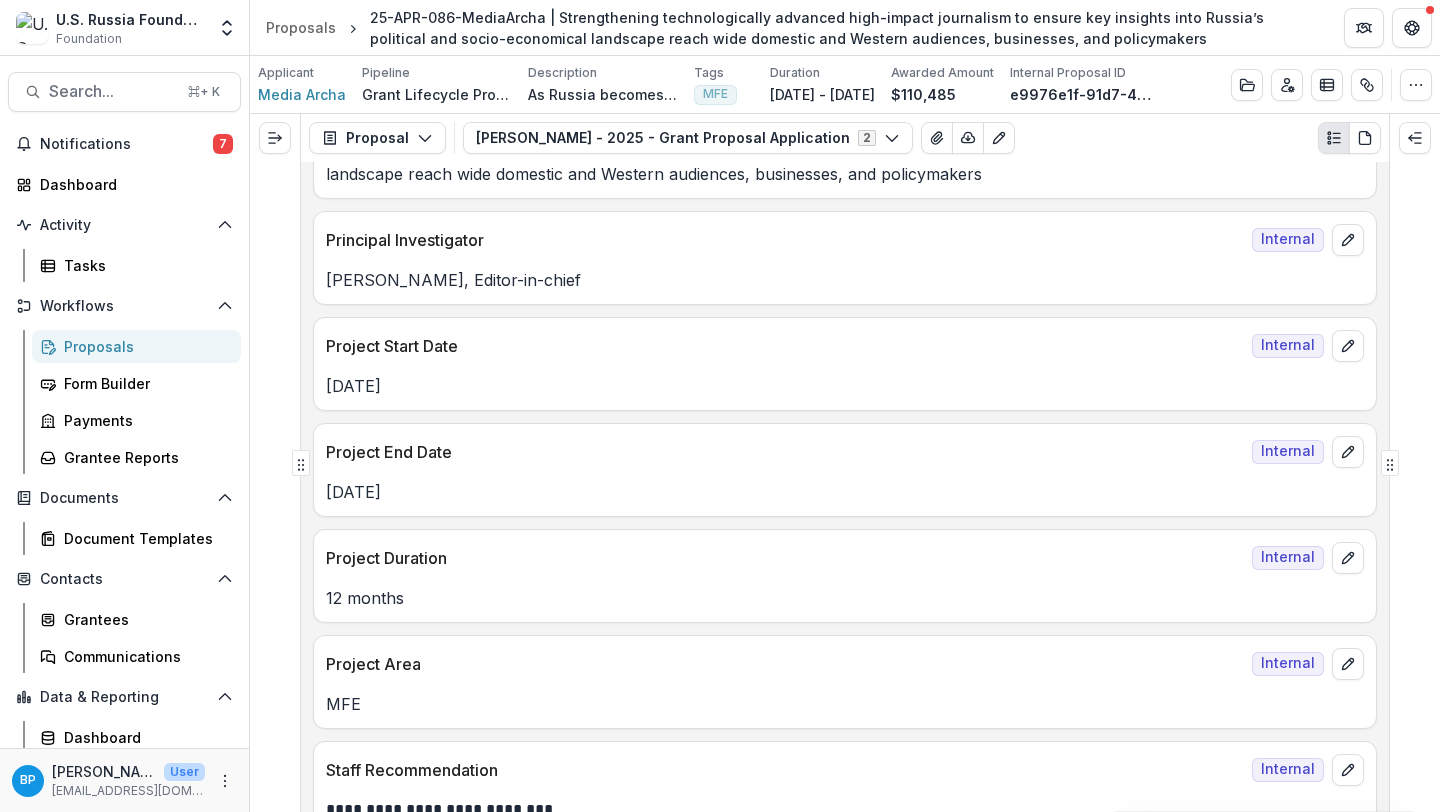 copy on "[PERSON_NAME], Editor-in-chief" 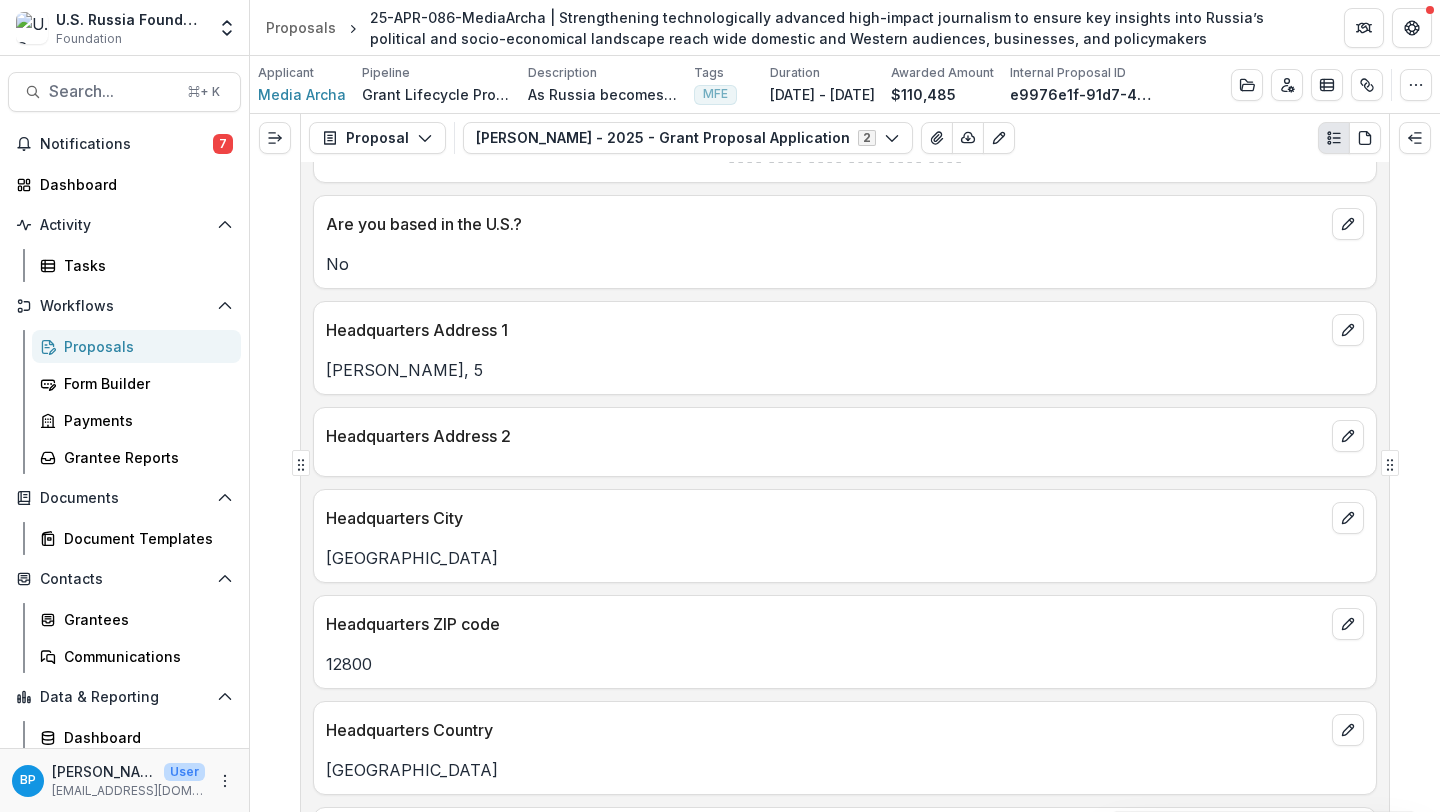 scroll, scrollTop: 6174, scrollLeft: 0, axis: vertical 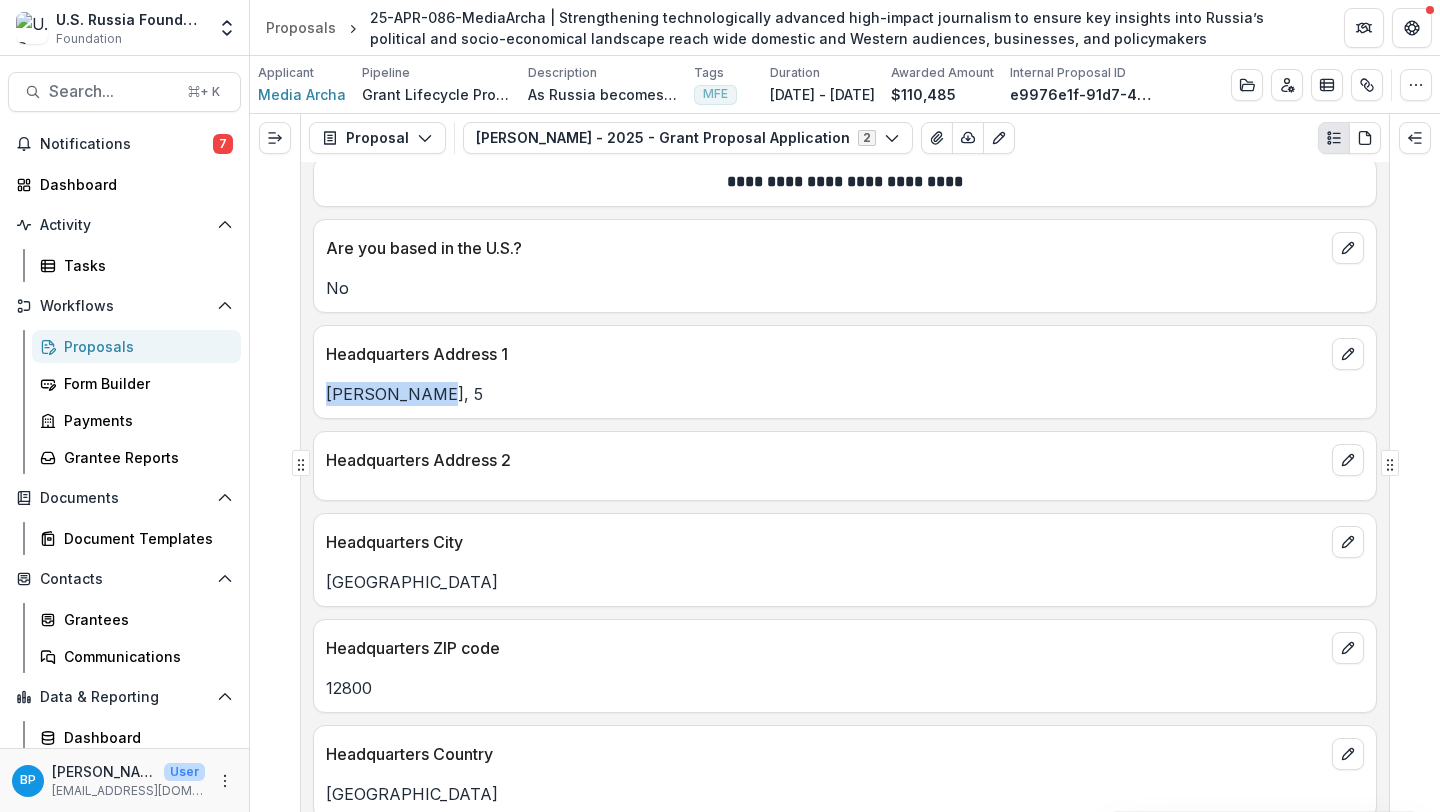 drag, startPoint x: 436, startPoint y: 385, endPoint x: 322, endPoint y: 386, distance: 114.00439 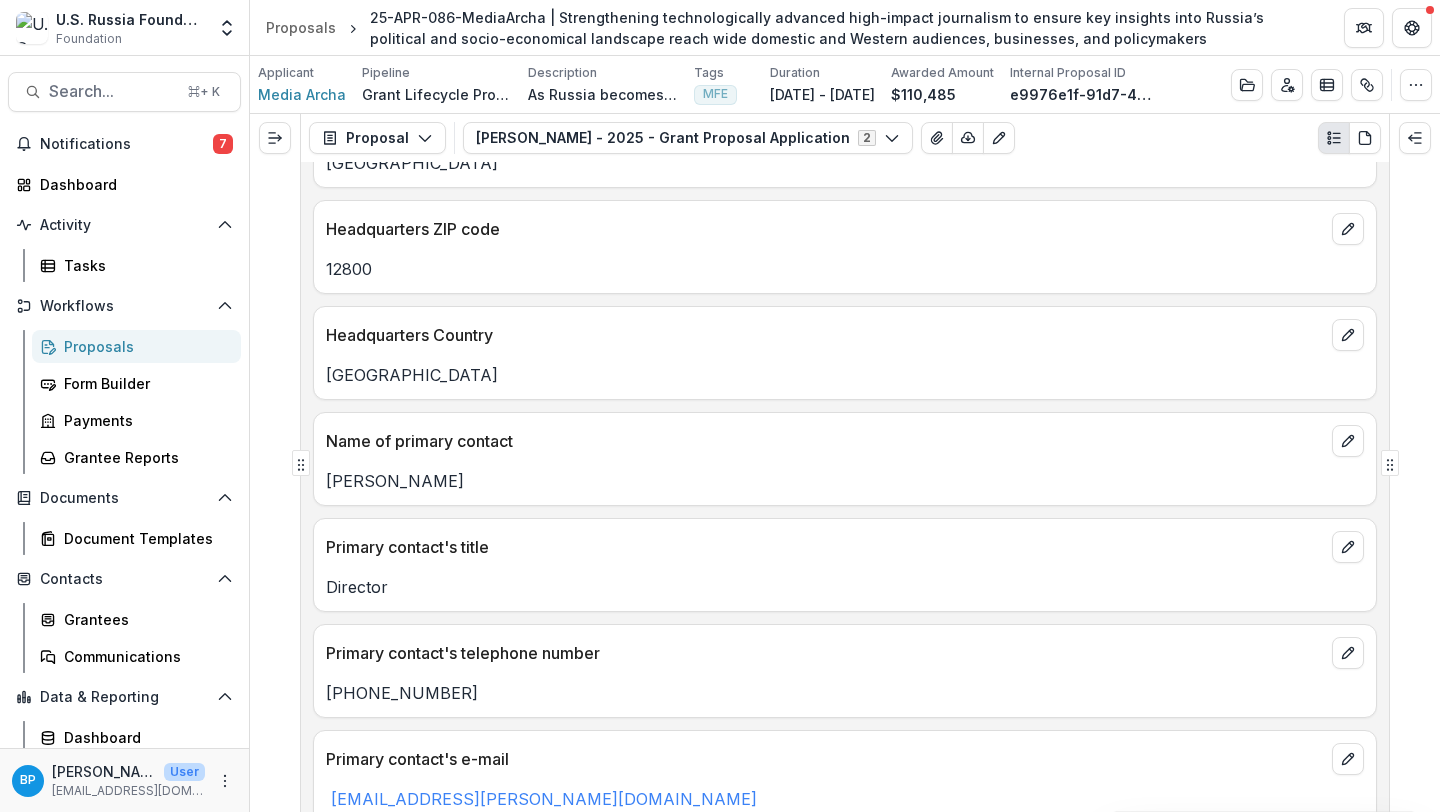 scroll, scrollTop: 6641, scrollLeft: 0, axis: vertical 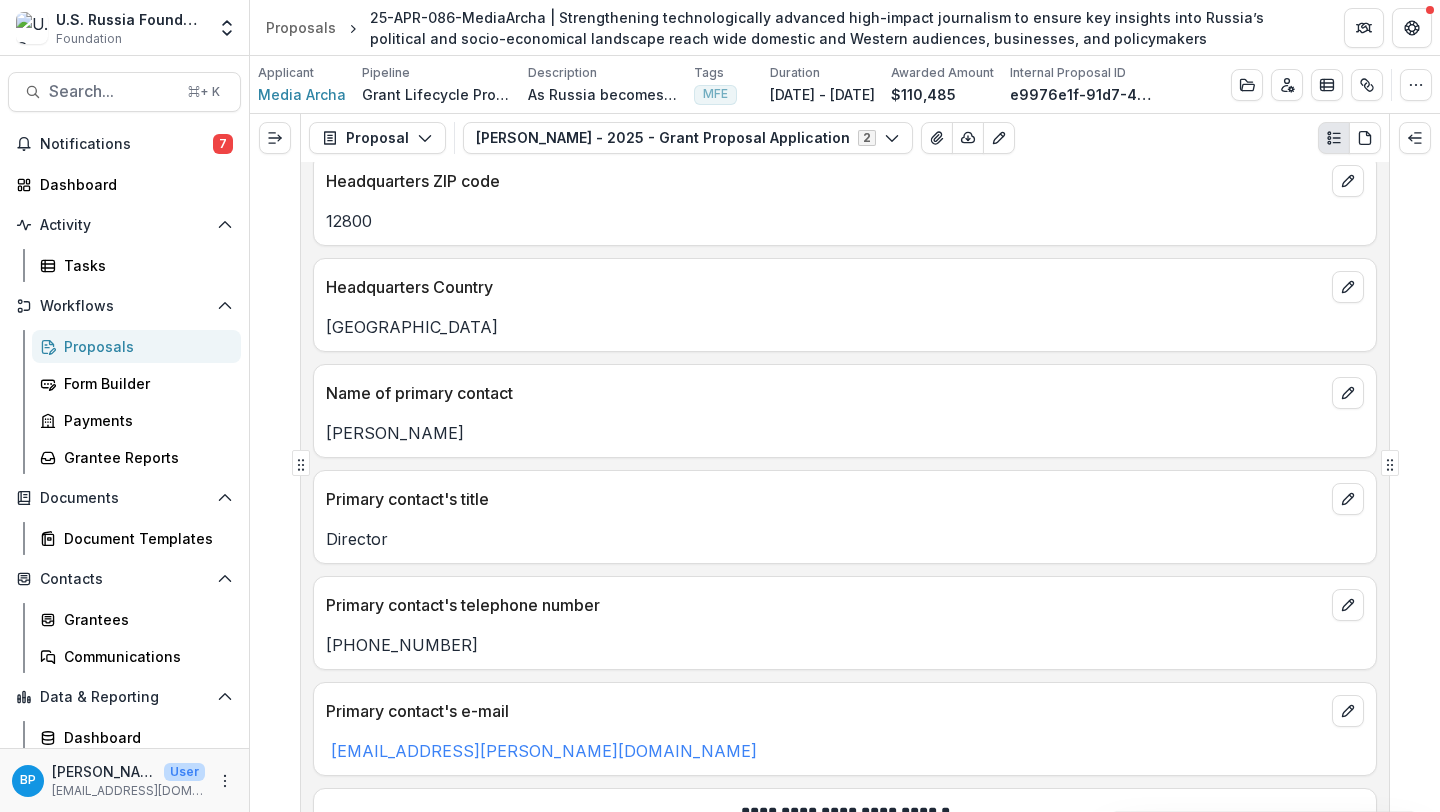 drag, startPoint x: 510, startPoint y: 646, endPoint x: 323, endPoint y: 646, distance: 187 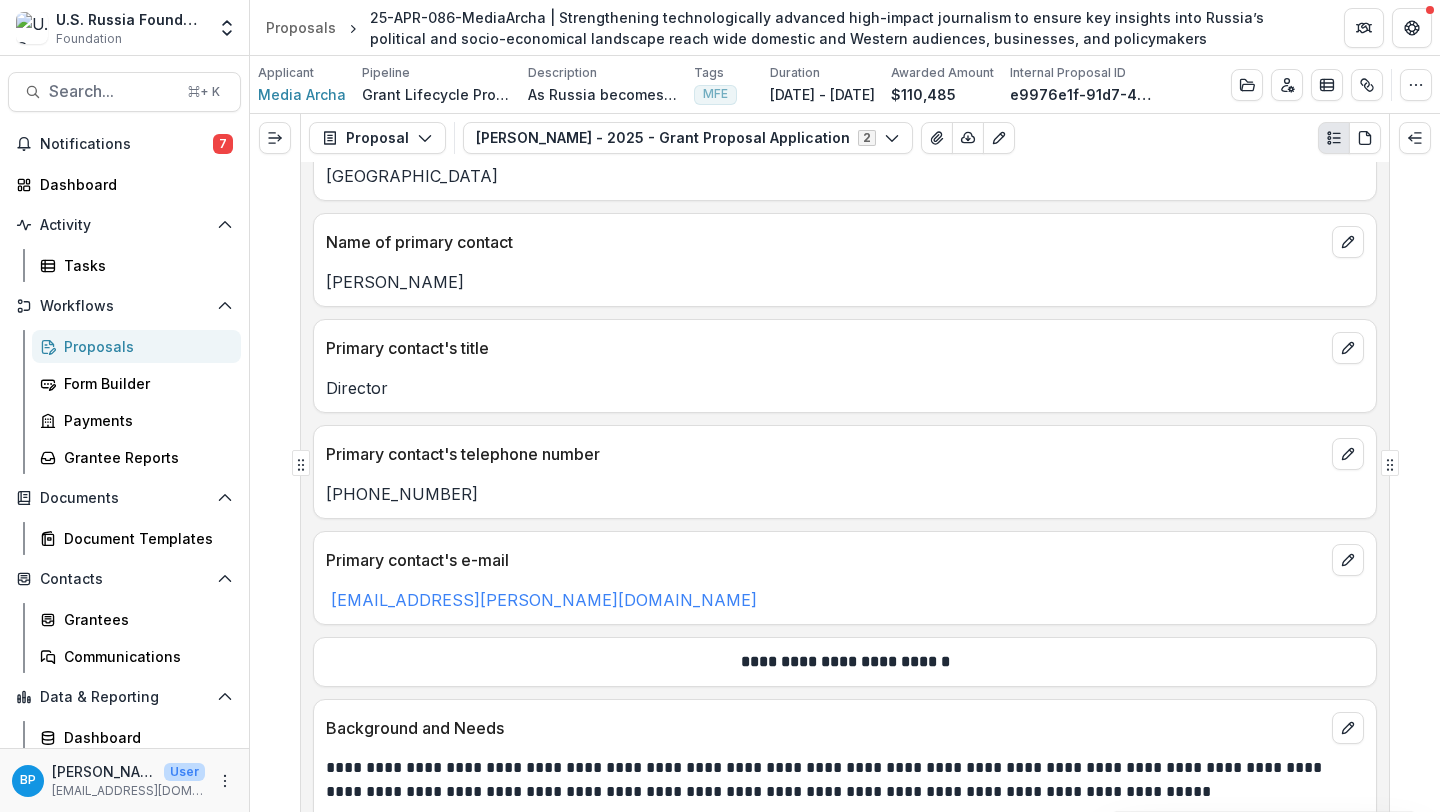 scroll, scrollTop: 6796, scrollLeft: 0, axis: vertical 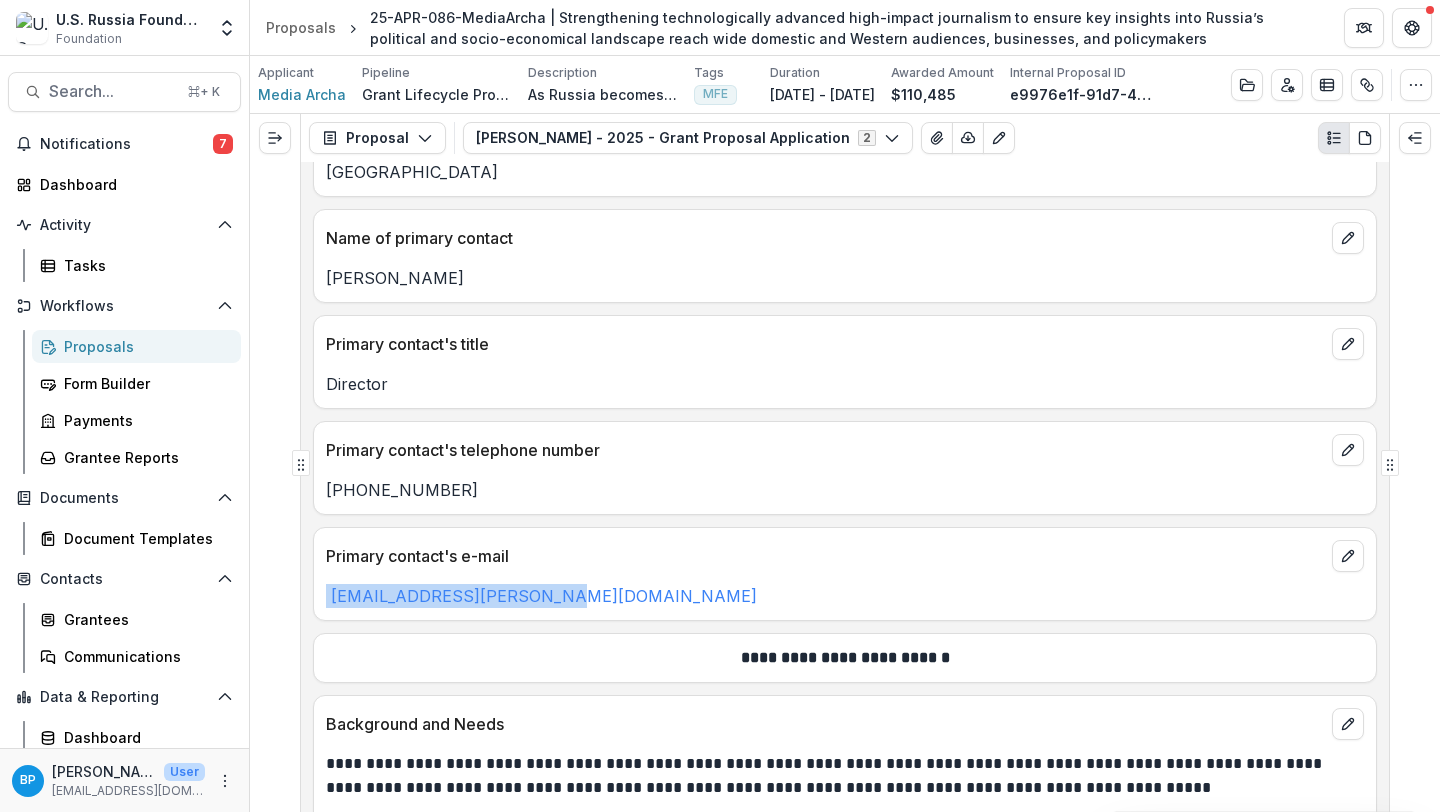 drag, startPoint x: 573, startPoint y: 582, endPoint x: 566, endPoint y: 591, distance: 11.401754 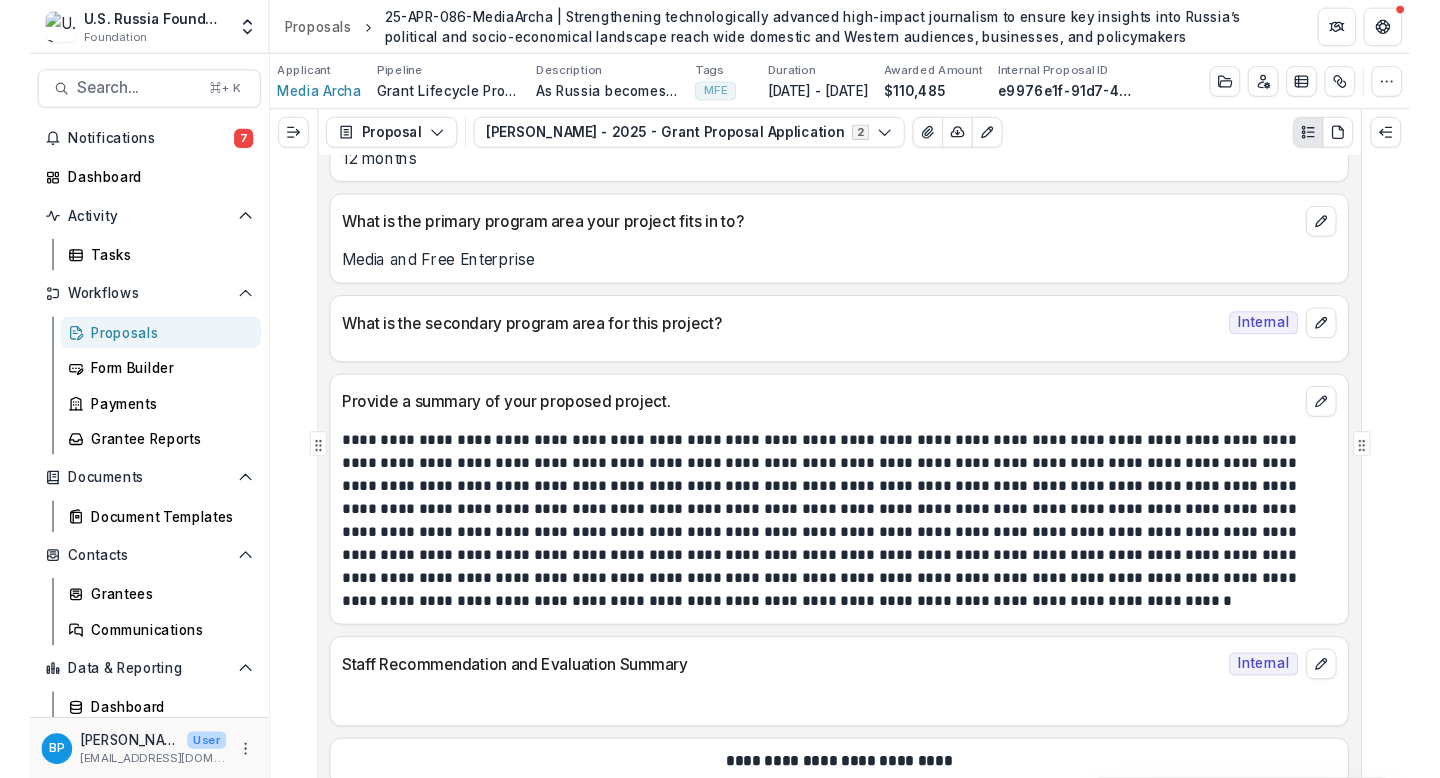 scroll, scrollTop: 5627, scrollLeft: 0, axis: vertical 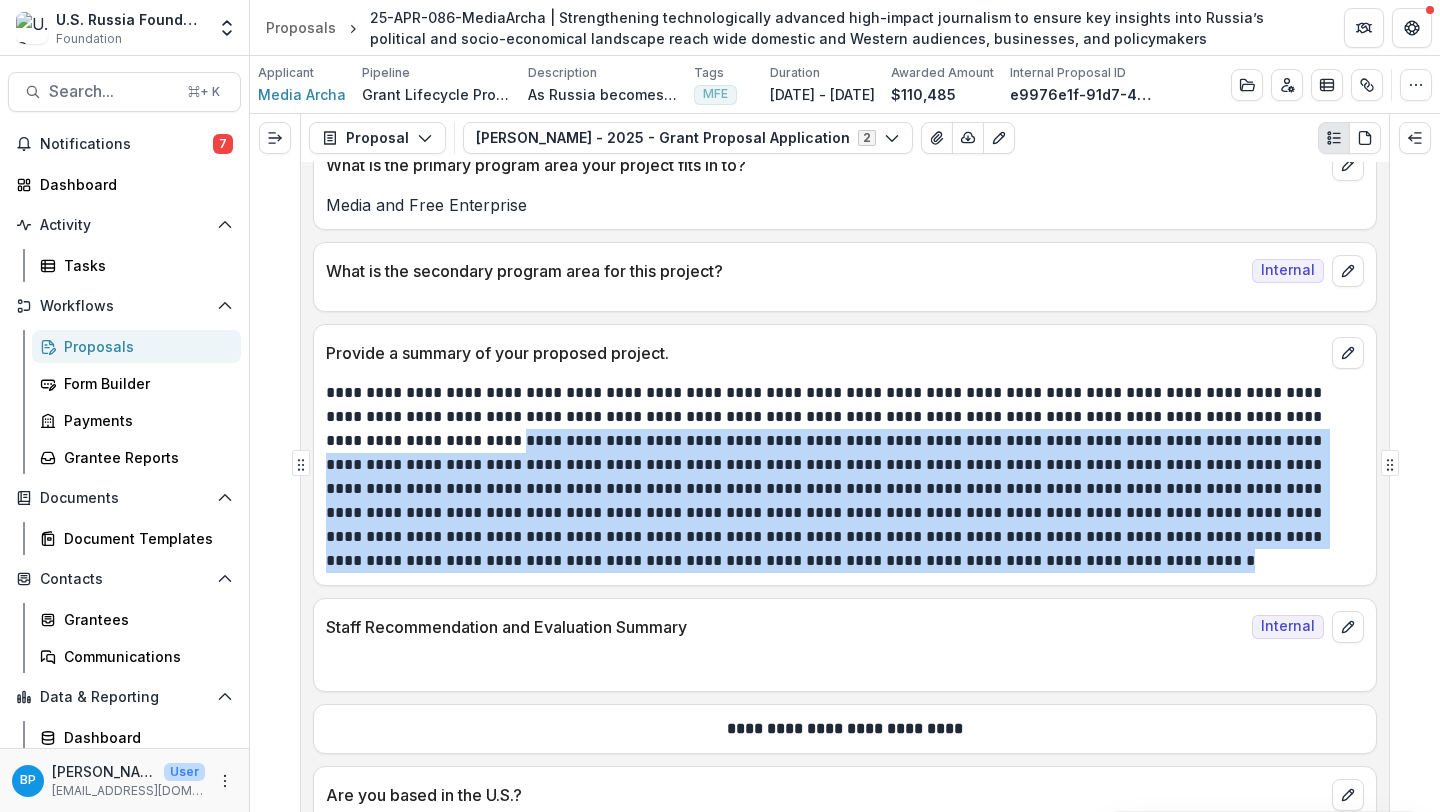 drag, startPoint x: 866, startPoint y: 558, endPoint x: 423, endPoint y: 434, distance: 460.02716 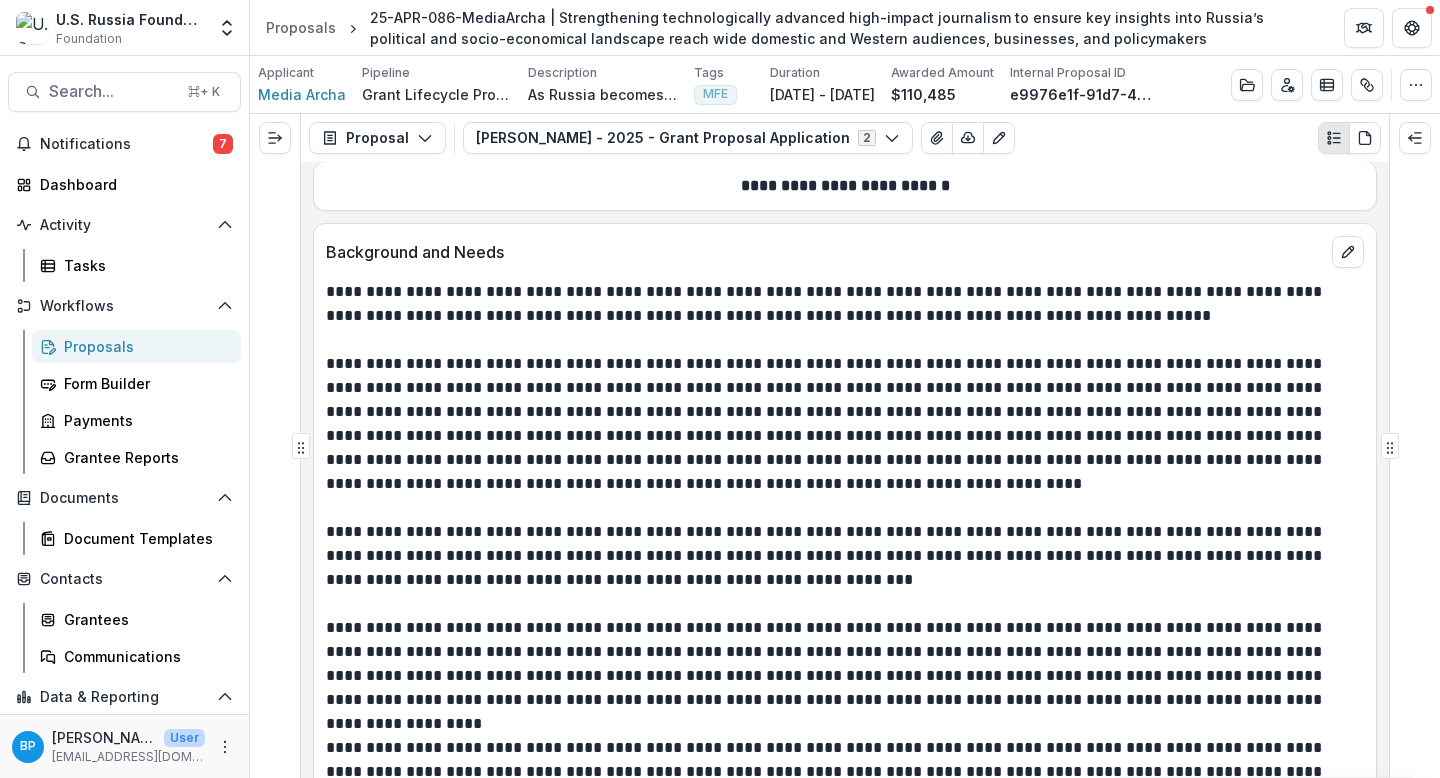 scroll, scrollTop: 7250, scrollLeft: 0, axis: vertical 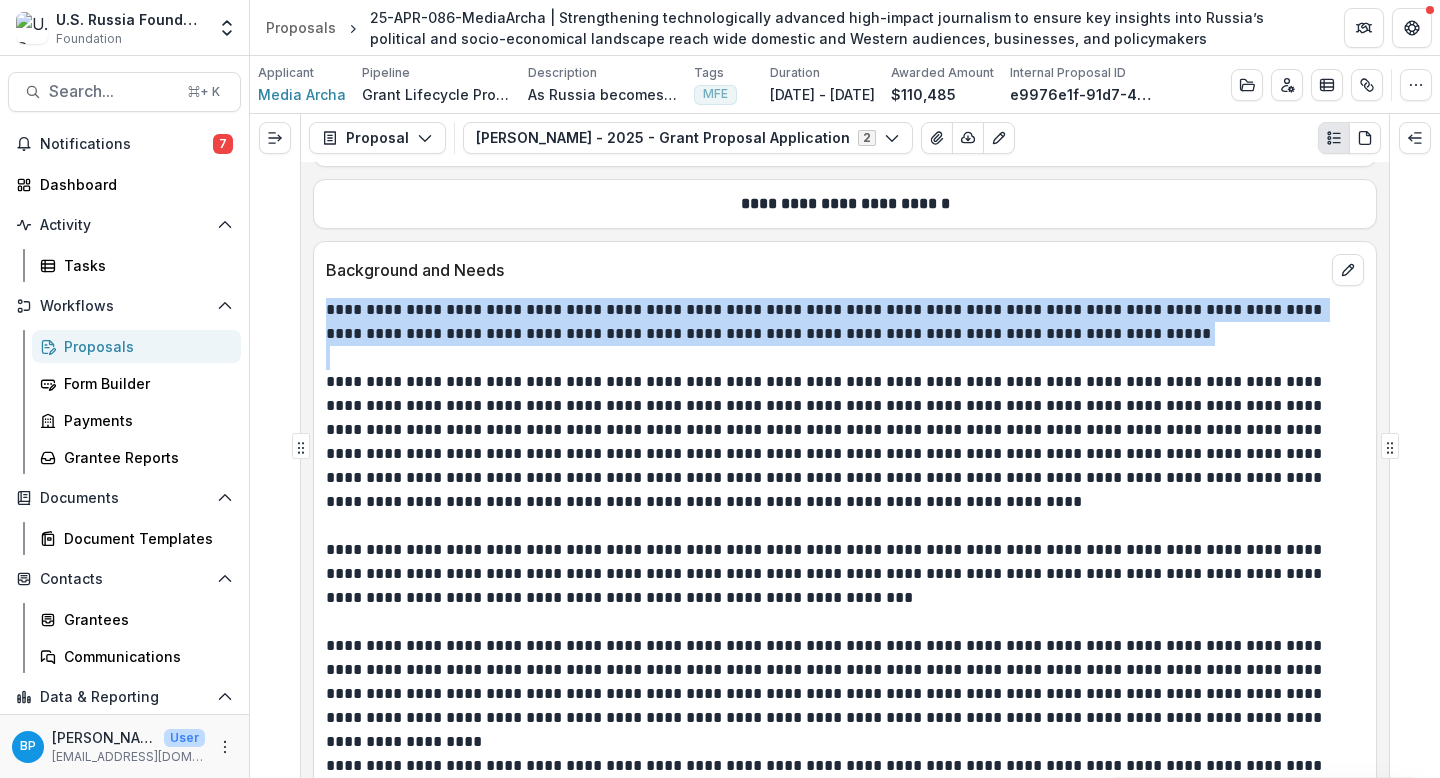 drag, startPoint x: 323, startPoint y: 308, endPoint x: 1175, endPoint y: 350, distance: 853.0346 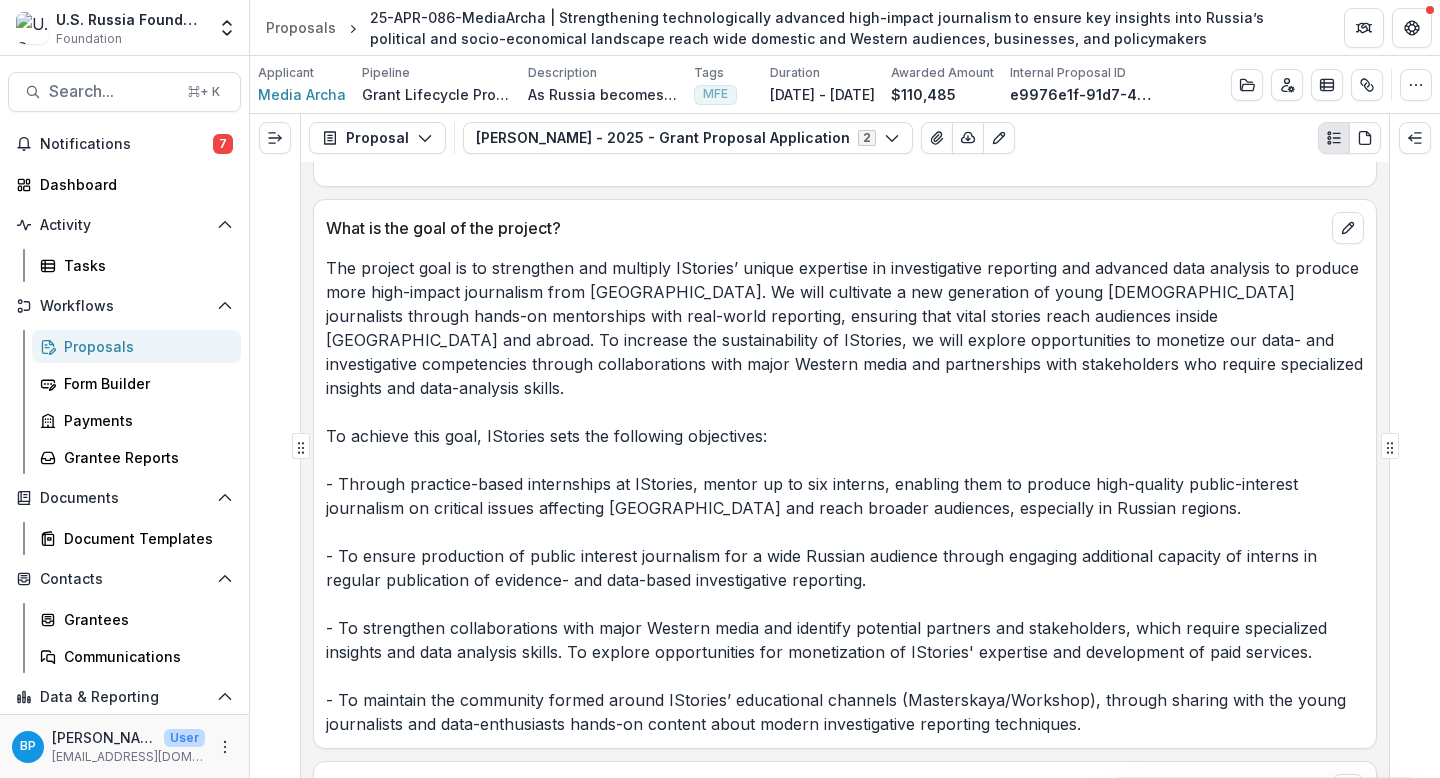 scroll, scrollTop: 8452, scrollLeft: 0, axis: vertical 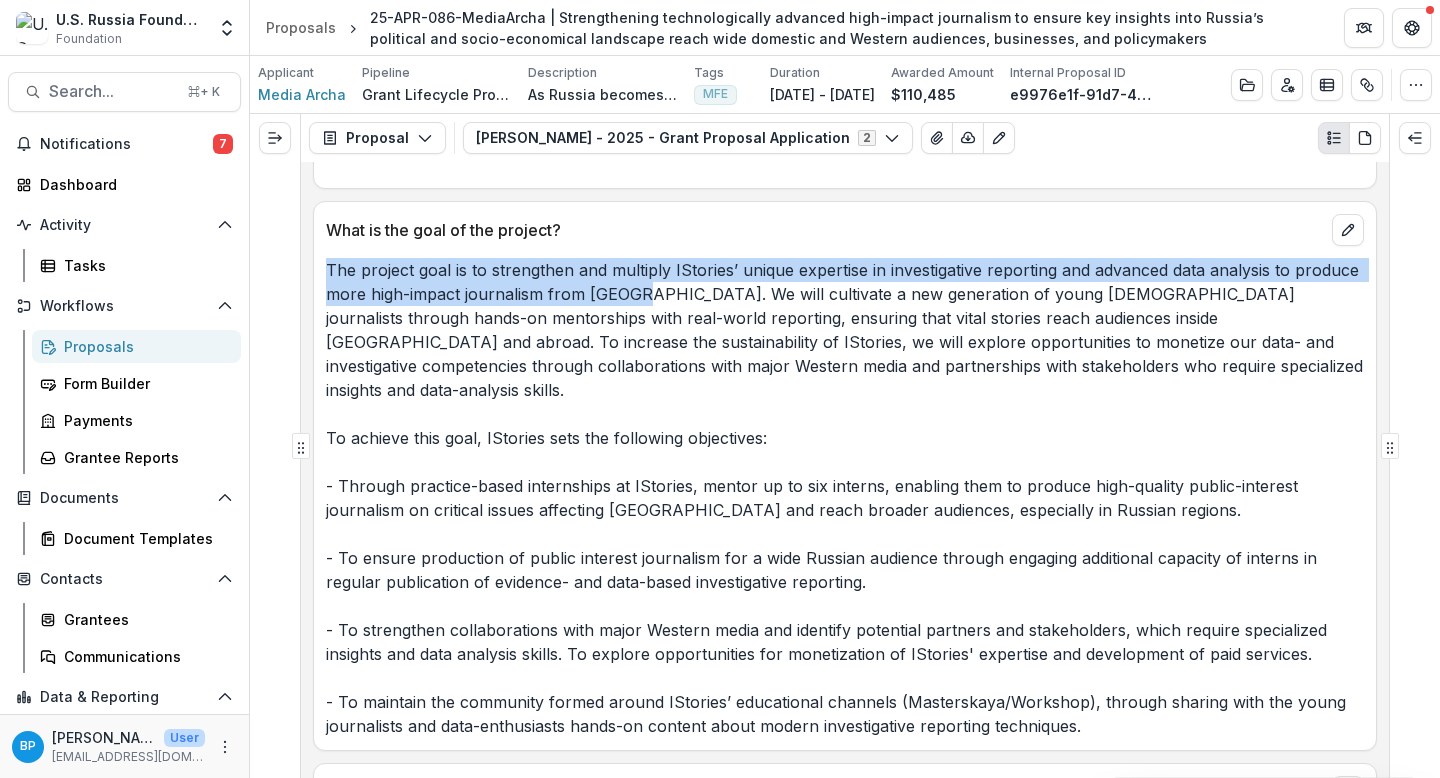 drag, startPoint x: 327, startPoint y: 270, endPoint x: 634, endPoint y: 294, distance: 307.93668 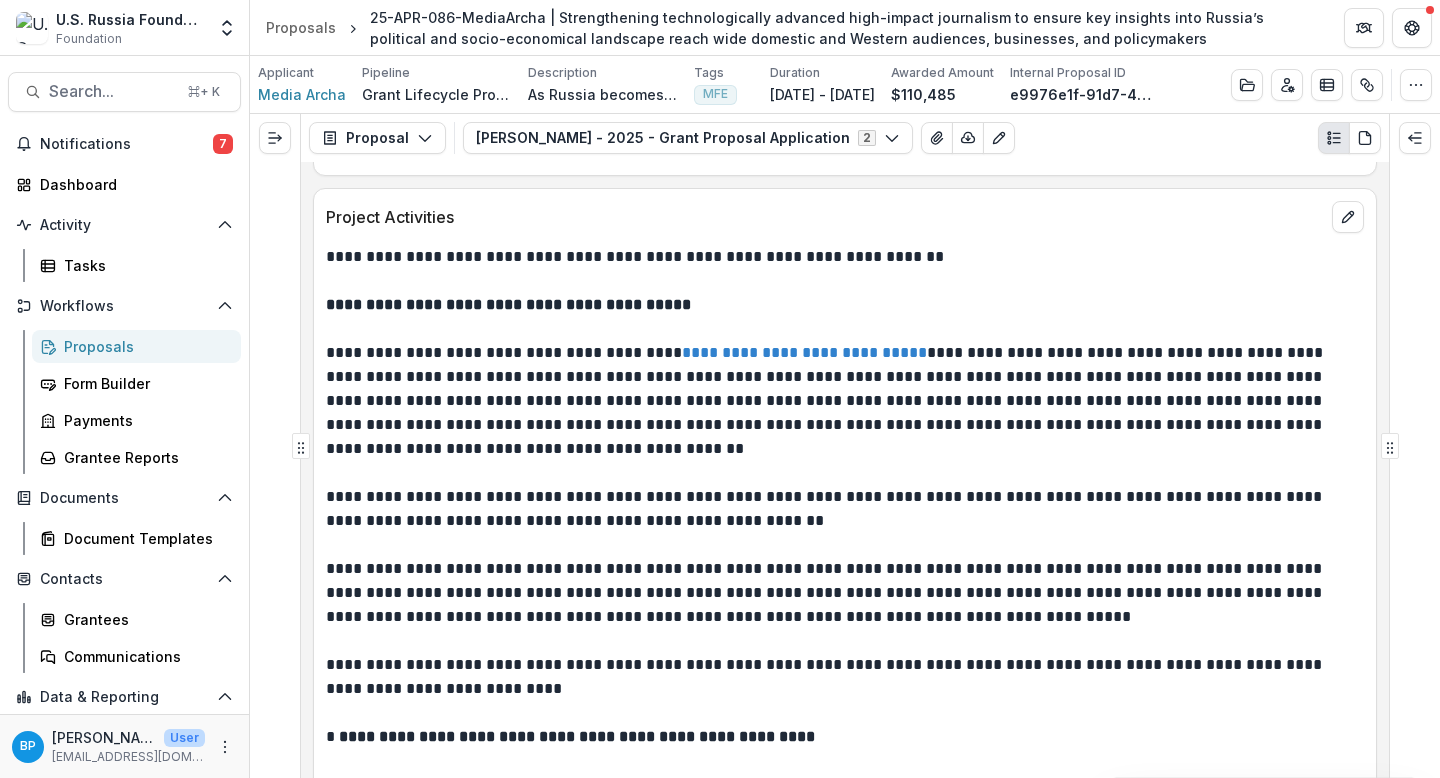 scroll, scrollTop: 9052, scrollLeft: 0, axis: vertical 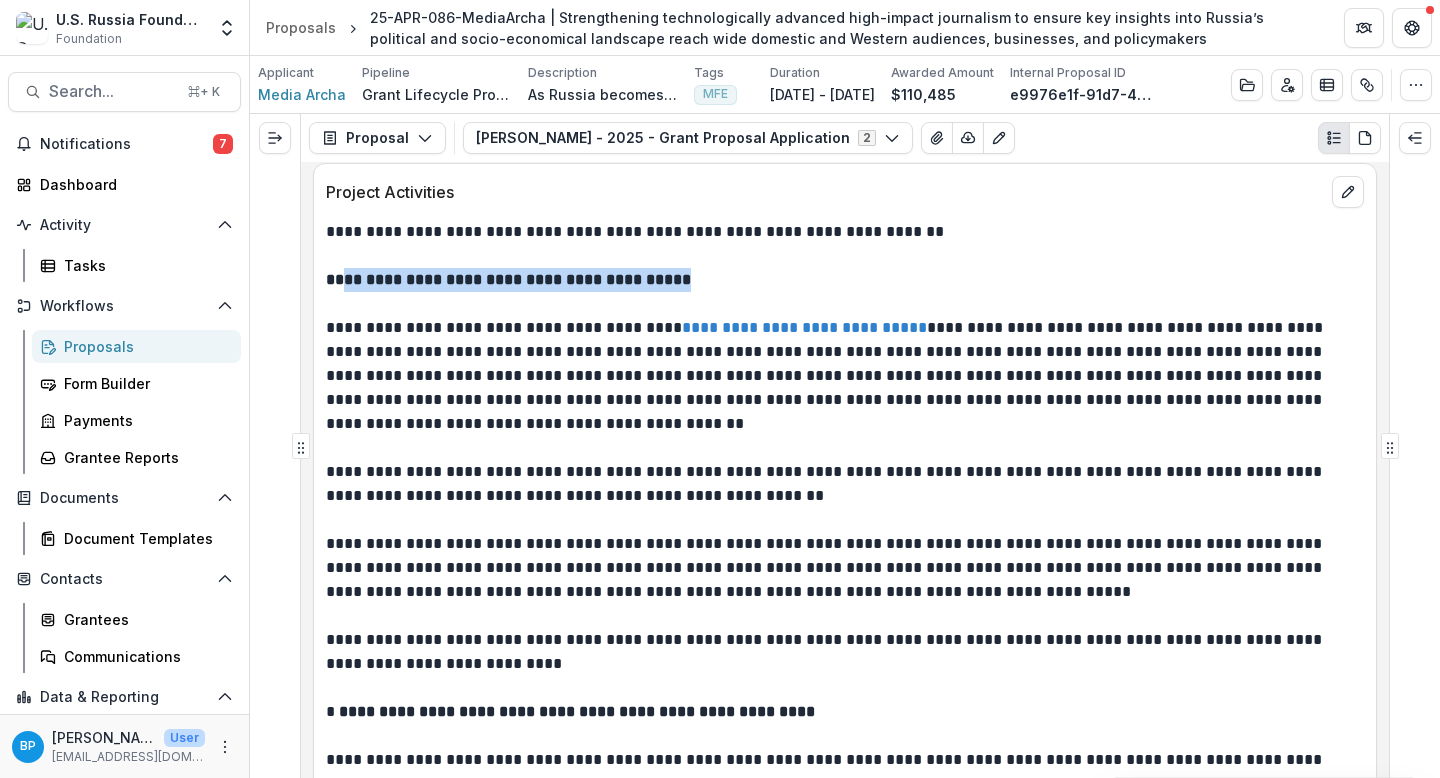 drag, startPoint x: 678, startPoint y: 261, endPoint x: 336, endPoint y: 259, distance: 342.00586 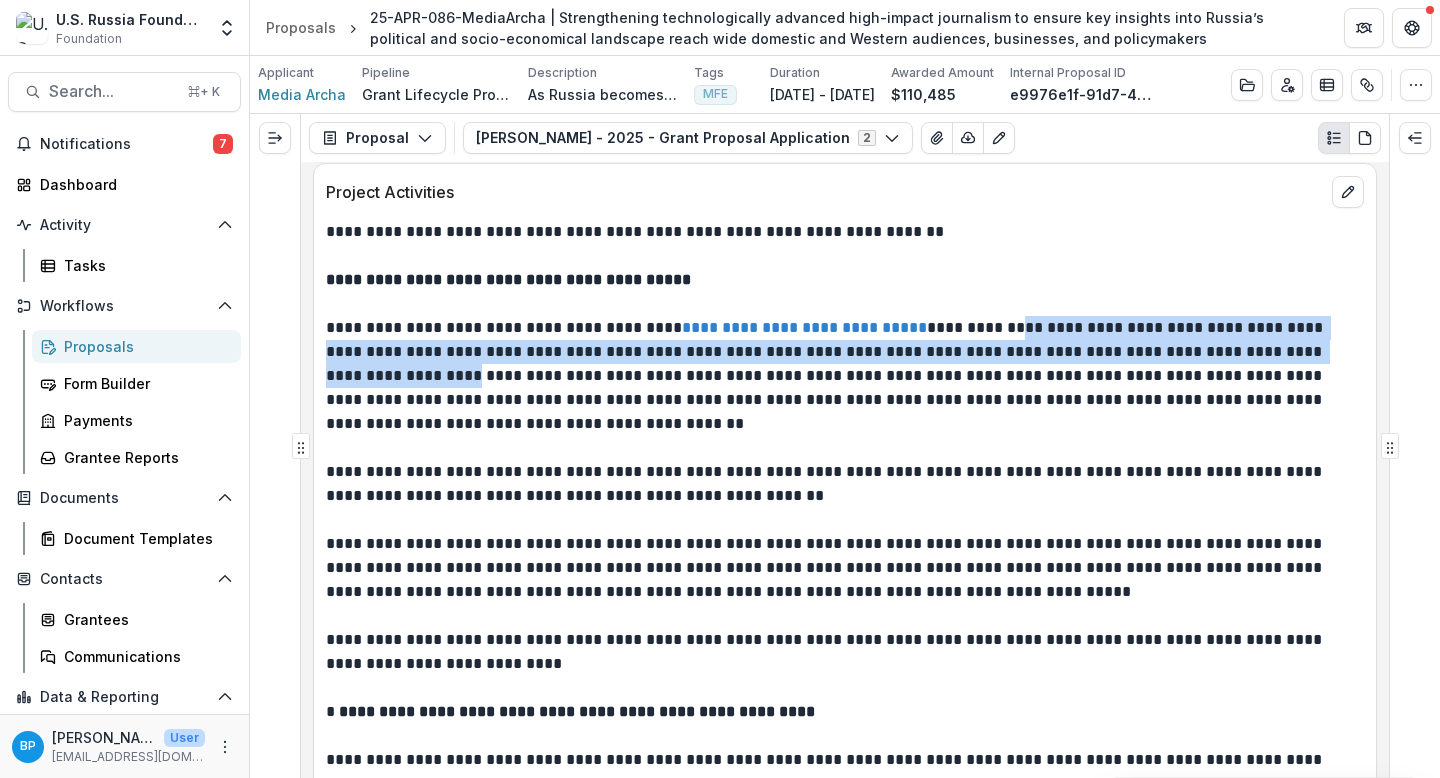 drag, startPoint x: 979, startPoint y: 302, endPoint x: 1387, endPoint y: 321, distance: 408.44217 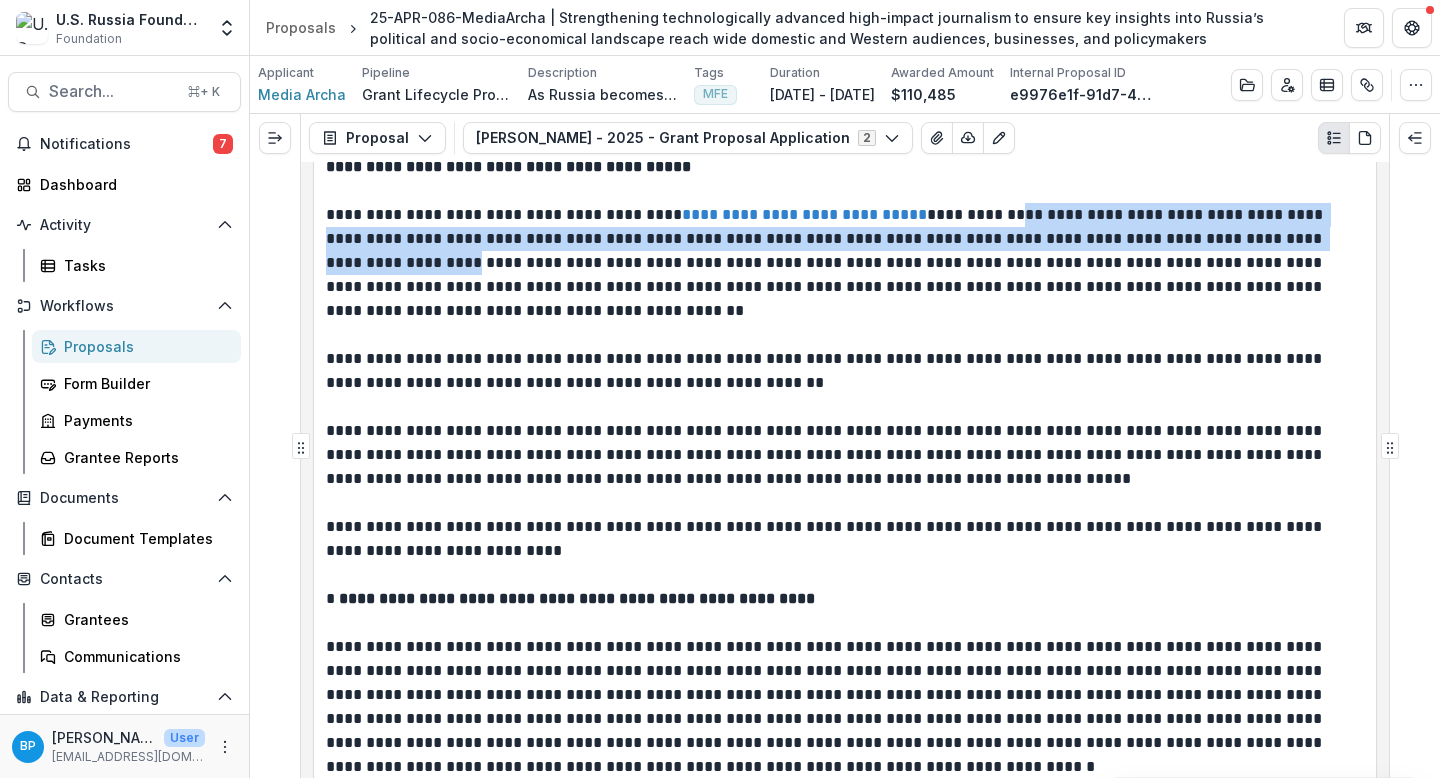 scroll, scrollTop: 9101, scrollLeft: 0, axis: vertical 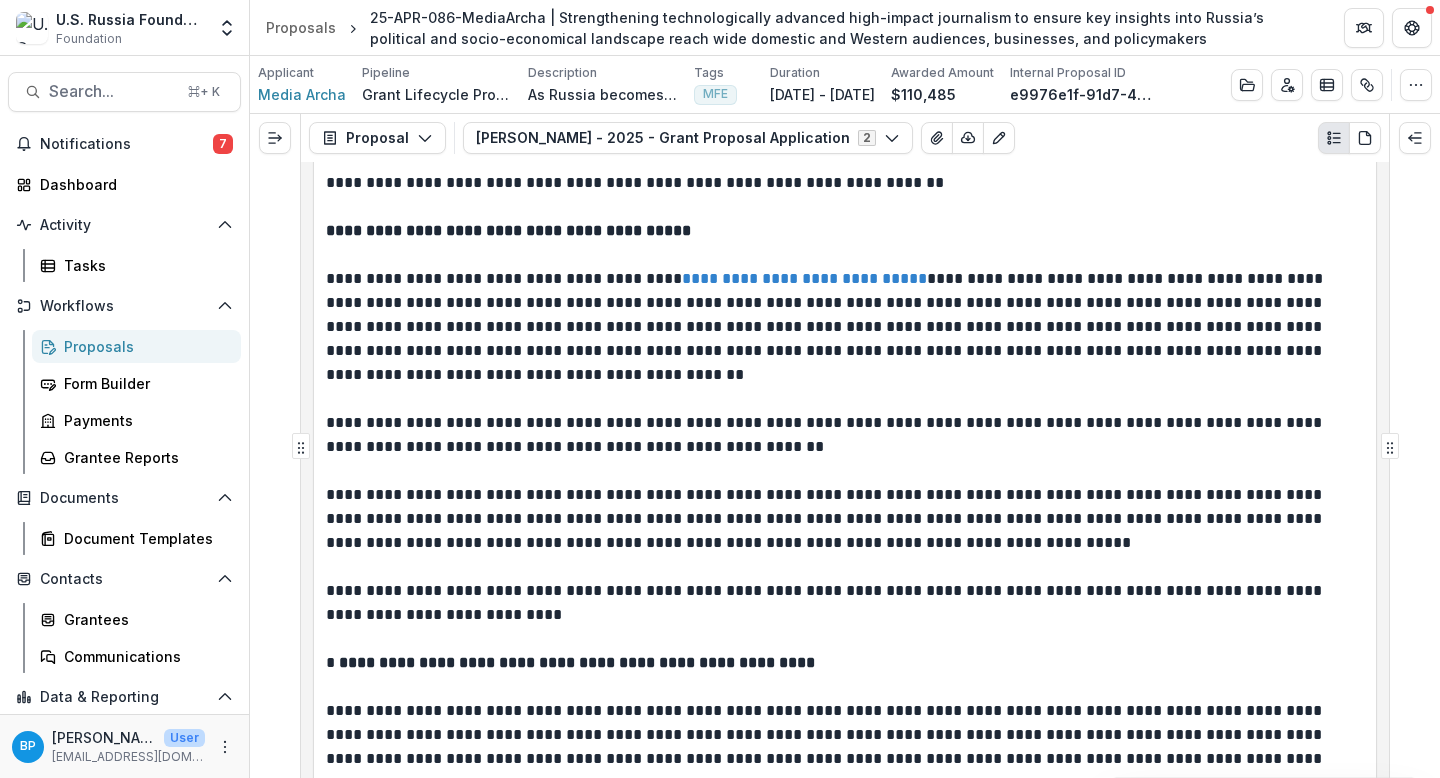 click on "**********" at bounding box center [842, 327] 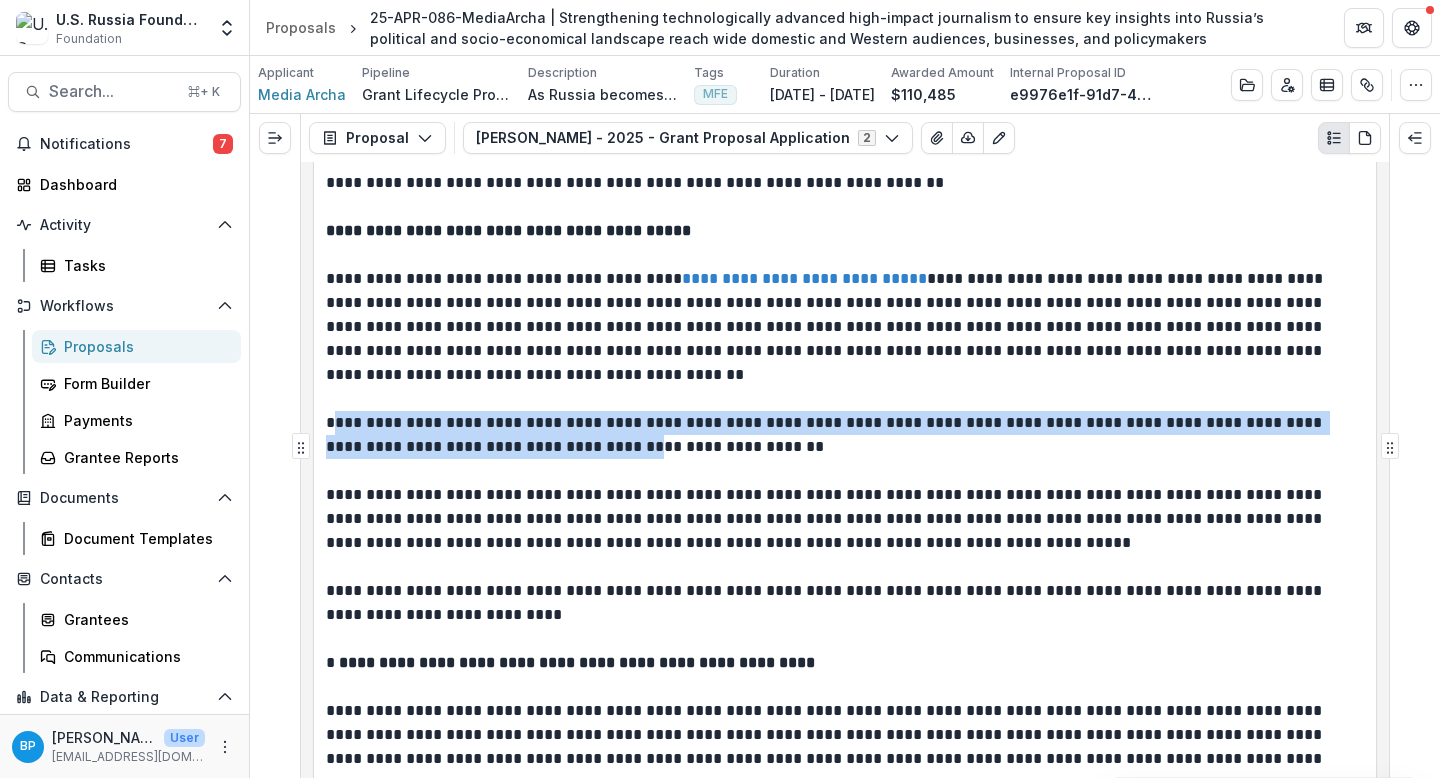 drag, startPoint x: 330, startPoint y: 402, endPoint x: 587, endPoint y: 424, distance: 257.9399 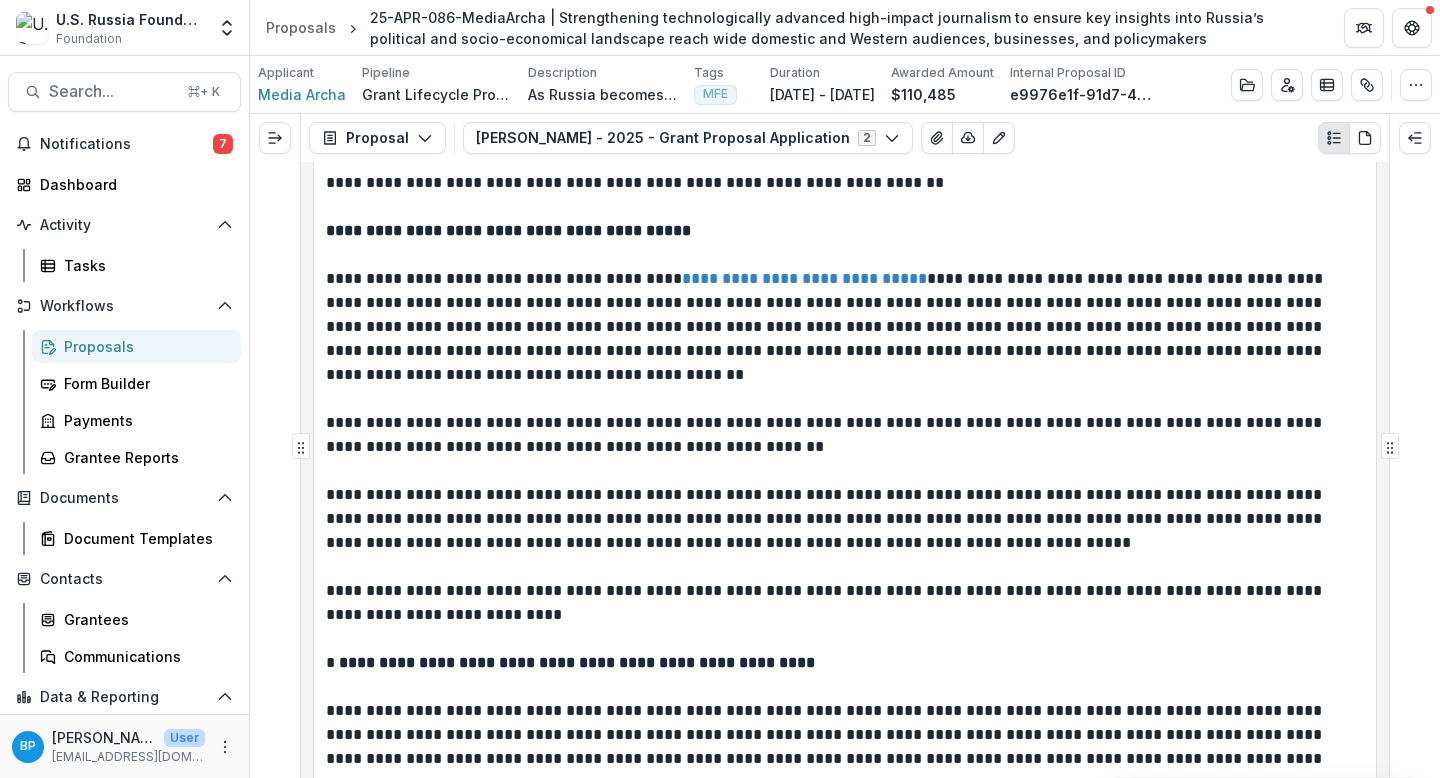 click at bounding box center [845, 471] 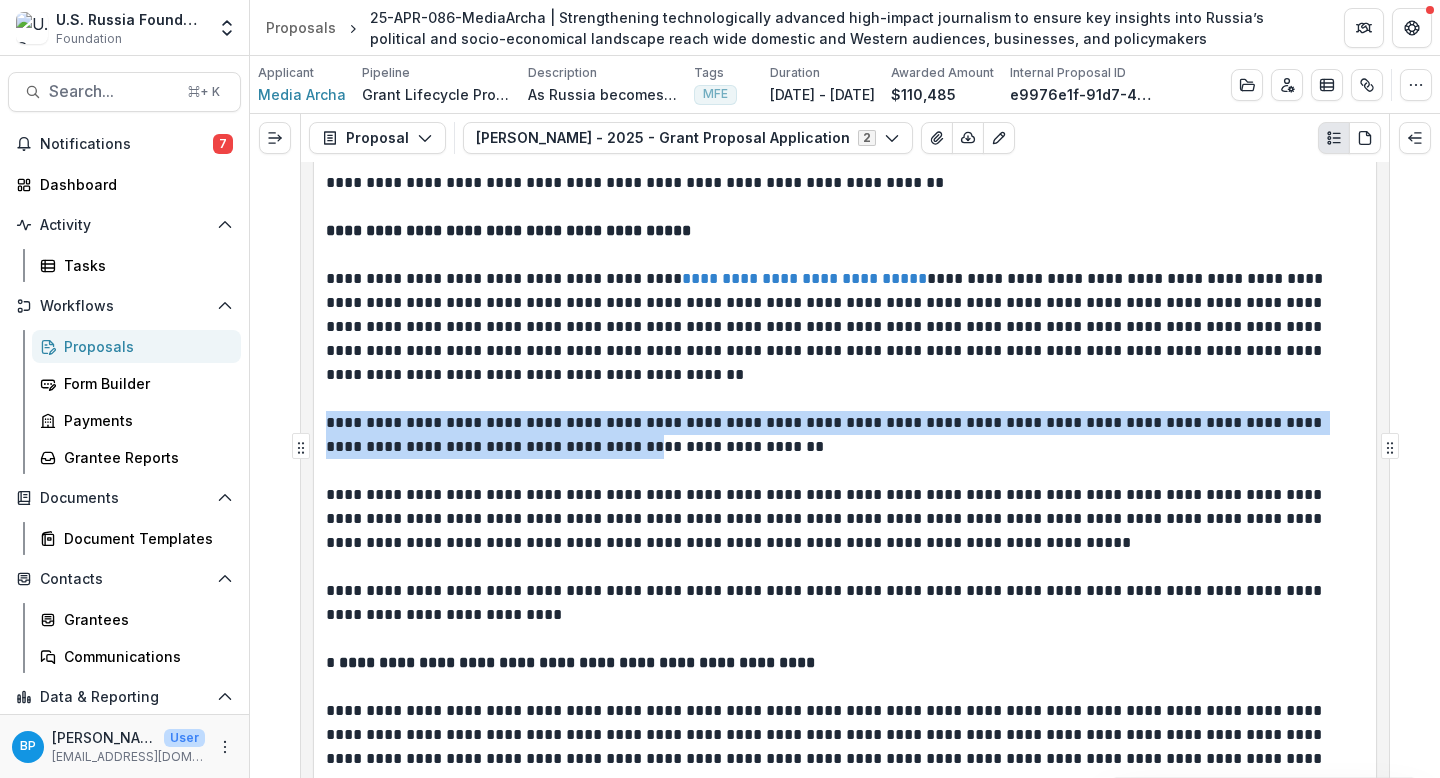 drag, startPoint x: 324, startPoint y: 396, endPoint x: 586, endPoint y: 417, distance: 262.84024 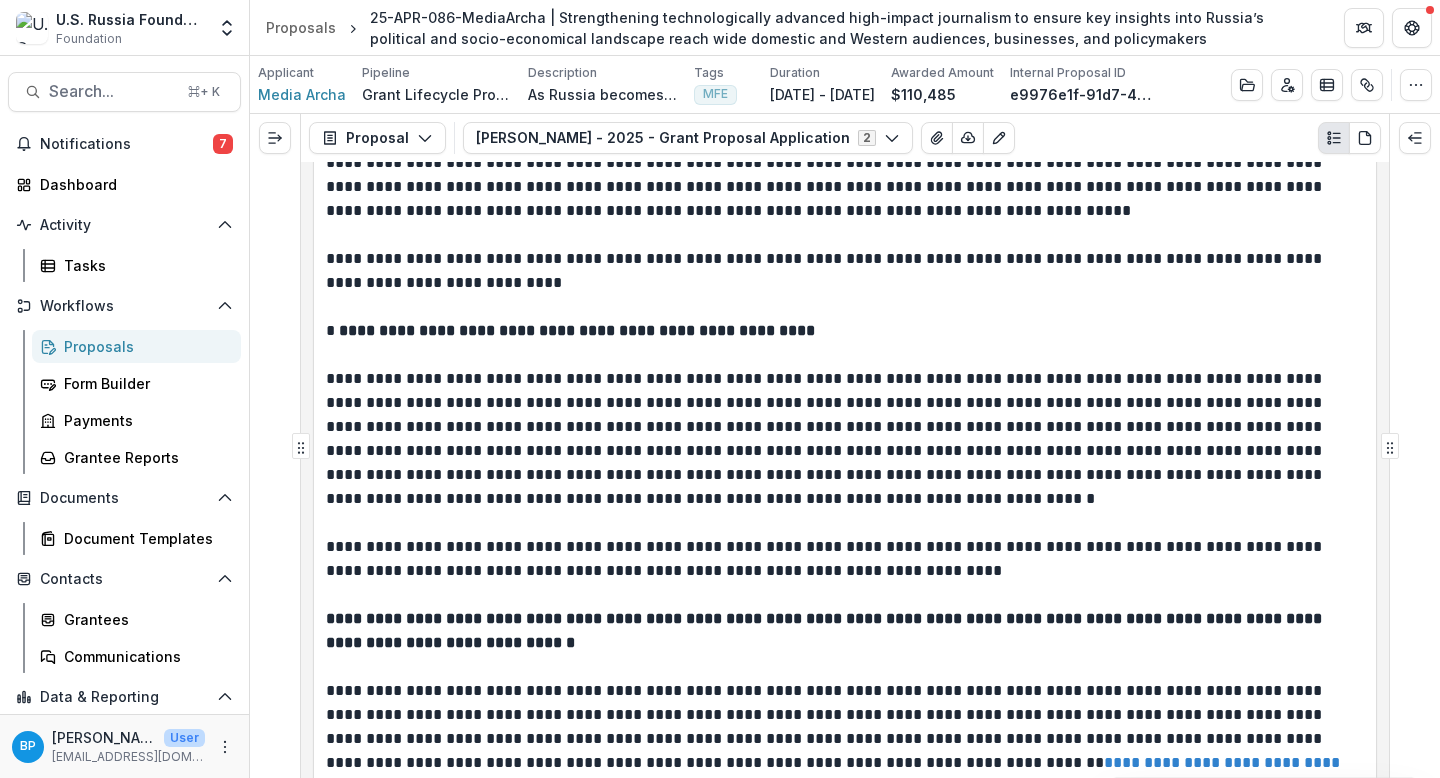 scroll, scrollTop: 9436, scrollLeft: 0, axis: vertical 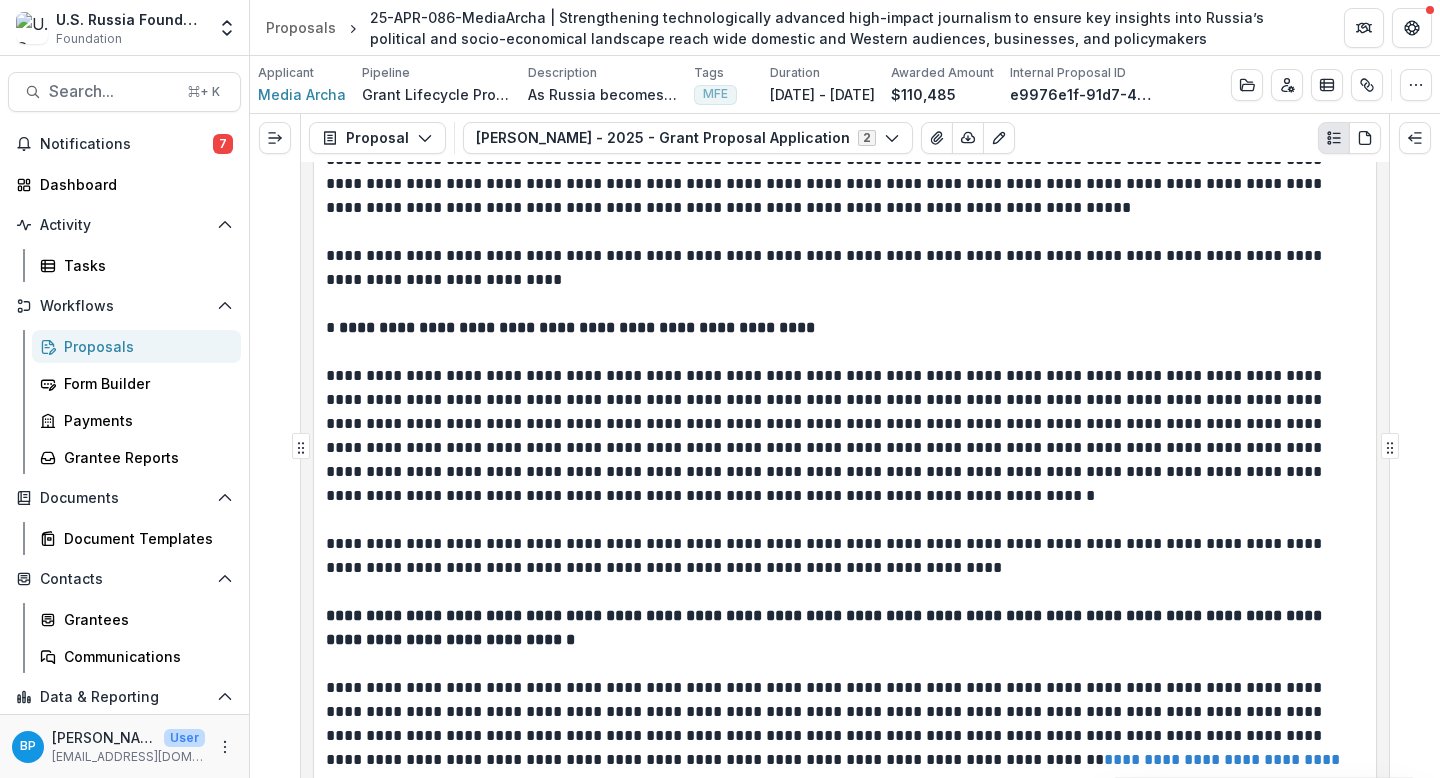 drag, startPoint x: 328, startPoint y: 351, endPoint x: 972, endPoint y: 381, distance: 644.69836 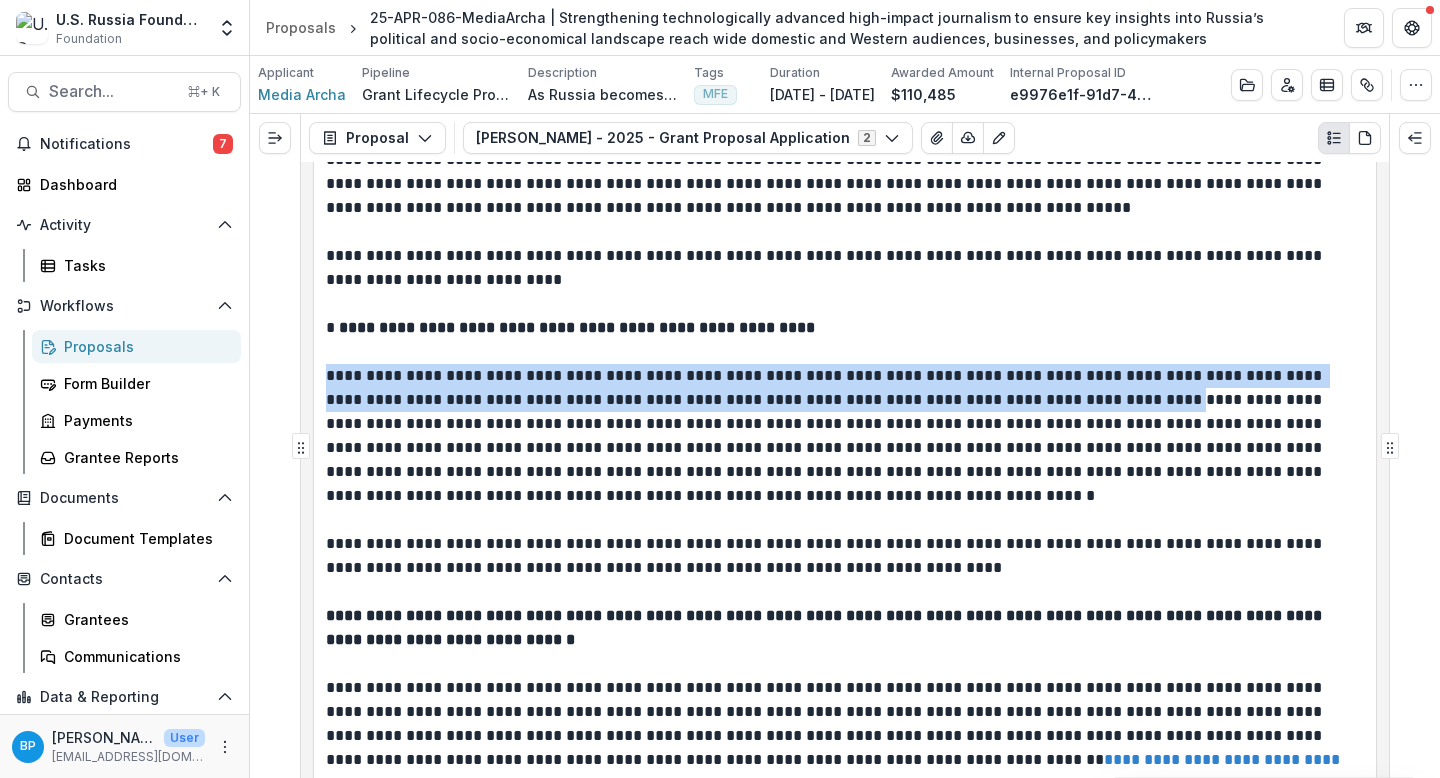 drag, startPoint x: 1182, startPoint y: 378, endPoint x: 325, endPoint y: 348, distance: 857.5249 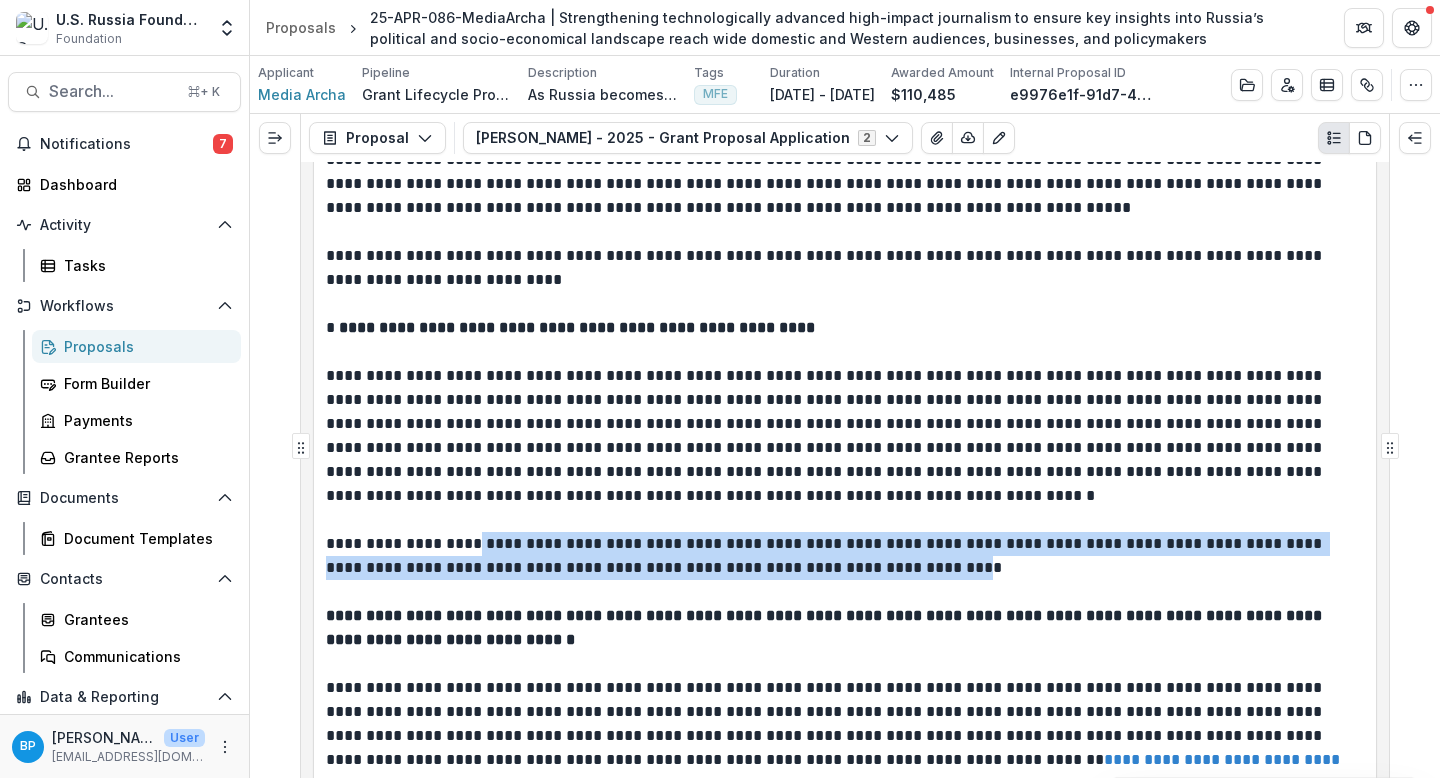 drag, startPoint x: 467, startPoint y: 517, endPoint x: 999, endPoint y: 540, distance: 532.49695 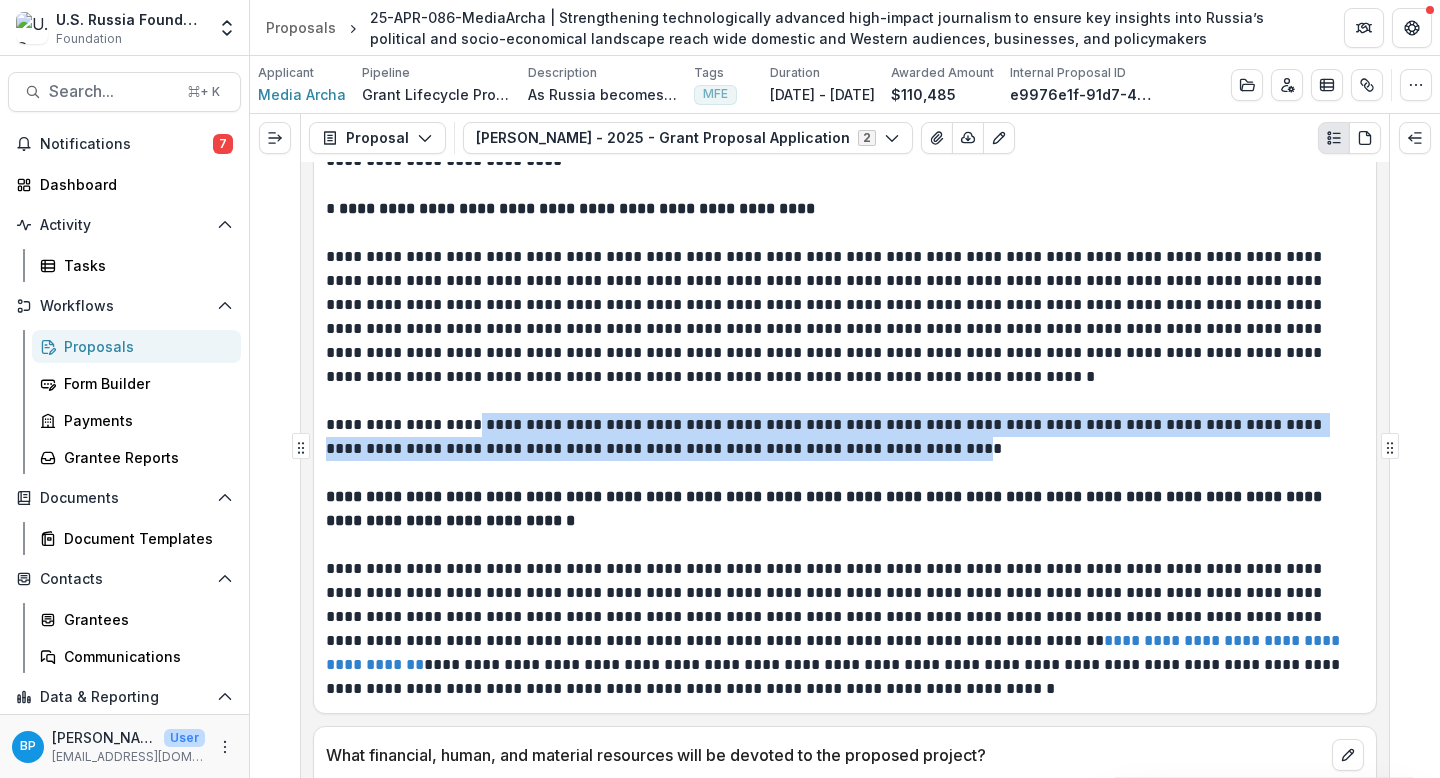 scroll, scrollTop: 9580, scrollLeft: 0, axis: vertical 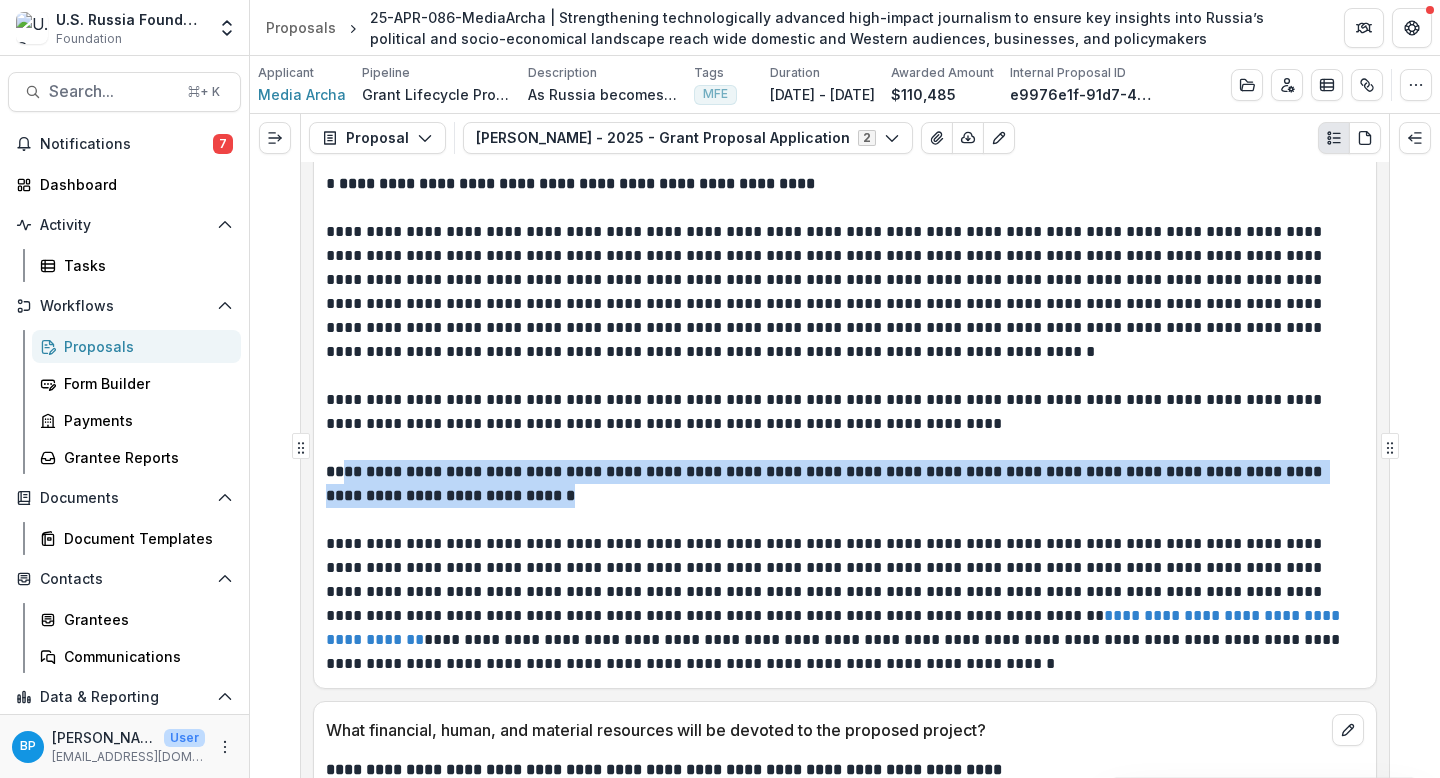 drag, startPoint x: 583, startPoint y: 465, endPoint x: 337, endPoint y: 444, distance: 246.89471 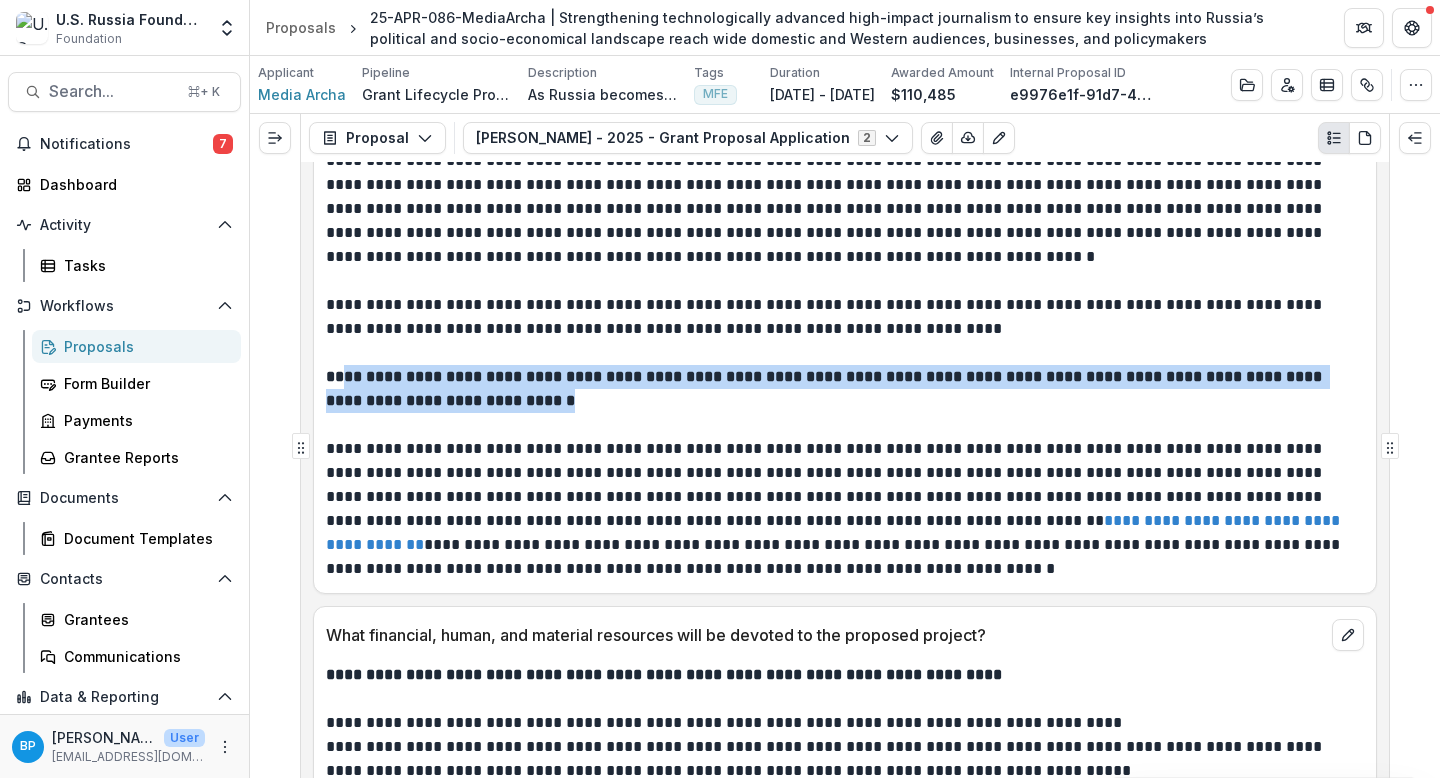scroll, scrollTop: 9693, scrollLeft: 0, axis: vertical 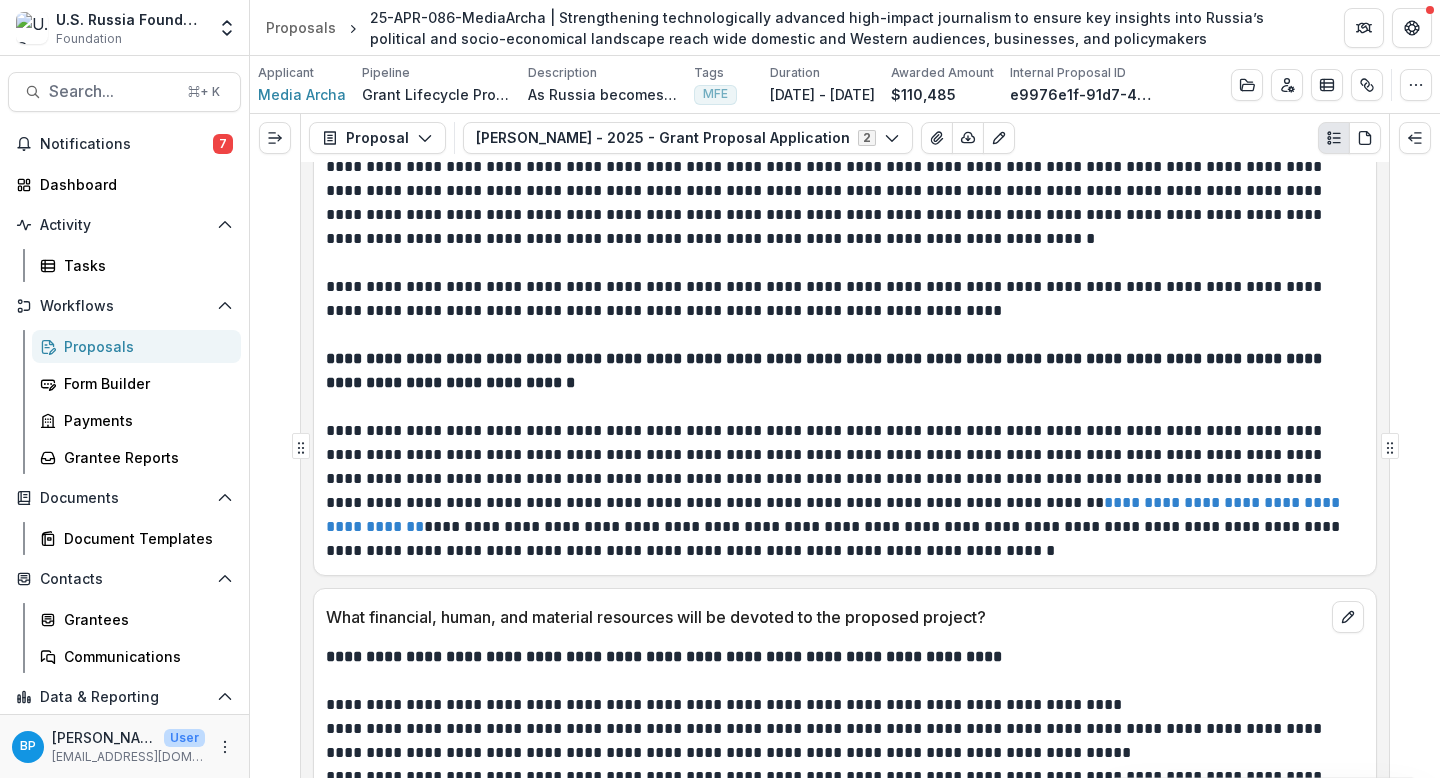 click on "**********" at bounding box center [842, 491] 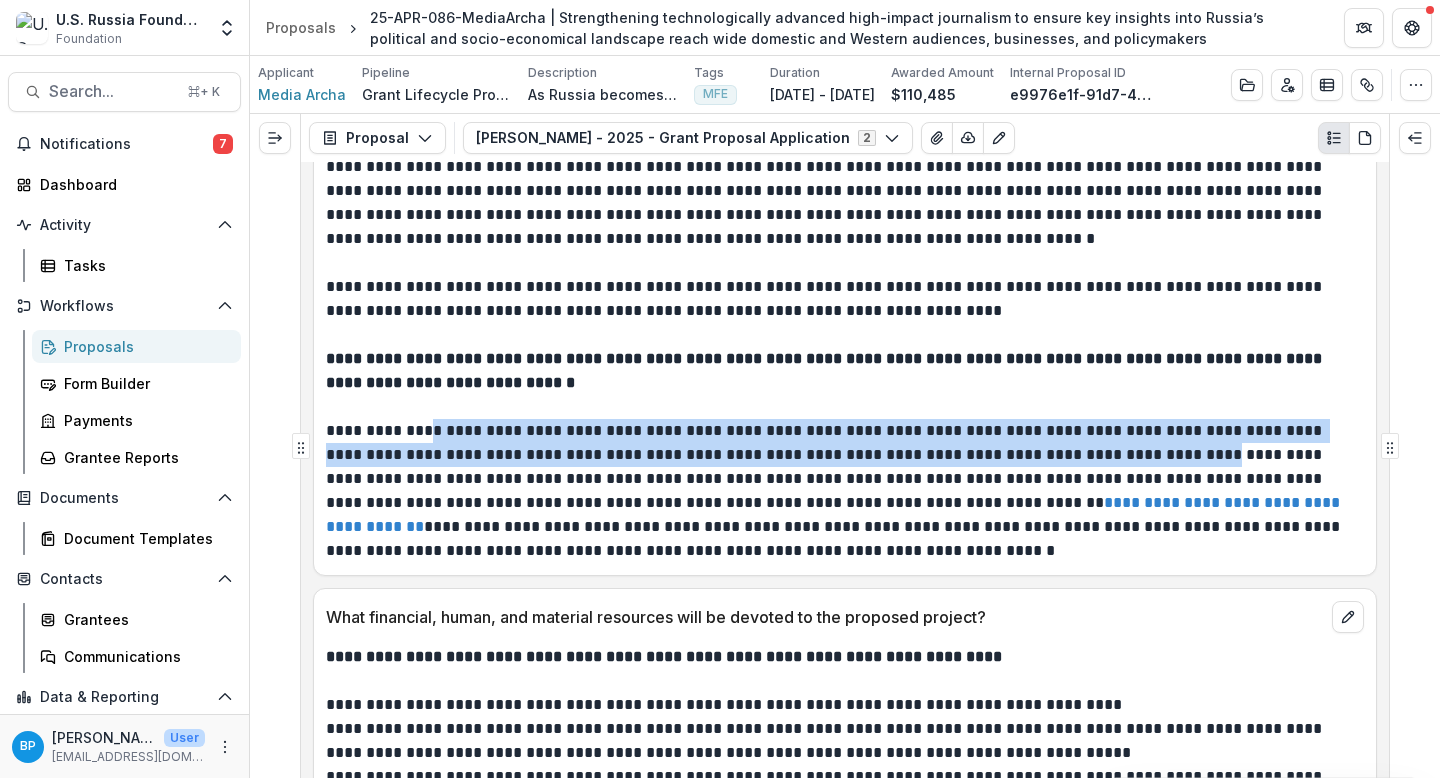drag, startPoint x: 412, startPoint y: 404, endPoint x: 1217, endPoint y: 434, distance: 805.55884 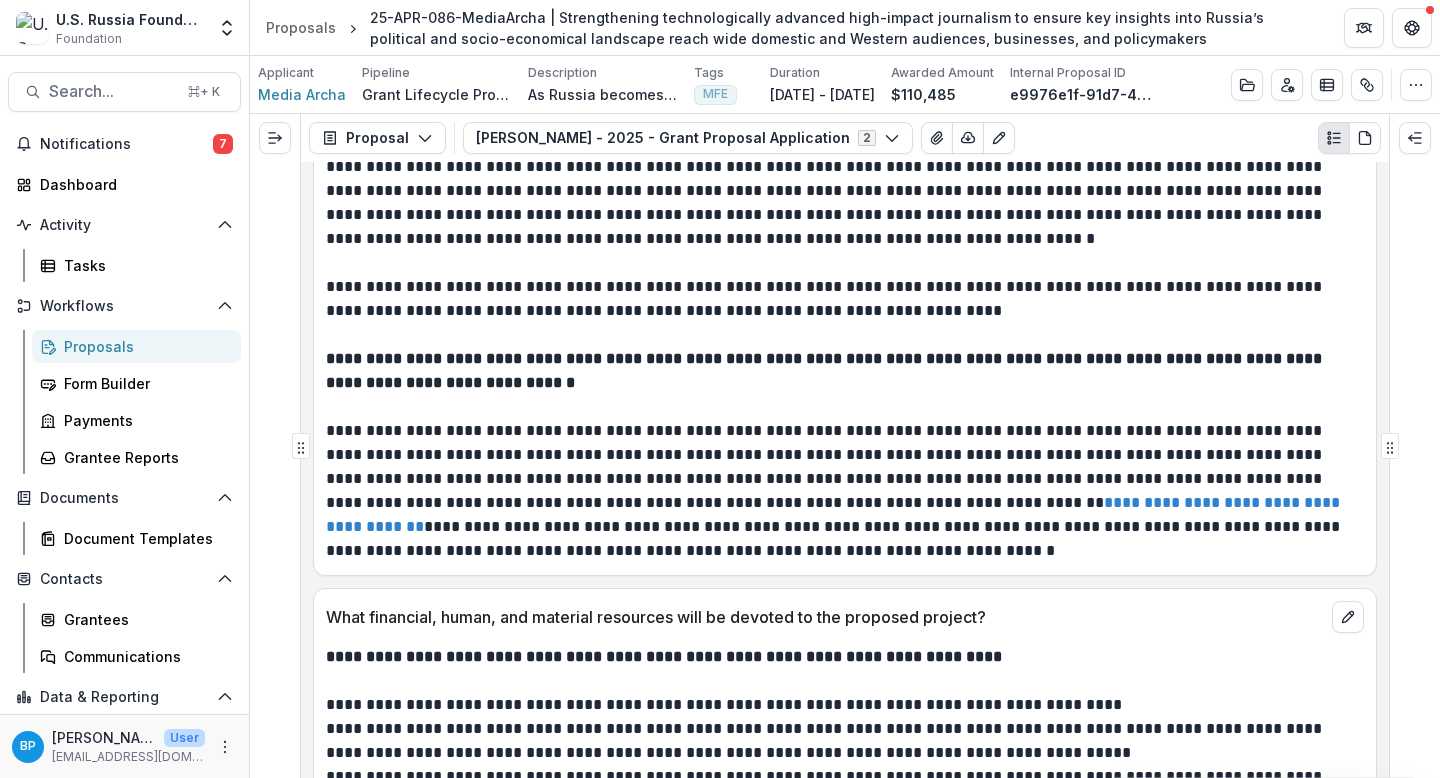 click on "**********" at bounding box center [842, 491] 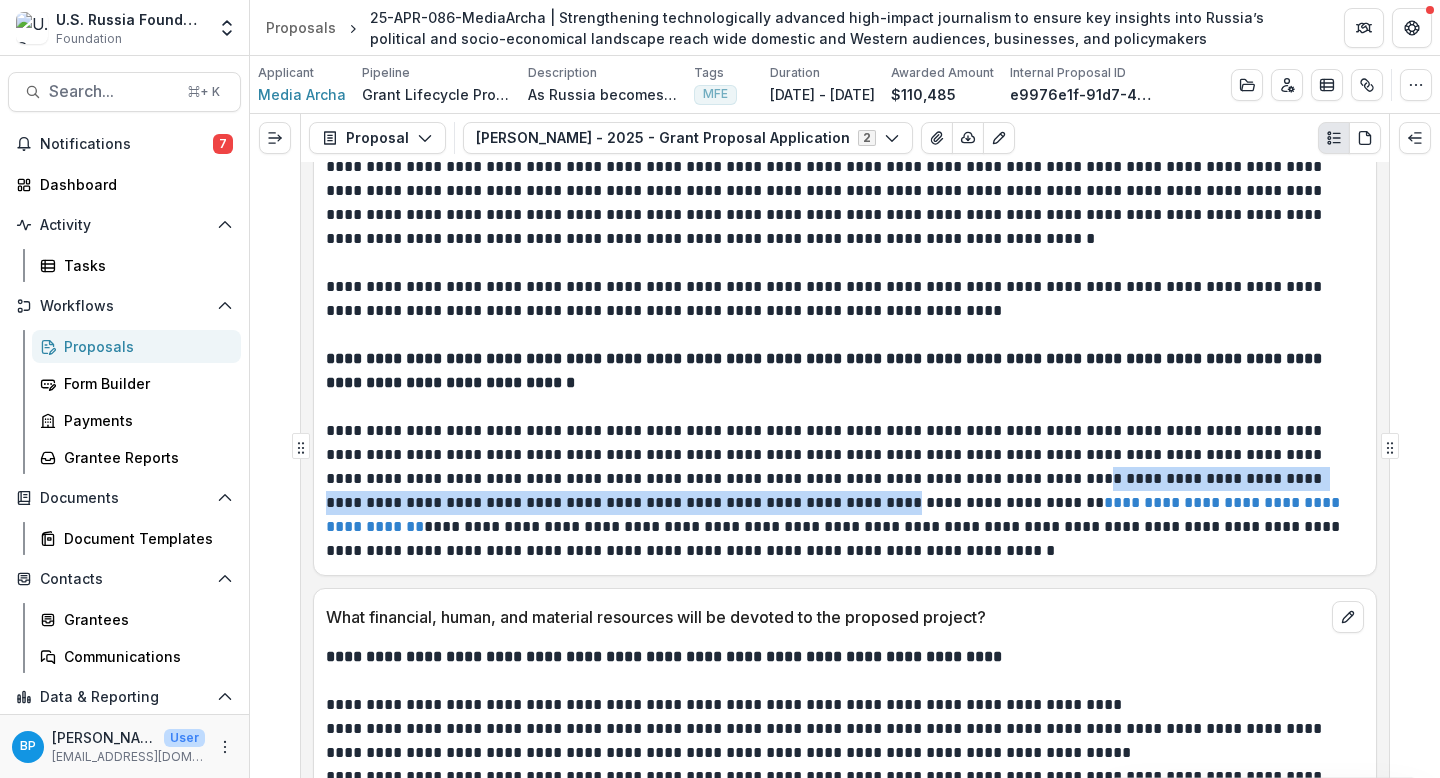 drag, startPoint x: 1008, startPoint y: 450, endPoint x: 813, endPoint y: 483, distance: 197.7726 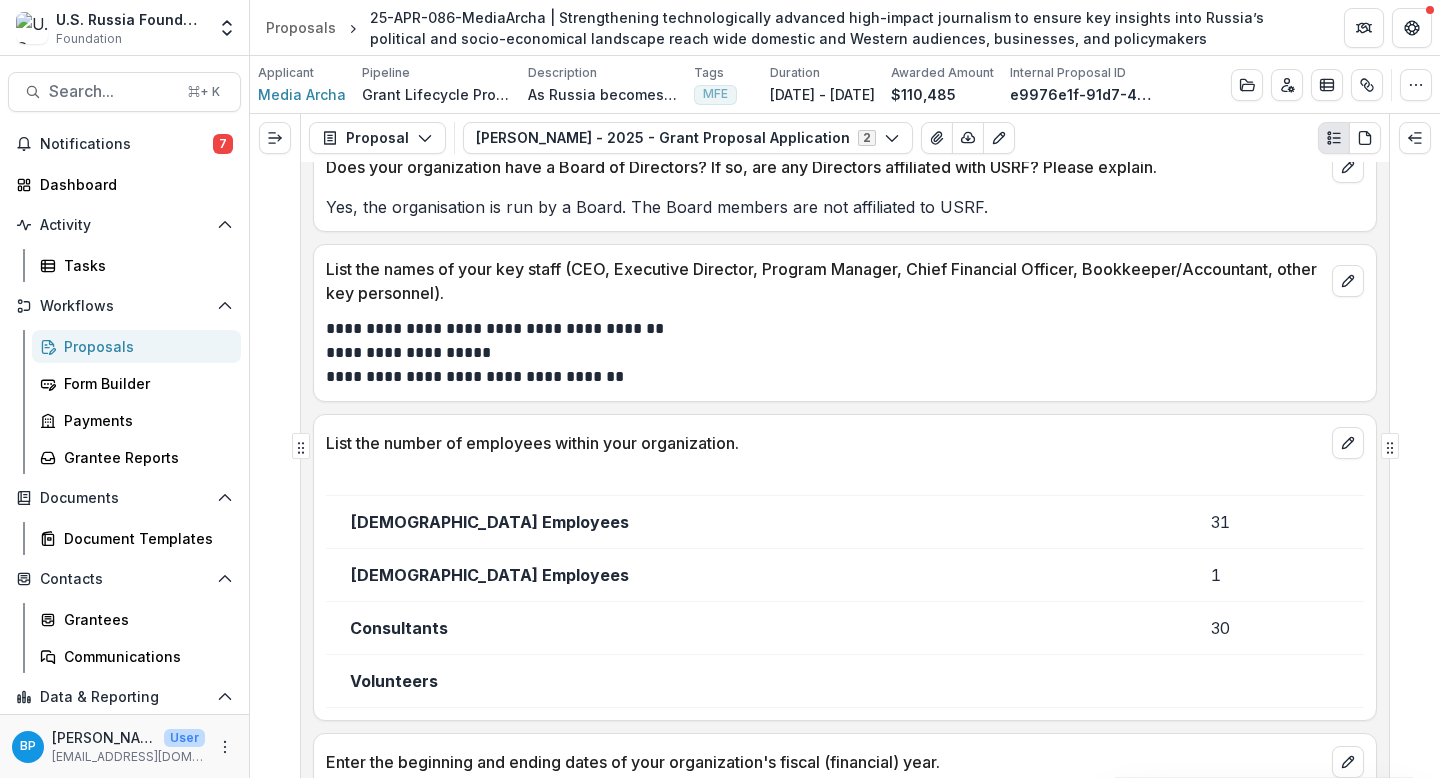 scroll, scrollTop: 20815, scrollLeft: 0, axis: vertical 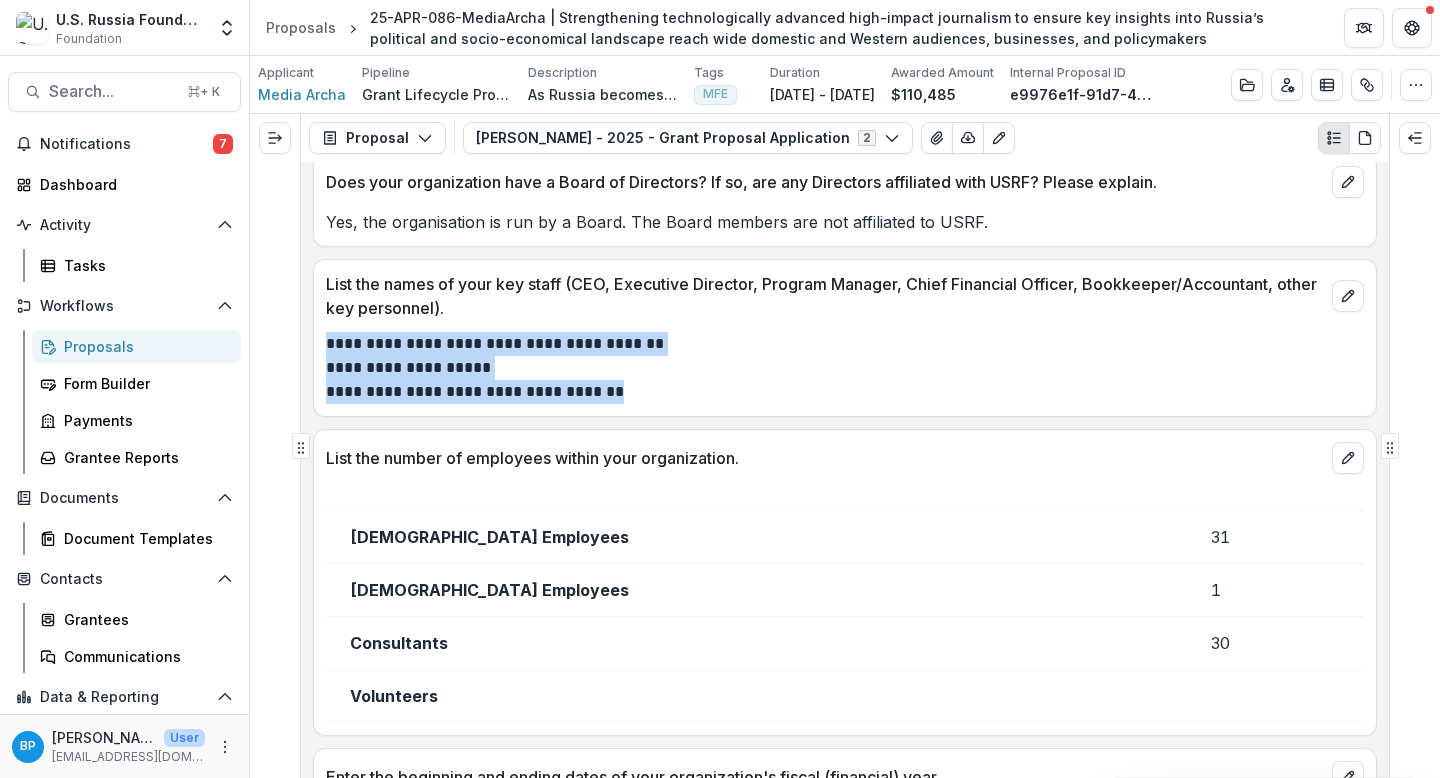 drag, startPoint x: 691, startPoint y: 369, endPoint x: 321, endPoint y: 320, distance: 373.2305 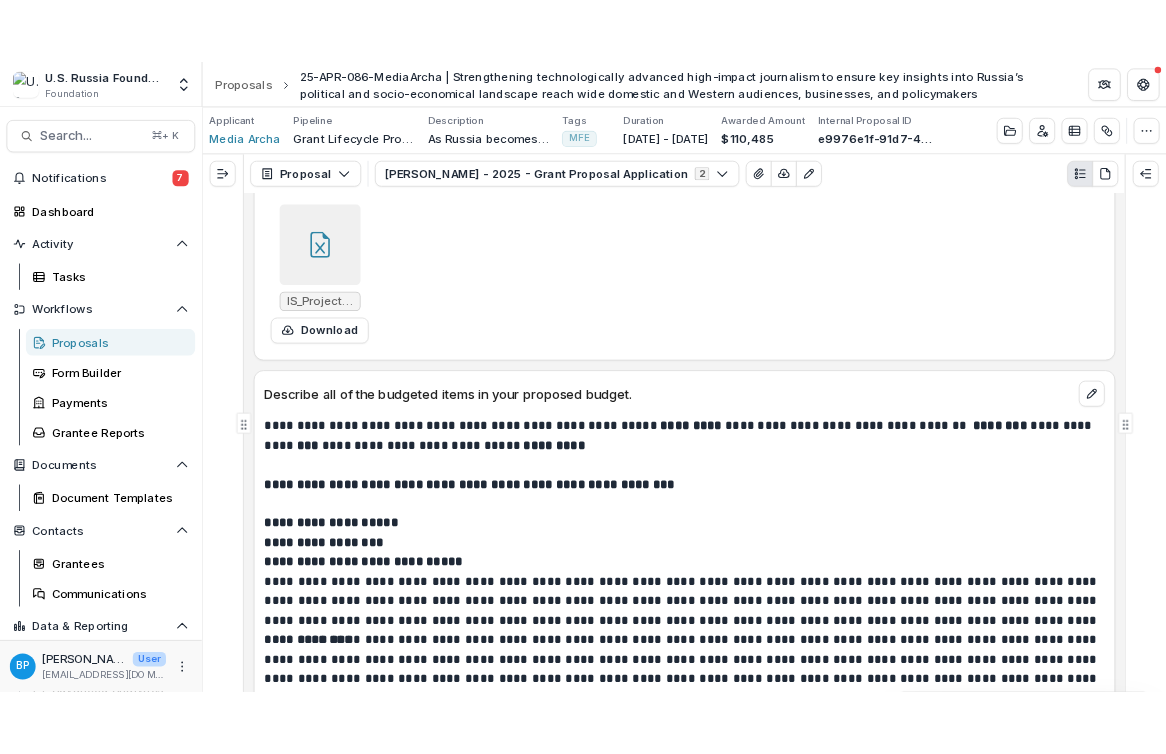 scroll, scrollTop: 14985, scrollLeft: 0, axis: vertical 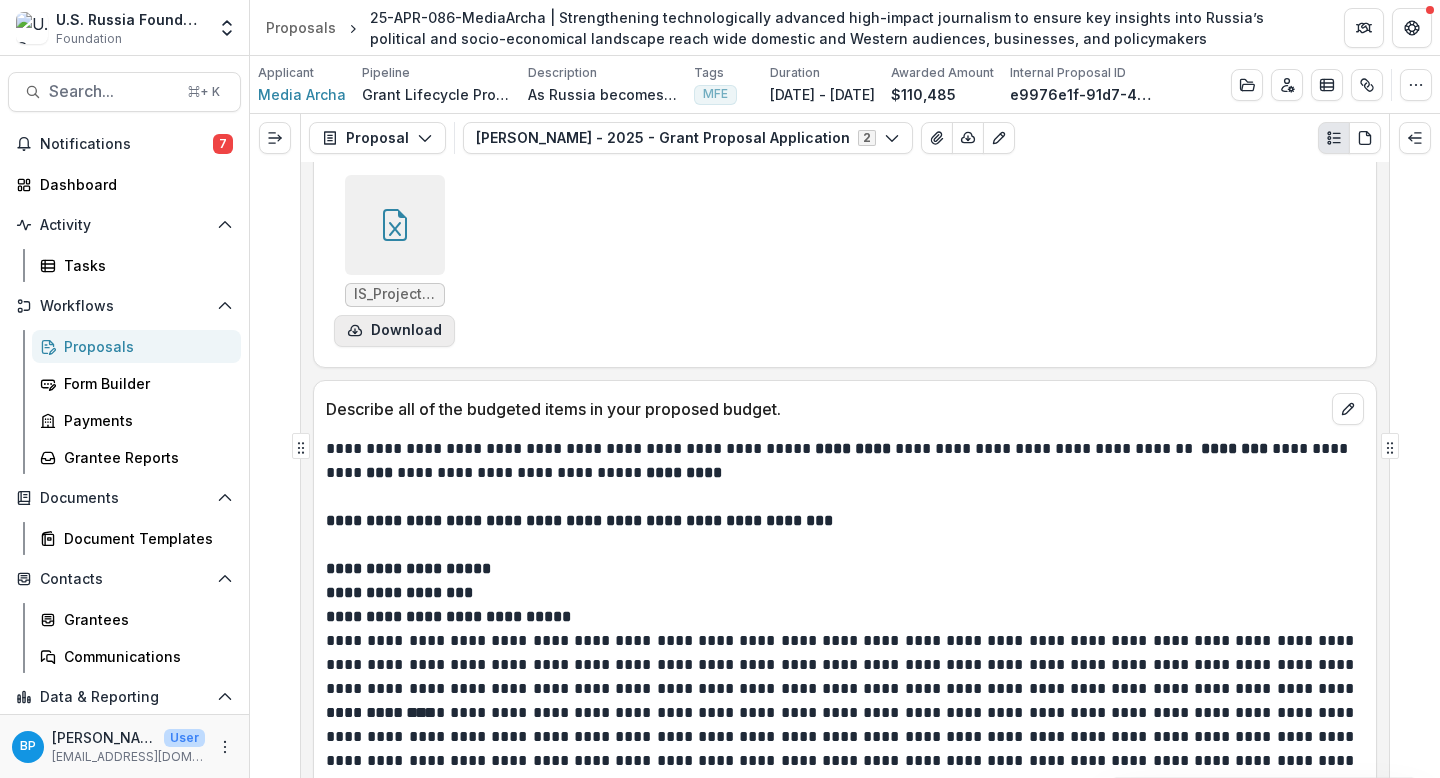 click on "Download" at bounding box center [394, 331] 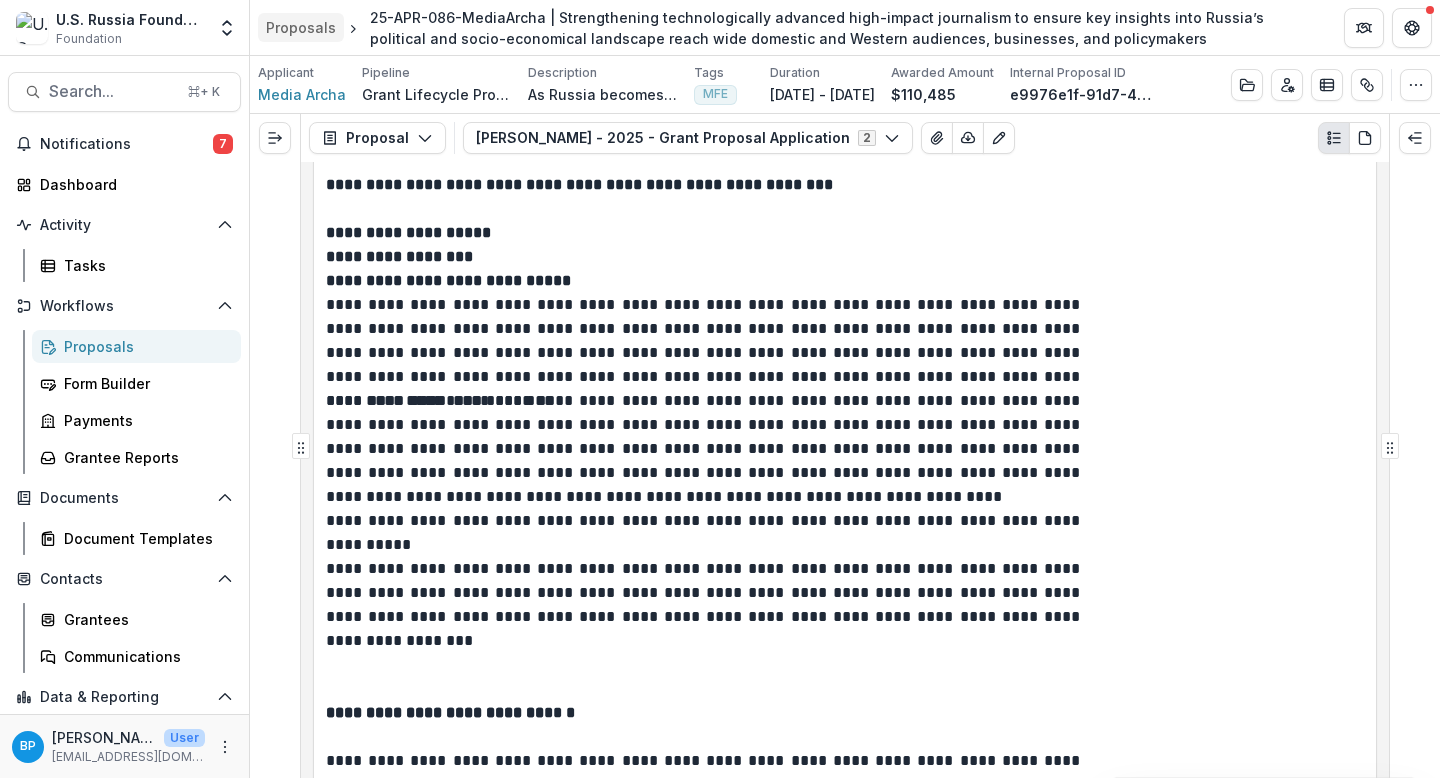 scroll, scrollTop: 14985, scrollLeft: 0, axis: vertical 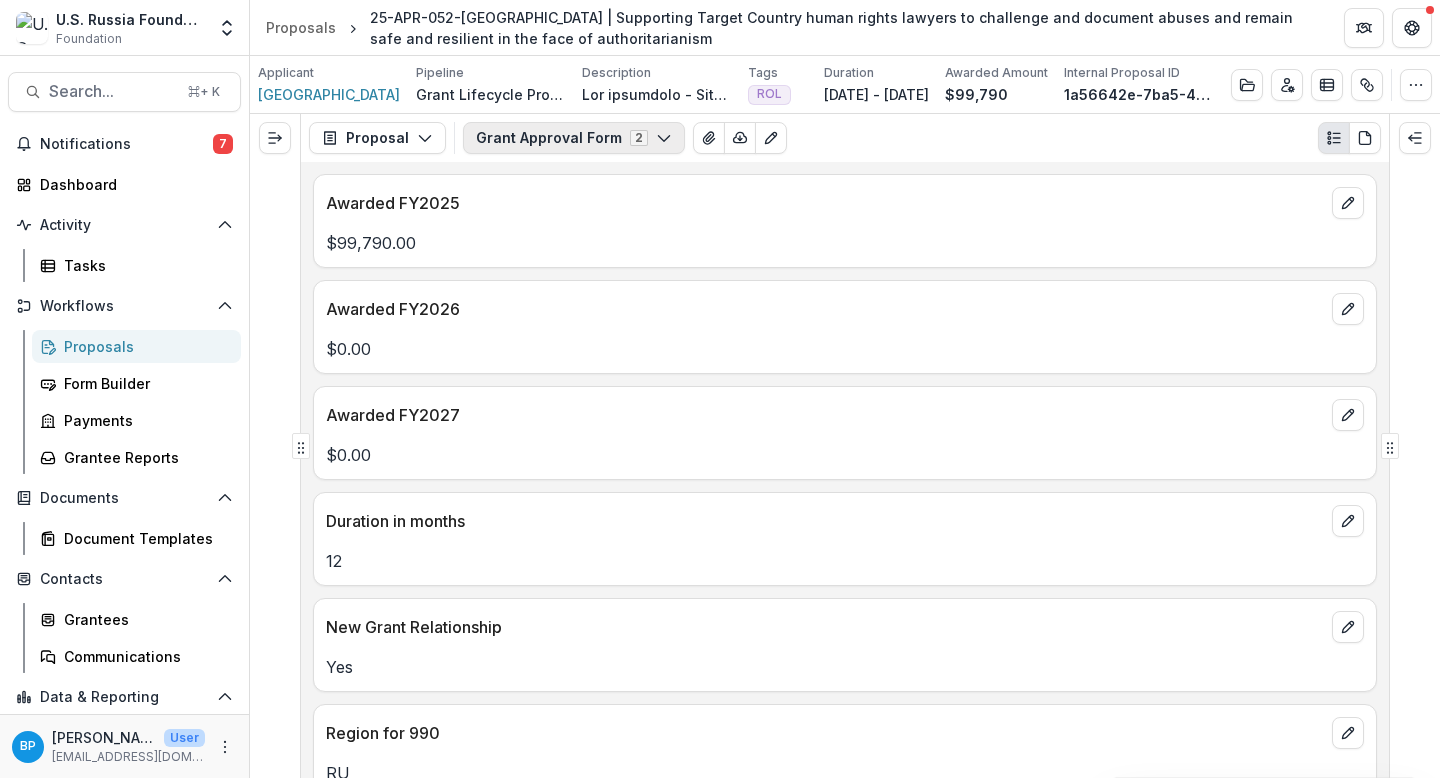 click on "Grant Approval Form 2" at bounding box center [574, 138] 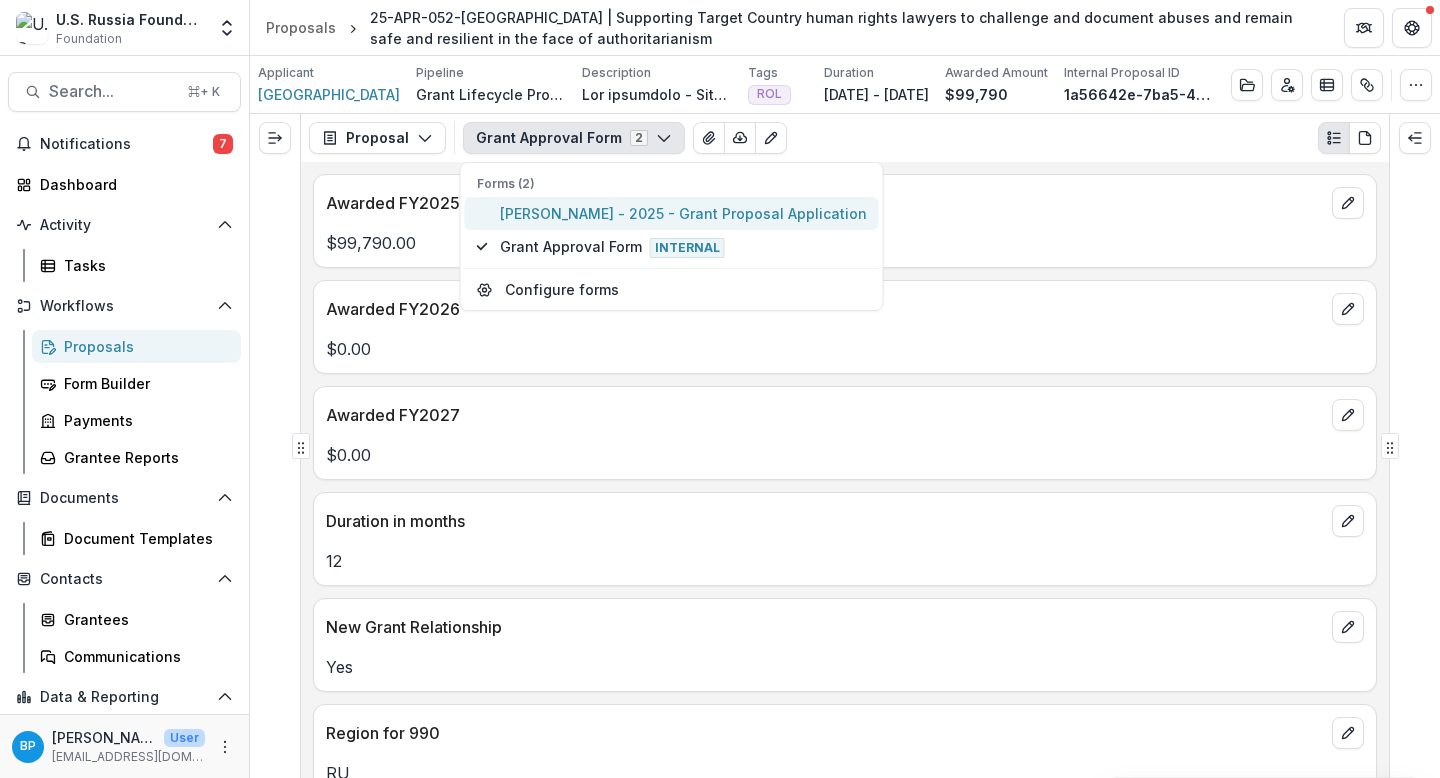 click on "[PERSON_NAME] - 2025 - Grant Proposal Application" at bounding box center (683, 213) 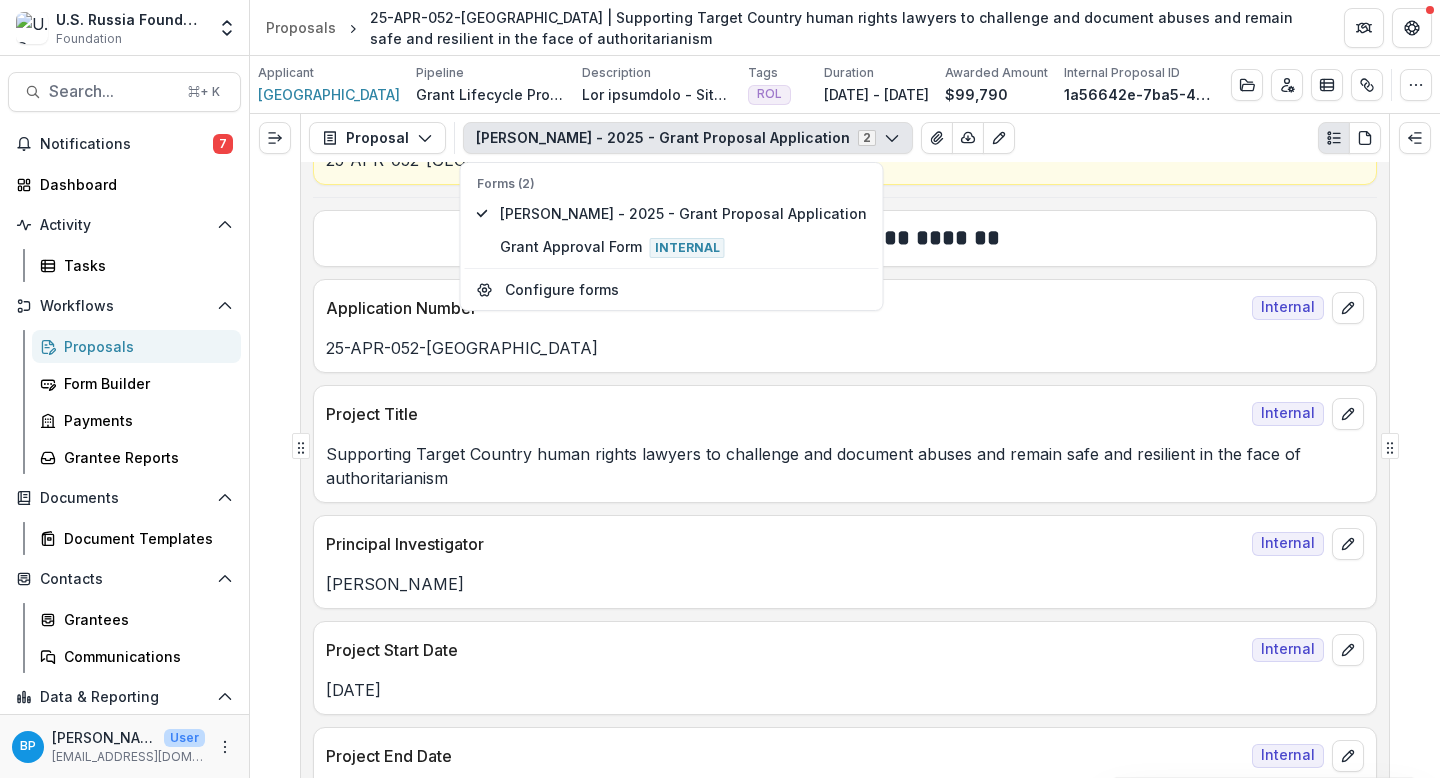 scroll, scrollTop: 88, scrollLeft: 0, axis: vertical 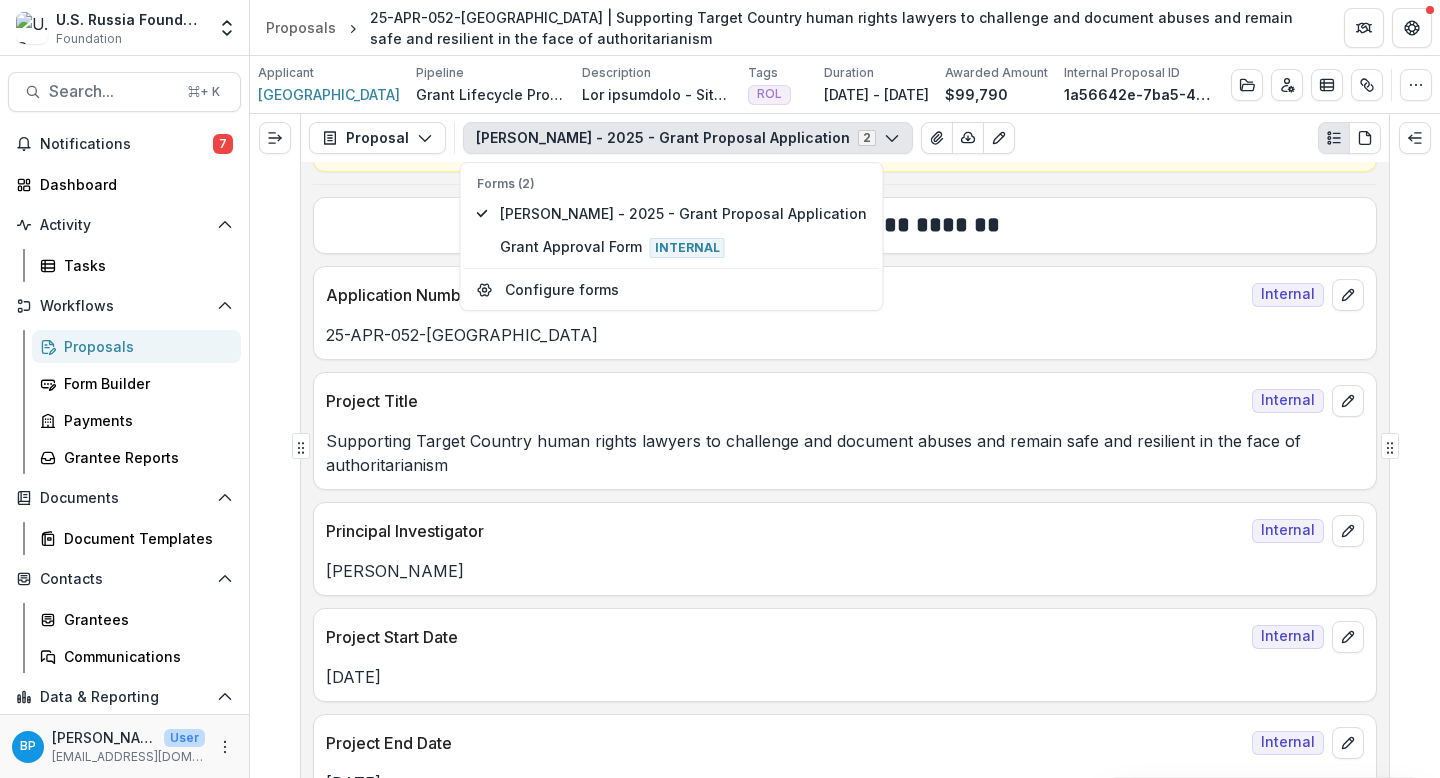 click on "Application Number Internal 25-APR-052-[GEOGRAPHIC_DATA]" at bounding box center [845, 313] 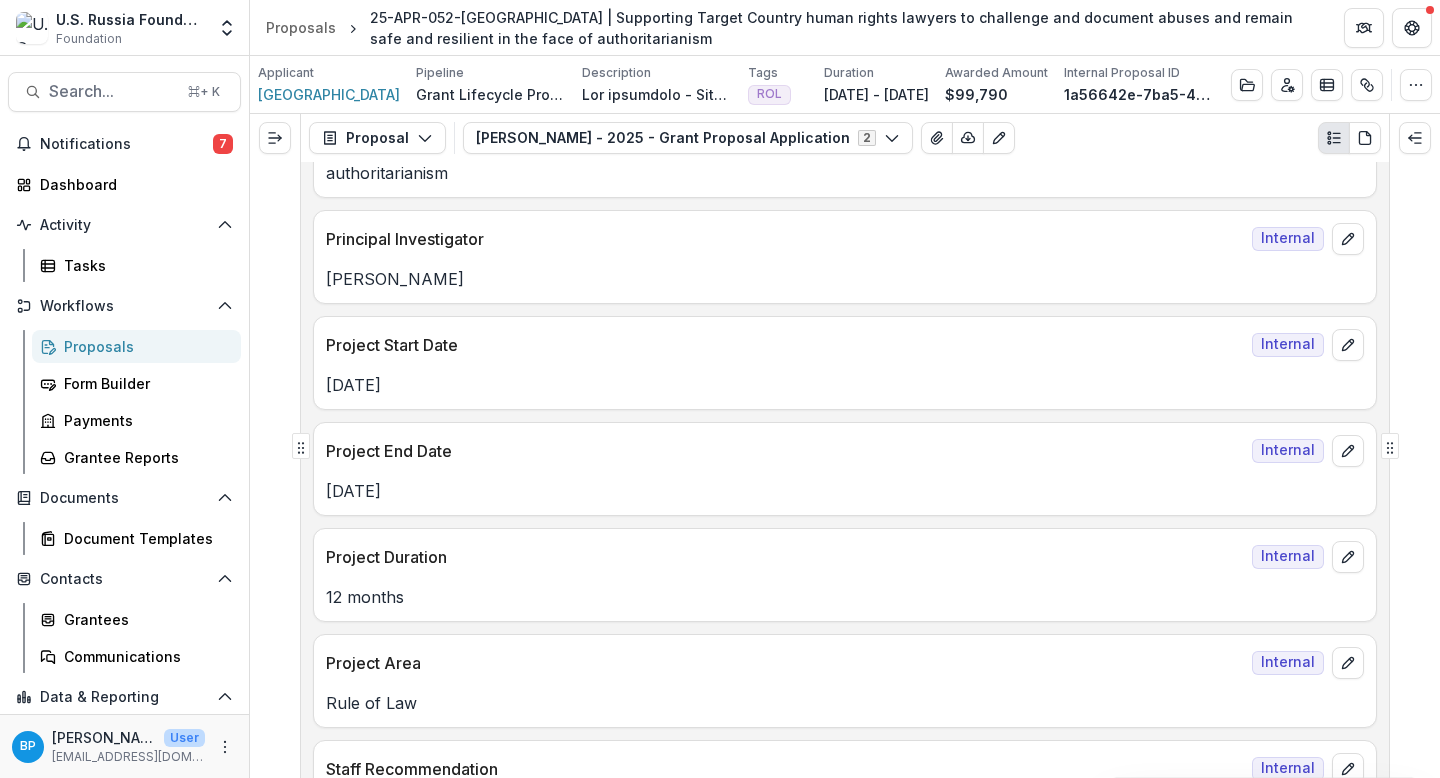 scroll, scrollTop: 381, scrollLeft: 0, axis: vertical 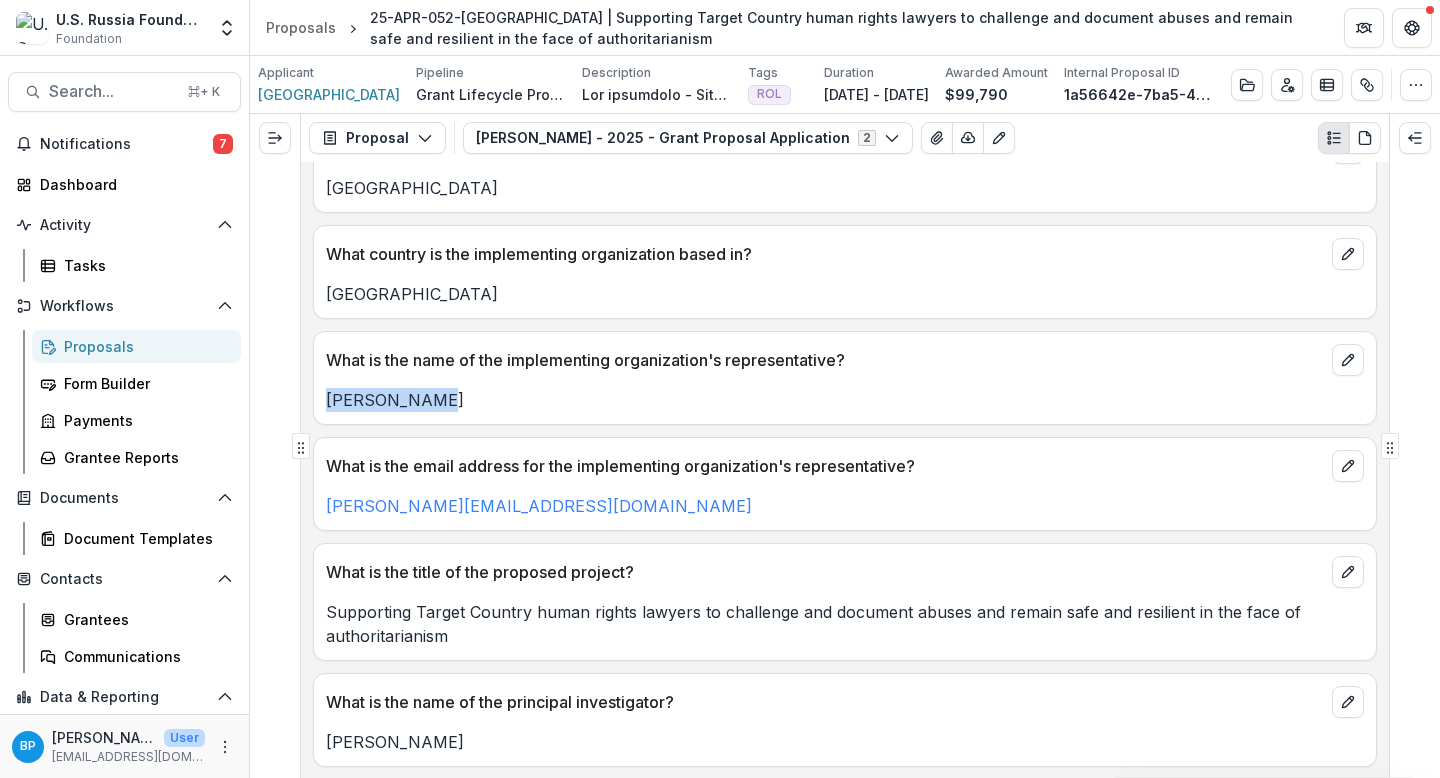 drag, startPoint x: 477, startPoint y: 403, endPoint x: 304, endPoint y: 403, distance: 173 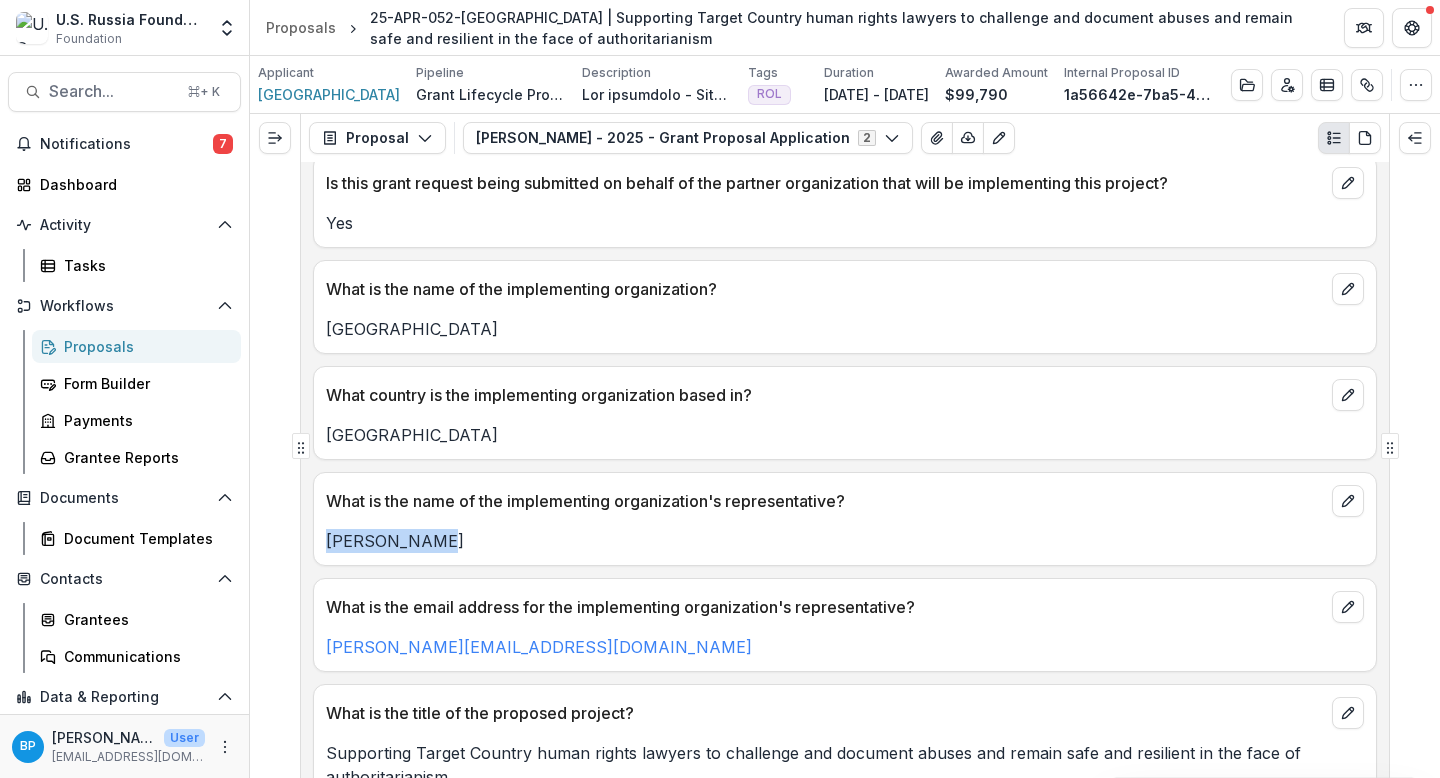 scroll, scrollTop: 5075, scrollLeft: 0, axis: vertical 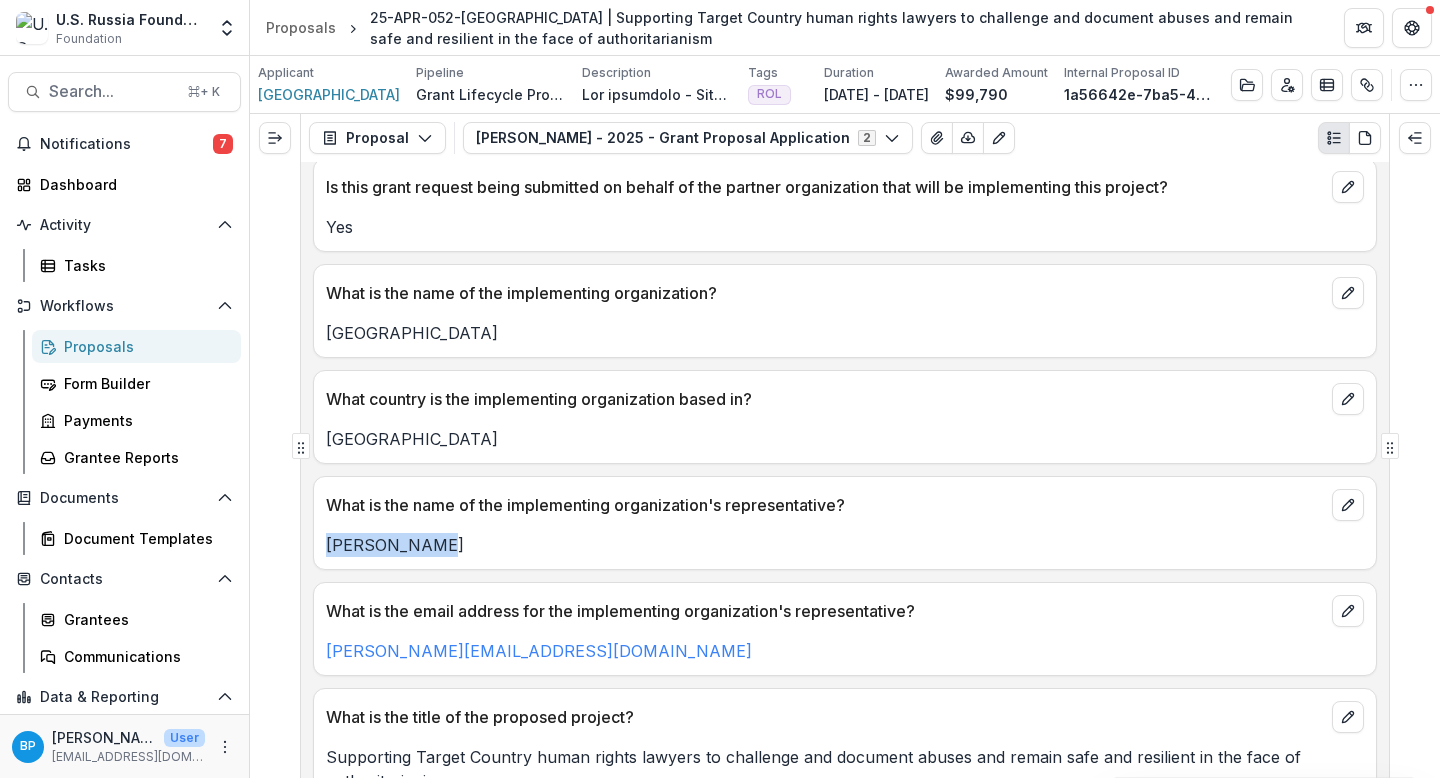 drag, startPoint x: 518, startPoint y: 333, endPoint x: 315, endPoint y: 332, distance: 203.00246 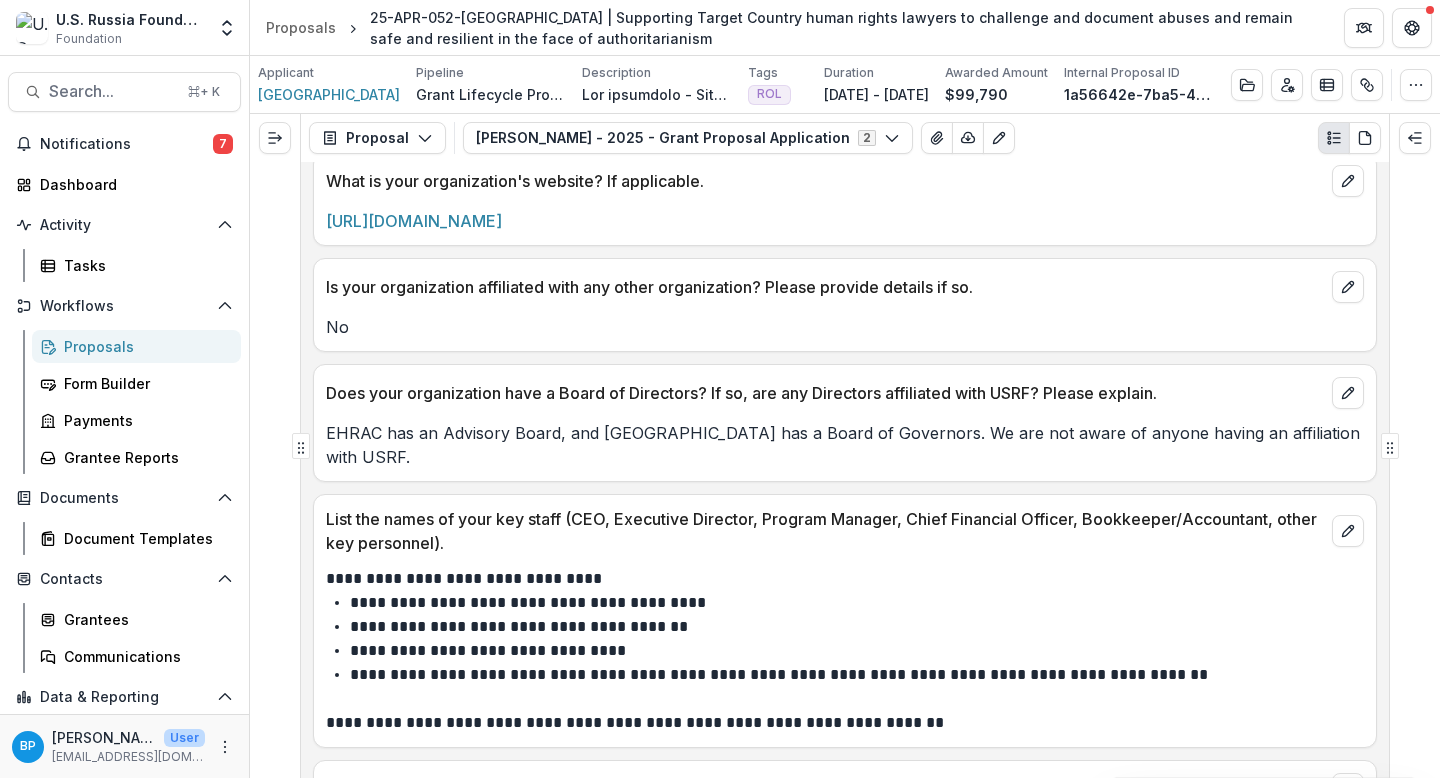 scroll, scrollTop: 16131, scrollLeft: 0, axis: vertical 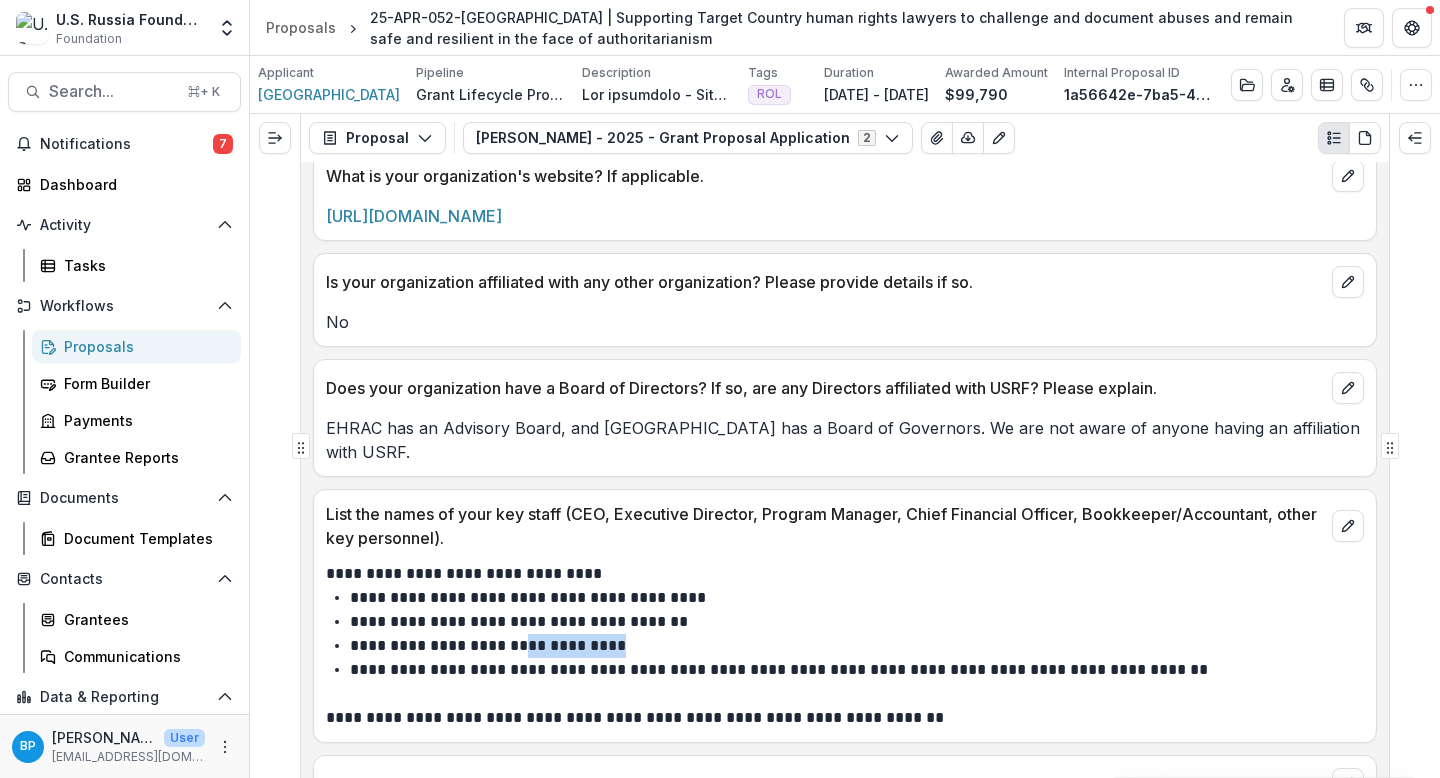 drag, startPoint x: 670, startPoint y: 624, endPoint x: 537, endPoint y: 620, distance: 133.06013 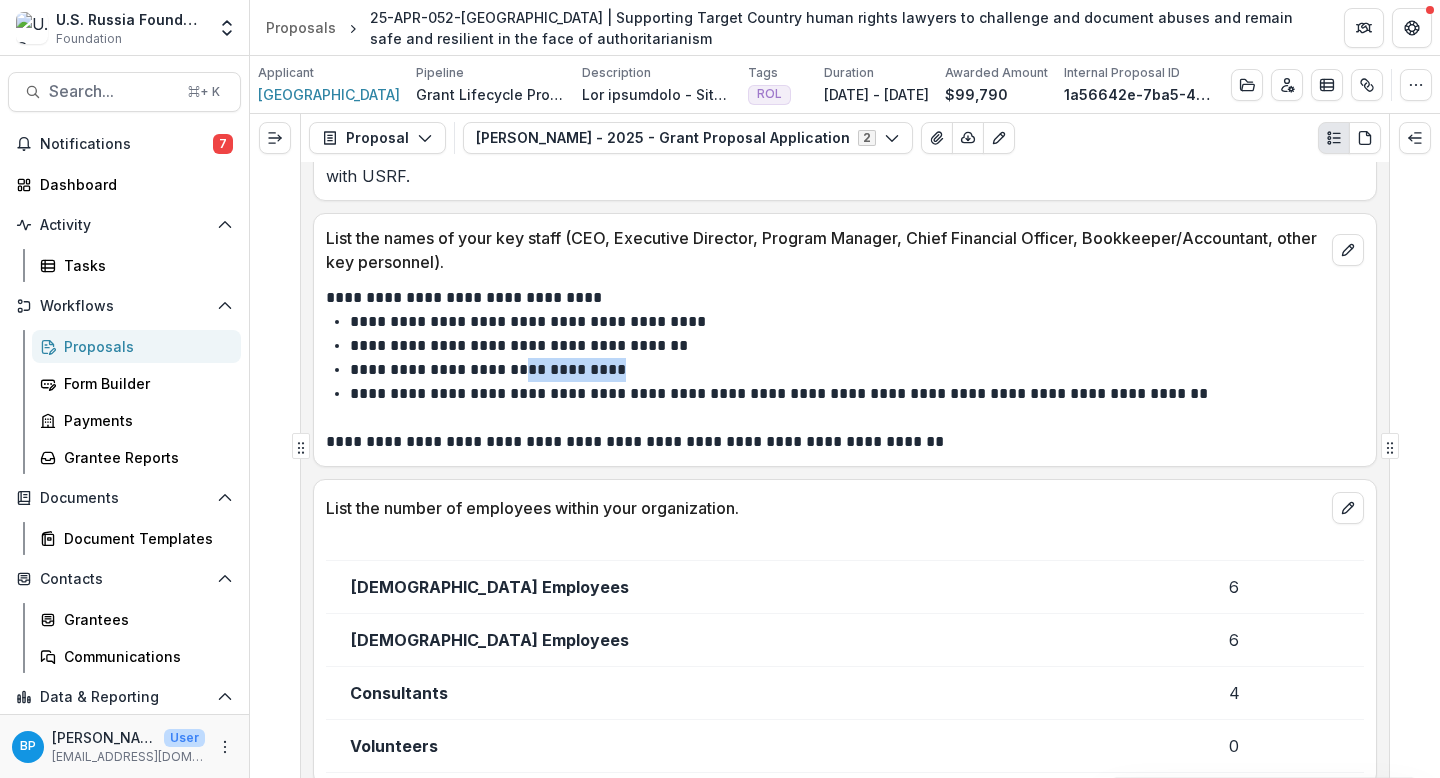 scroll, scrollTop: 16377, scrollLeft: 0, axis: vertical 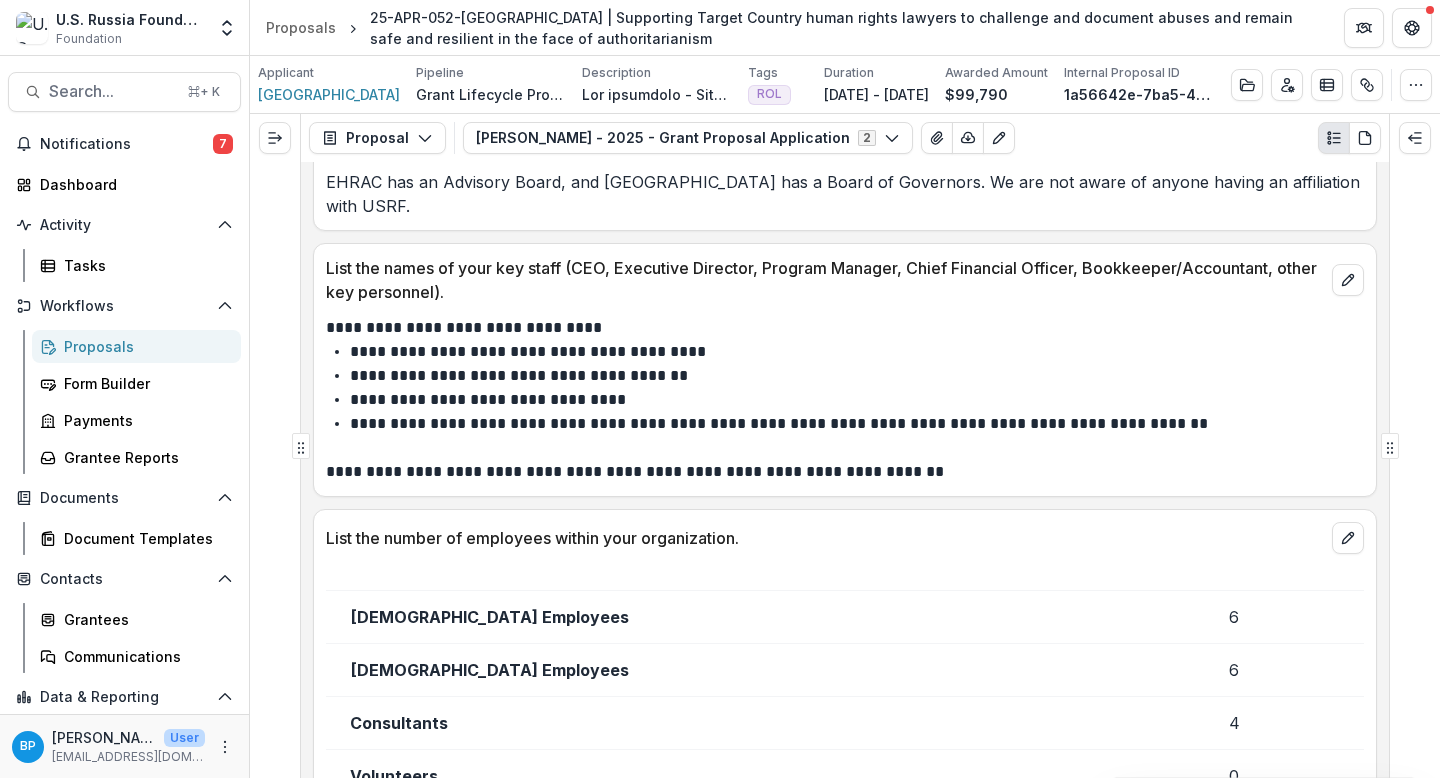 click on "**********" at bounding box center (842, 328) 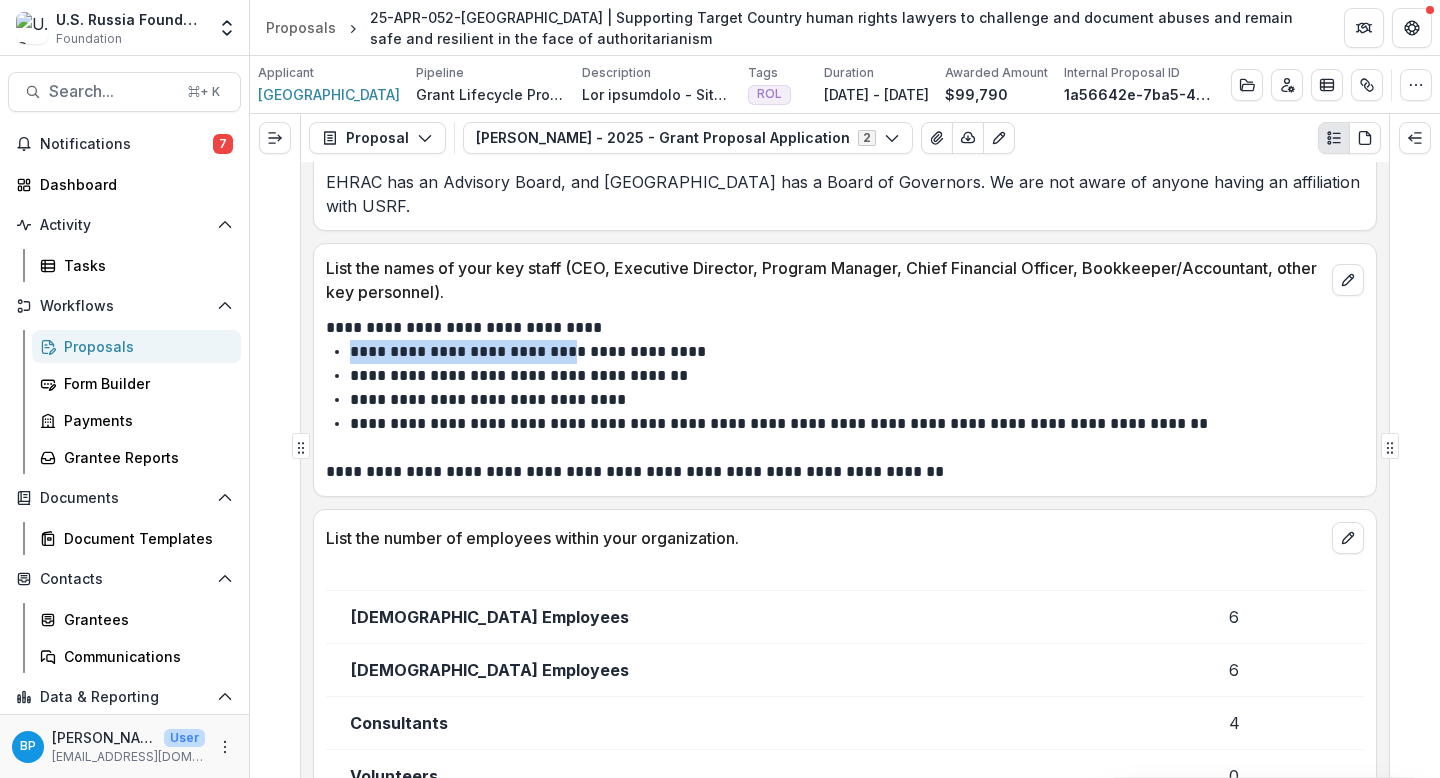 drag, startPoint x: 570, startPoint y: 330, endPoint x: 350, endPoint y: 334, distance: 220.03636 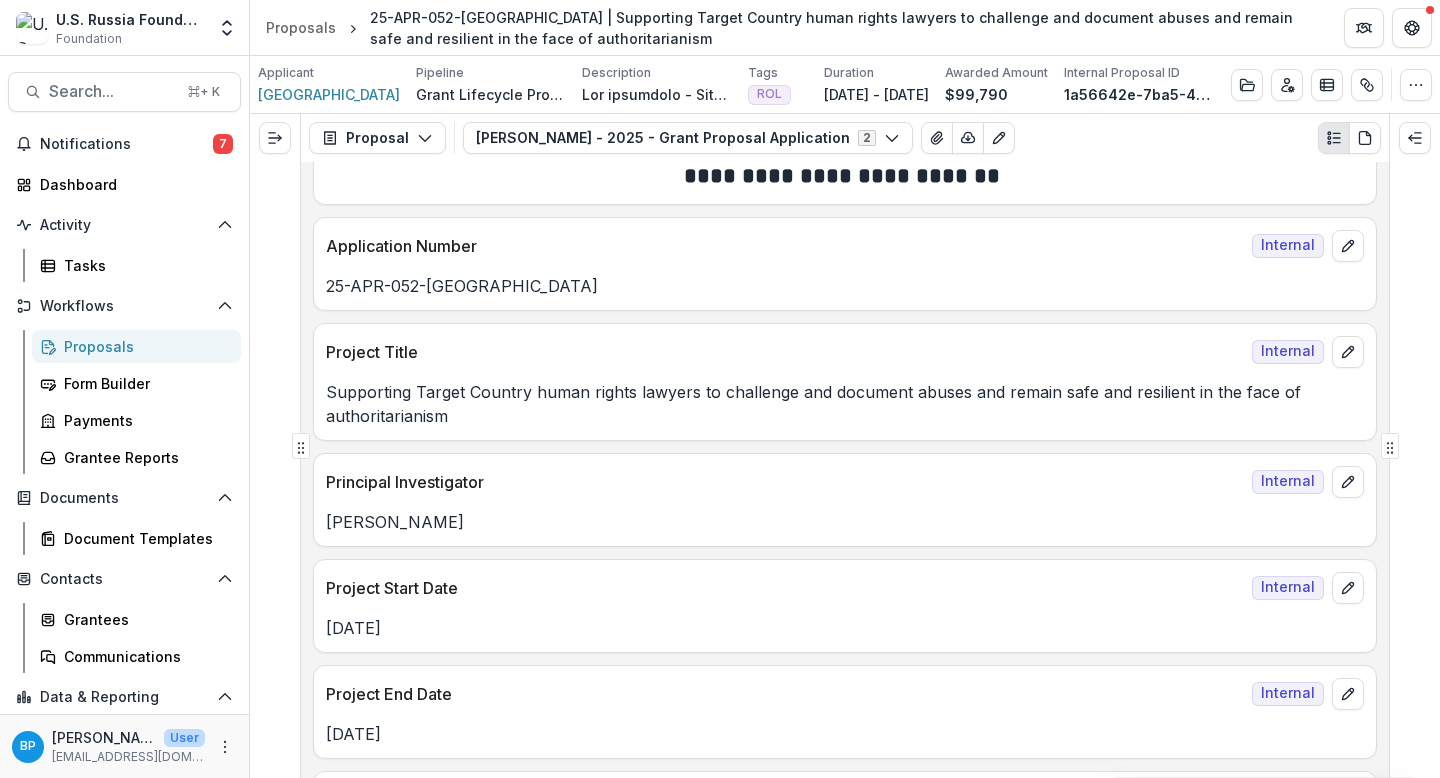 scroll, scrollTop: 159, scrollLeft: 0, axis: vertical 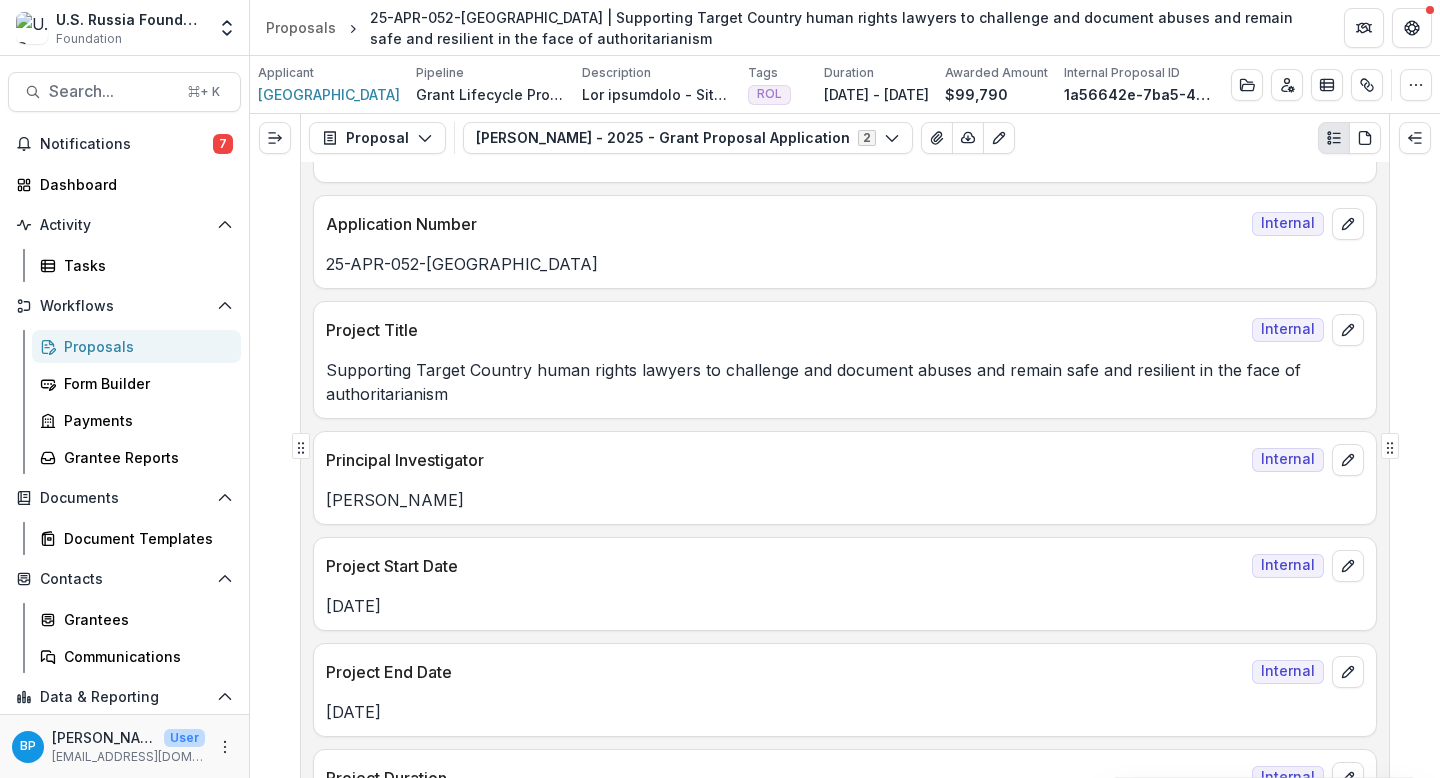 copy on "[PERSON_NAME]" 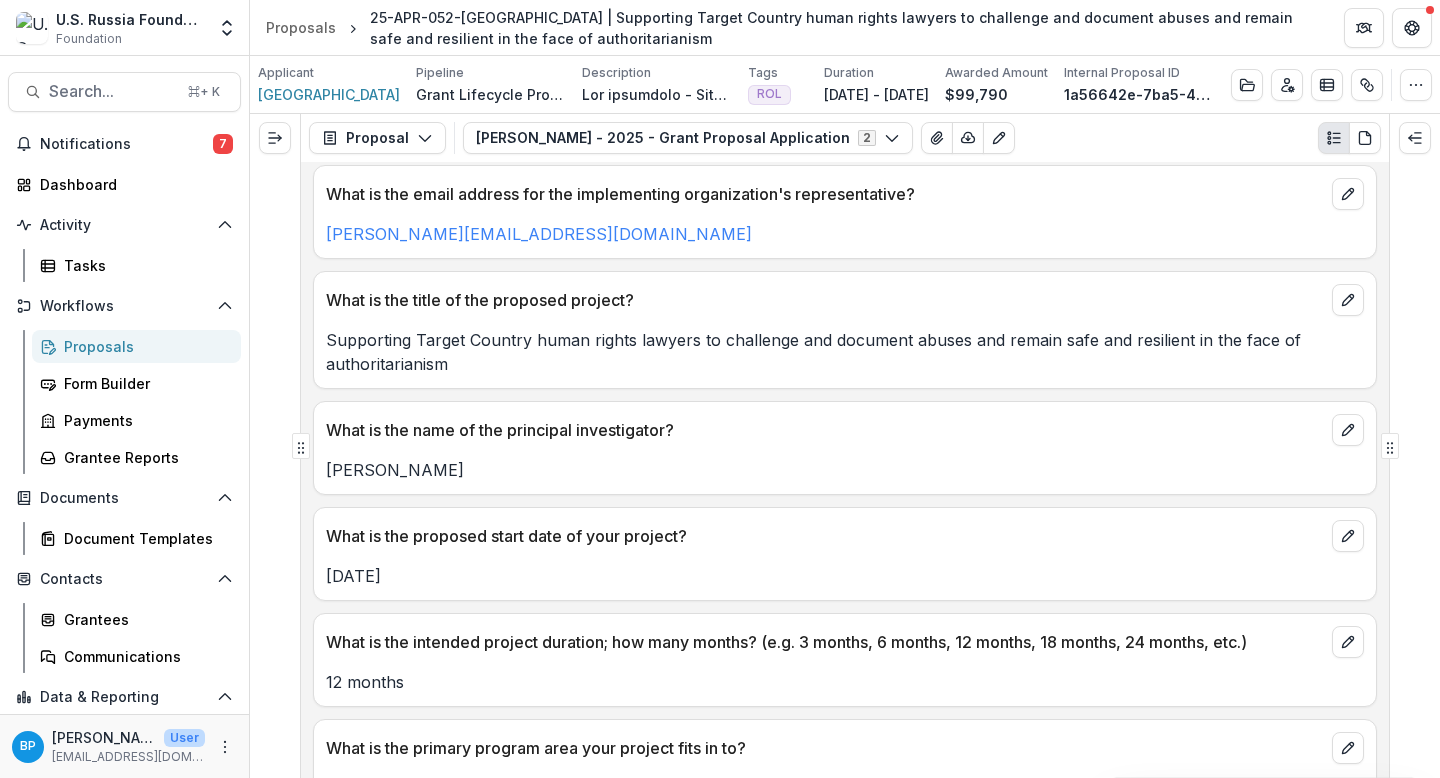 scroll, scrollTop: 16355, scrollLeft: 0, axis: vertical 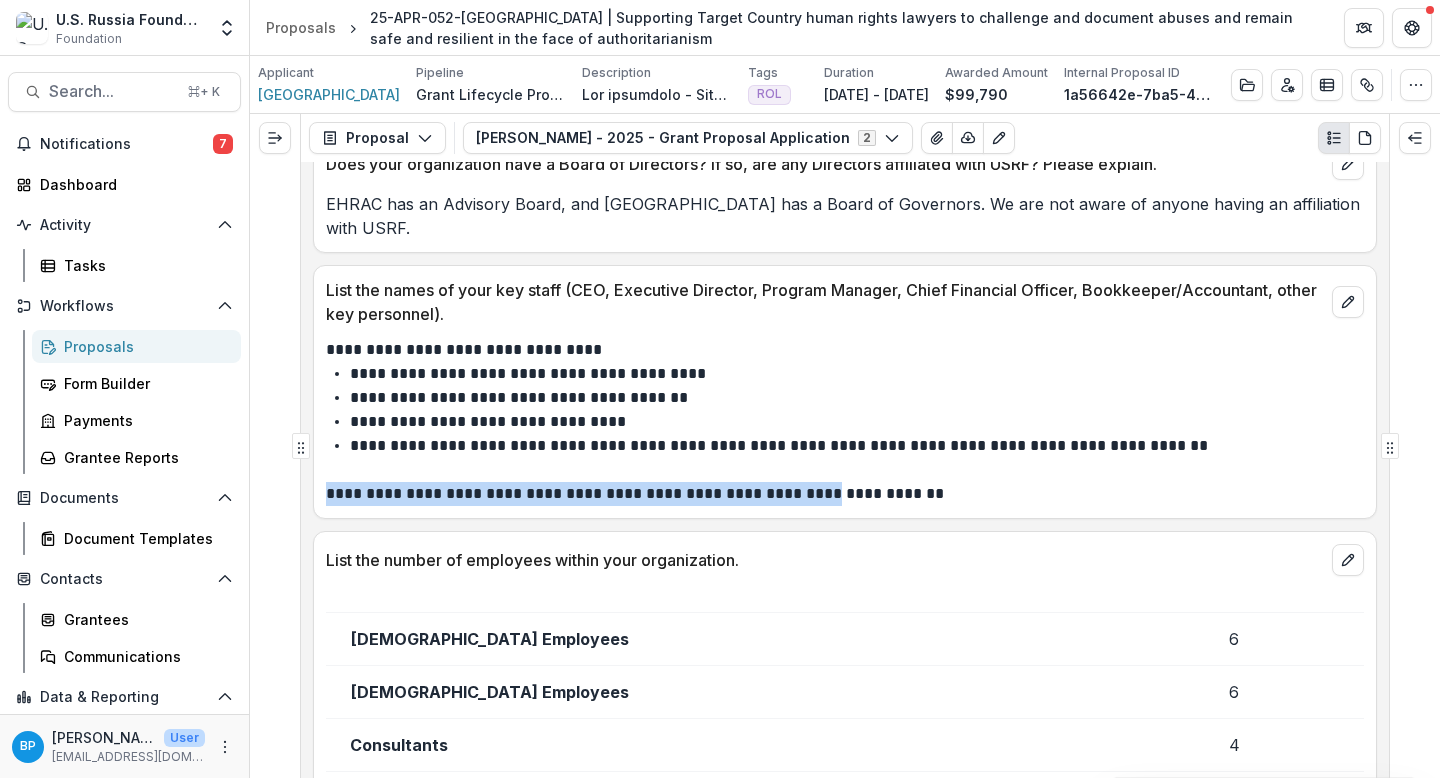 drag, startPoint x: 986, startPoint y: 458, endPoint x: 835, endPoint y: 471, distance: 151.55856 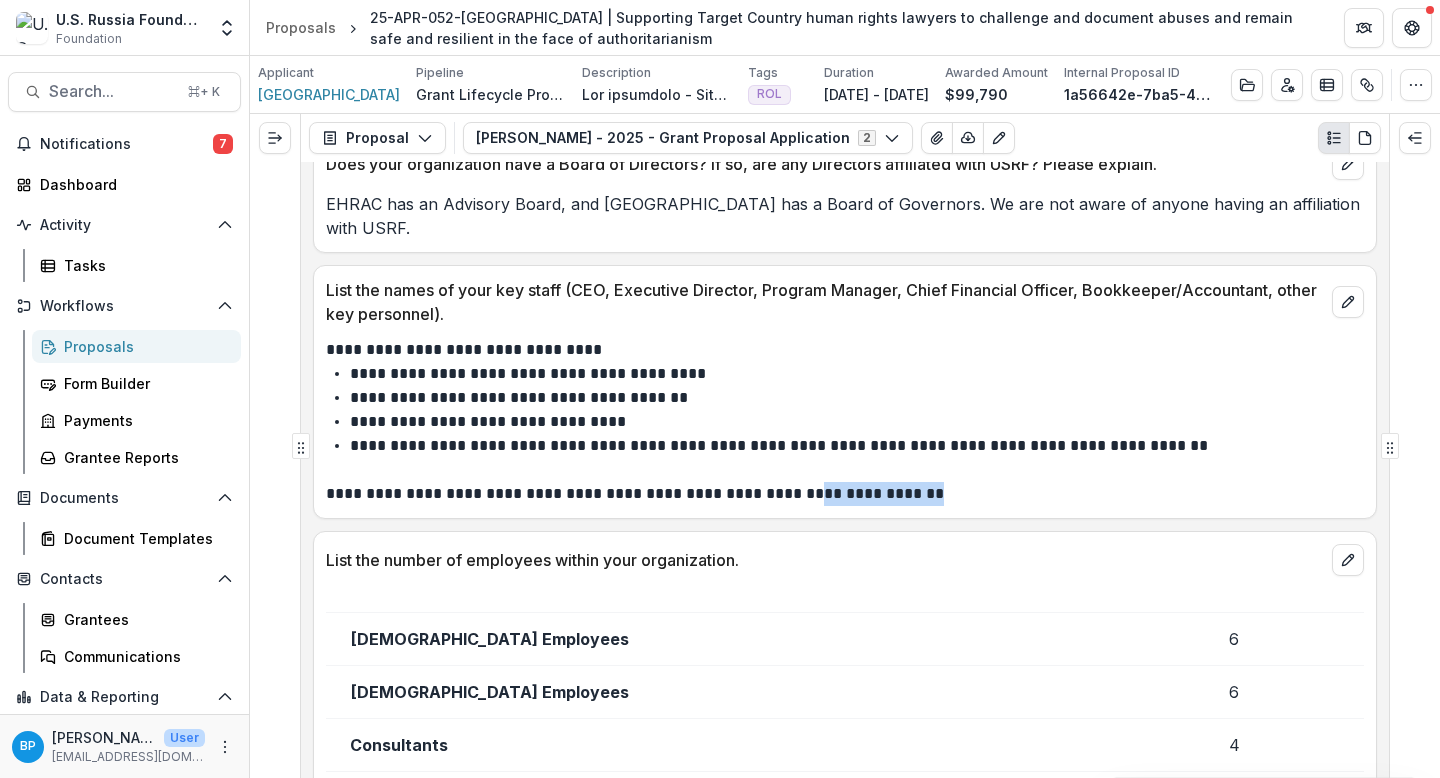 drag, startPoint x: 819, startPoint y: 471, endPoint x: 965, endPoint y: 471, distance: 146 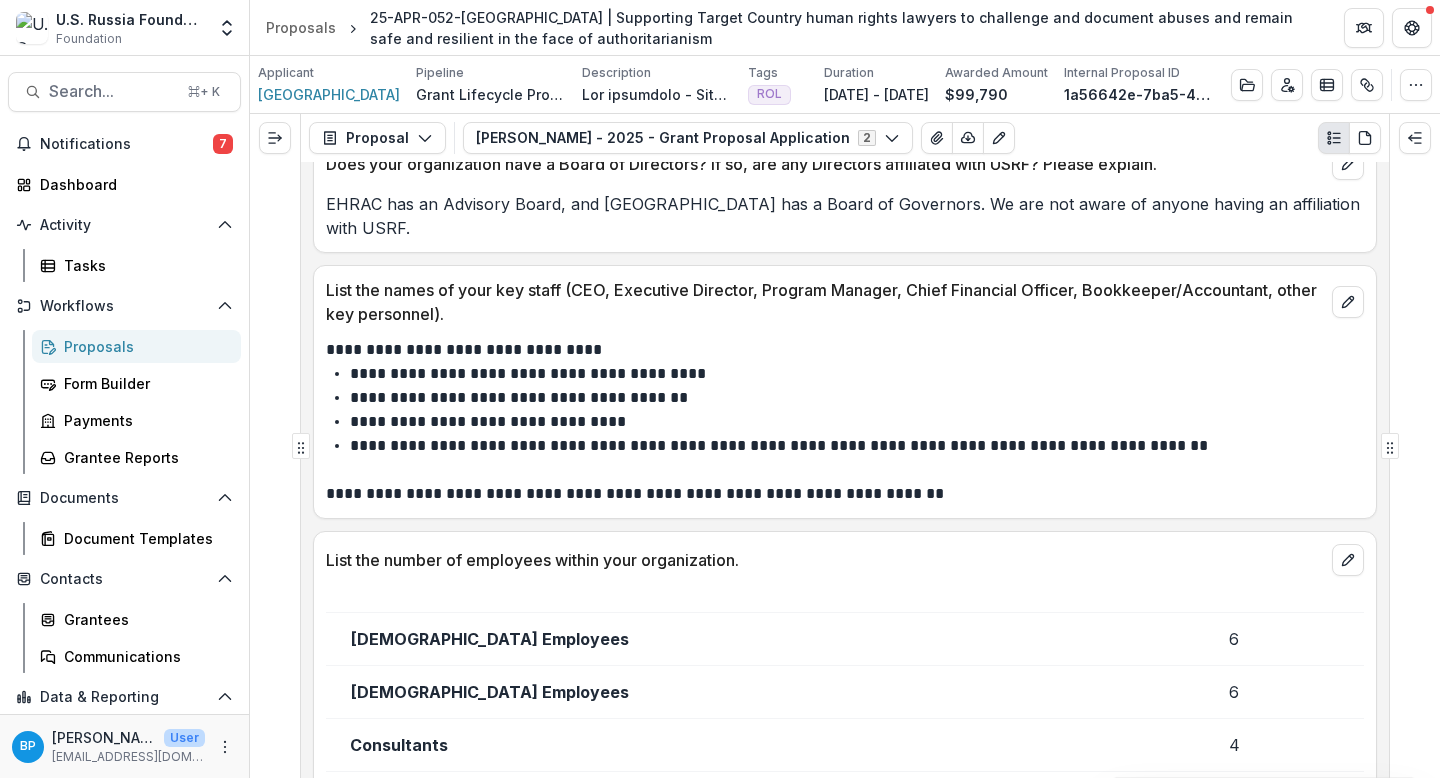click on "**********" at bounding box center (842, 494) 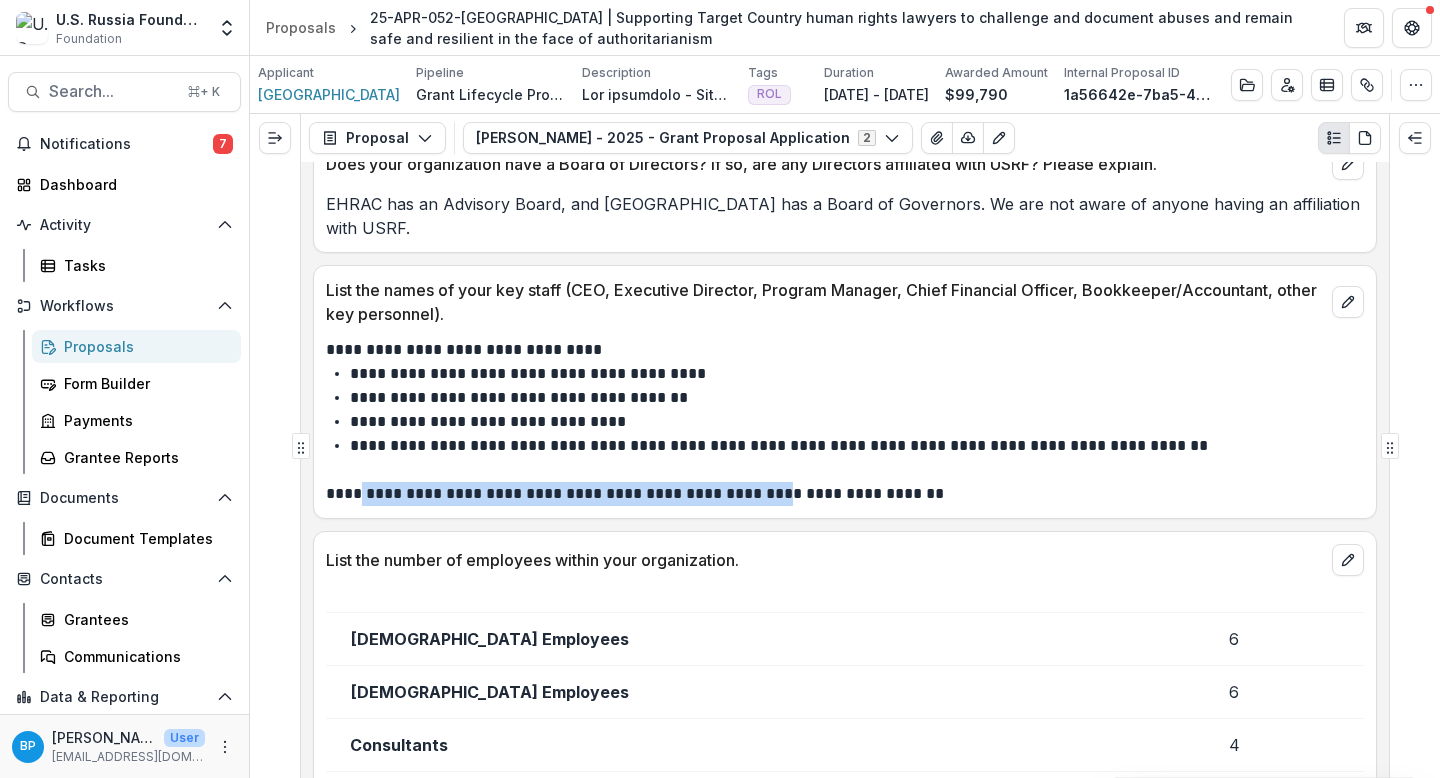 drag, startPoint x: 799, startPoint y: 471, endPoint x: 362, endPoint y: 470, distance: 437.00113 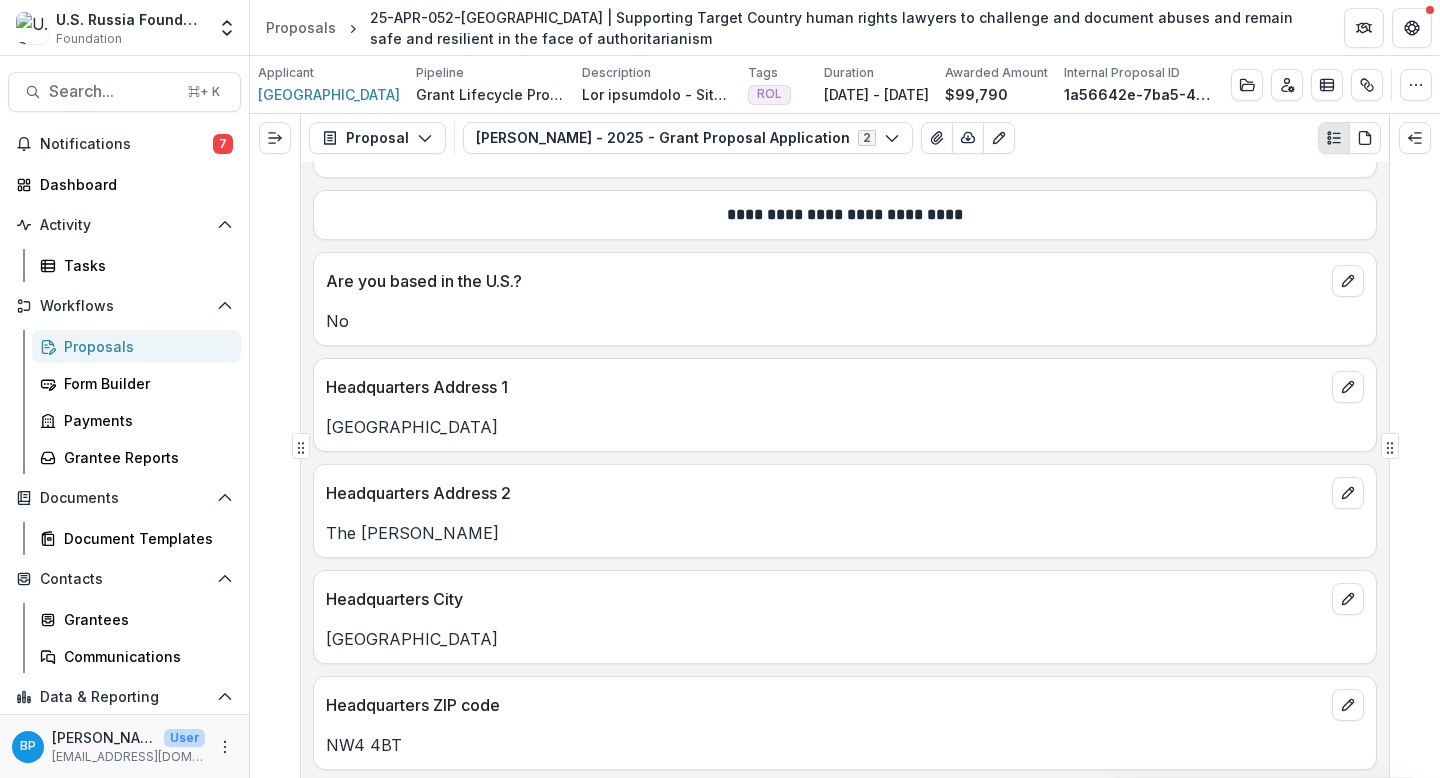 scroll, scrollTop: 6707, scrollLeft: 0, axis: vertical 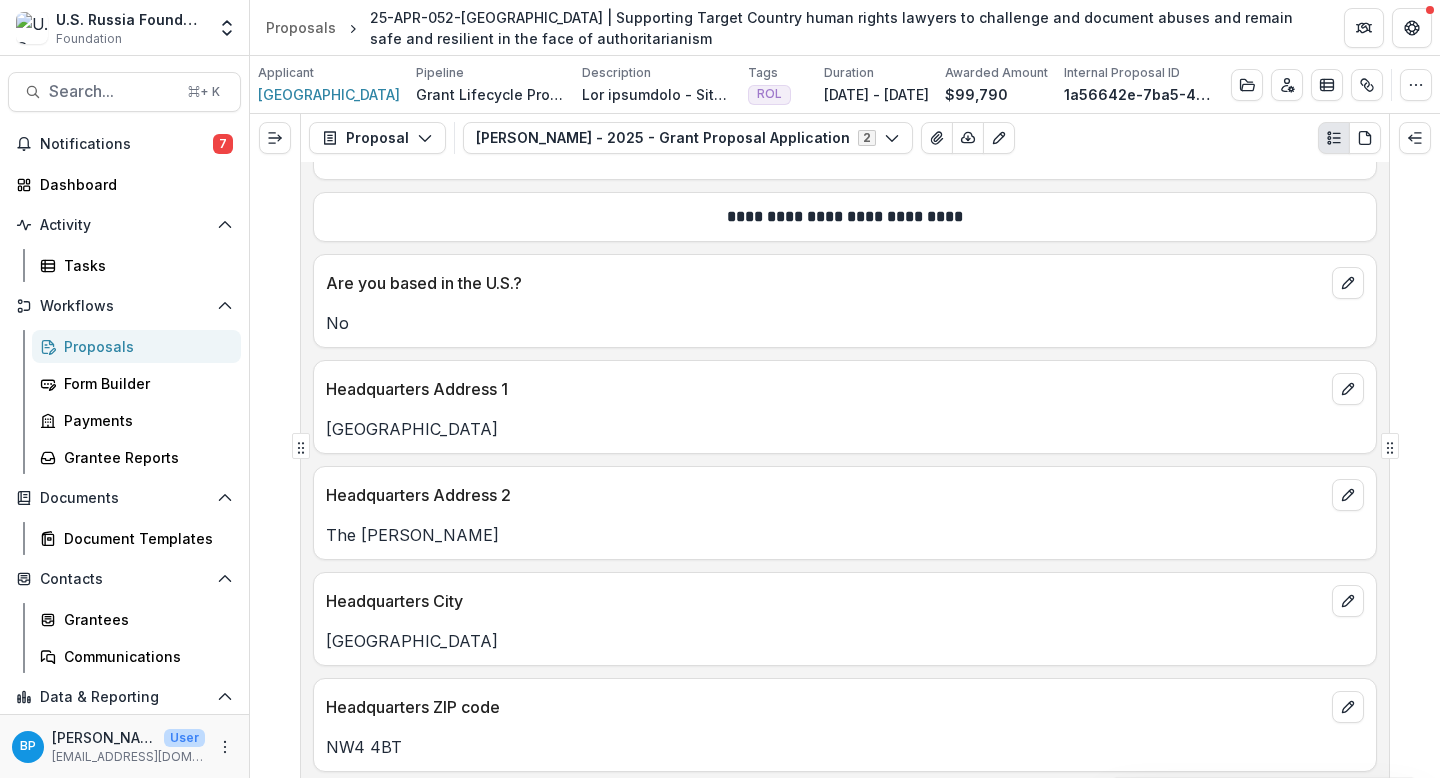 drag, startPoint x: 499, startPoint y: 424, endPoint x: 326, endPoint y: 431, distance: 173.14156 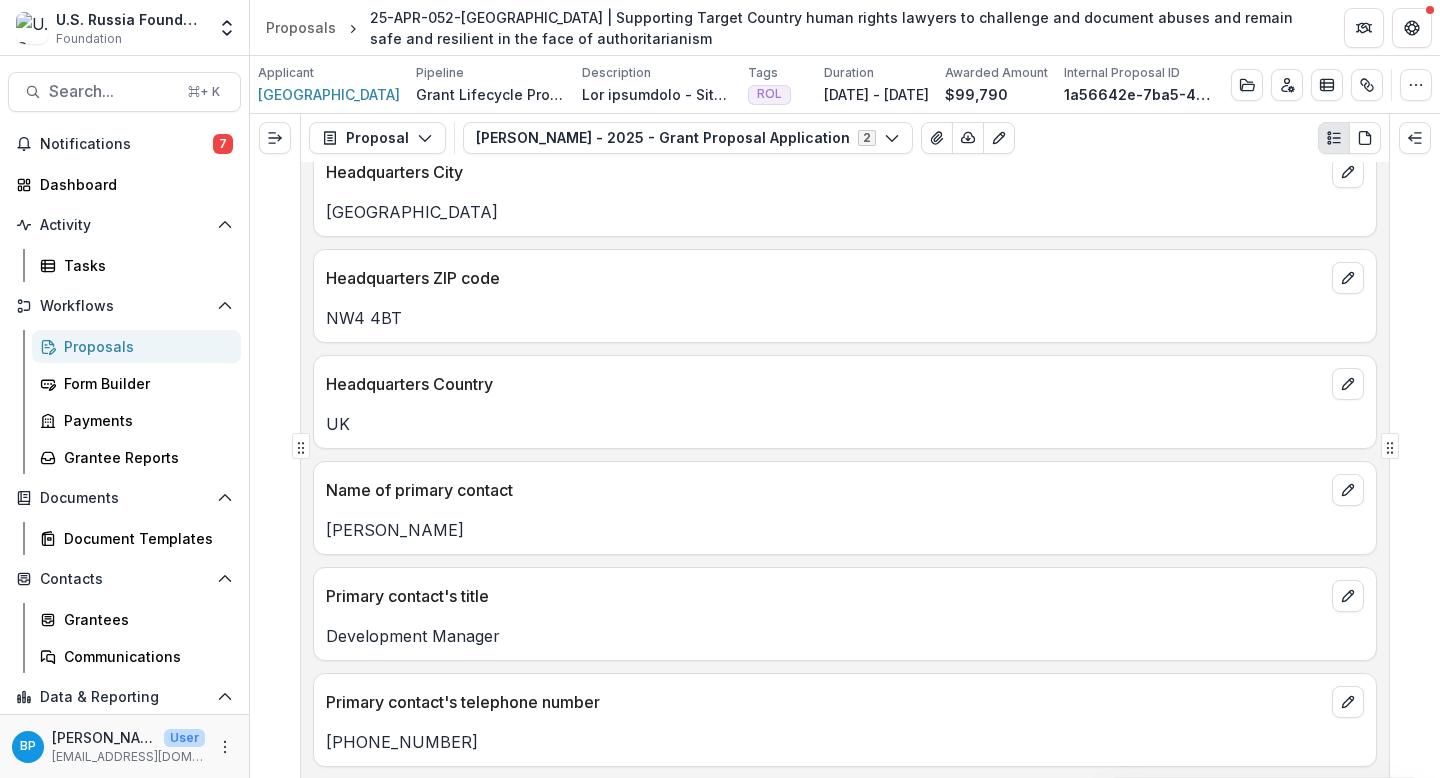 scroll, scrollTop: 7031, scrollLeft: 0, axis: vertical 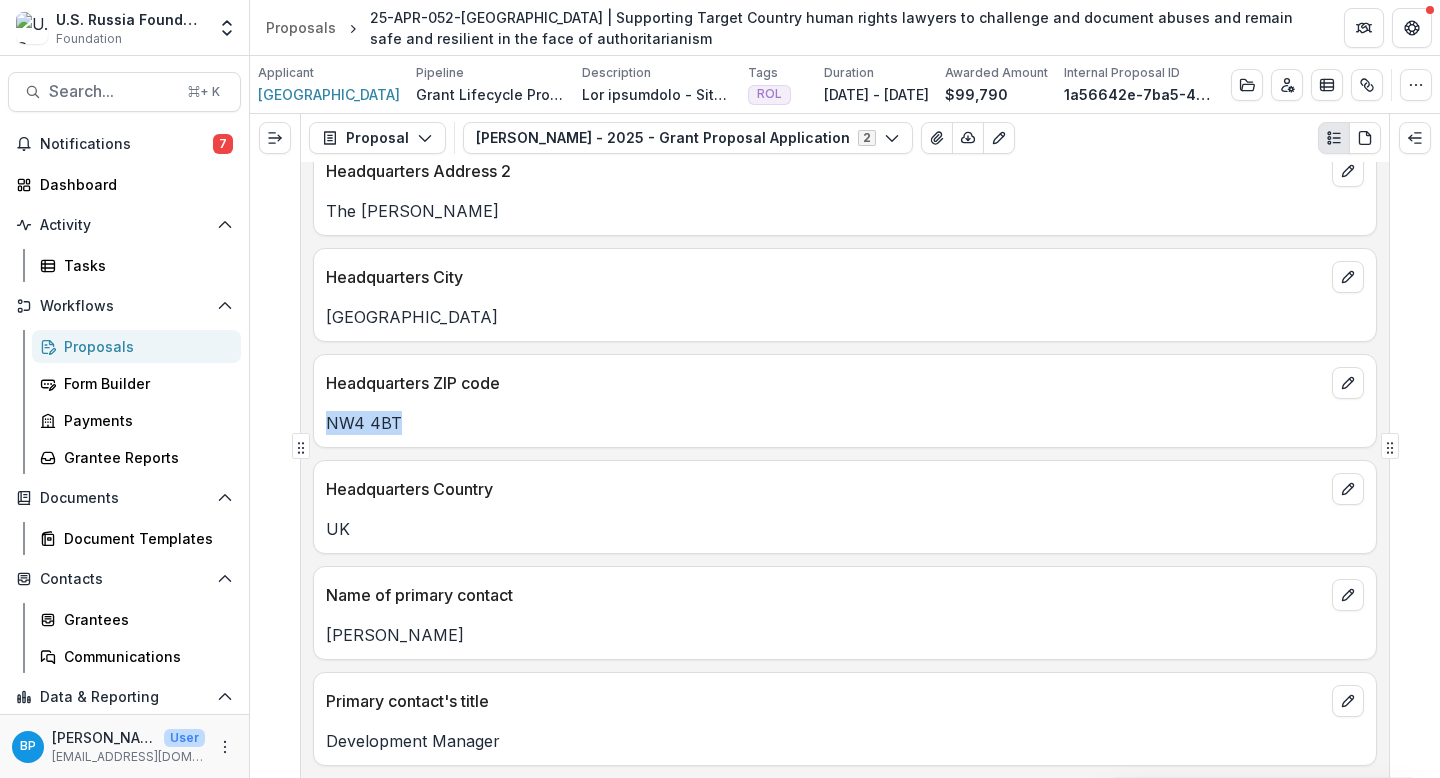 drag, startPoint x: 423, startPoint y: 430, endPoint x: 325, endPoint y: 427, distance: 98.045906 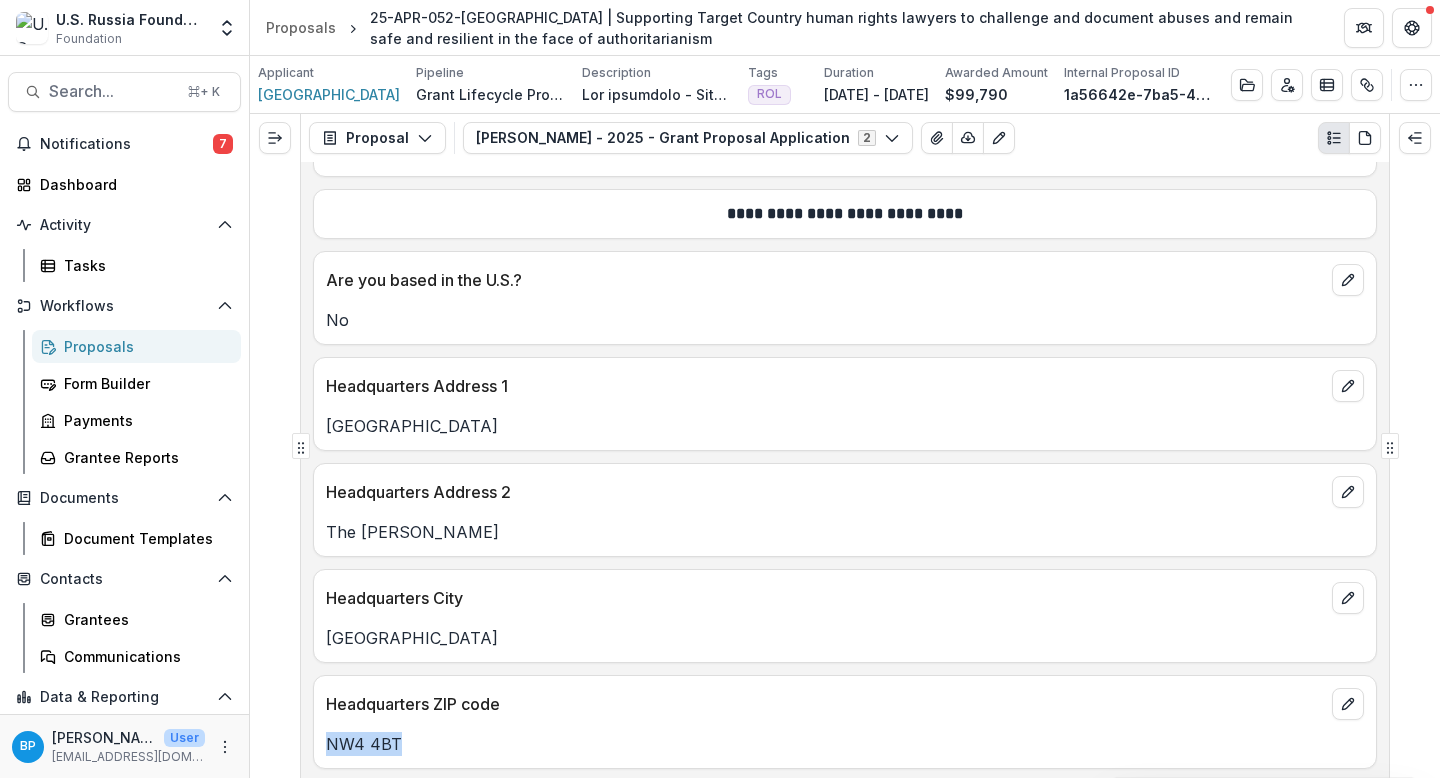 scroll, scrollTop: 6692, scrollLeft: 0, axis: vertical 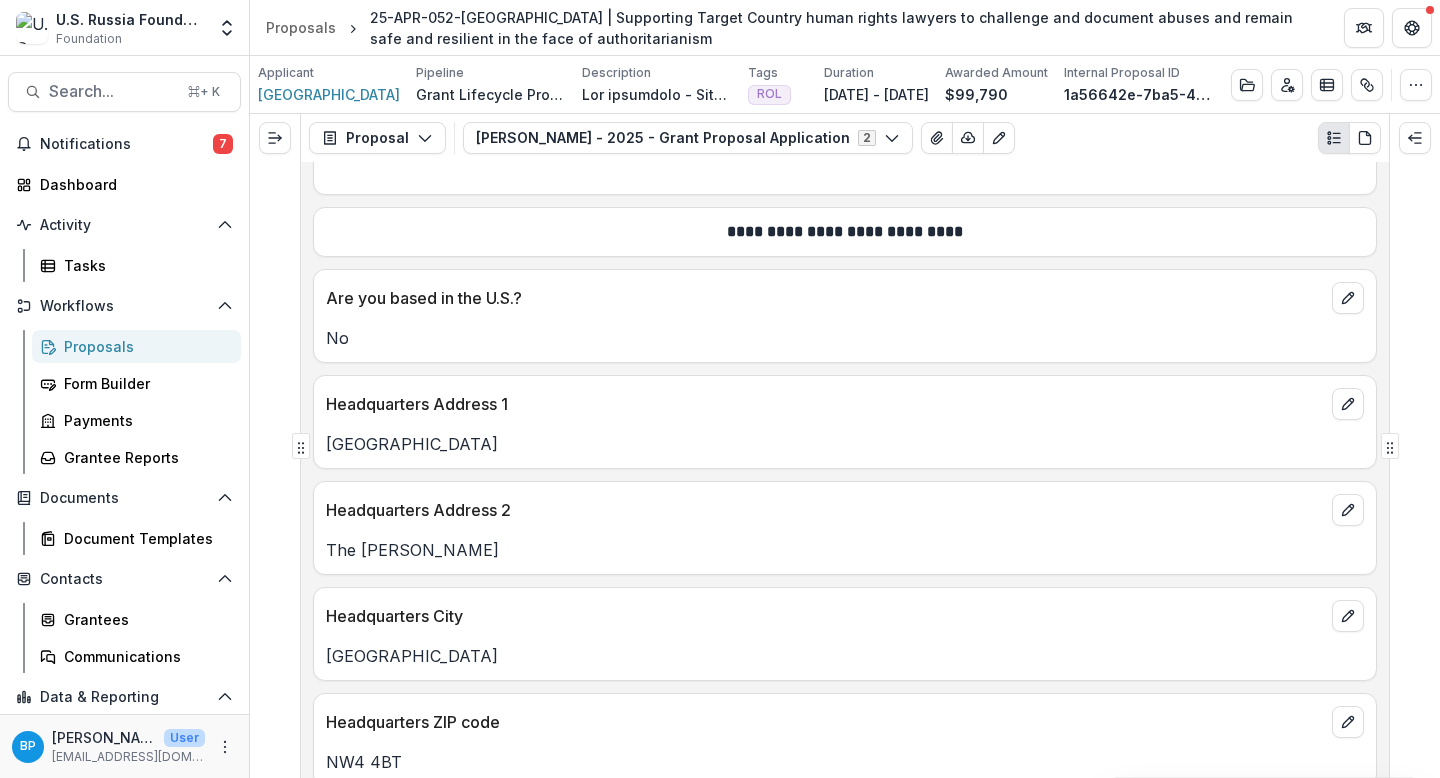 click on "The [PERSON_NAME]" at bounding box center (845, 550) 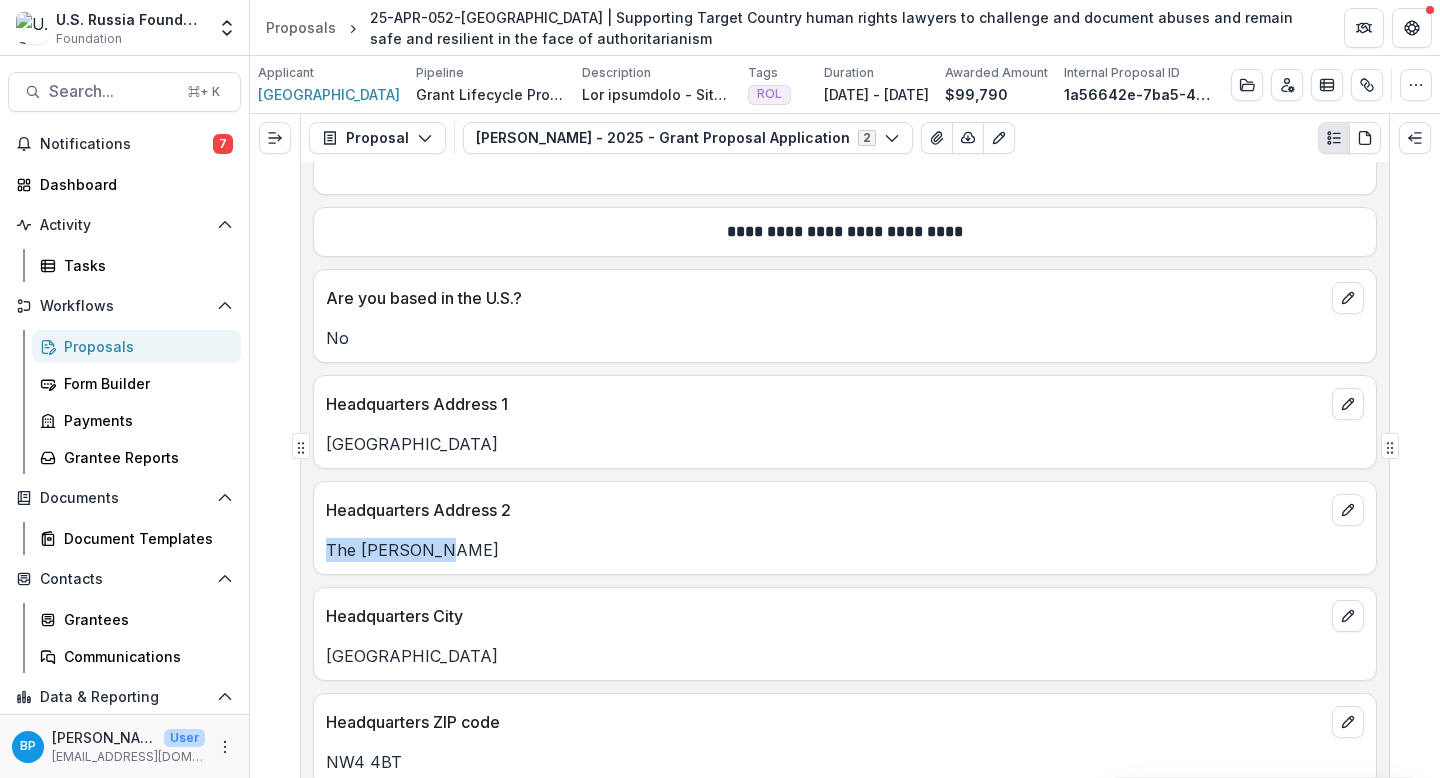 drag, startPoint x: 470, startPoint y: 548, endPoint x: 315, endPoint y: 545, distance: 155.02902 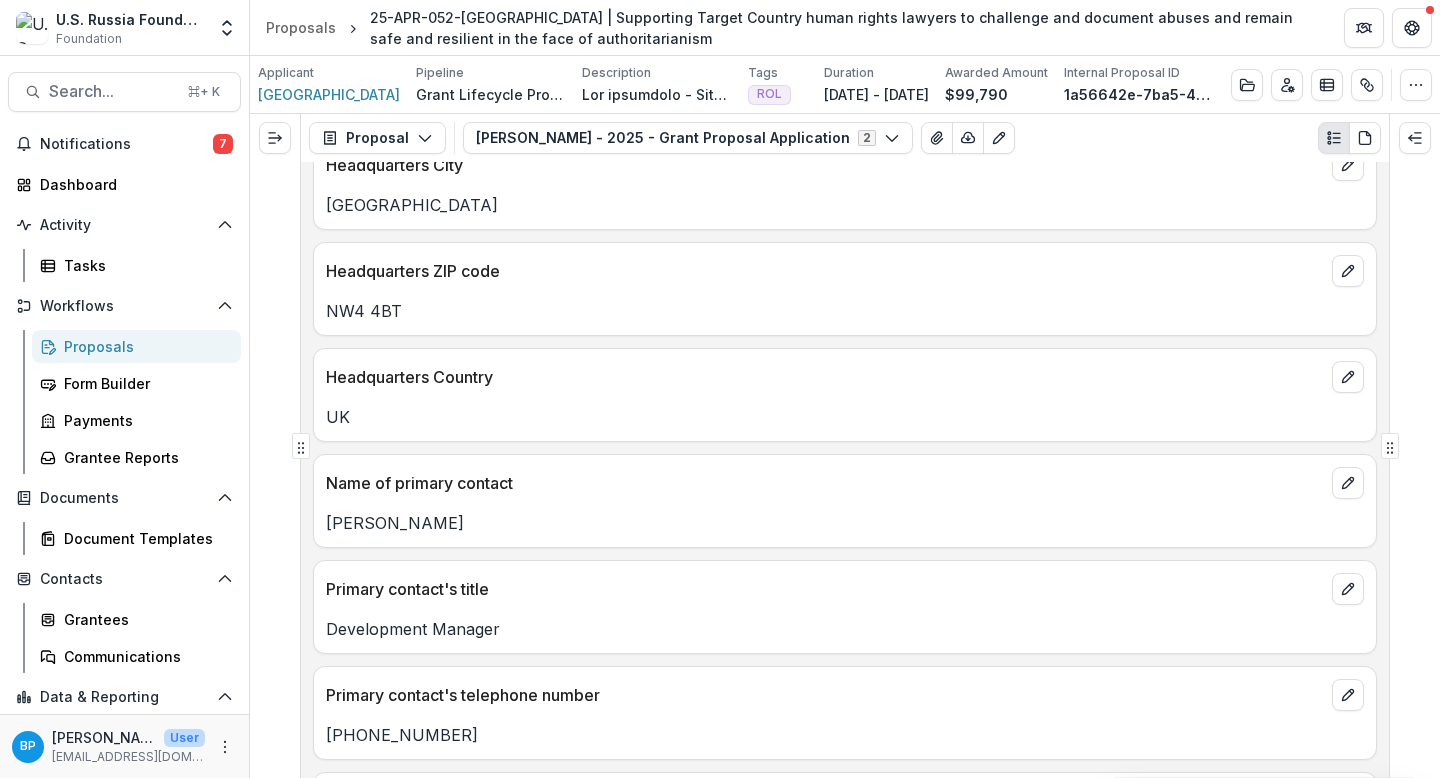 scroll, scrollTop: 7144, scrollLeft: 0, axis: vertical 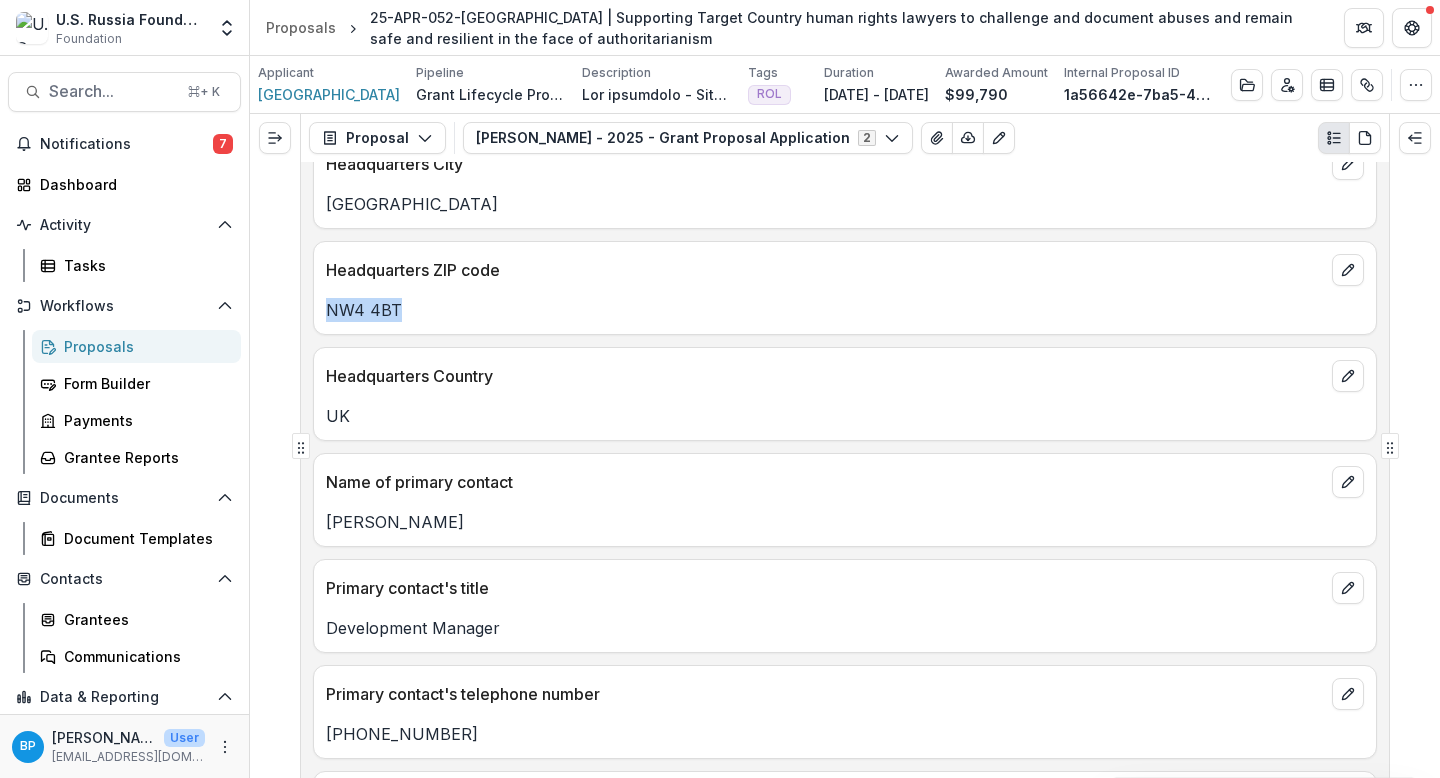 copy on "NW4 4BT" 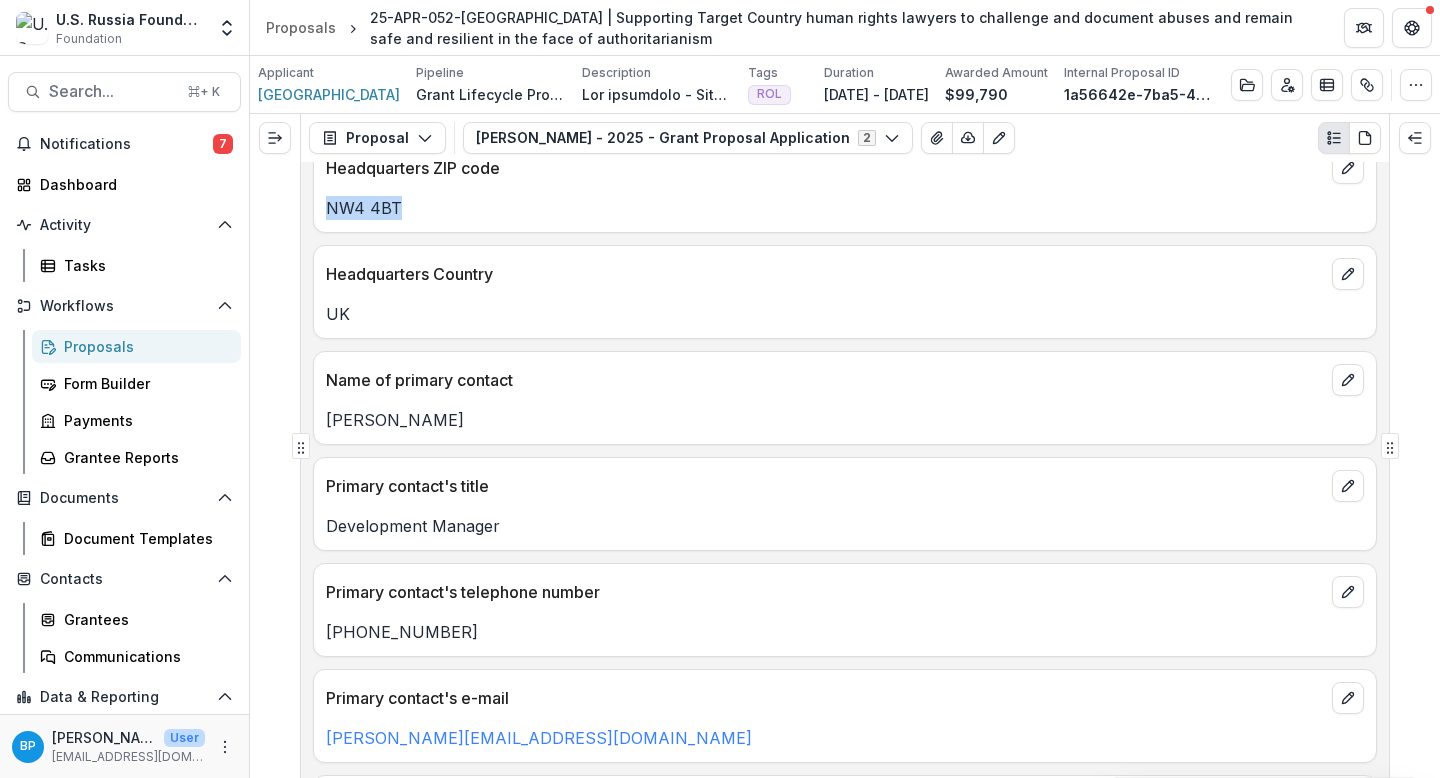 drag, startPoint x: 513, startPoint y: 629, endPoint x: 323, endPoint y: 629, distance: 190 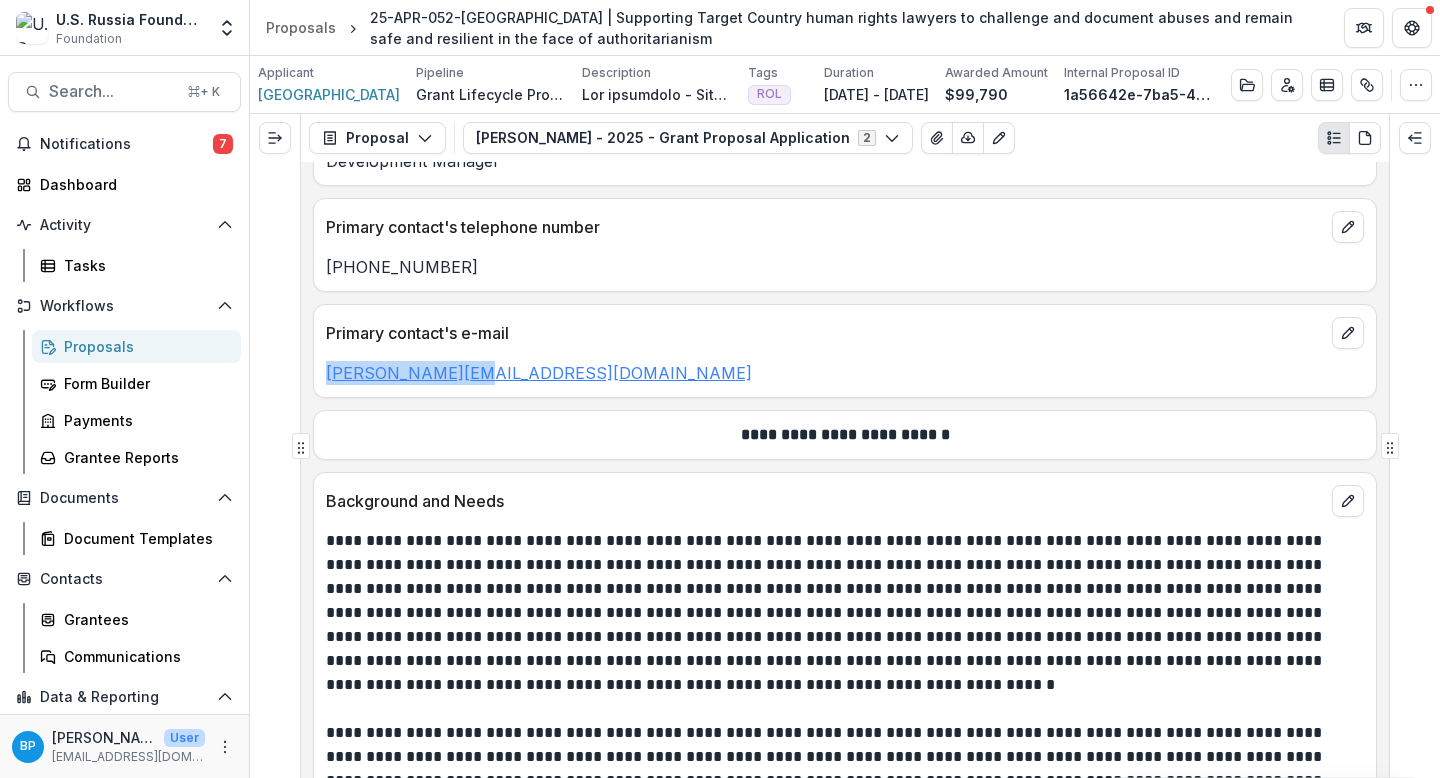 drag, startPoint x: 493, startPoint y: 374, endPoint x: 328, endPoint y: 373, distance: 165.00304 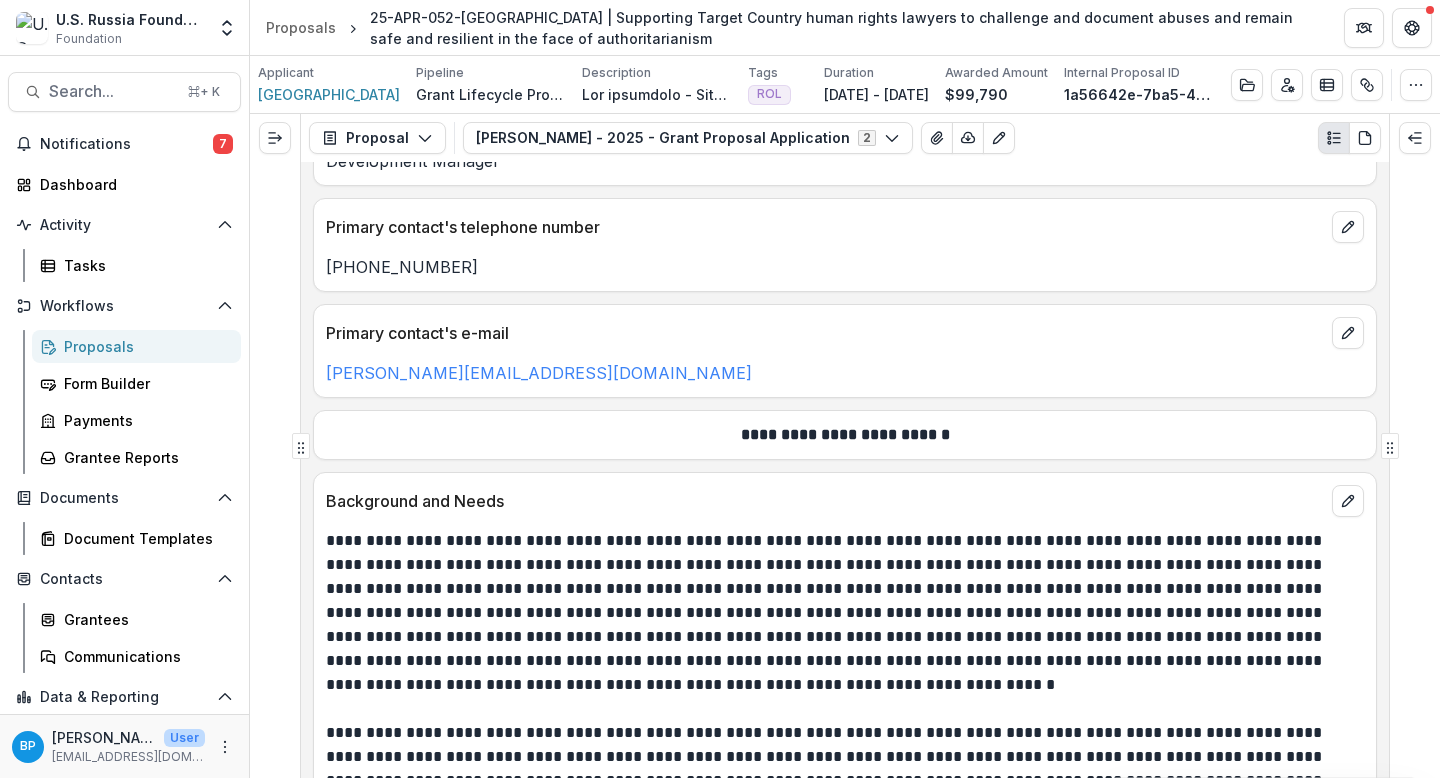 click on "[PERSON_NAME][EMAIL_ADDRESS][DOMAIN_NAME]" at bounding box center (845, 373) 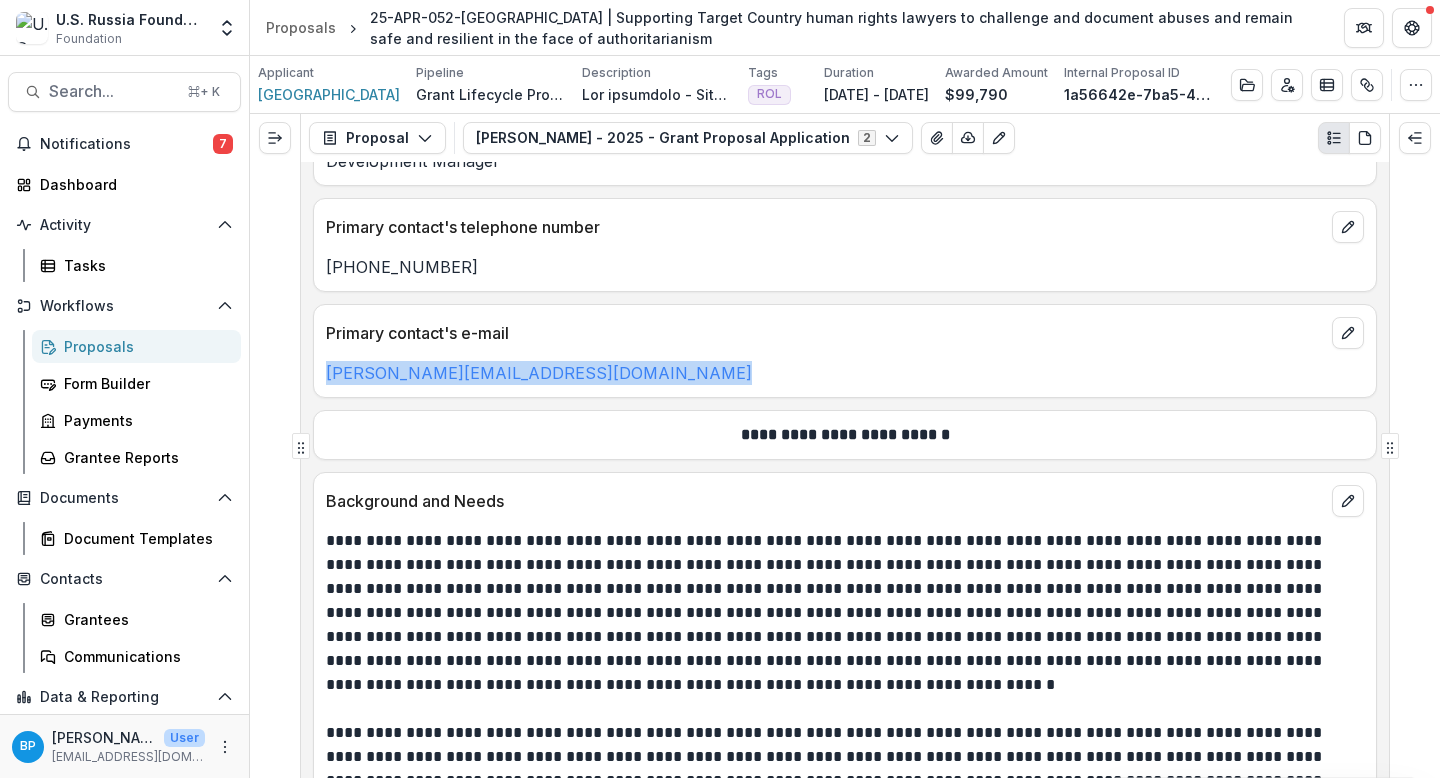 drag, startPoint x: 550, startPoint y: 377, endPoint x: 321, endPoint y: 370, distance: 229.10696 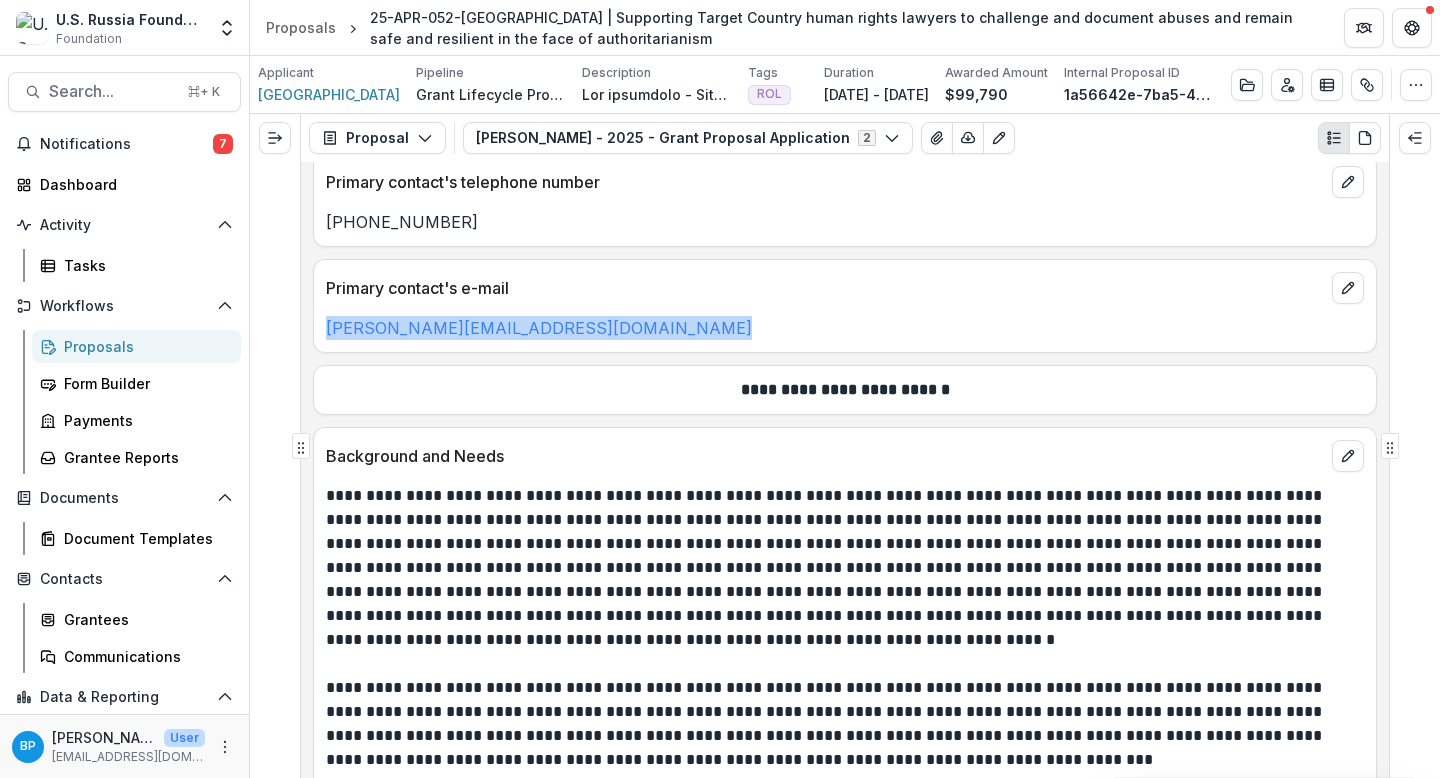 scroll, scrollTop: 7659, scrollLeft: 0, axis: vertical 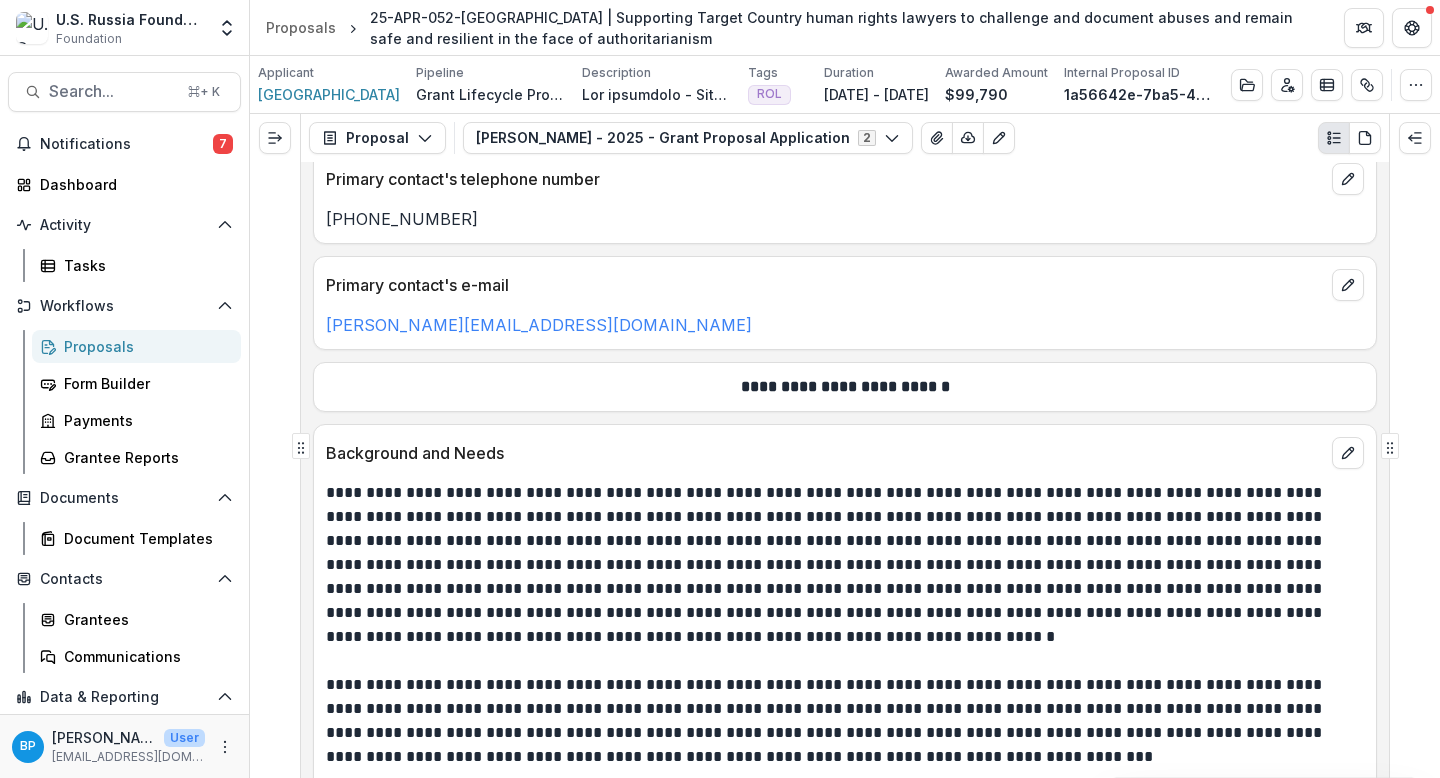 click on "**********" at bounding box center (842, 565) 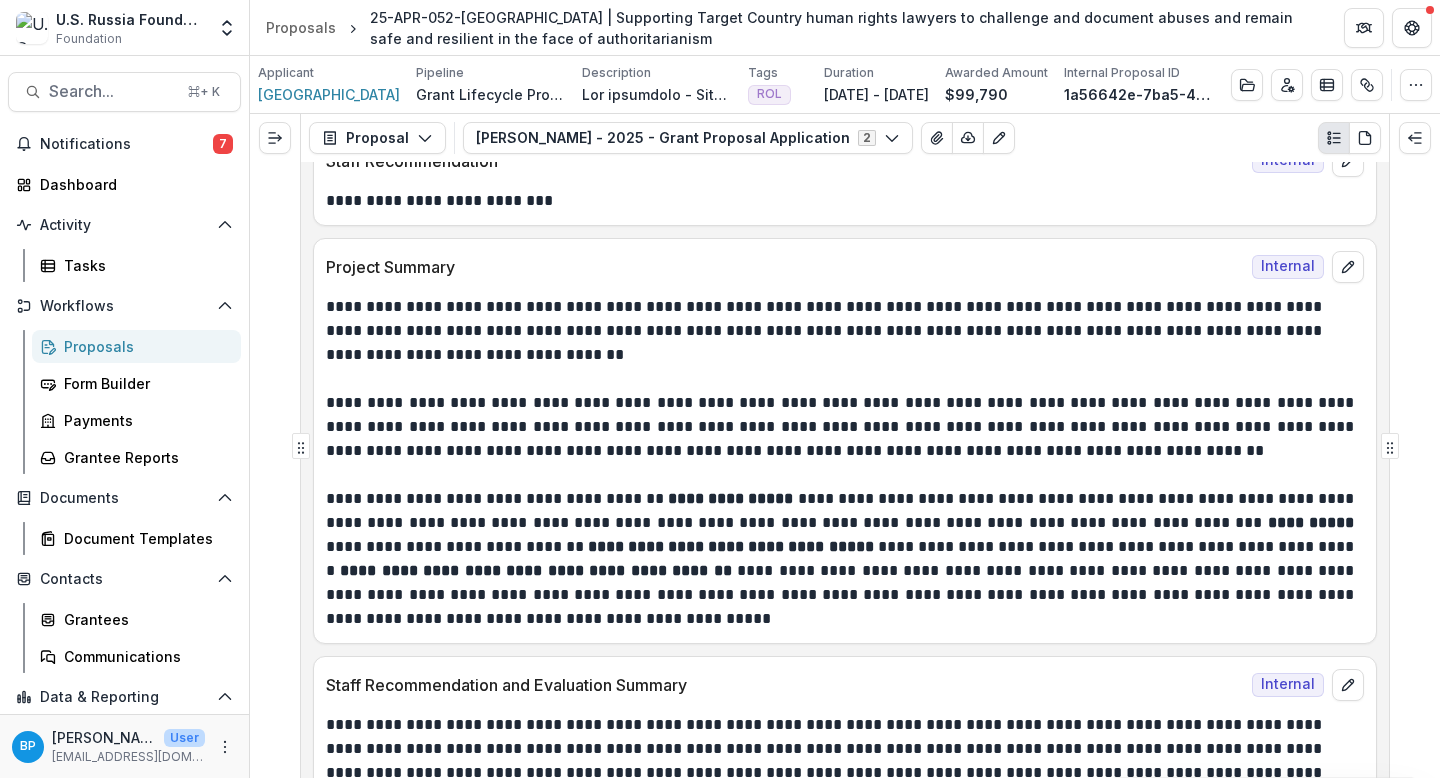 scroll, scrollTop: 984, scrollLeft: 0, axis: vertical 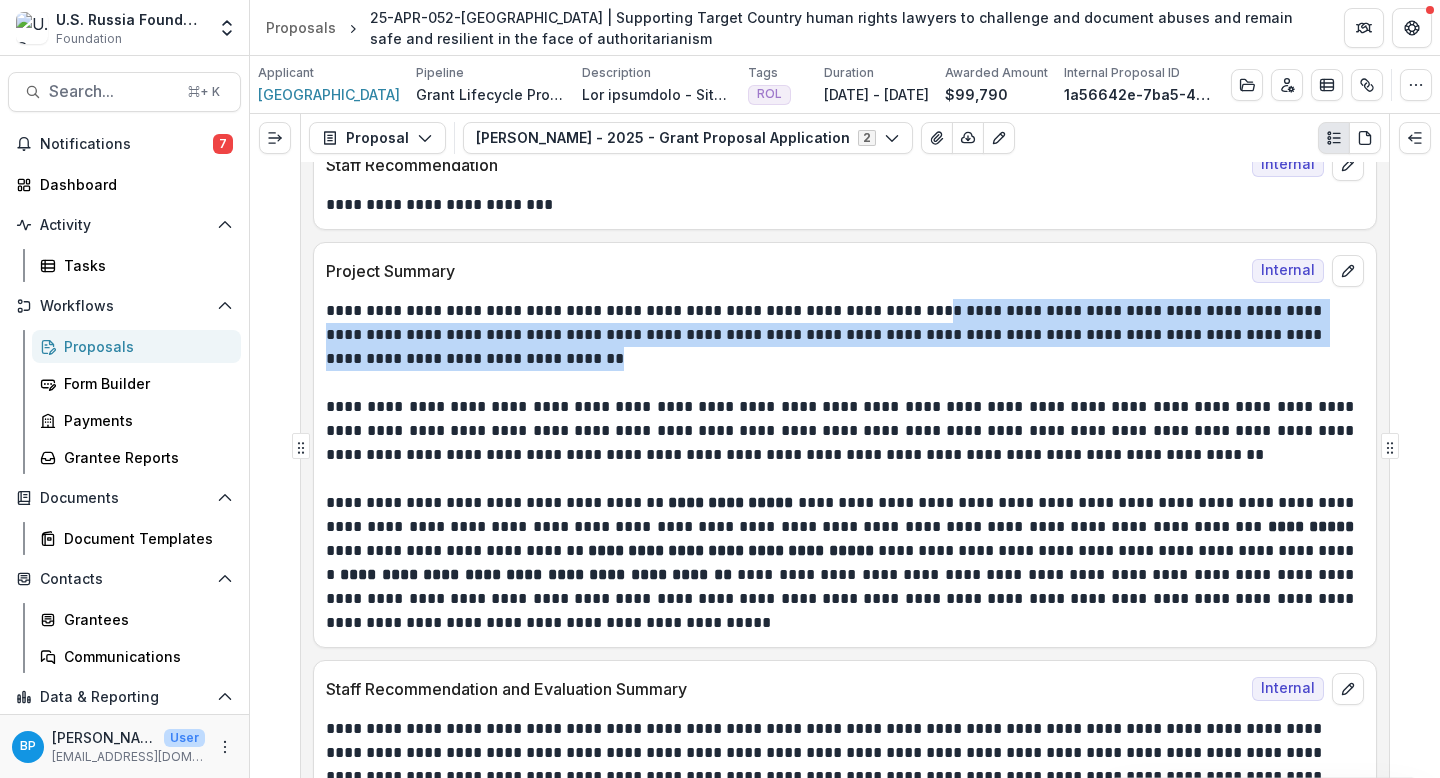 drag, startPoint x: 925, startPoint y: 311, endPoint x: 937, endPoint y: 355, distance: 45.607018 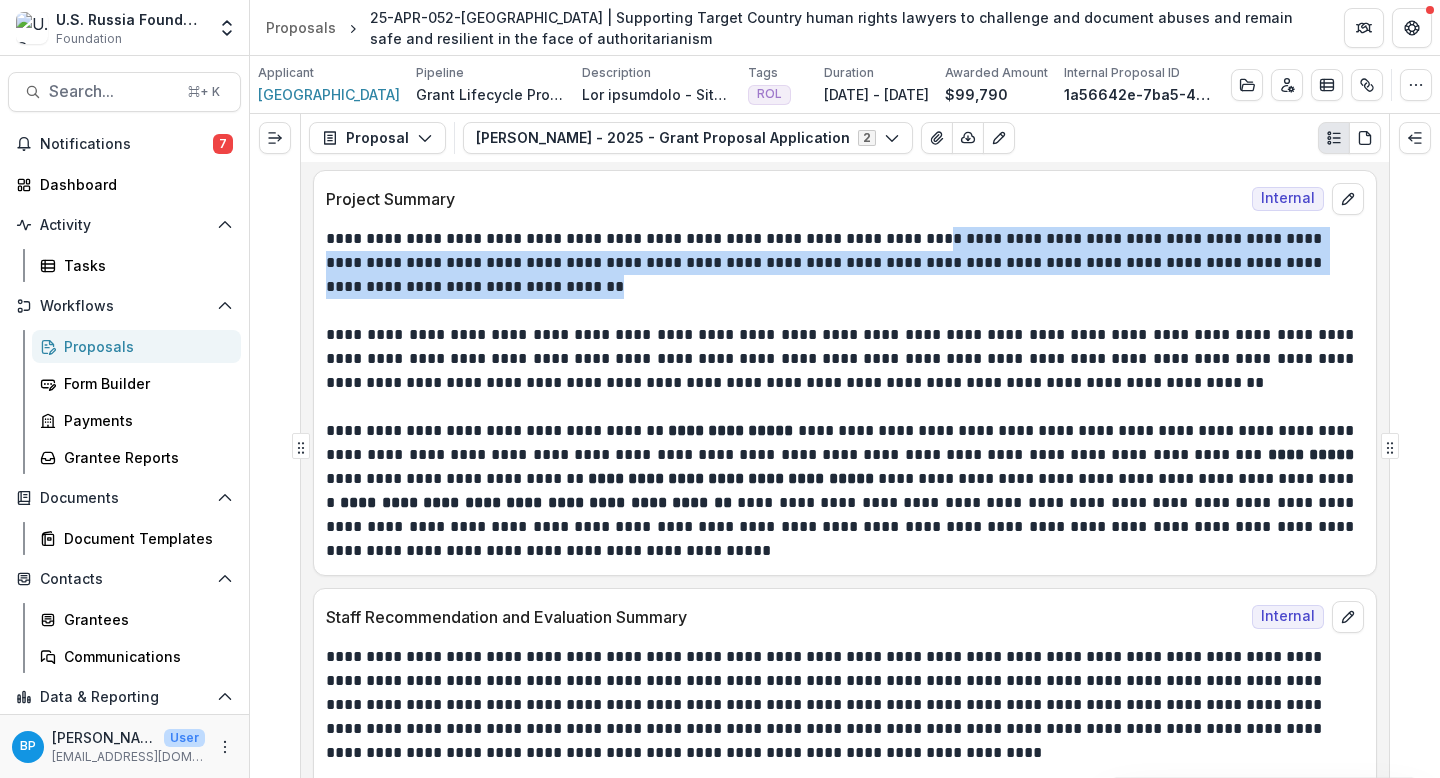 scroll, scrollTop: 1065, scrollLeft: 0, axis: vertical 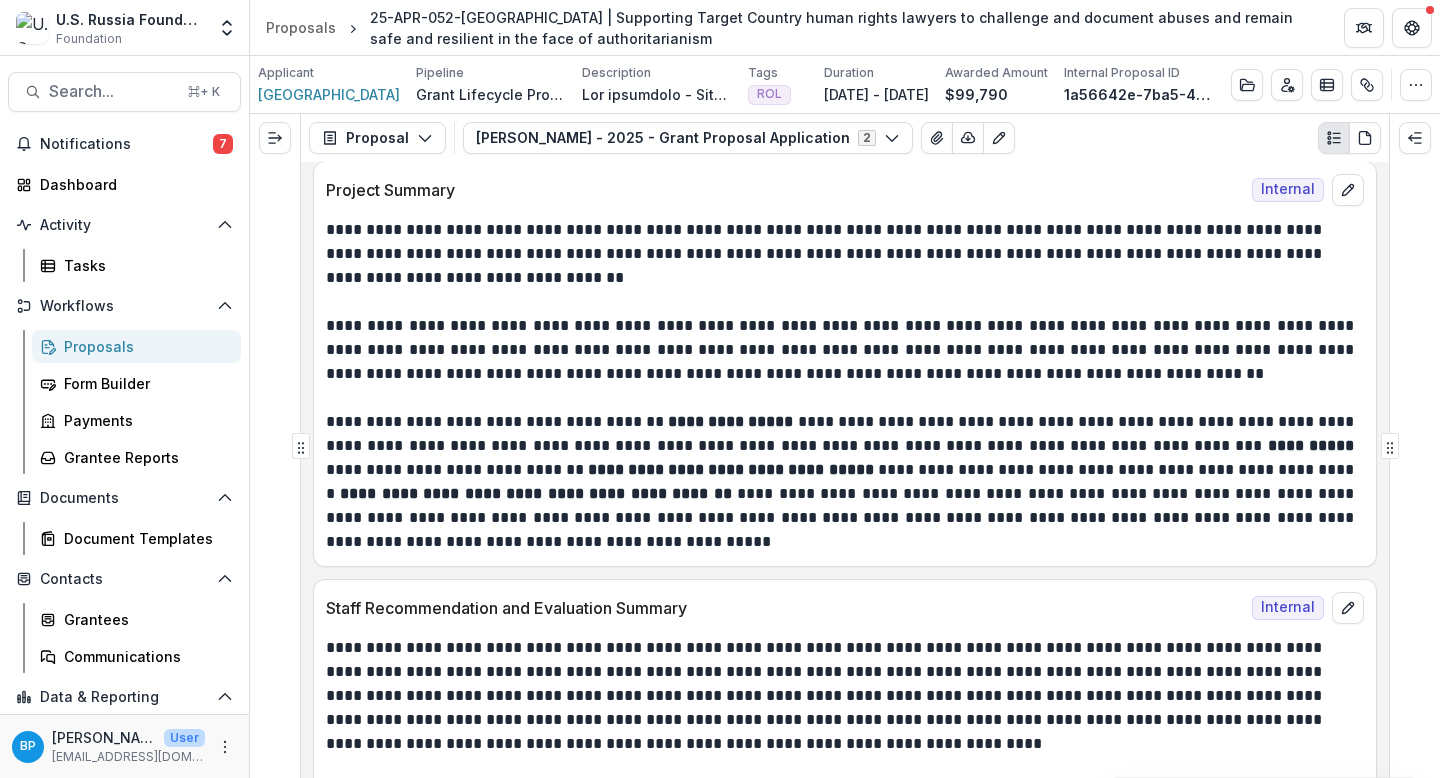 click on "**********" at bounding box center [842, 254] 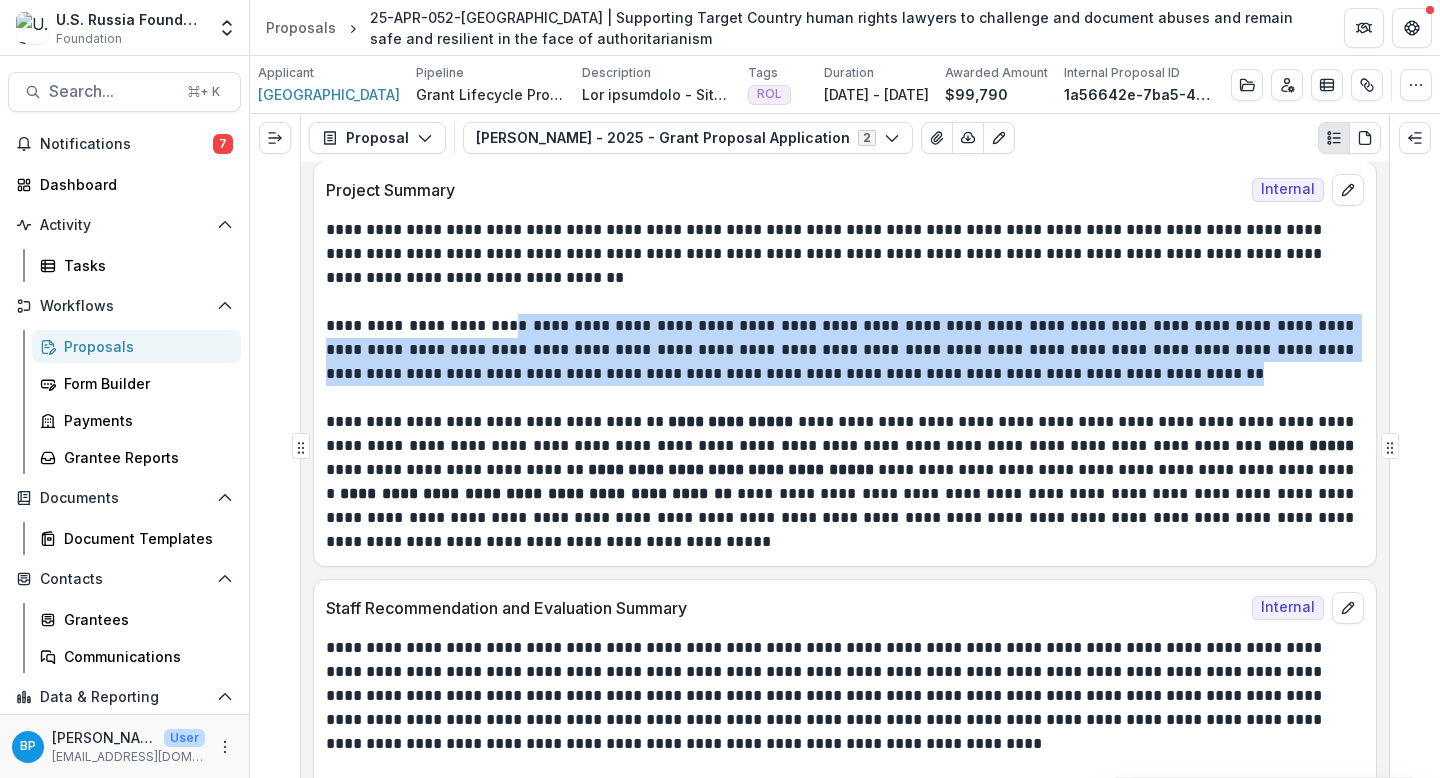 drag, startPoint x: 511, startPoint y: 328, endPoint x: 1128, endPoint y: 372, distance: 618.5669 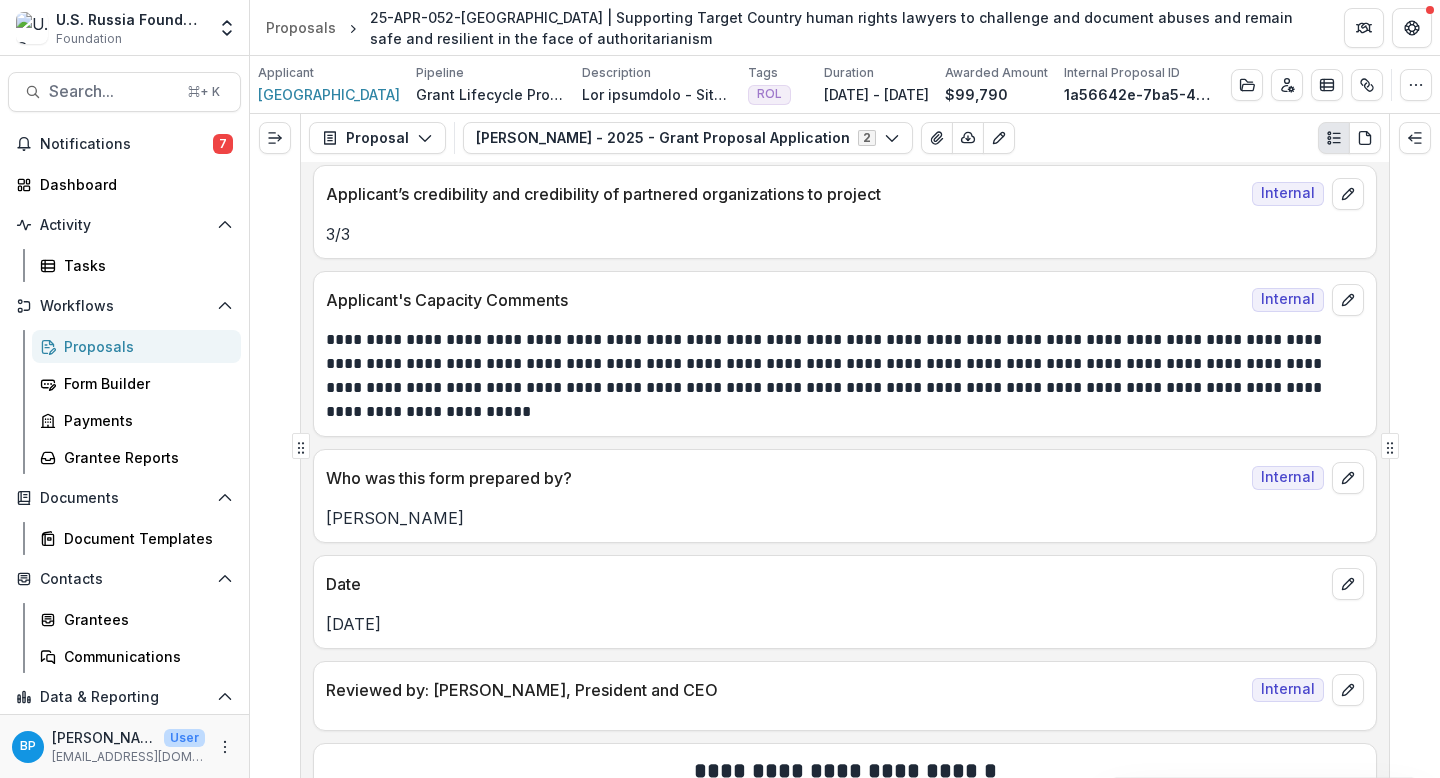 scroll, scrollTop: 4319, scrollLeft: 0, axis: vertical 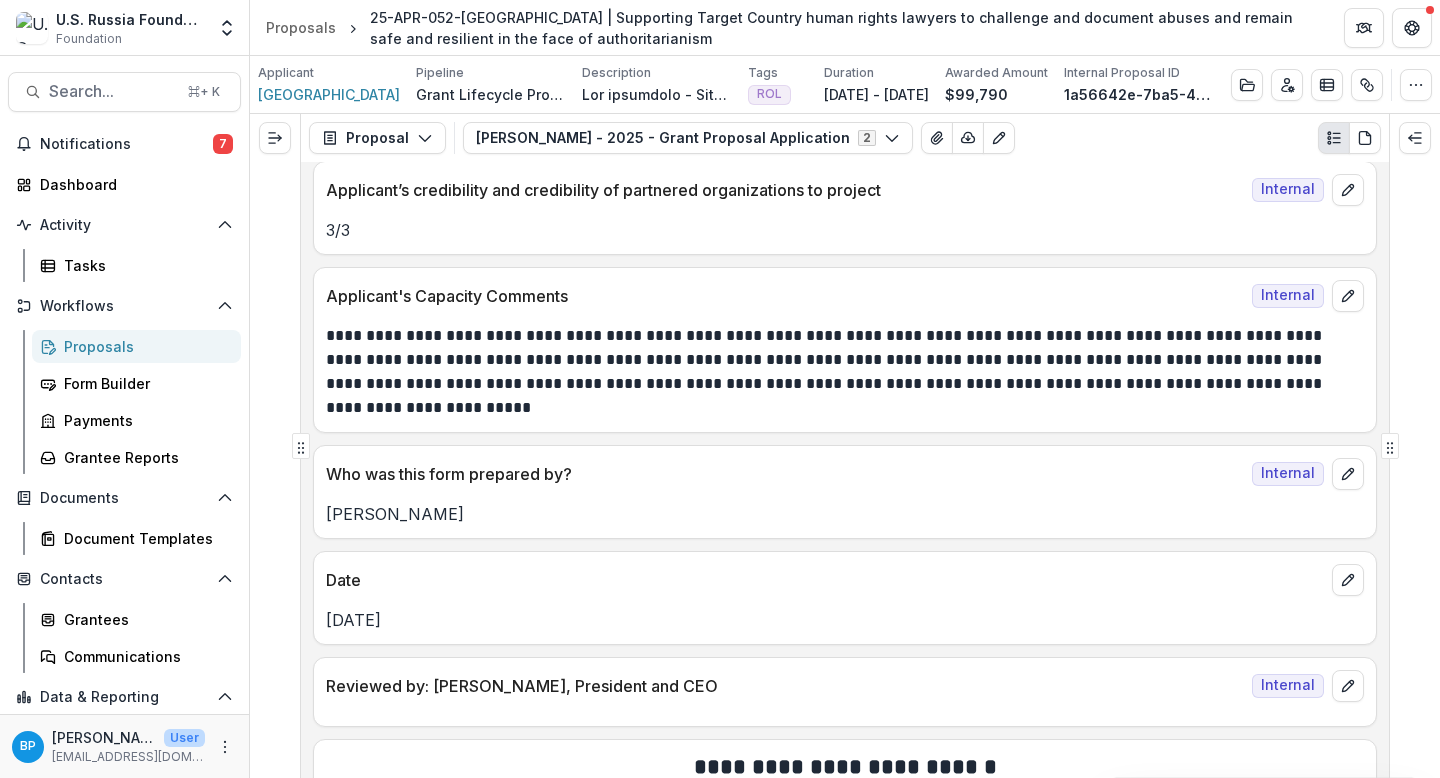 click on "**********" at bounding box center [842, 372] 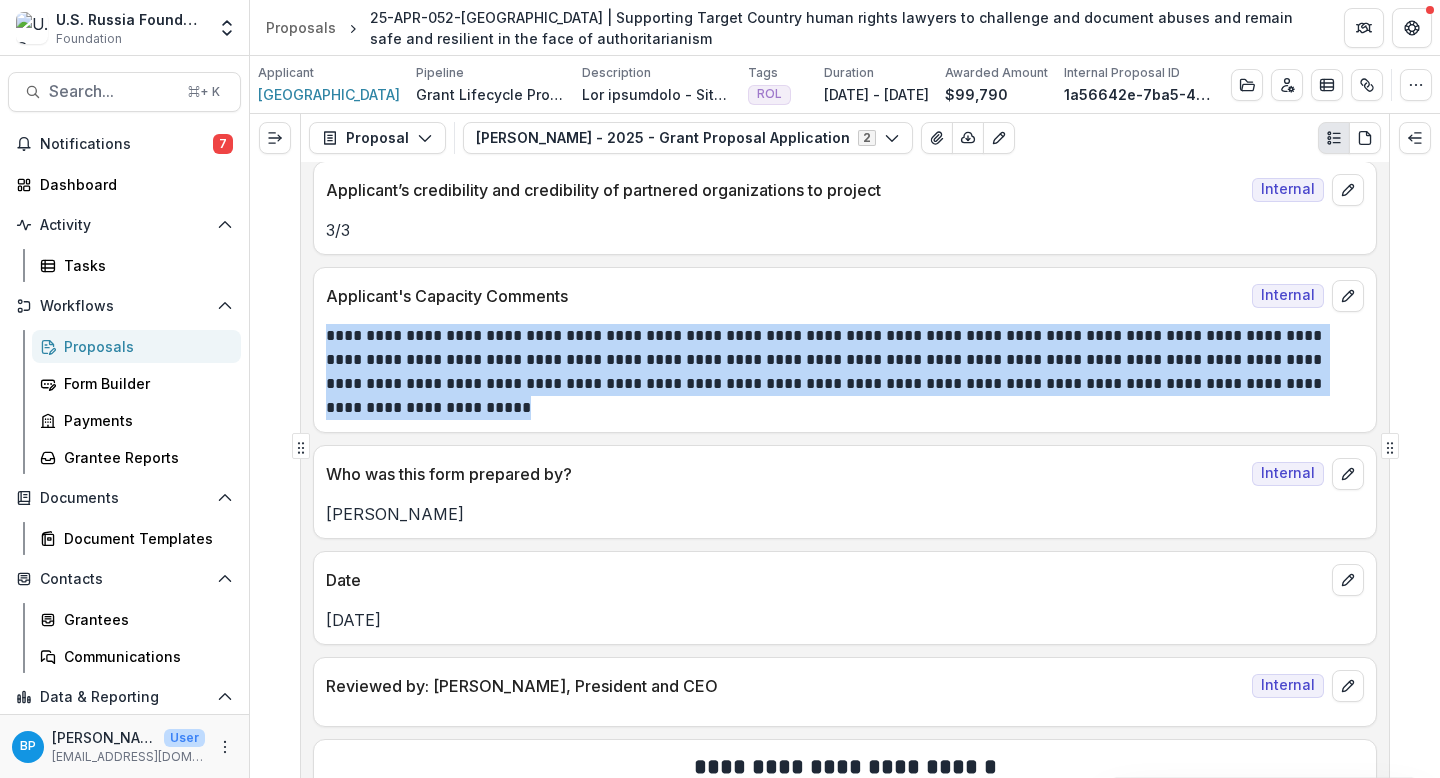 drag, startPoint x: 443, startPoint y: 414, endPoint x: 321, endPoint y: 335, distance: 145.34442 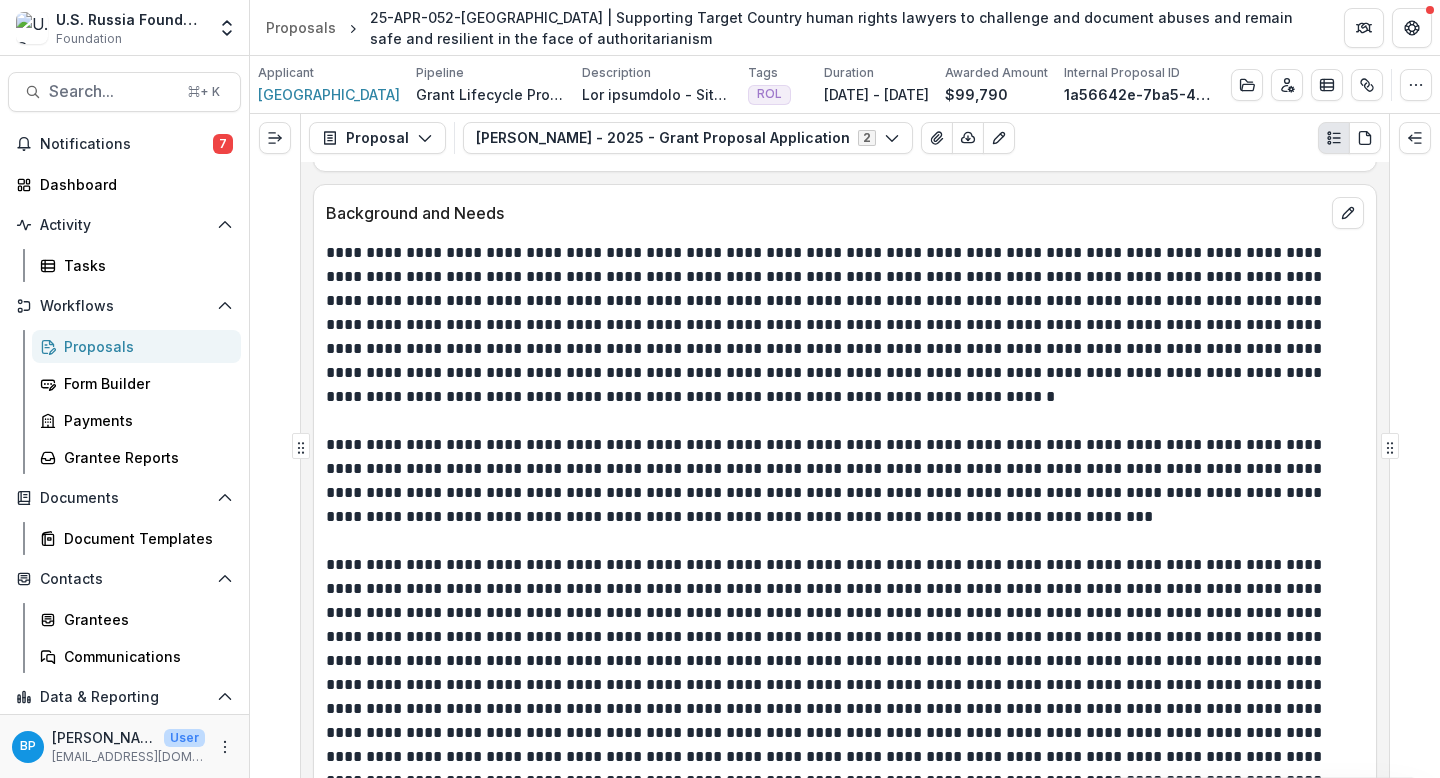 scroll, scrollTop: 7900, scrollLeft: 0, axis: vertical 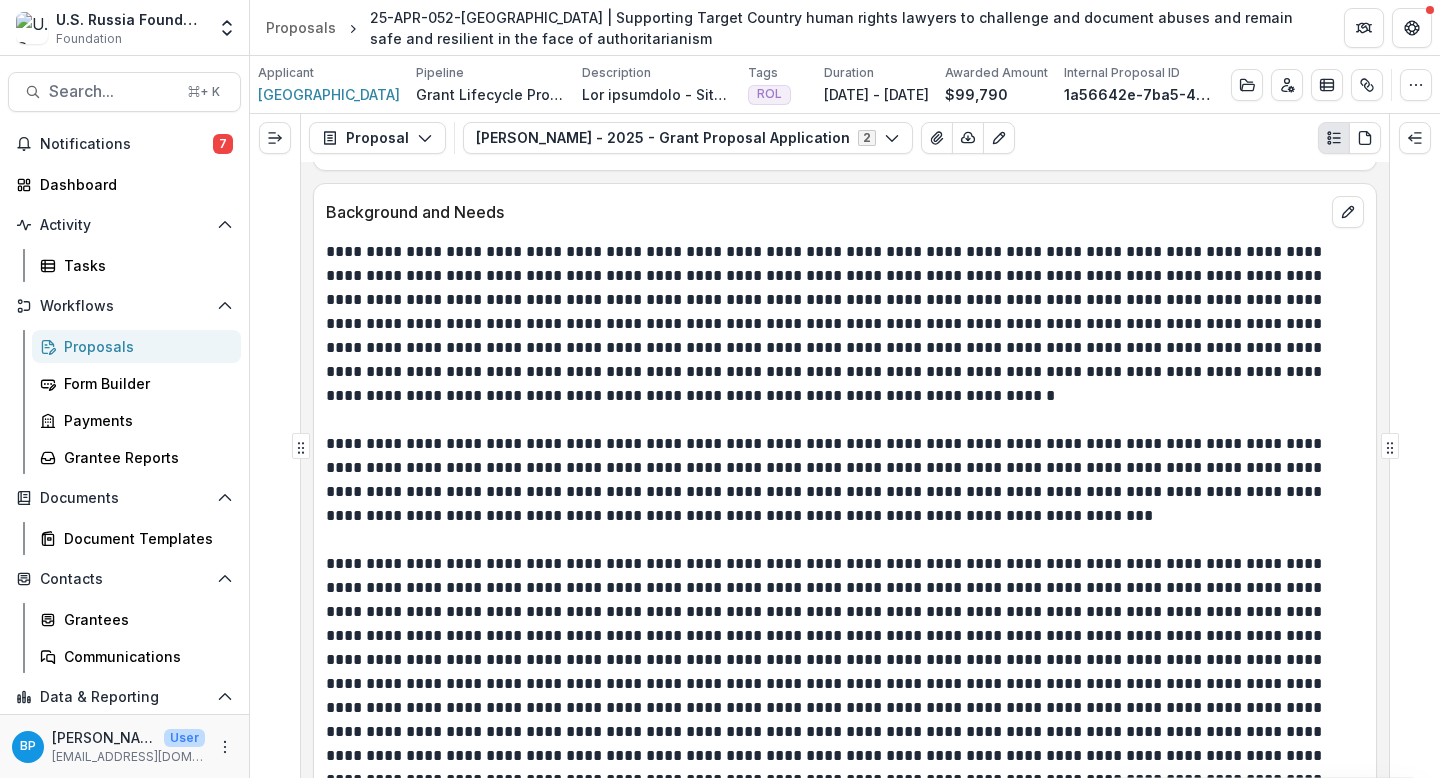 click on "**********" at bounding box center [842, 324] 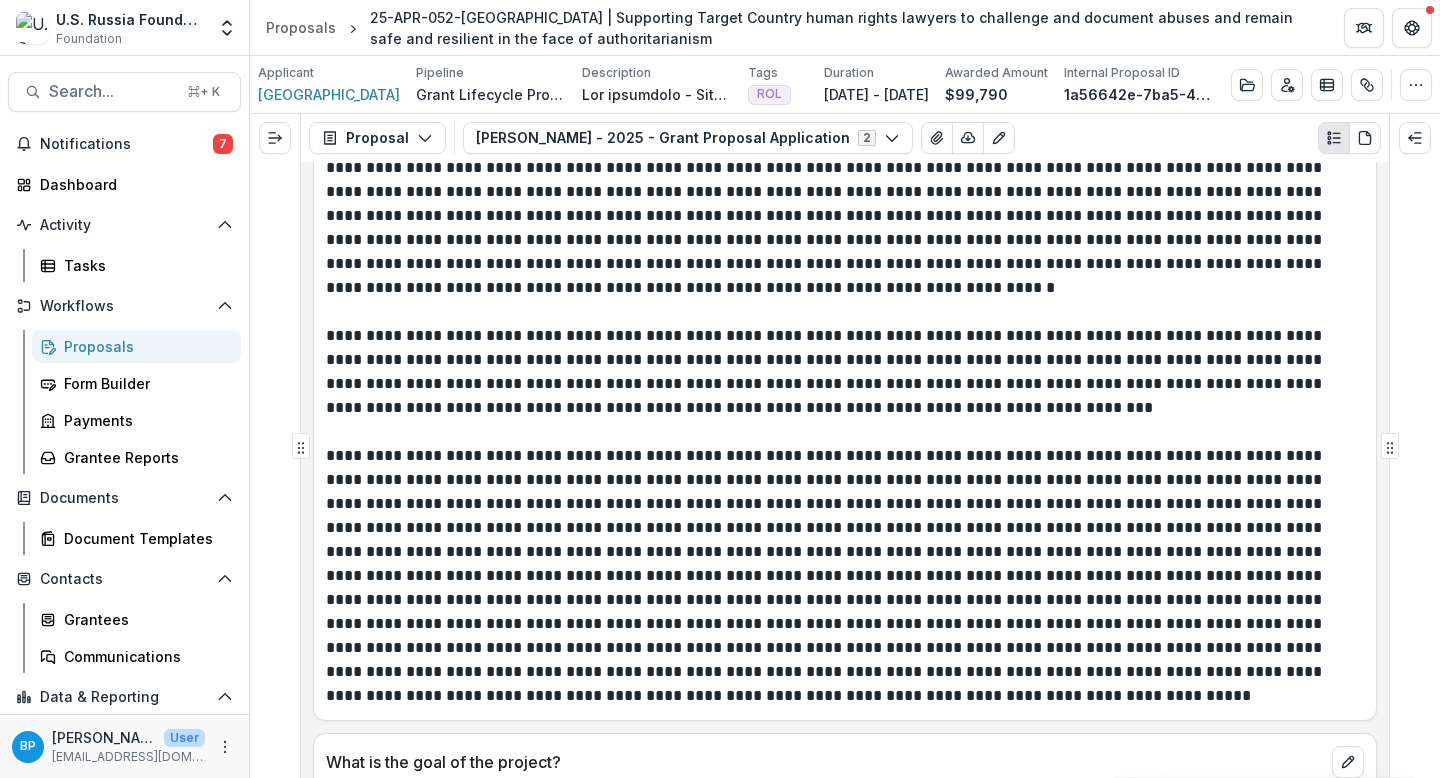 scroll, scrollTop: 8014, scrollLeft: 0, axis: vertical 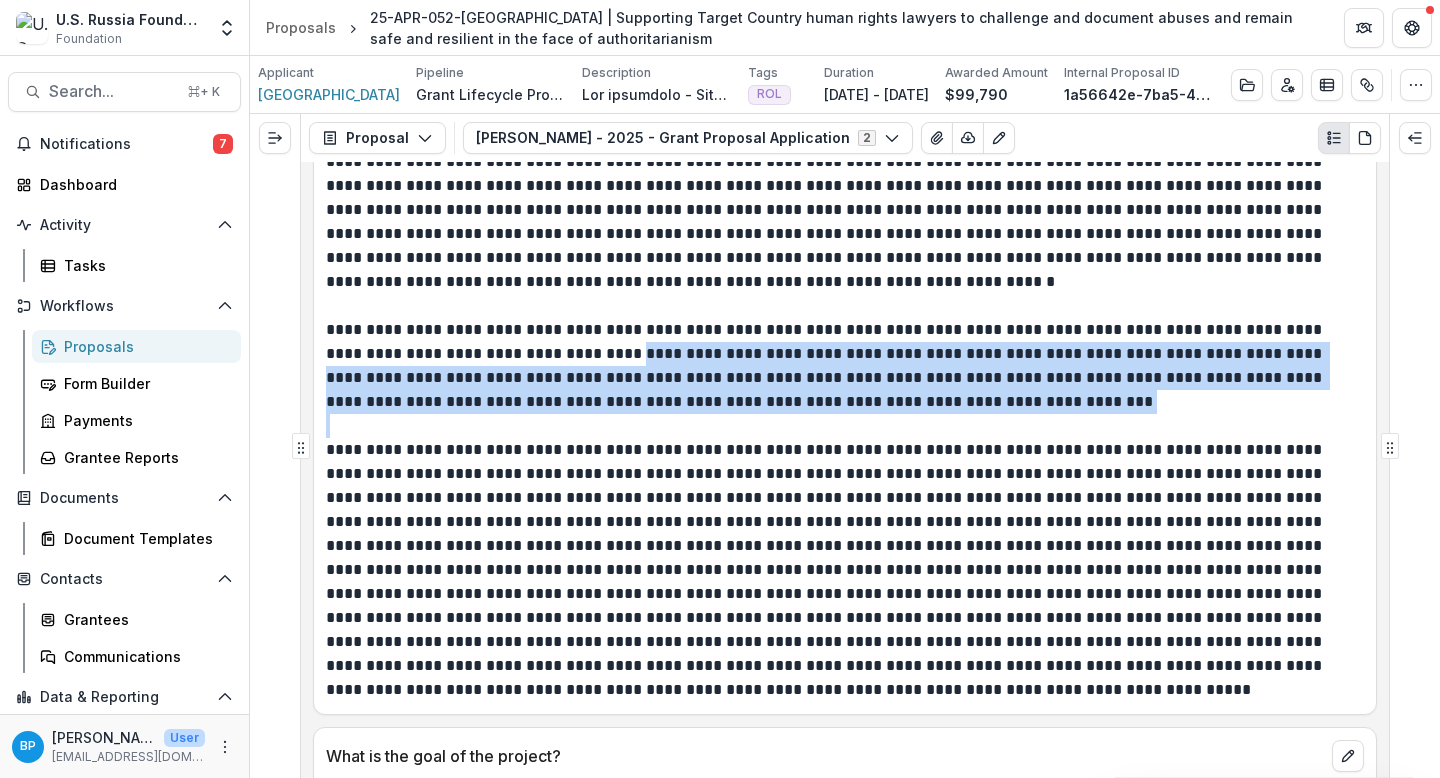 drag, startPoint x: 985, startPoint y: 414, endPoint x: 596, endPoint y: 356, distance: 393.30014 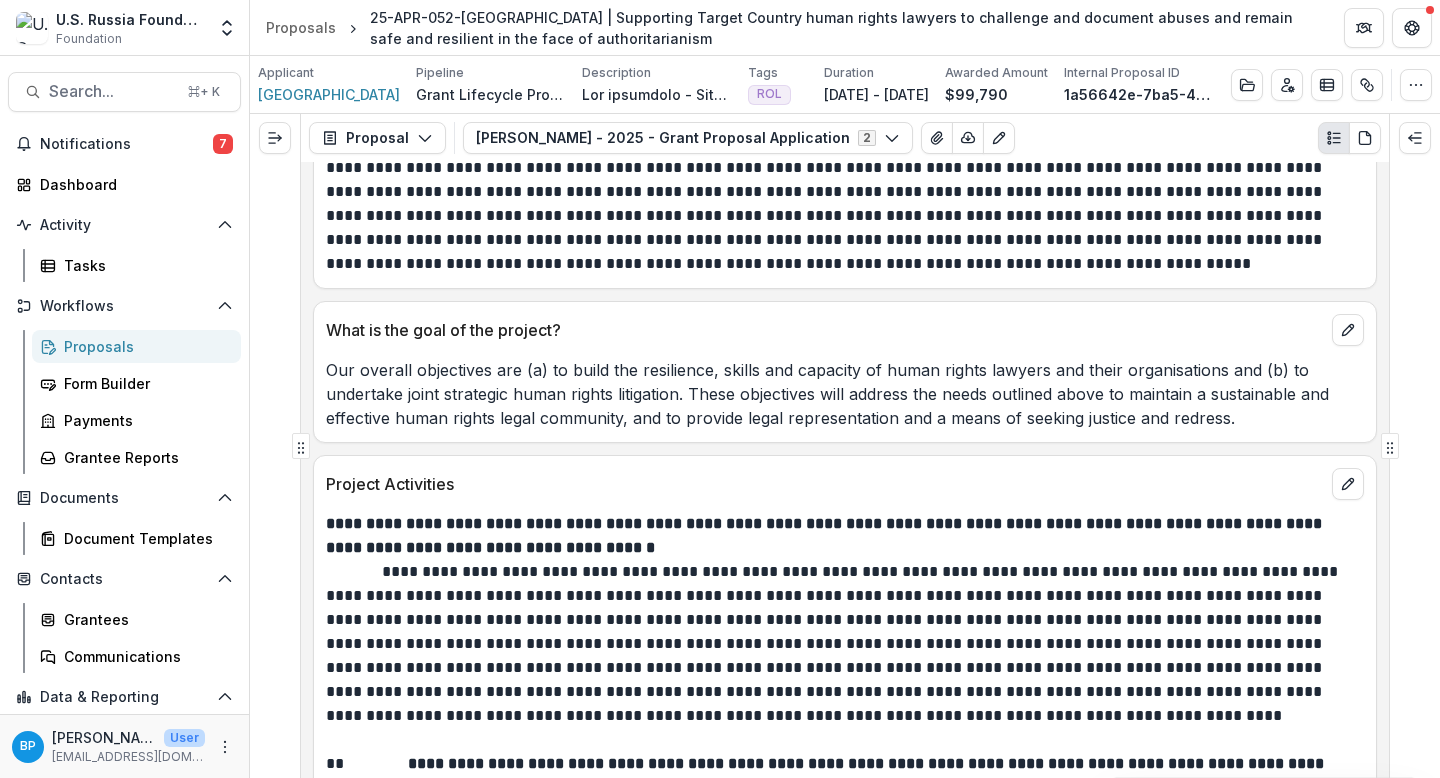 scroll, scrollTop: 8442, scrollLeft: 0, axis: vertical 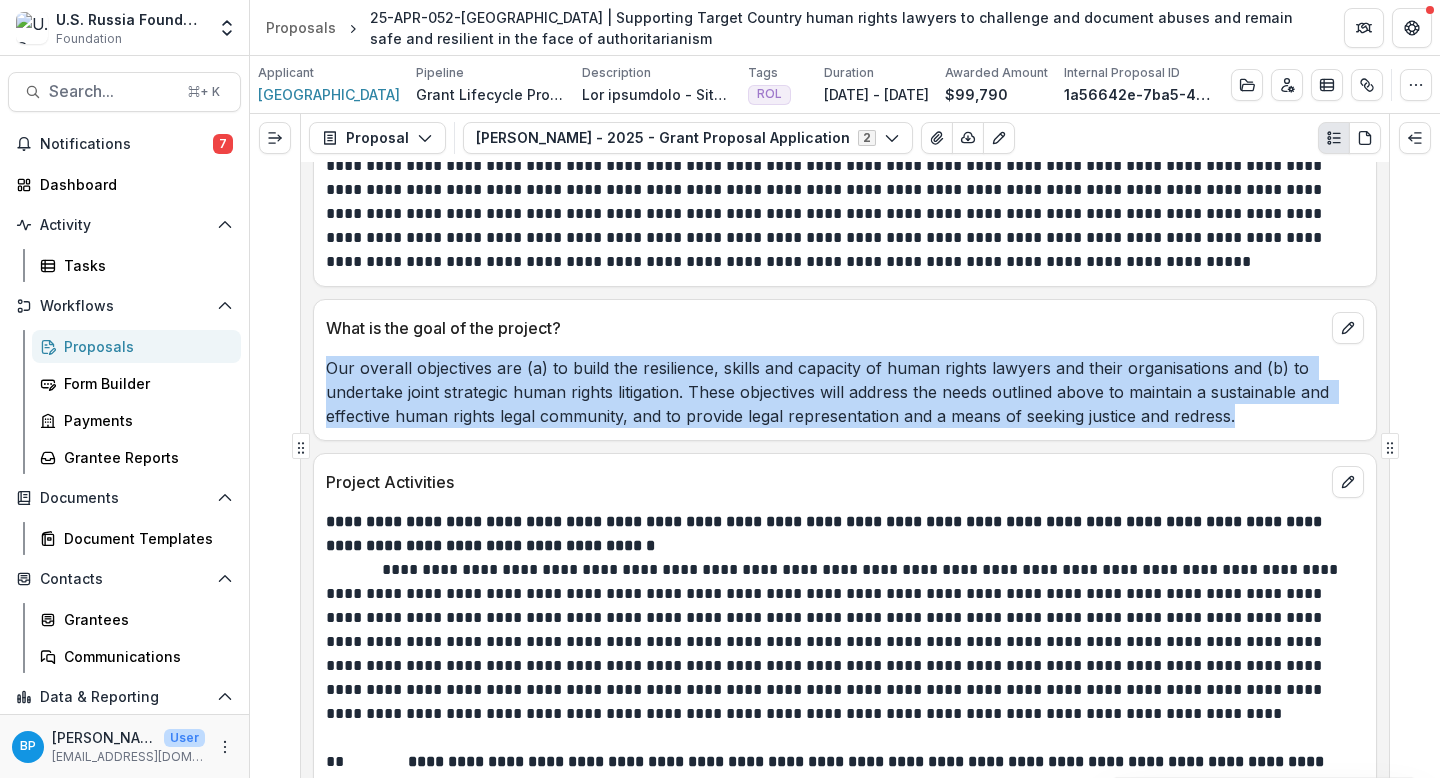 drag, startPoint x: 1262, startPoint y: 410, endPoint x: 318, endPoint y: 373, distance: 944.72485 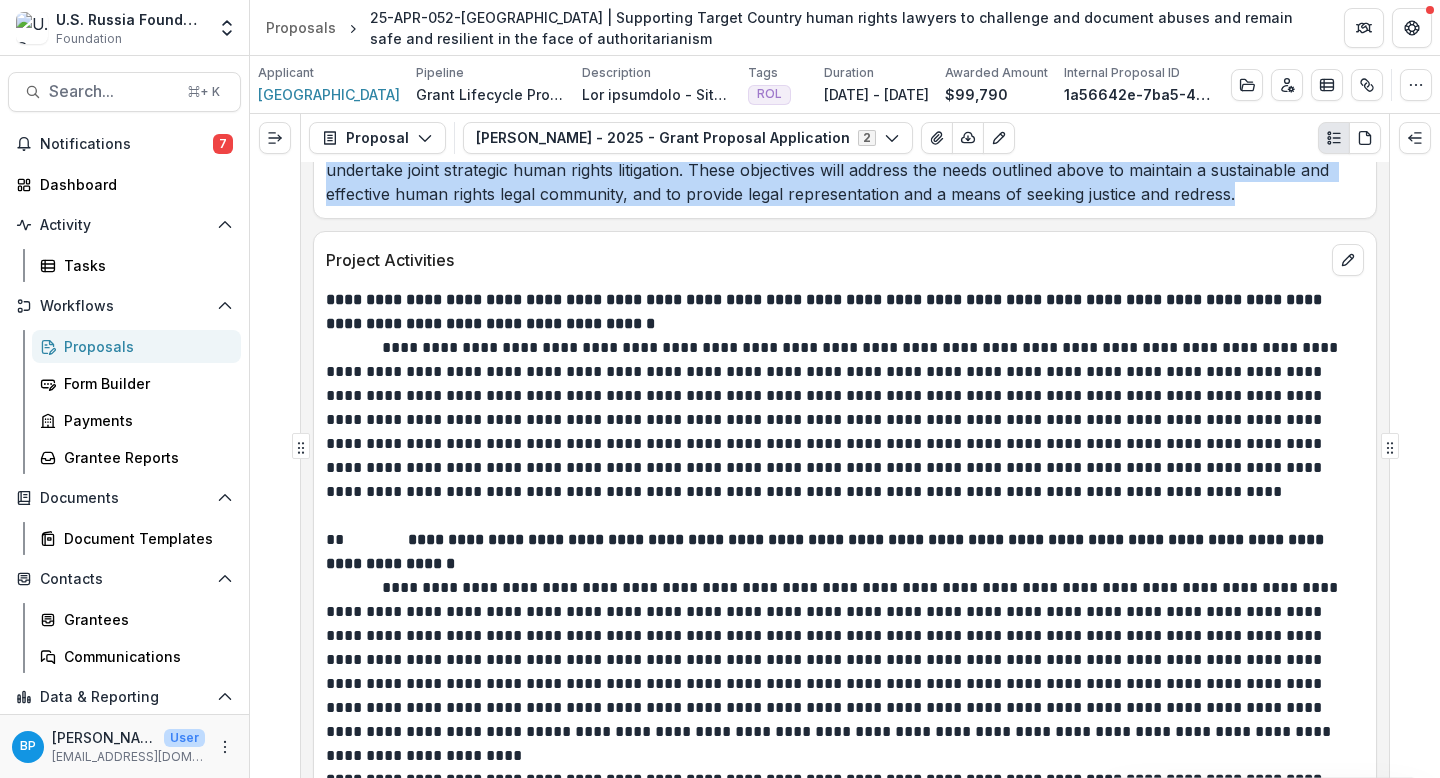 scroll, scrollTop: 8663, scrollLeft: 0, axis: vertical 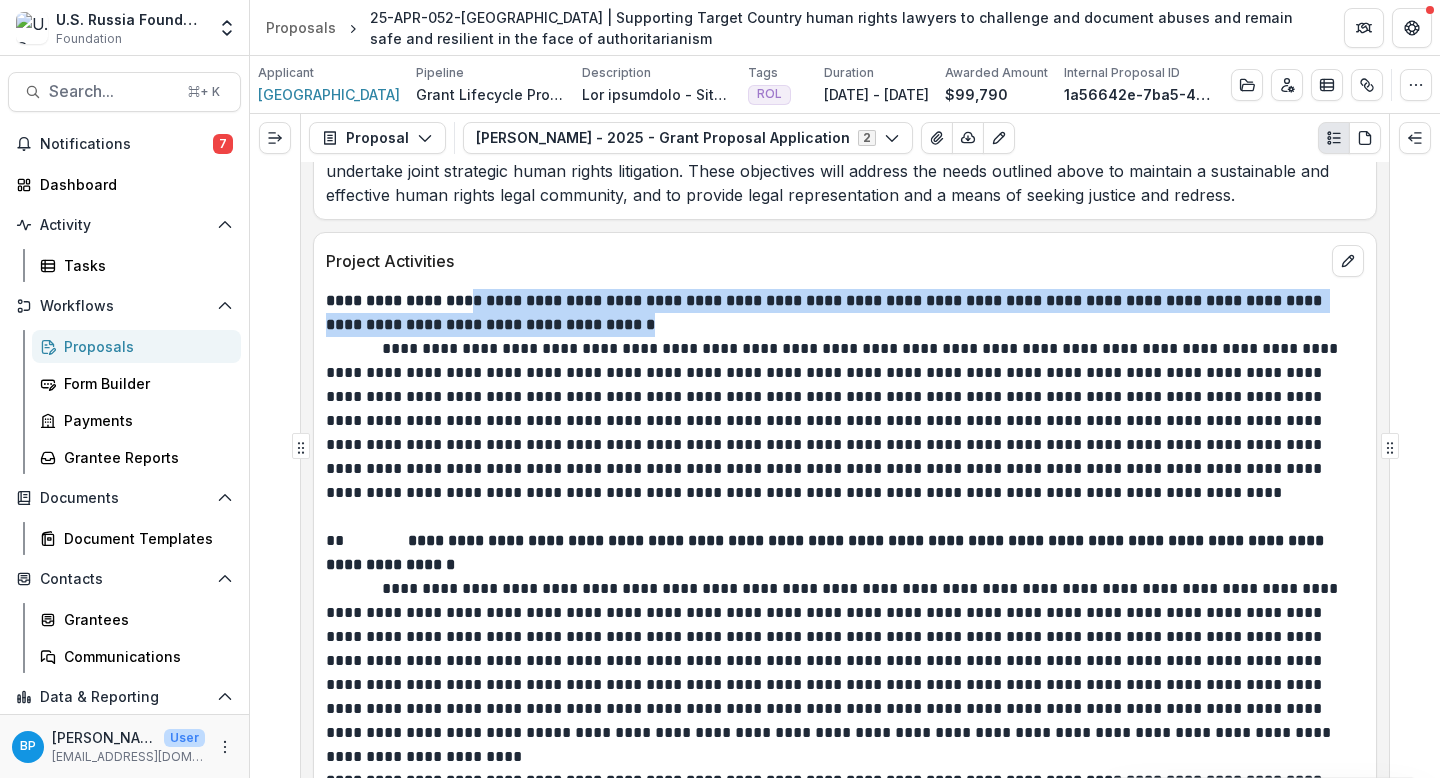 drag, startPoint x: 572, startPoint y: 322, endPoint x: 398, endPoint y: 303, distance: 175.03429 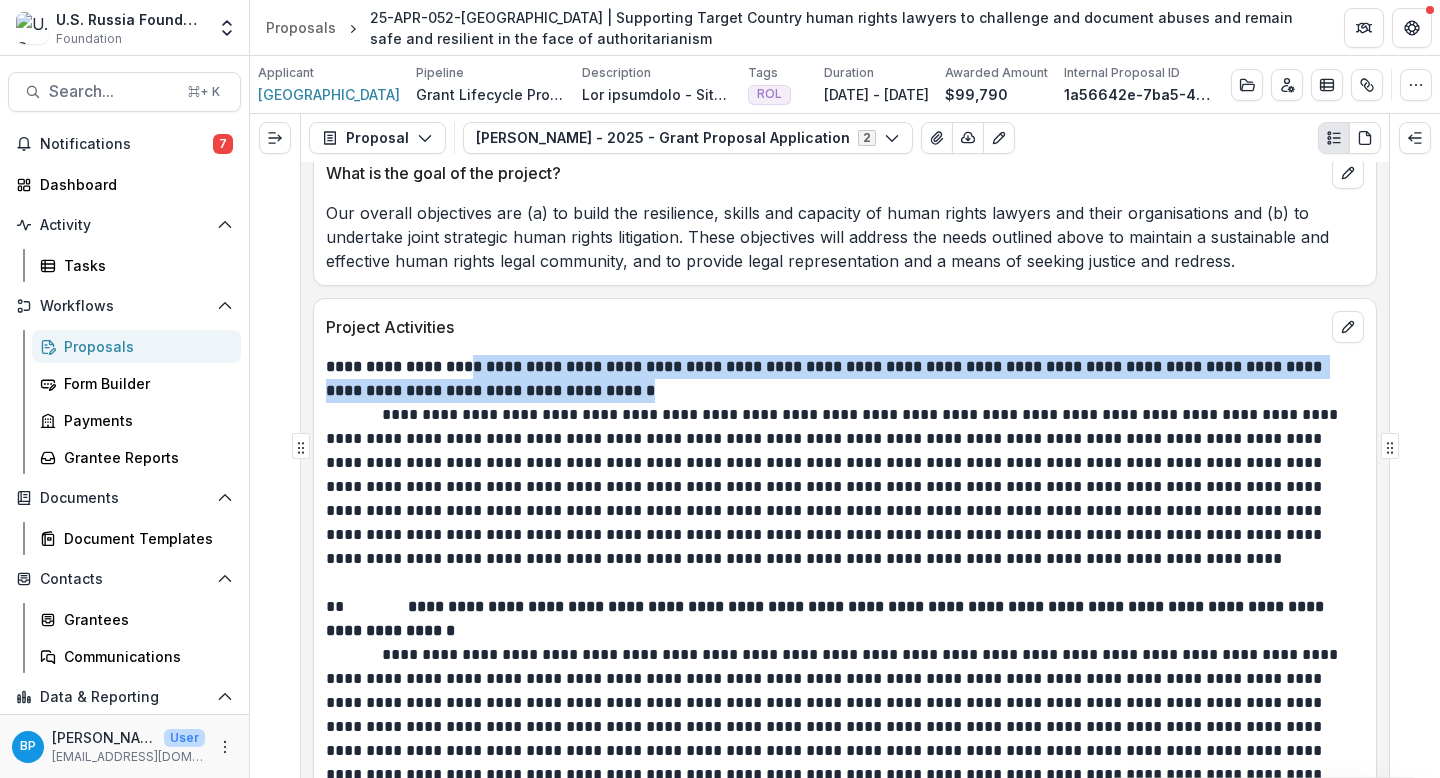 scroll, scrollTop: 8602, scrollLeft: 0, axis: vertical 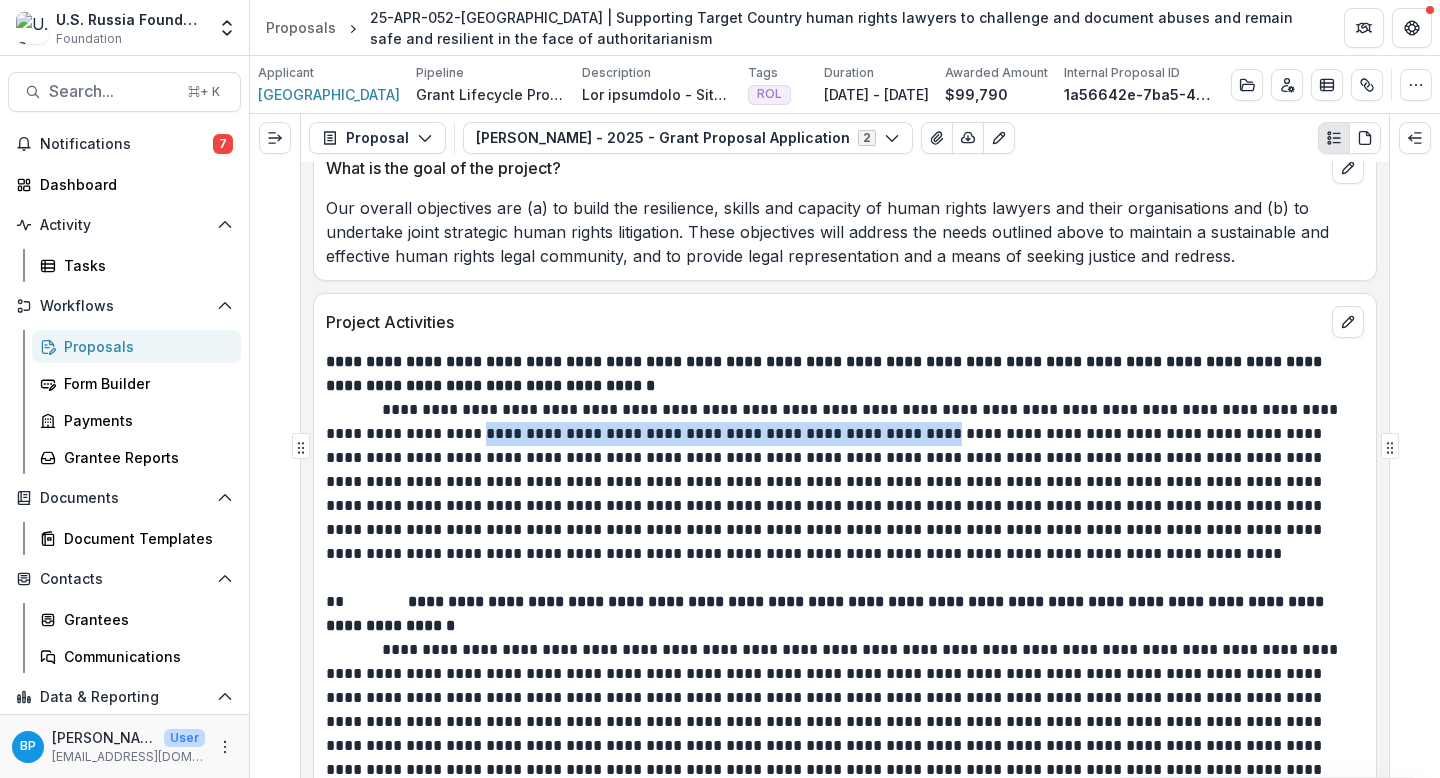 drag, startPoint x: 470, startPoint y: 436, endPoint x: 908, endPoint y: 430, distance: 438.0411 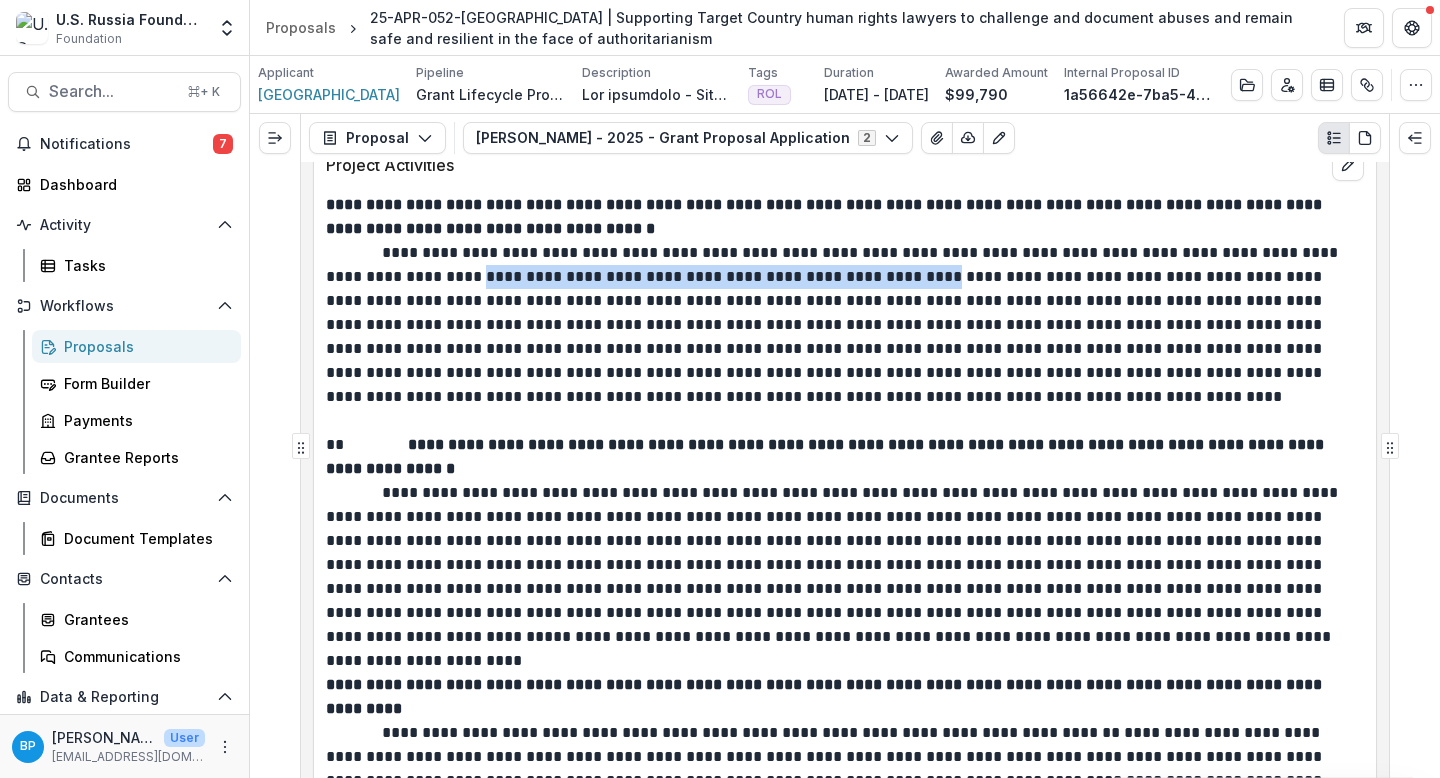 scroll, scrollTop: 8790, scrollLeft: 0, axis: vertical 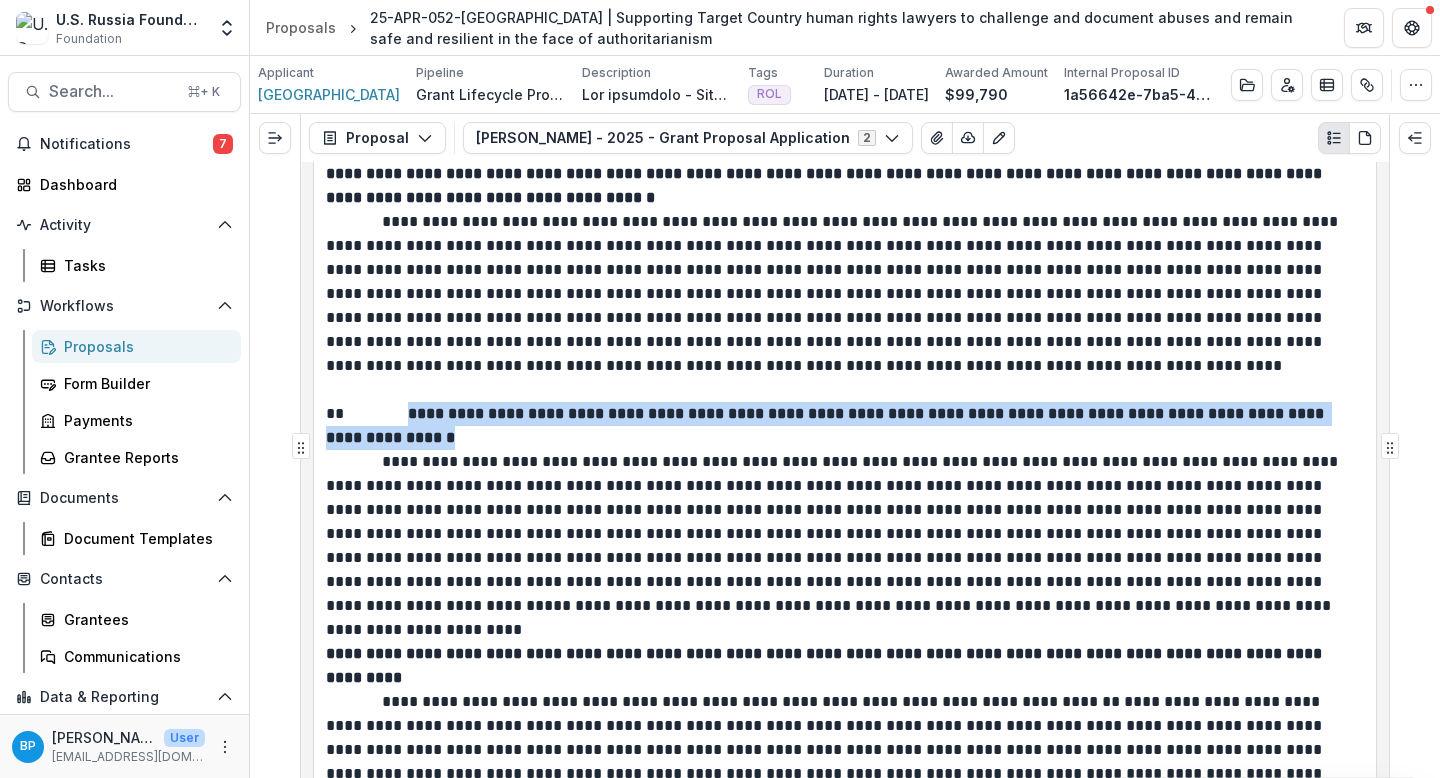 drag, startPoint x: 413, startPoint y: 416, endPoint x: 414, endPoint y: 438, distance: 22.022715 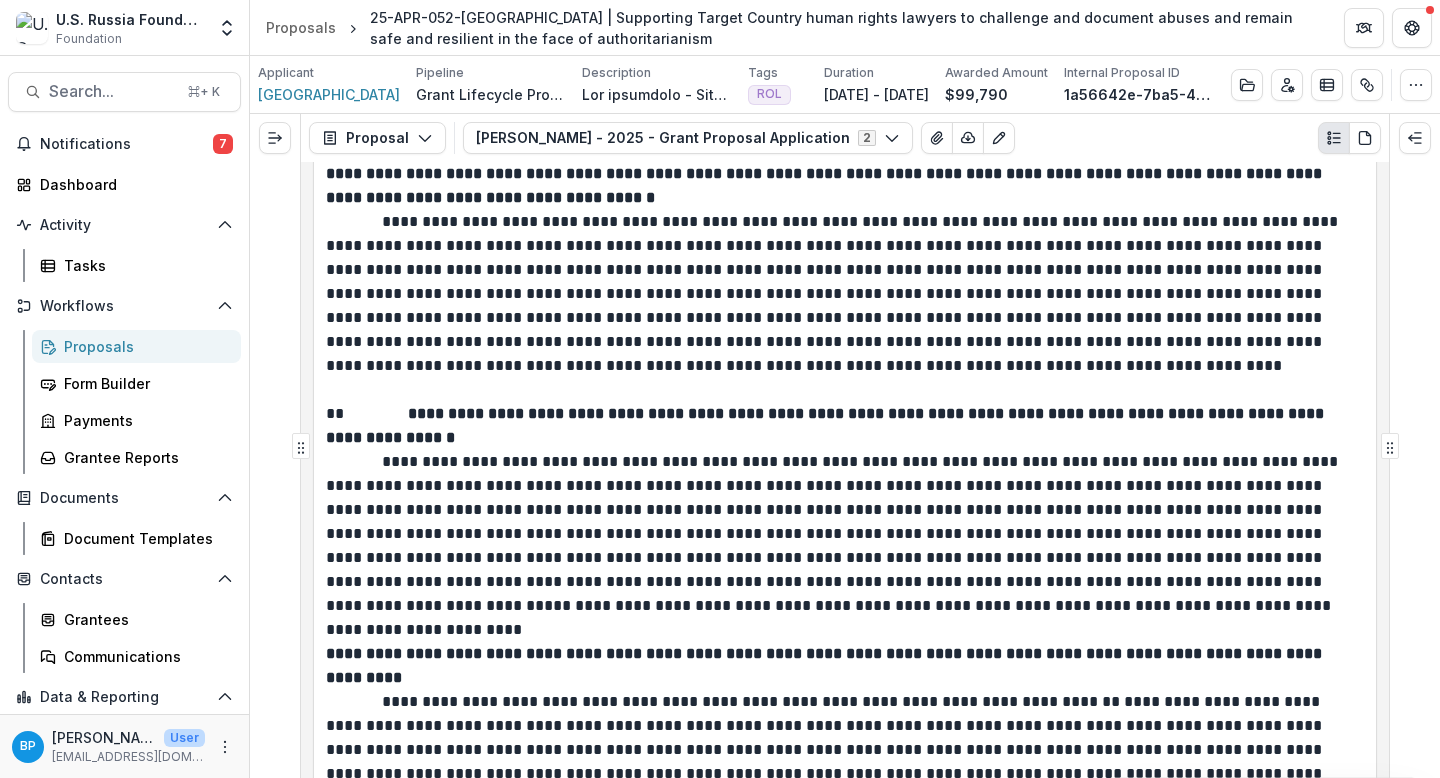 click on "**********" at bounding box center [842, 534] 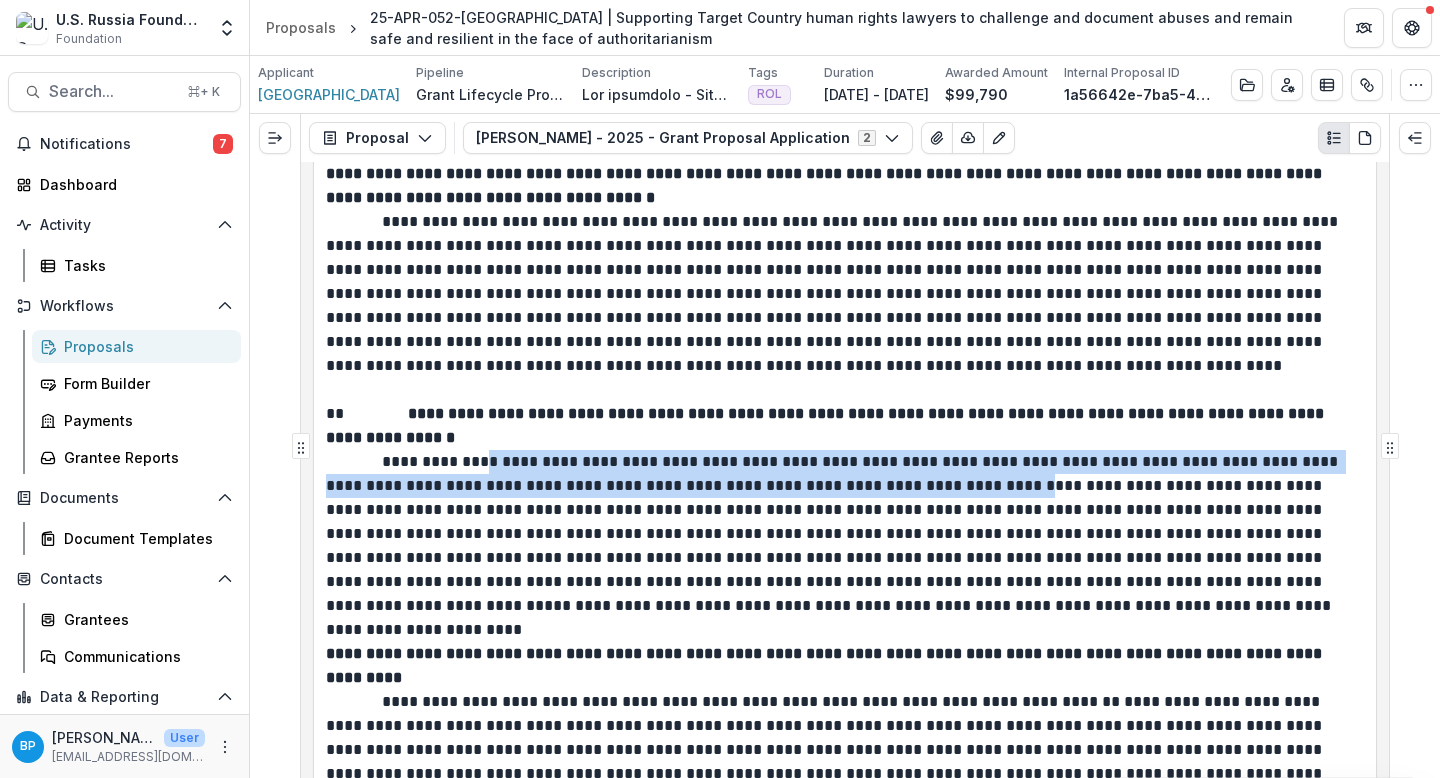 drag, startPoint x: 483, startPoint y: 463, endPoint x: 976, endPoint y: 480, distance: 493.29303 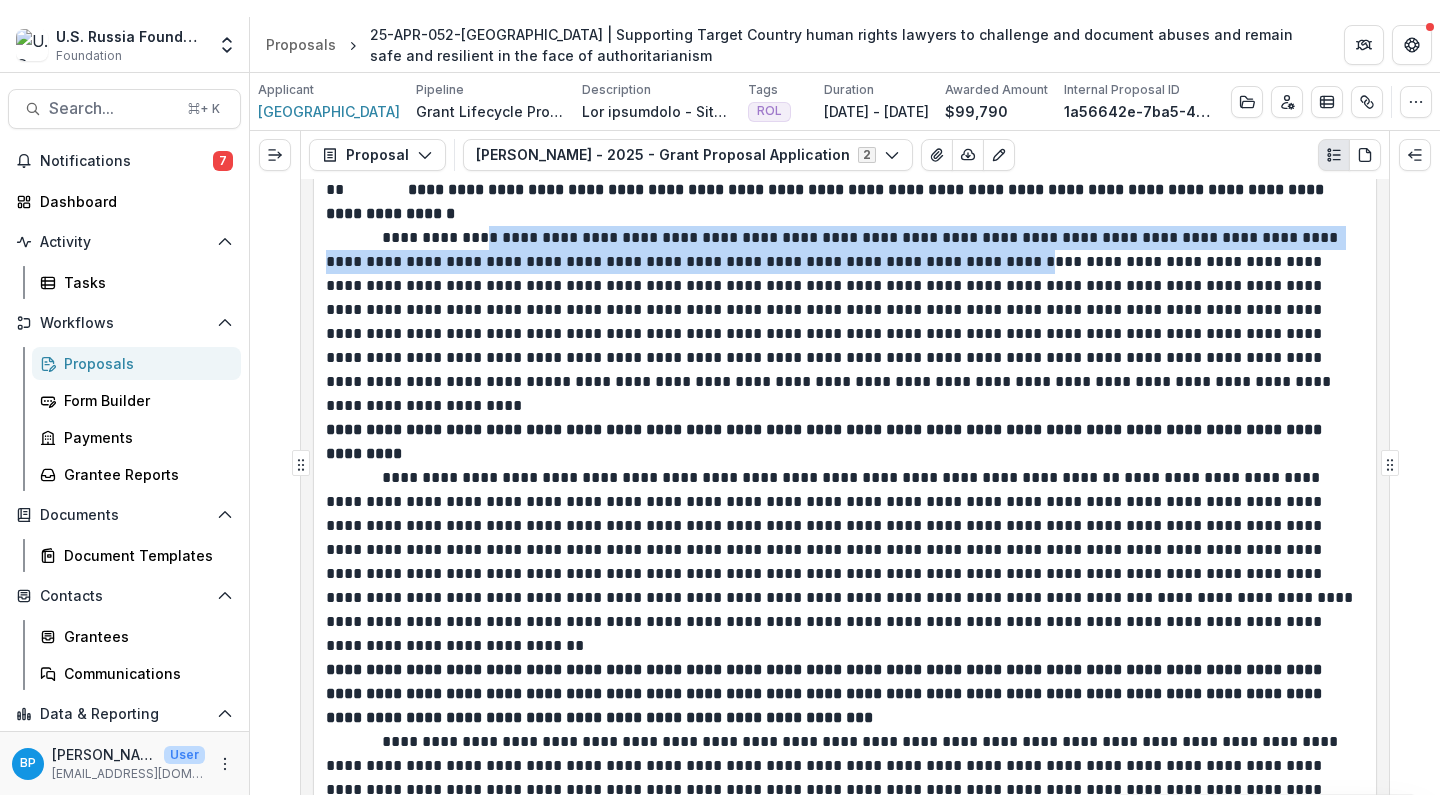 scroll, scrollTop: 9034, scrollLeft: 0, axis: vertical 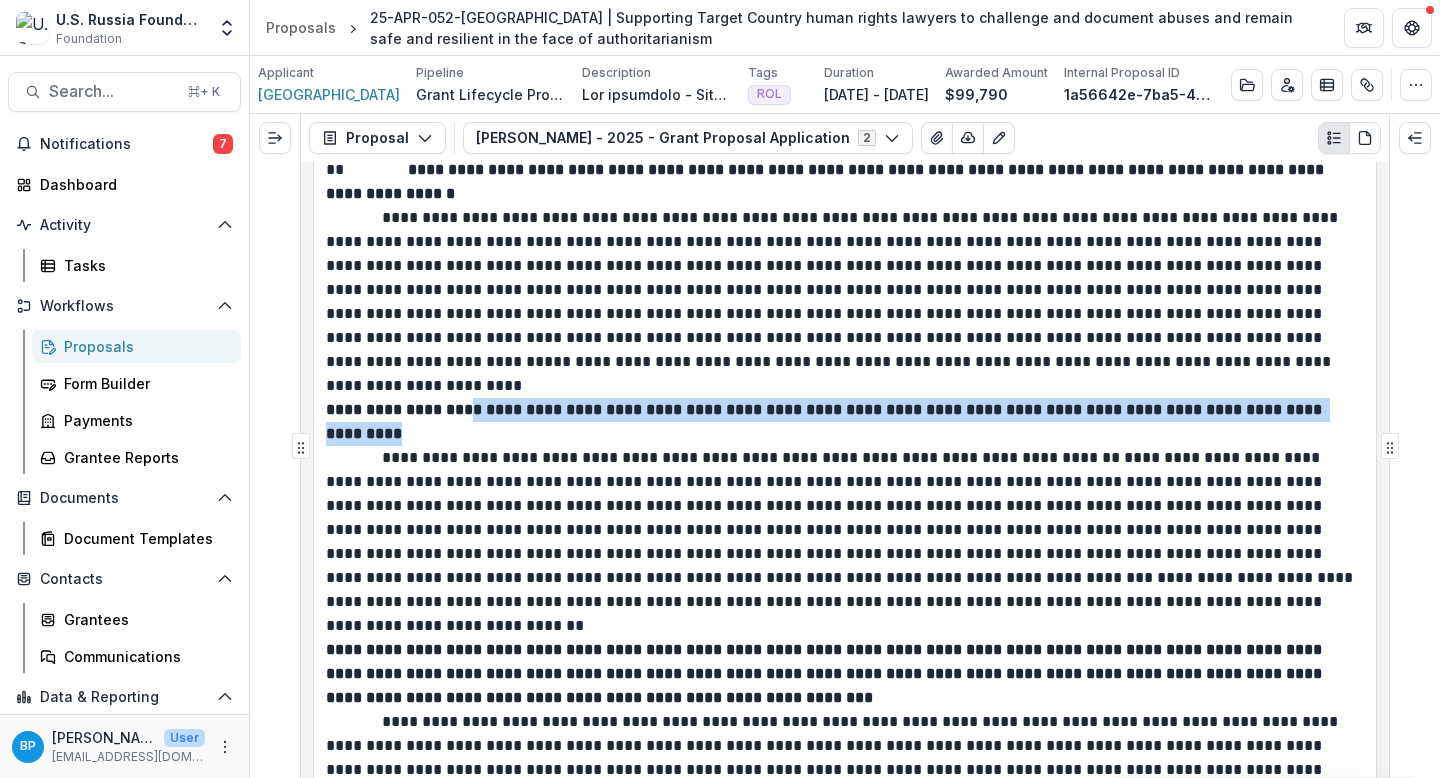 drag, startPoint x: 407, startPoint y: 413, endPoint x: 1305, endPoint y: 418, distance: 898.0139 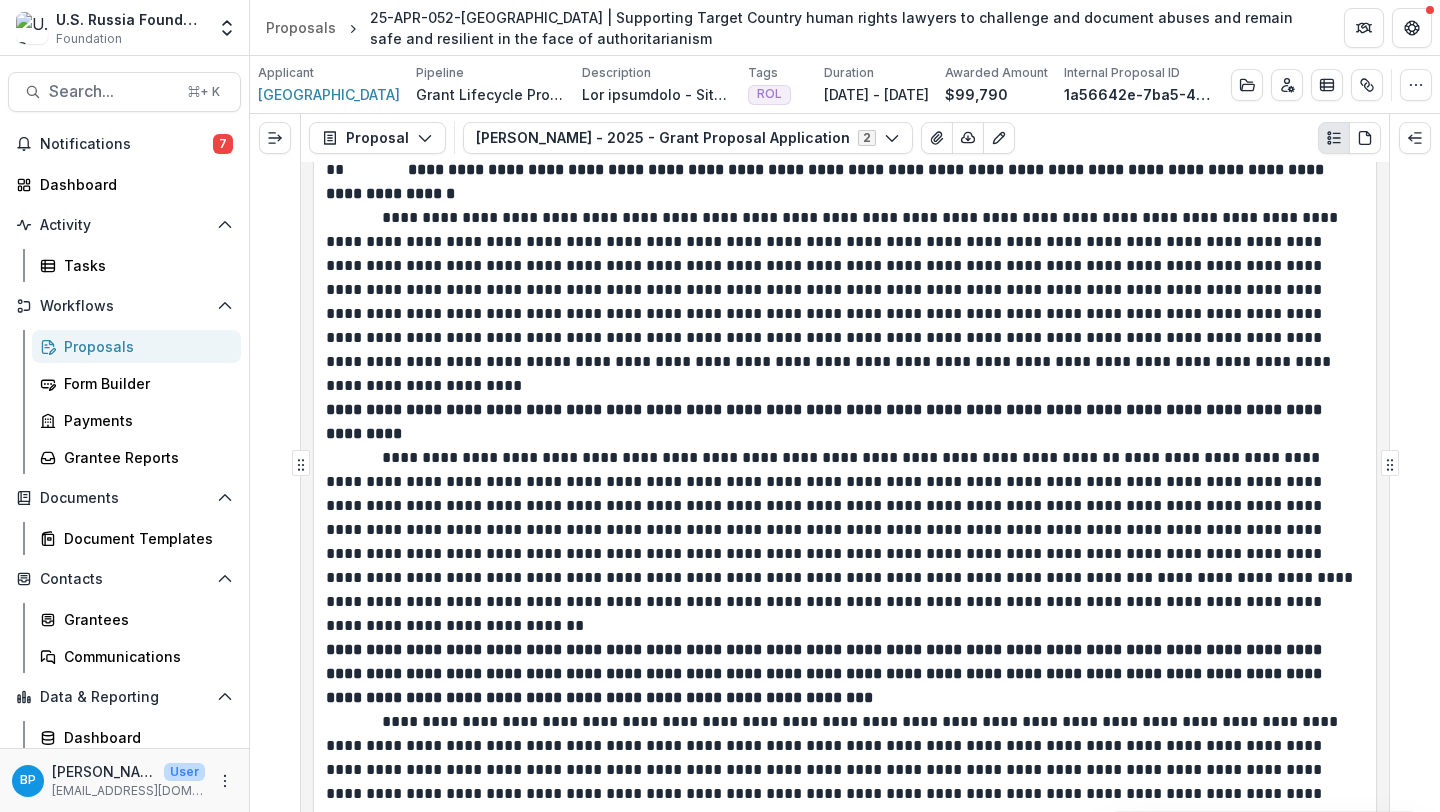 click on "**********" at bounding box center (842, 530) 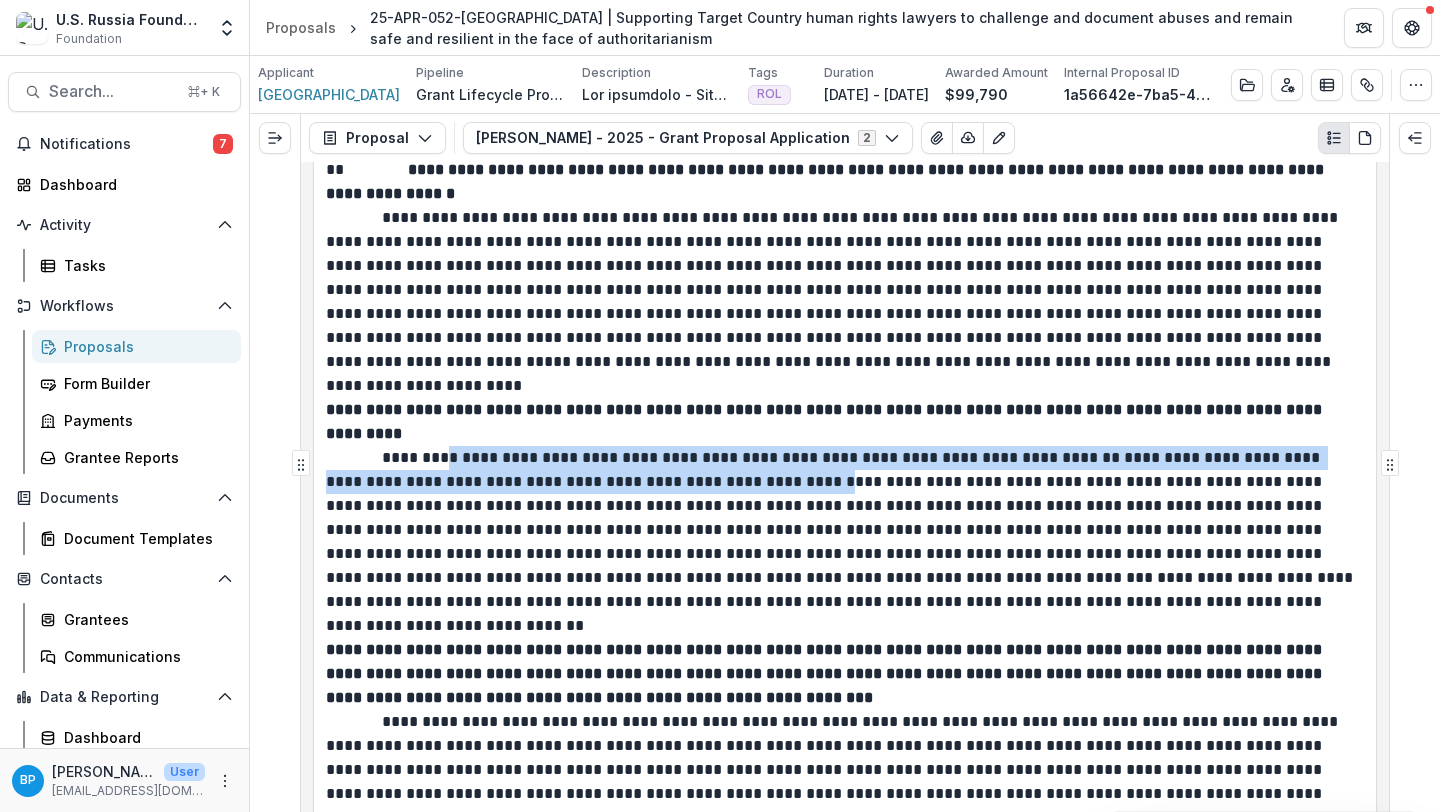 drag, startPoint x: 449, startPoint y: 433, endPoint x: 785, endPoint y: 455, distance: 336.71948 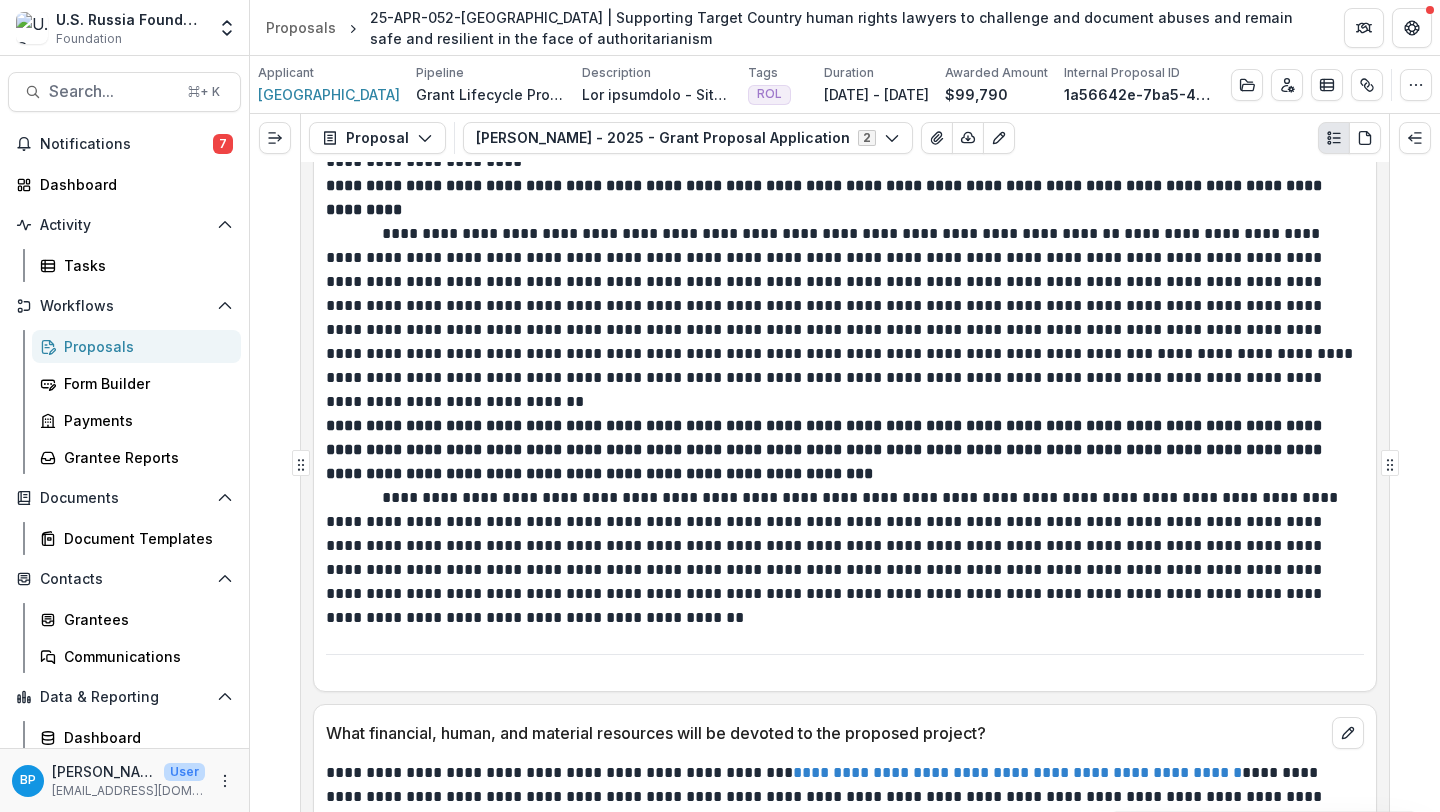 click at bounding box center (842, 402) 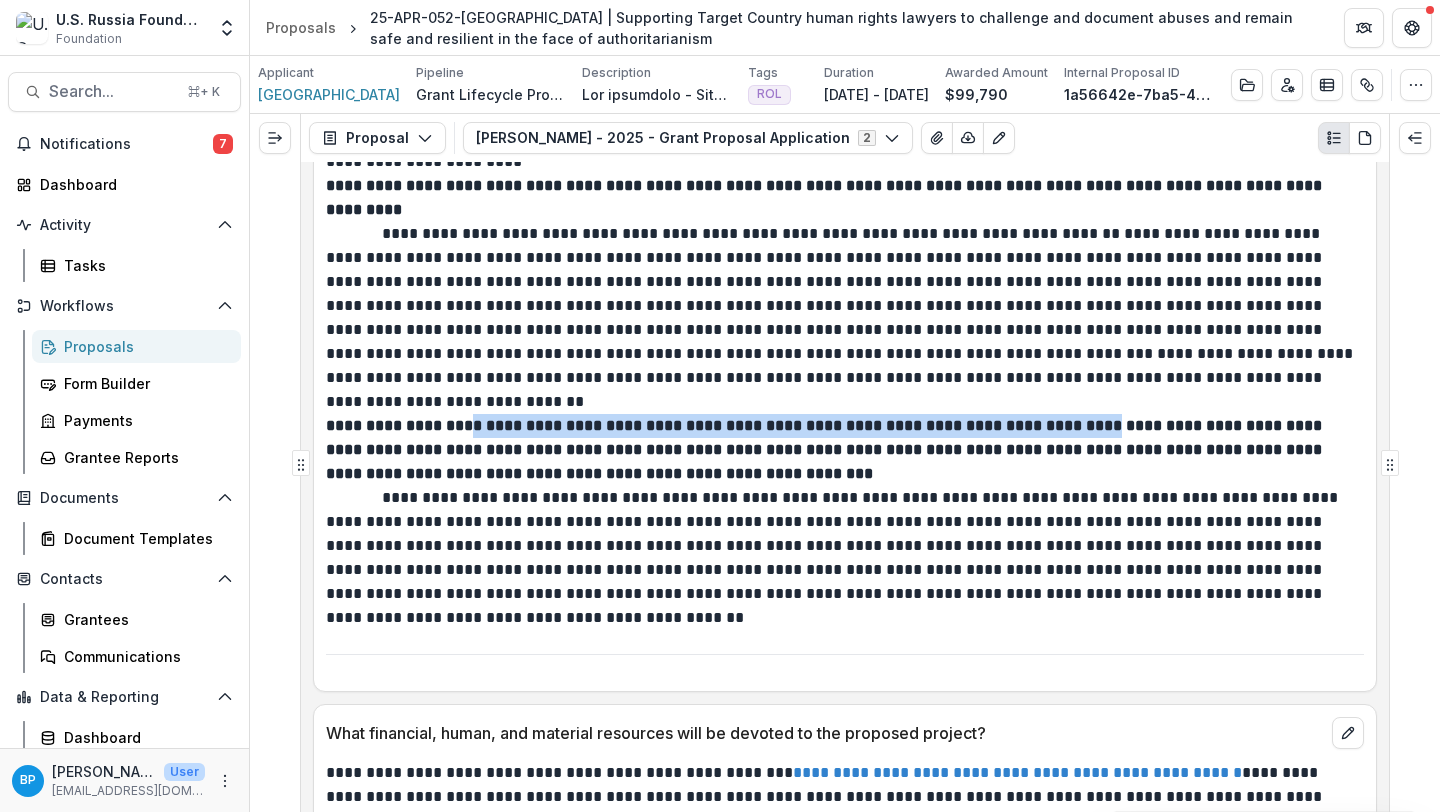 drag, startPoint x: 404, startPoint y: 404, endPoint x: 1029, endPoint y: 397, distance: 625.0392 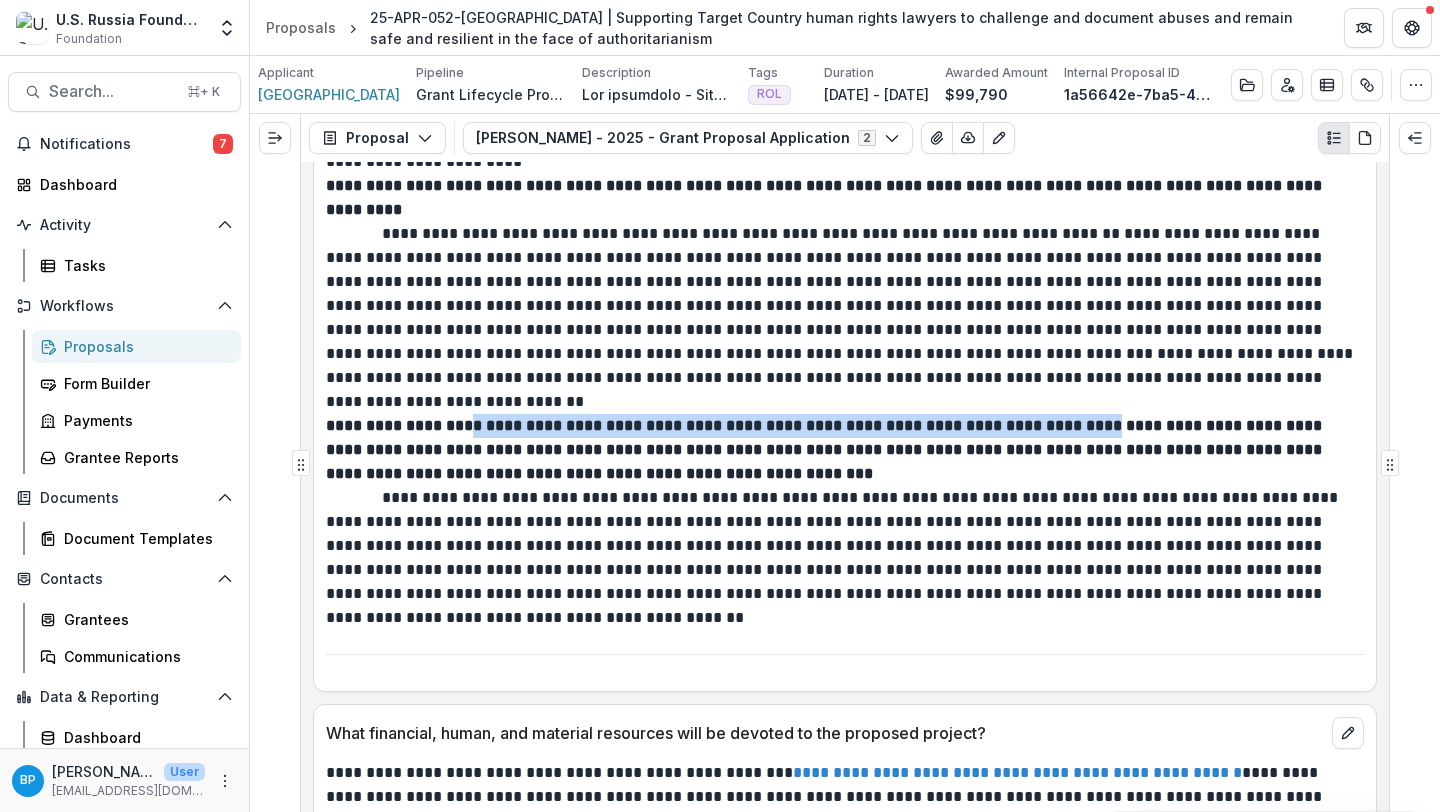 click on "**********" at bounding box center [826, 449] 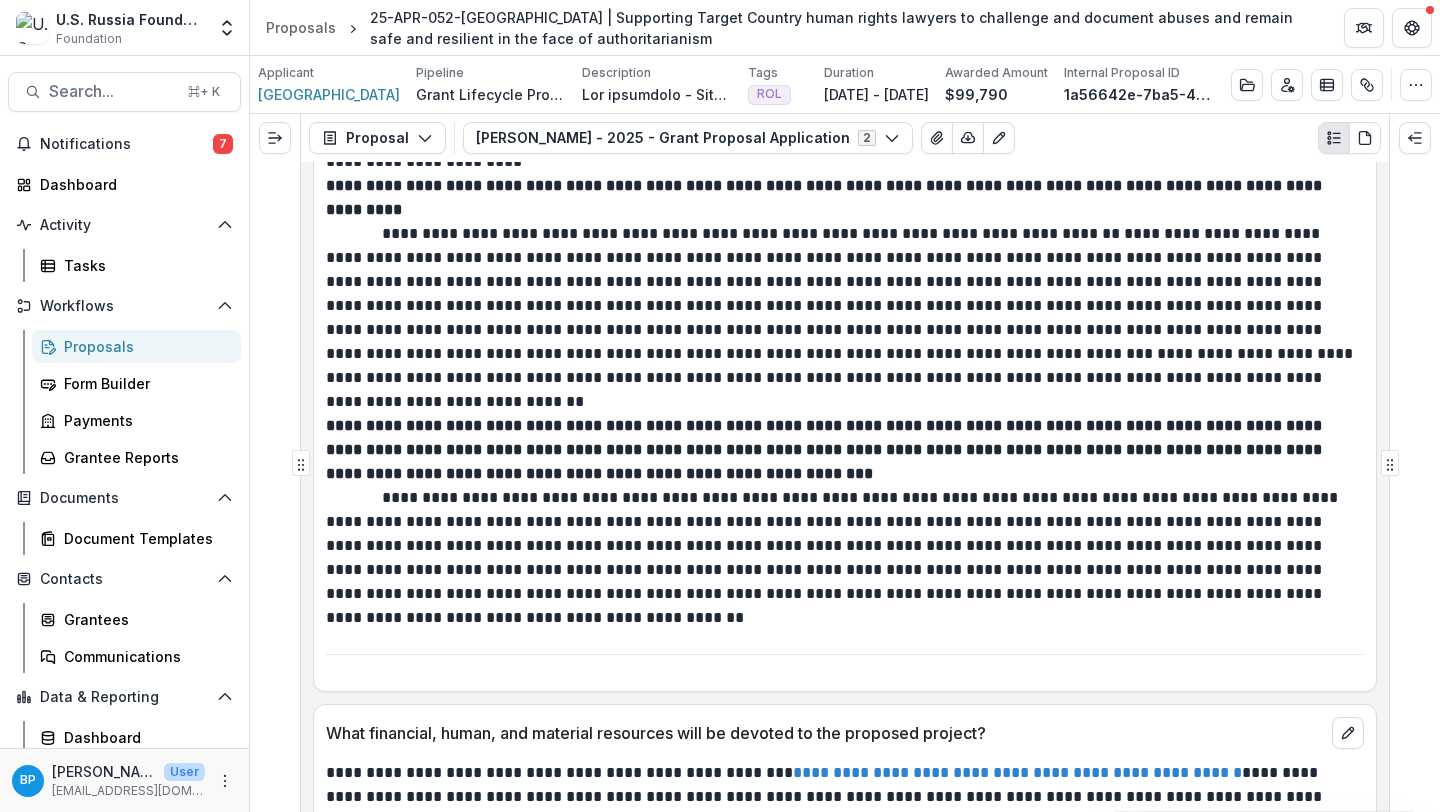 click on "**********" at bounding box center [842, 558] 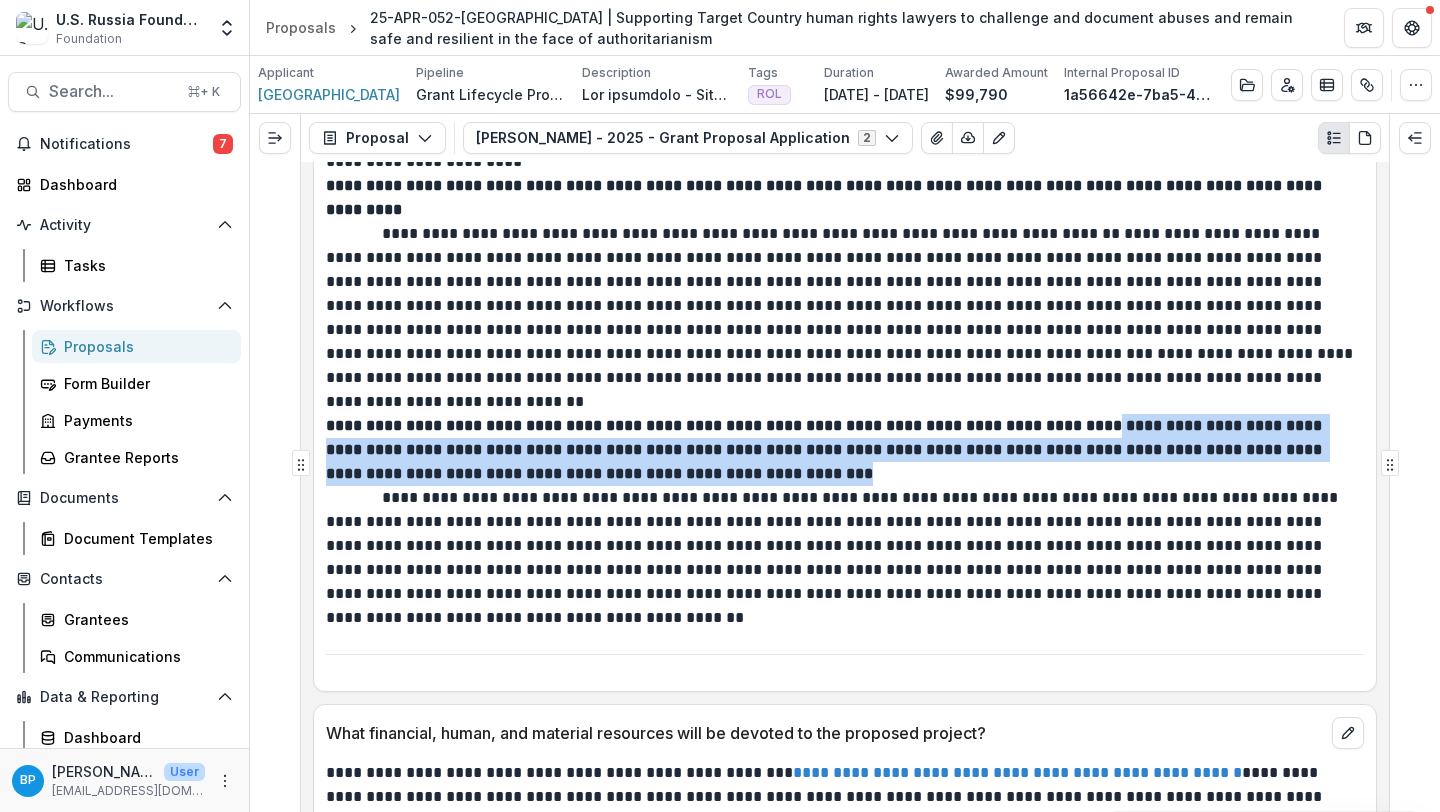 drag, startPoint x: 1034, startPoint y: 400, endPoint x: 1078, endPoint y: 457, distance: 72.00694 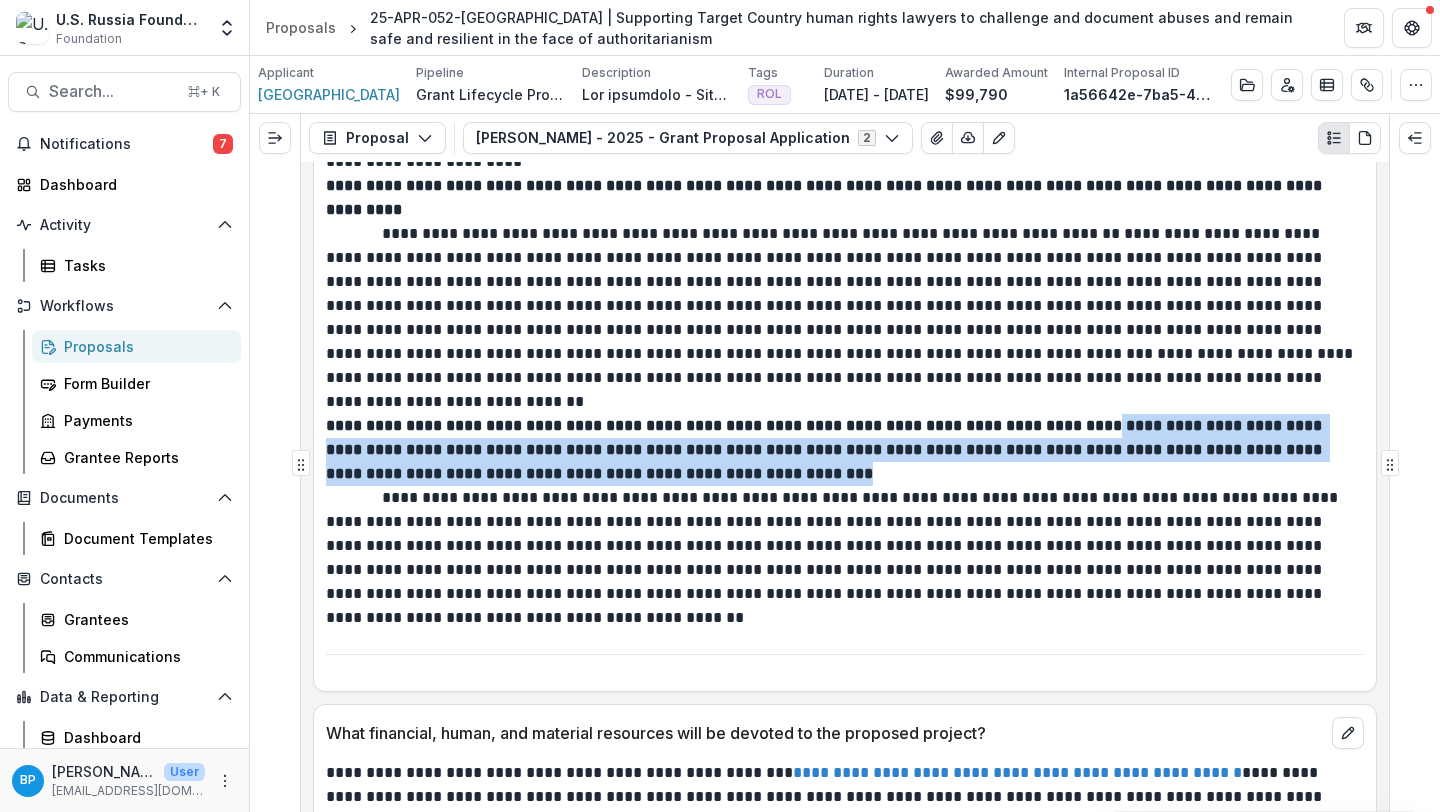 click on "**********" at bounding box center [845, 450] 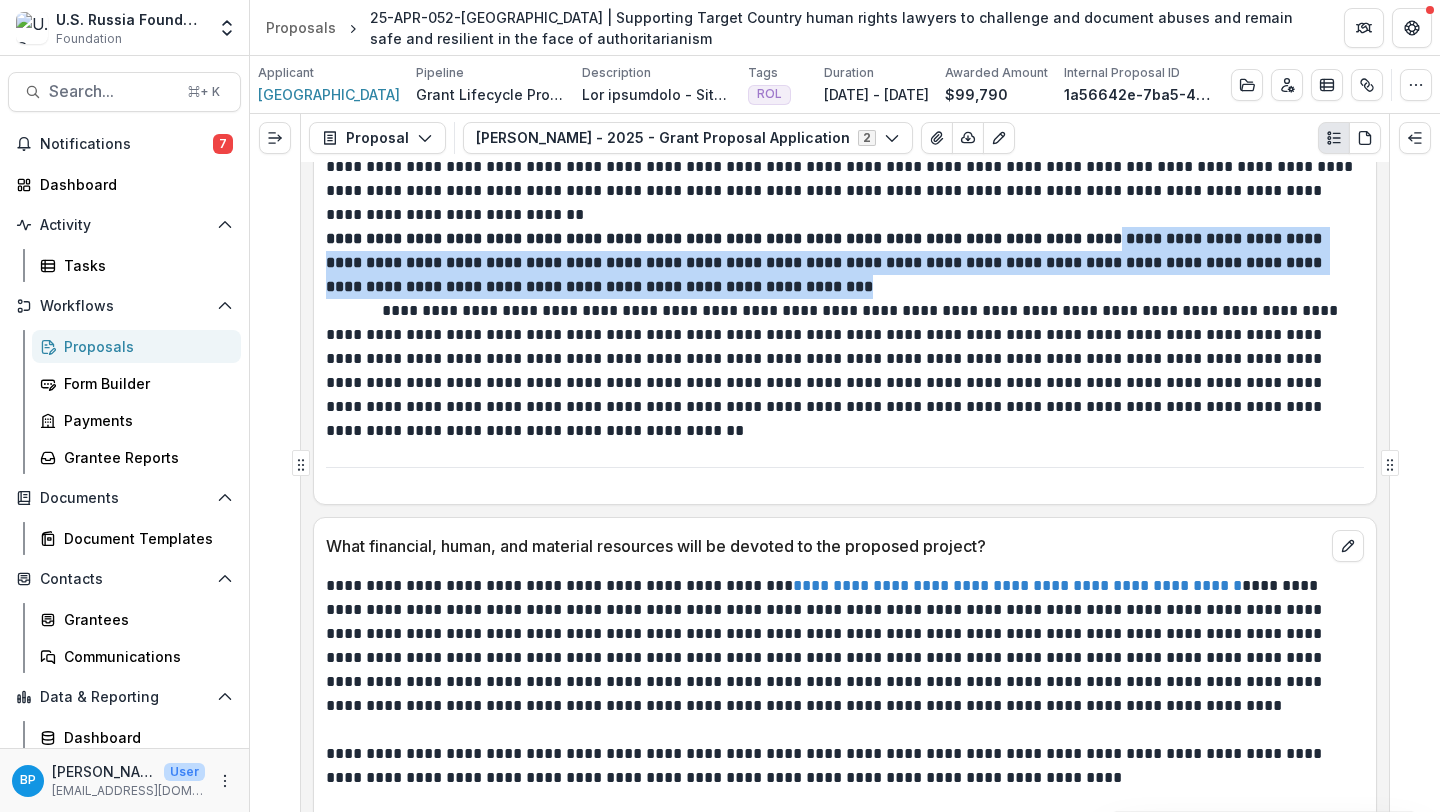 scroll, scrollTop: 9448, scrollLeft: 0, axis: vertical 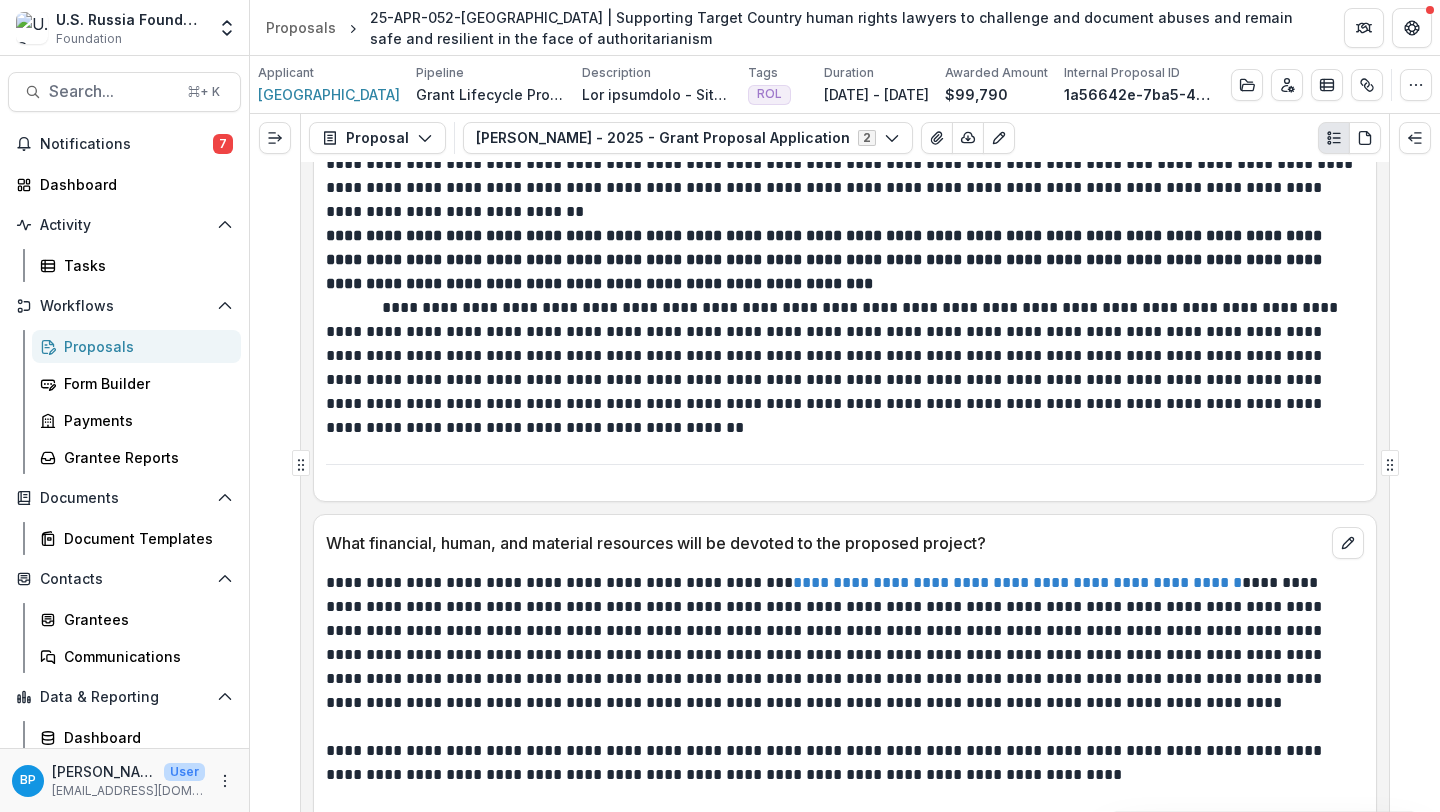 click on "**********" at bounding box center [842, 643] 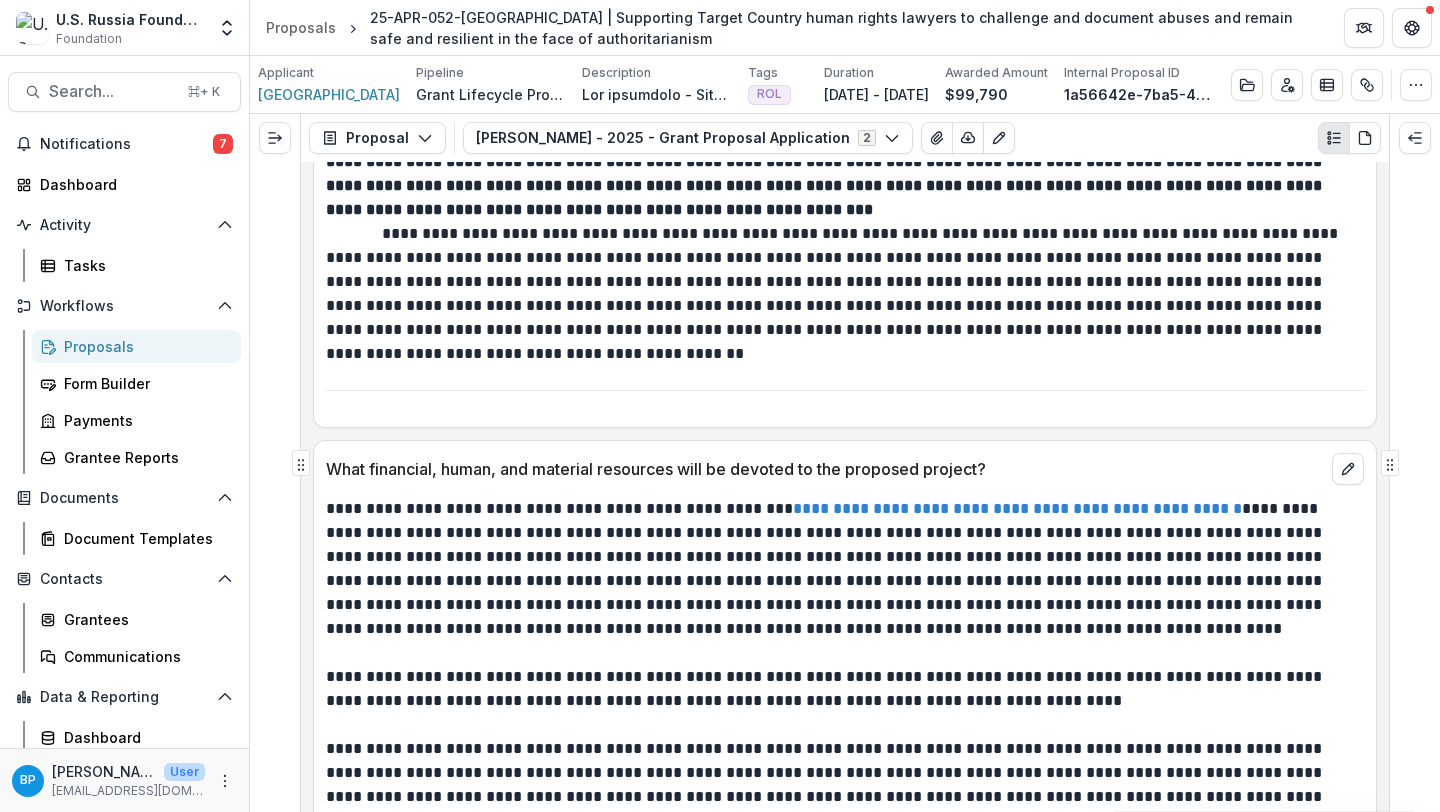 scroll, scrollTop: 9521, scrollLeft: 0, axis: vertical 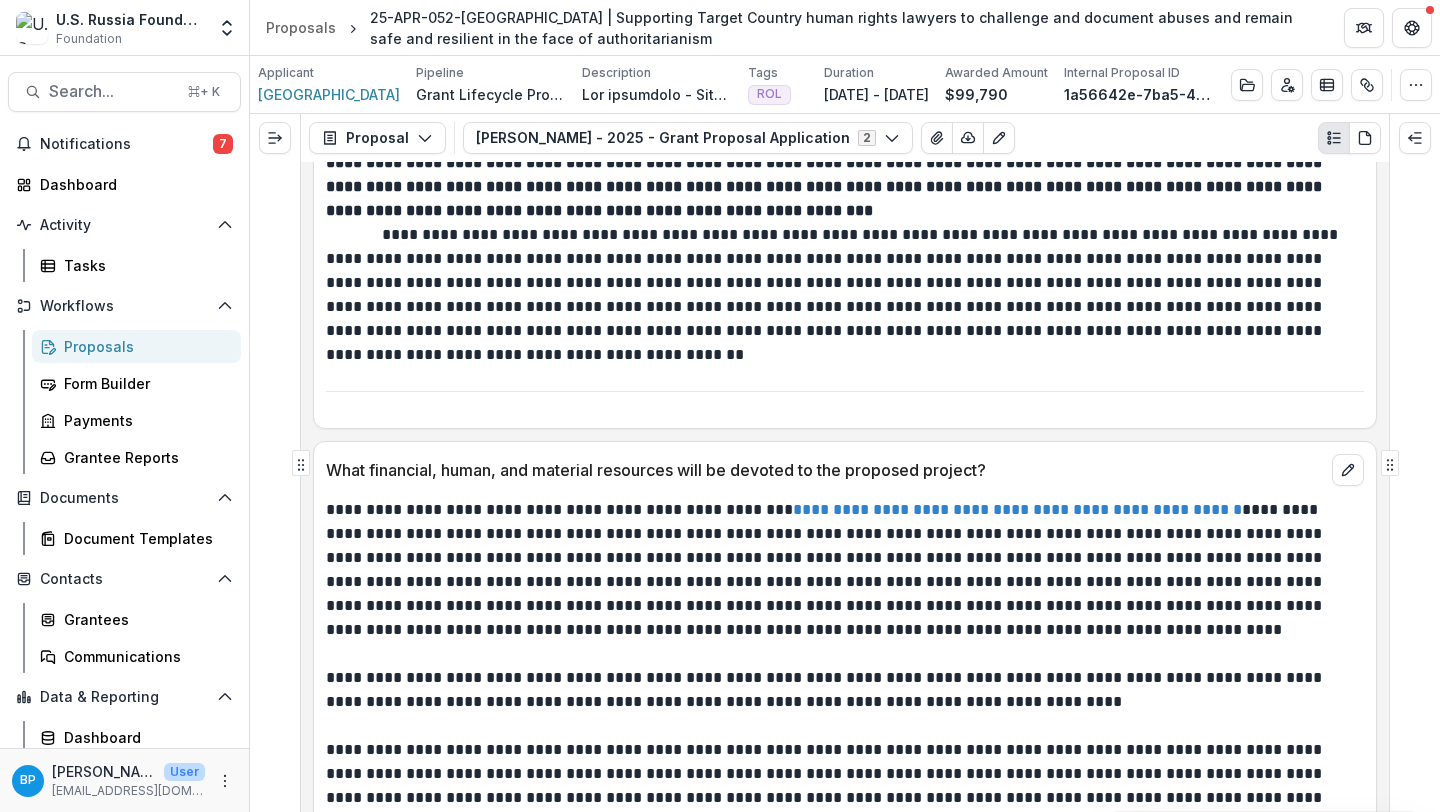 drag, startPoint x: 741, startPoint y: 543, endPoint x: 1038, endPoint y: 574, distance: 298.61346 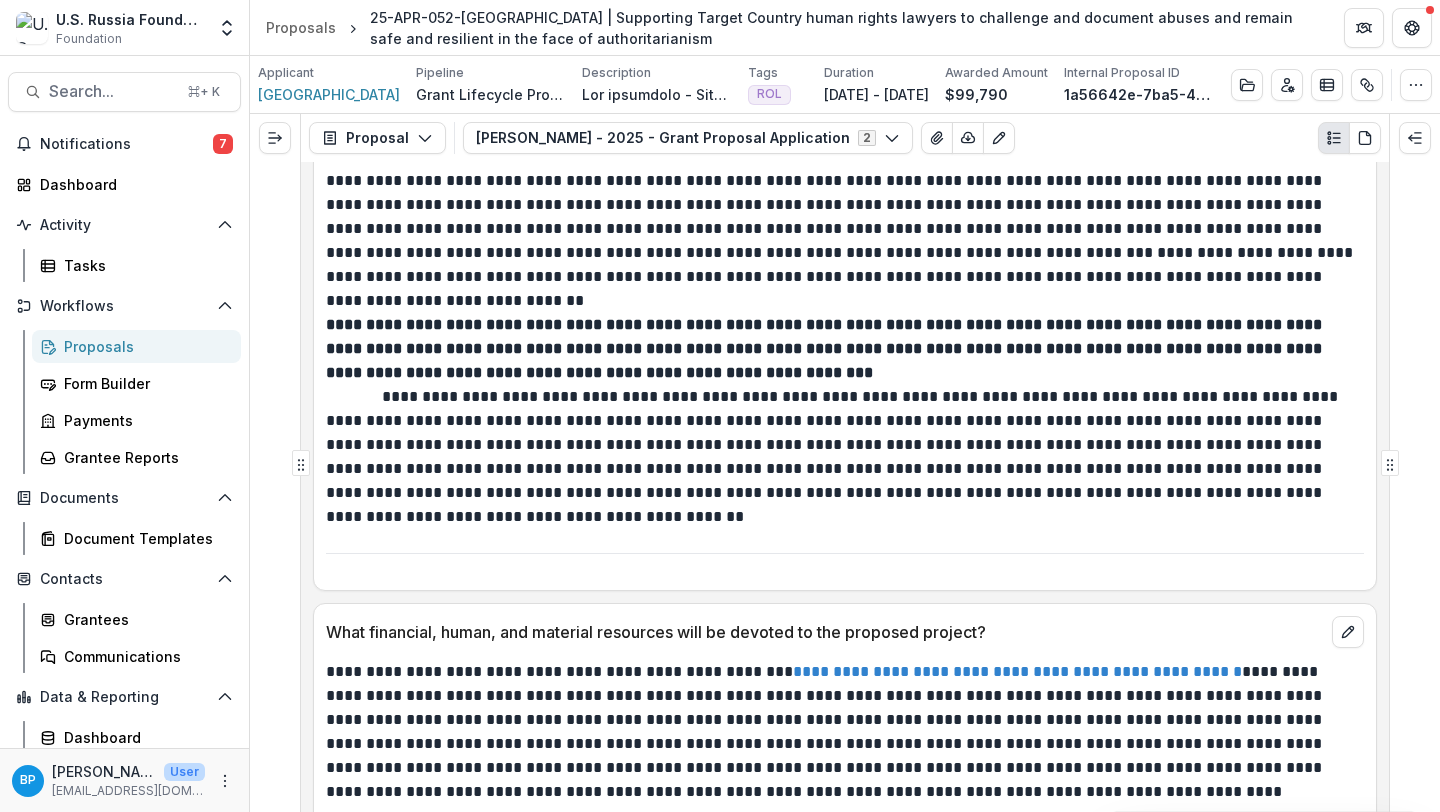 scroll, scrollTop: 9357, scrollLeft: 0, axis: vertical 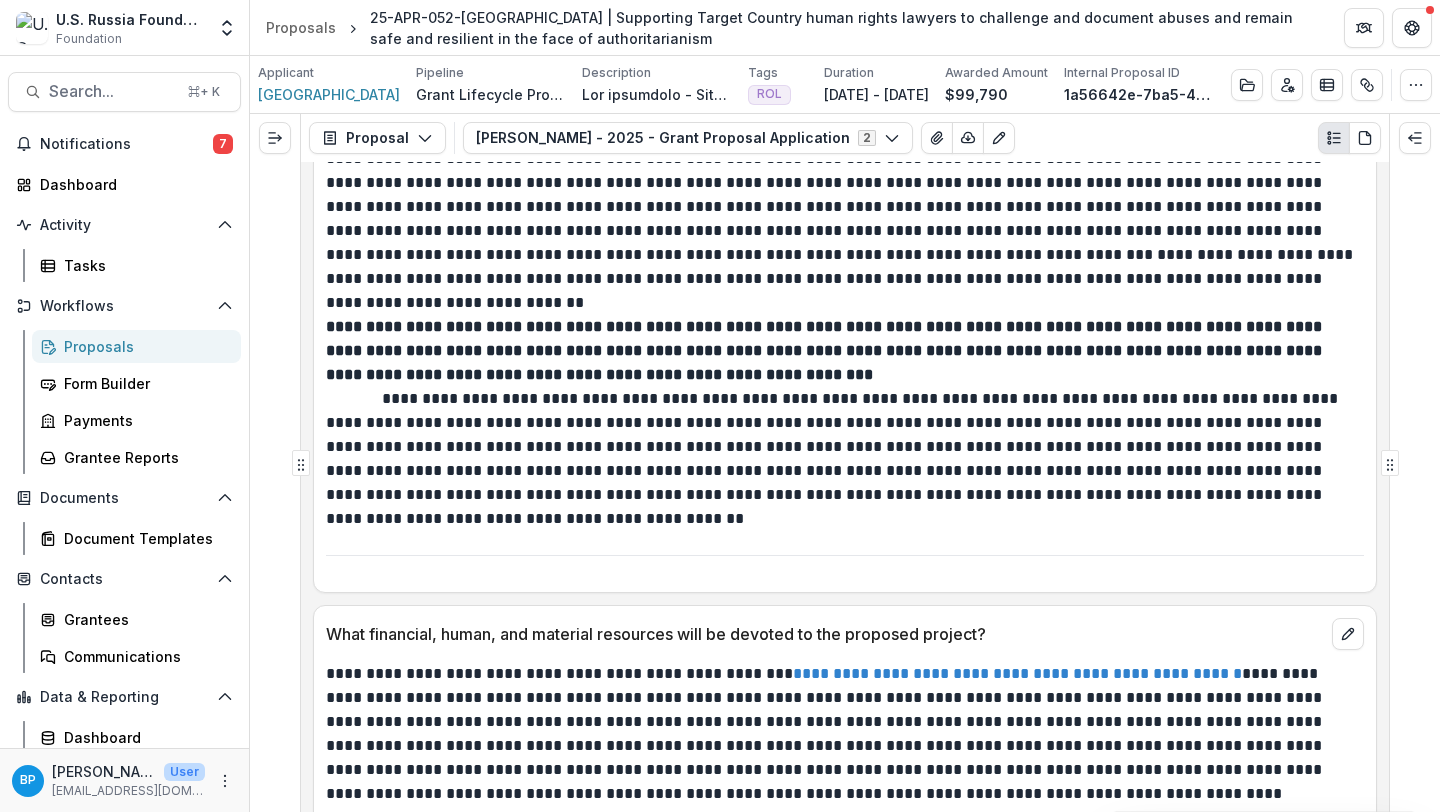 click on "**********" at bounding box center [826, 350] 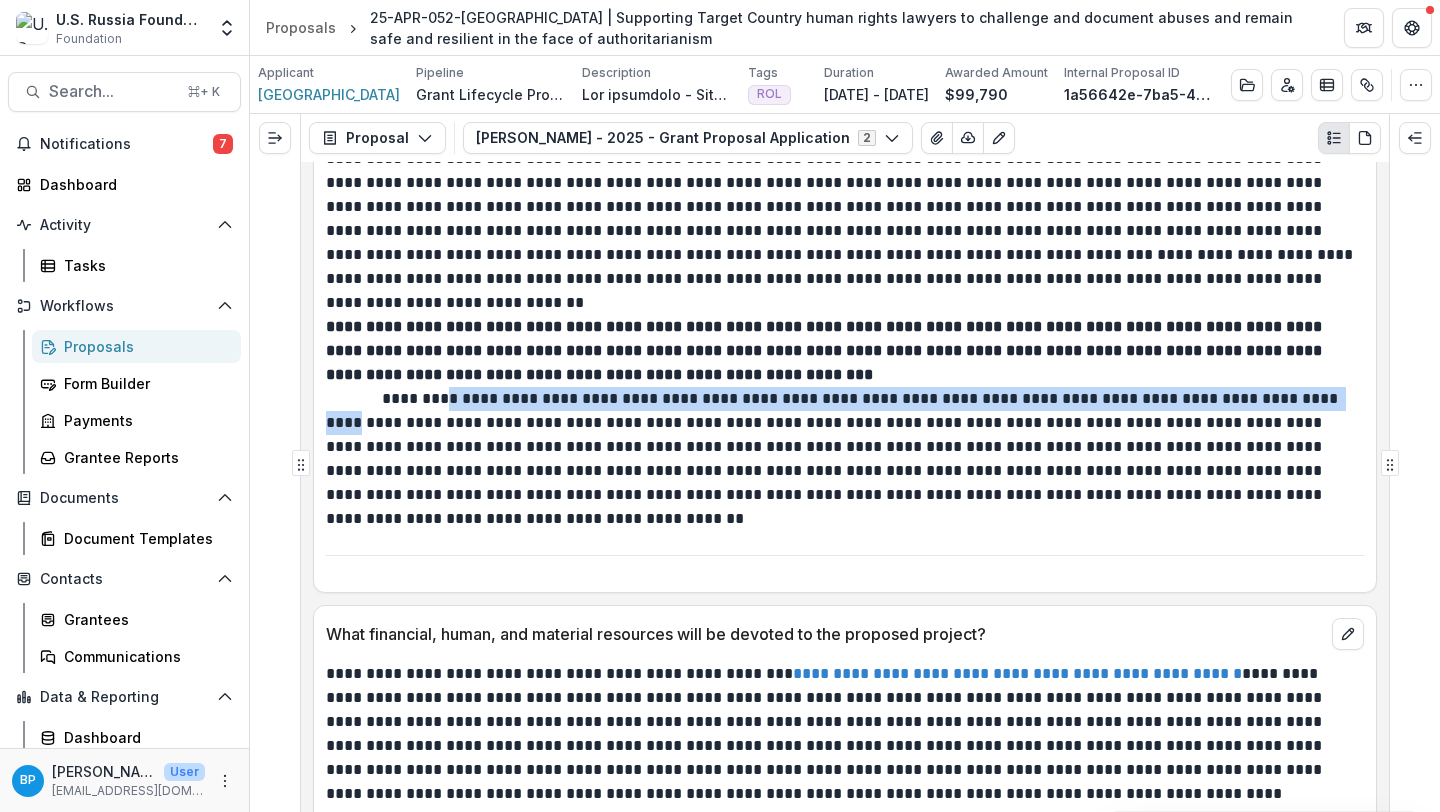 drag, startPoint x: 448, startPoint y: 373, endPoint x: 1342, endPoint y: 365, distance: 894.03577 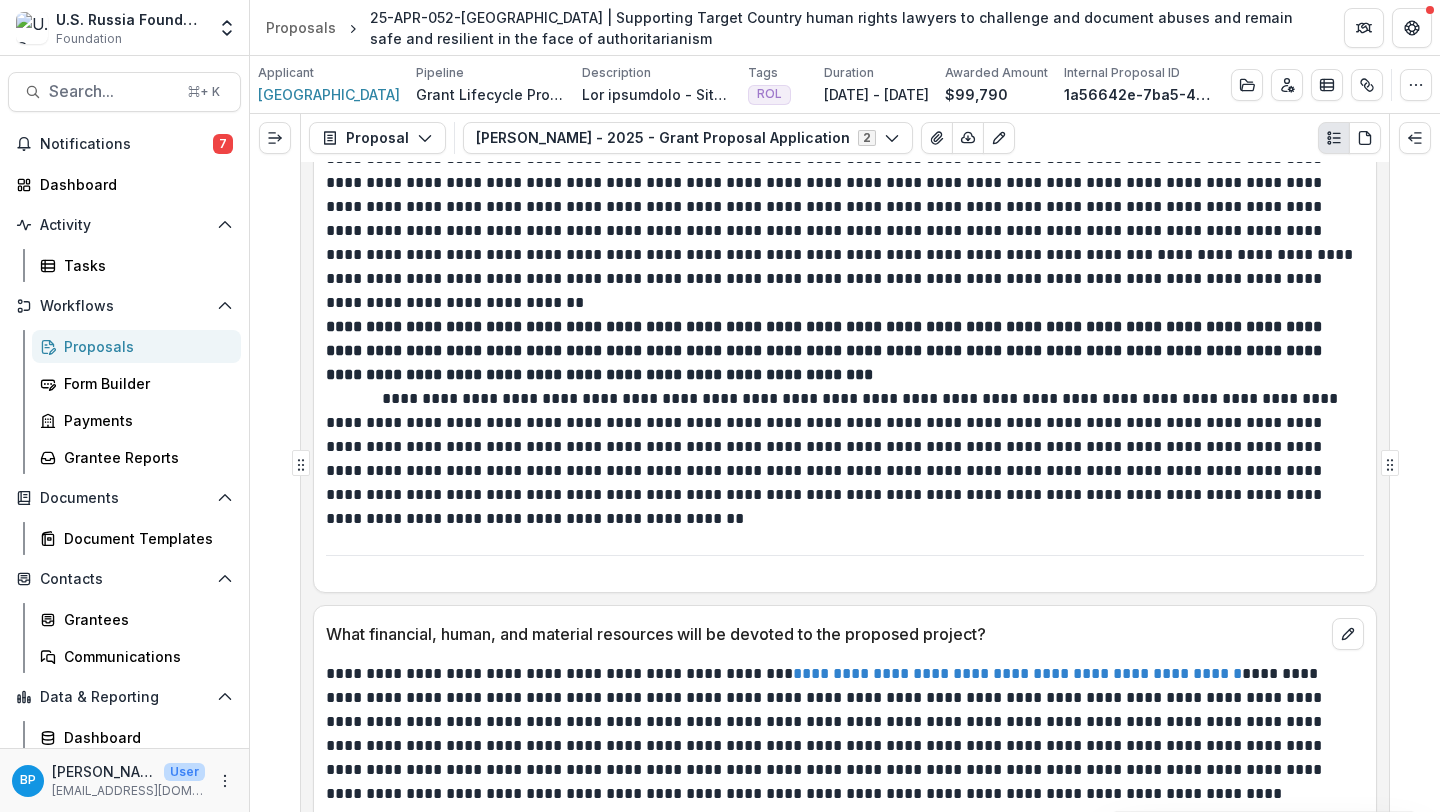 click on "**********" at bounding box center (842, 459) 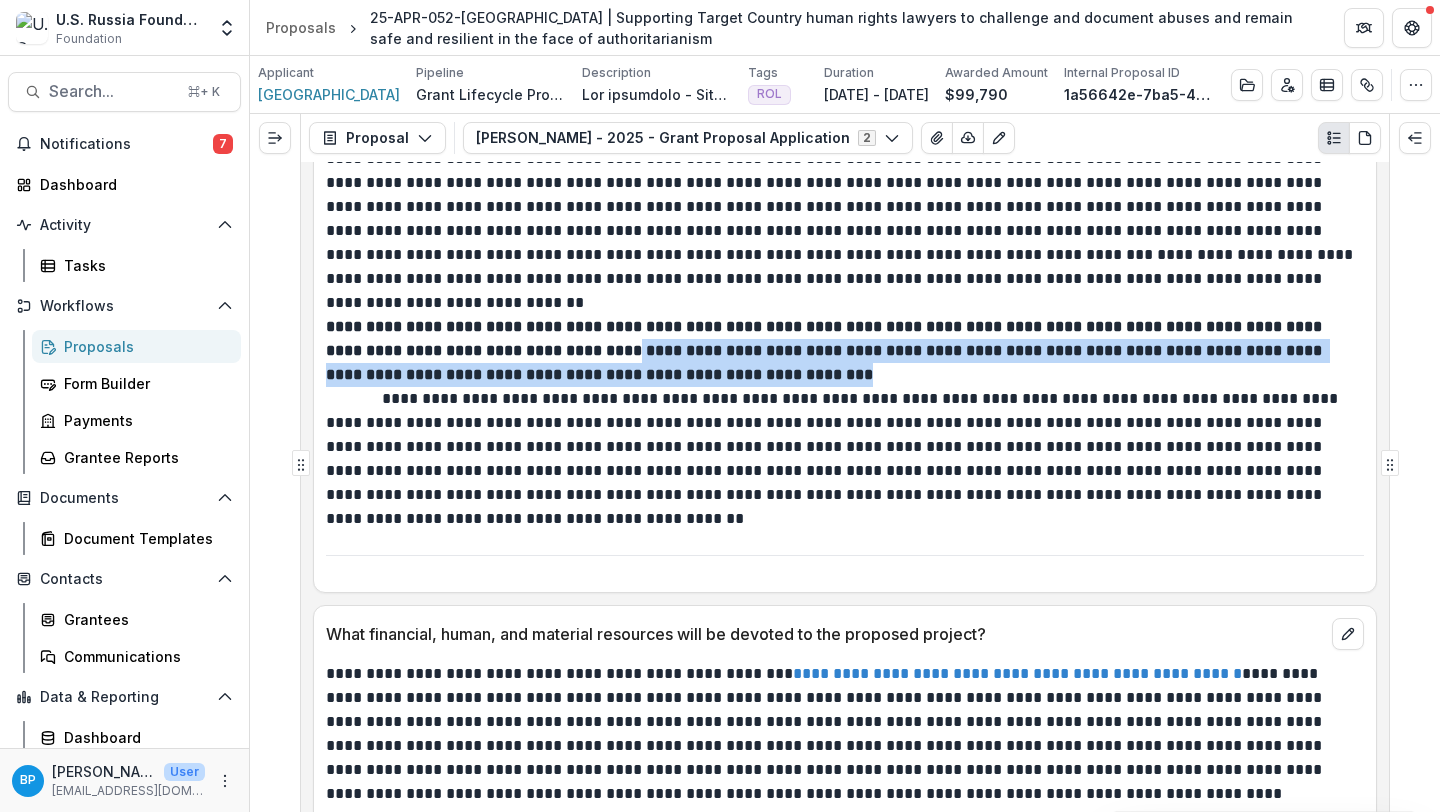 drag, startPoint x: 521, startPoint y: 325, endPoint x: 946, endPoint y: 352, distance: 425.85678 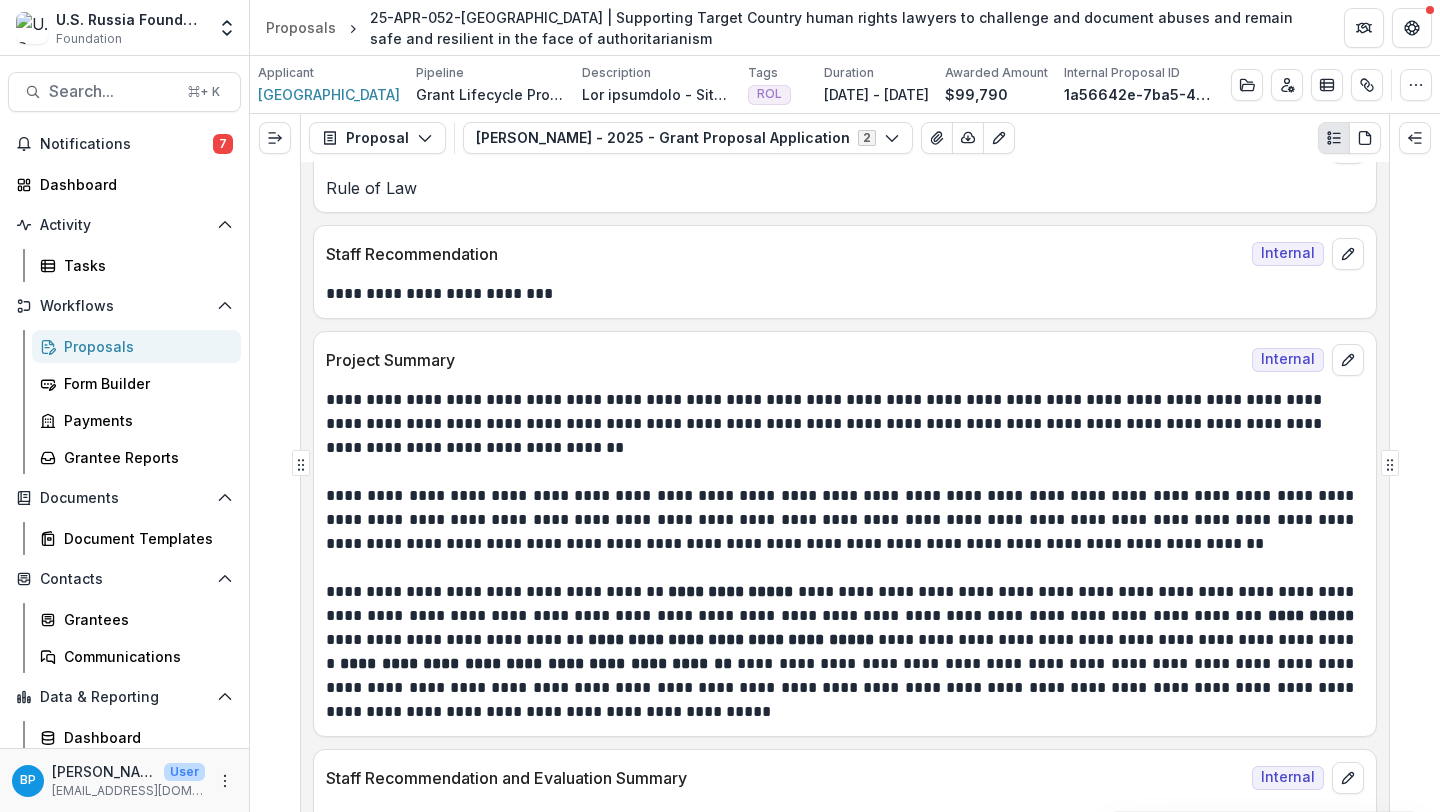 scroll, scrollTop: 938, scrollLeft: 0, axis: vertical 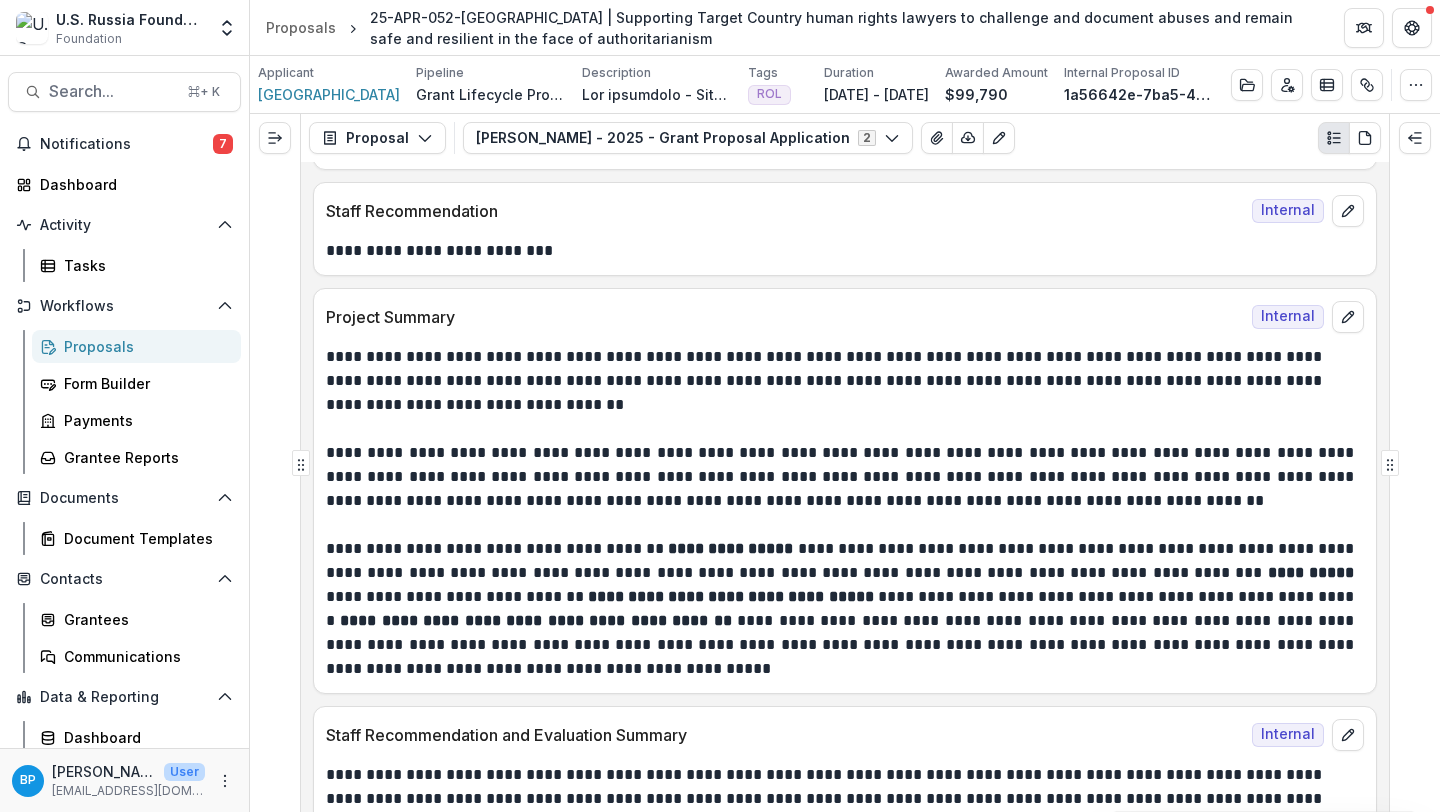 click on "**********" at bounding box center [730, 548] 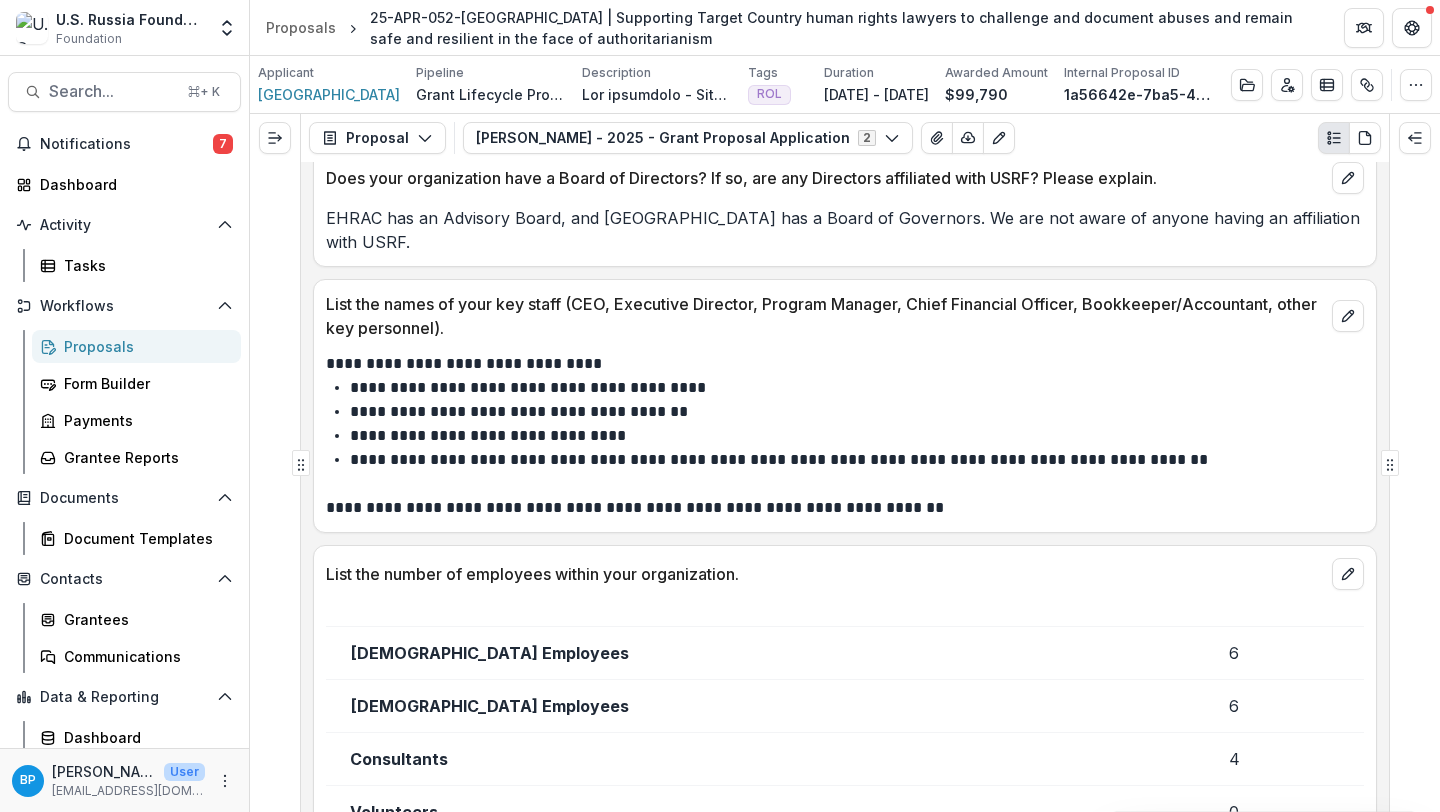 scroll, scrollTop: 16323, scrollLeft: 0, axis: vertical 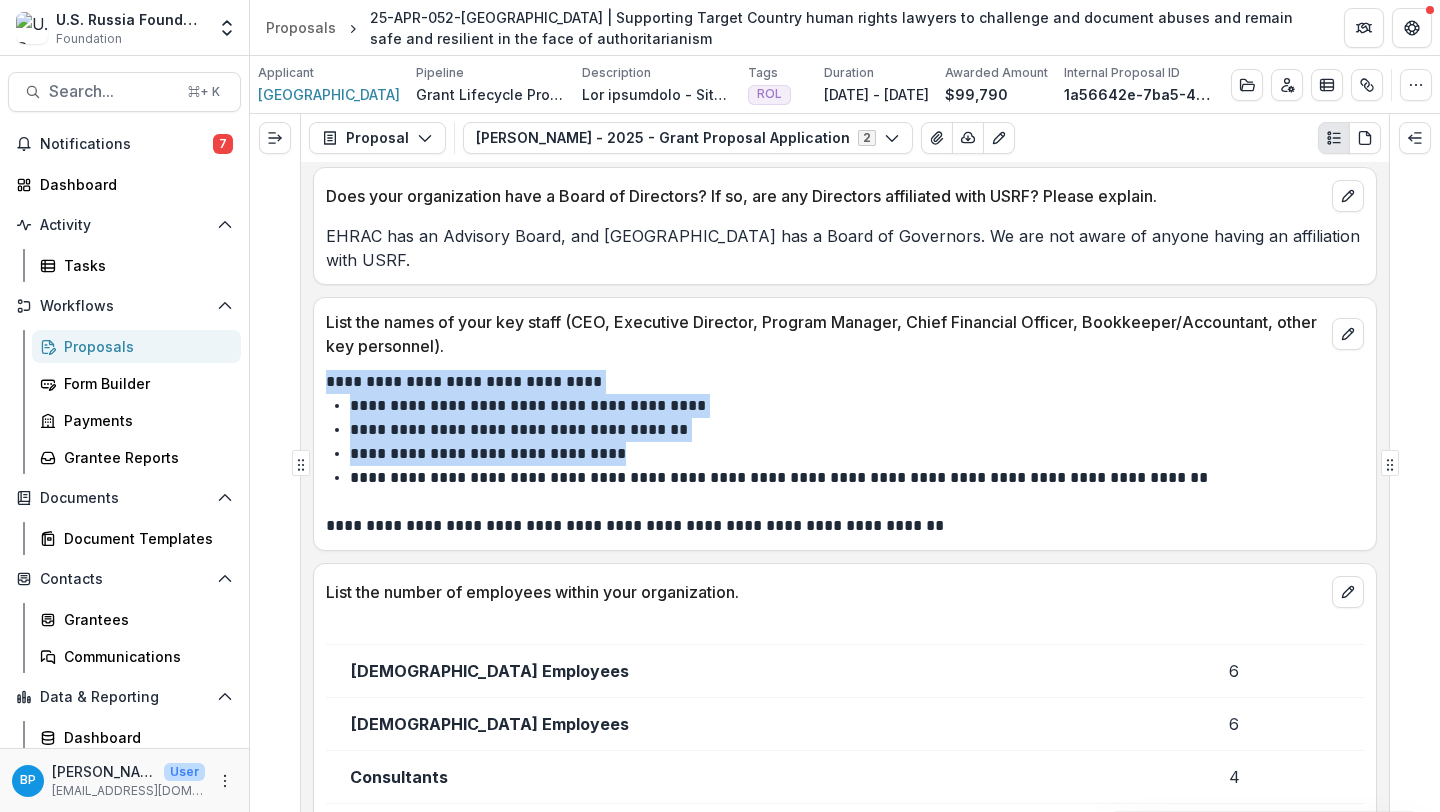 drag, startPoint x: 325, startPoint y: 361, endPoint x: 1086, endPoint y: 438, distance: 764.8856 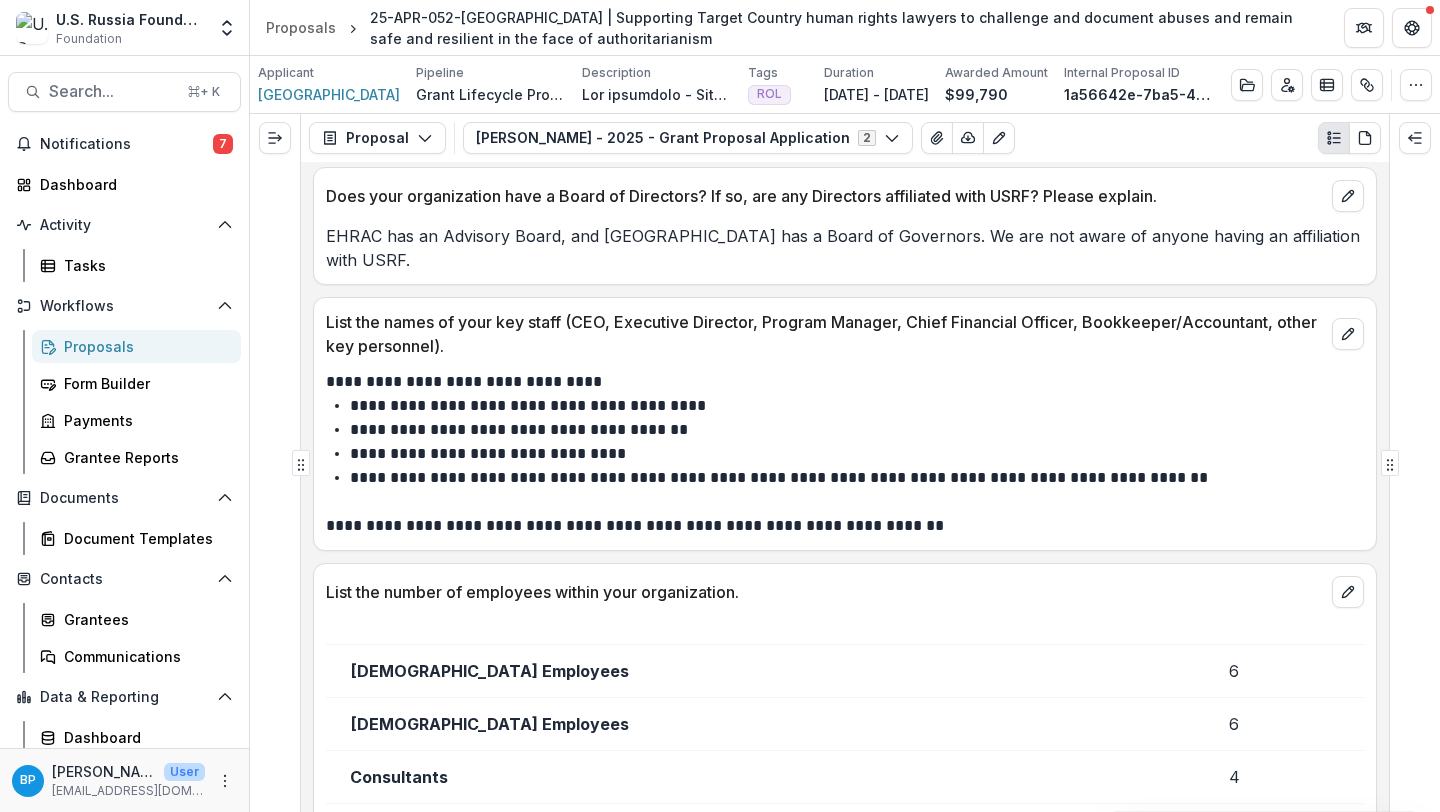 click on "**********" at bounding box center (854, 478) 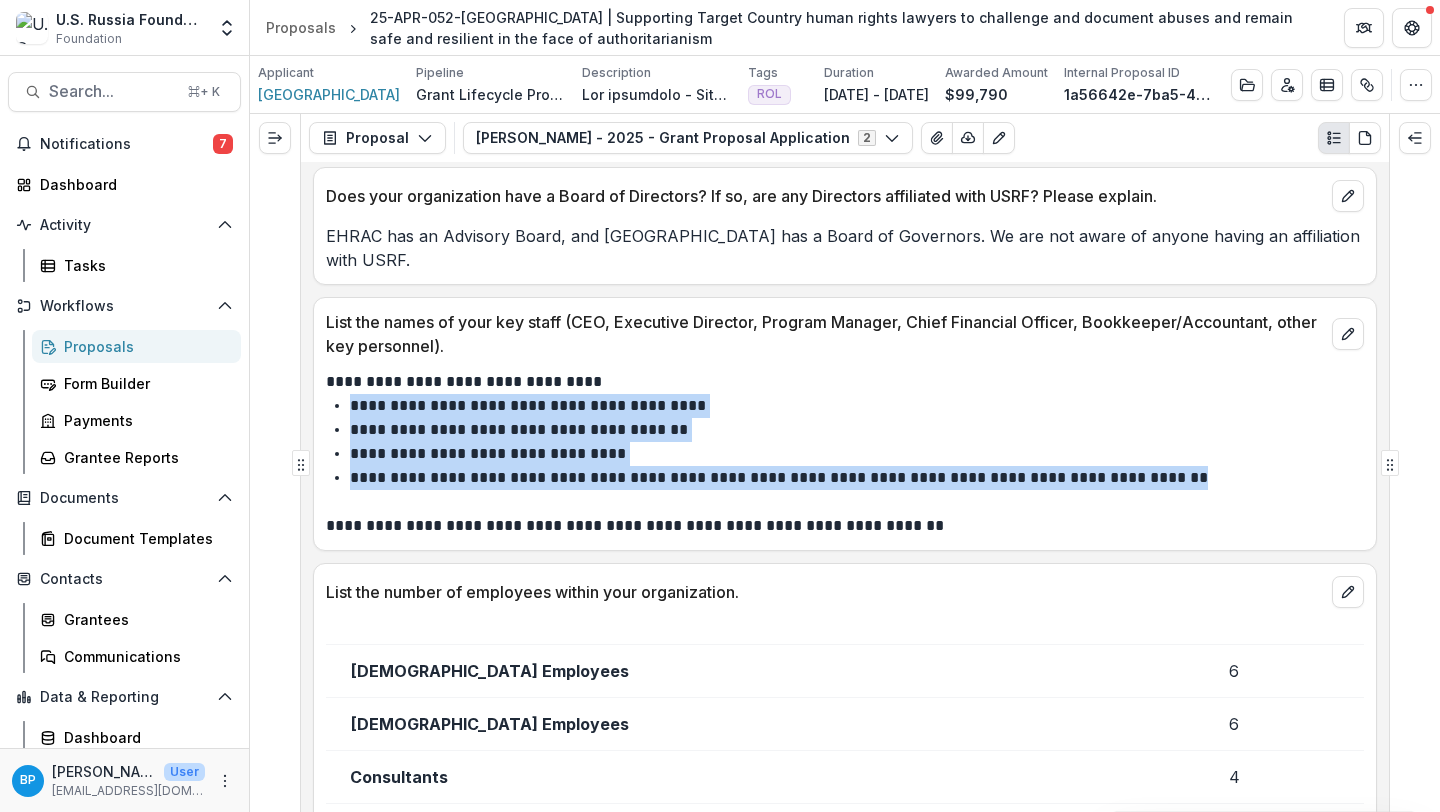 drag, startPoint x: 1207, startPoint y: 460, endPoint x: 353, endPoint y: 381, distance: 857.6462 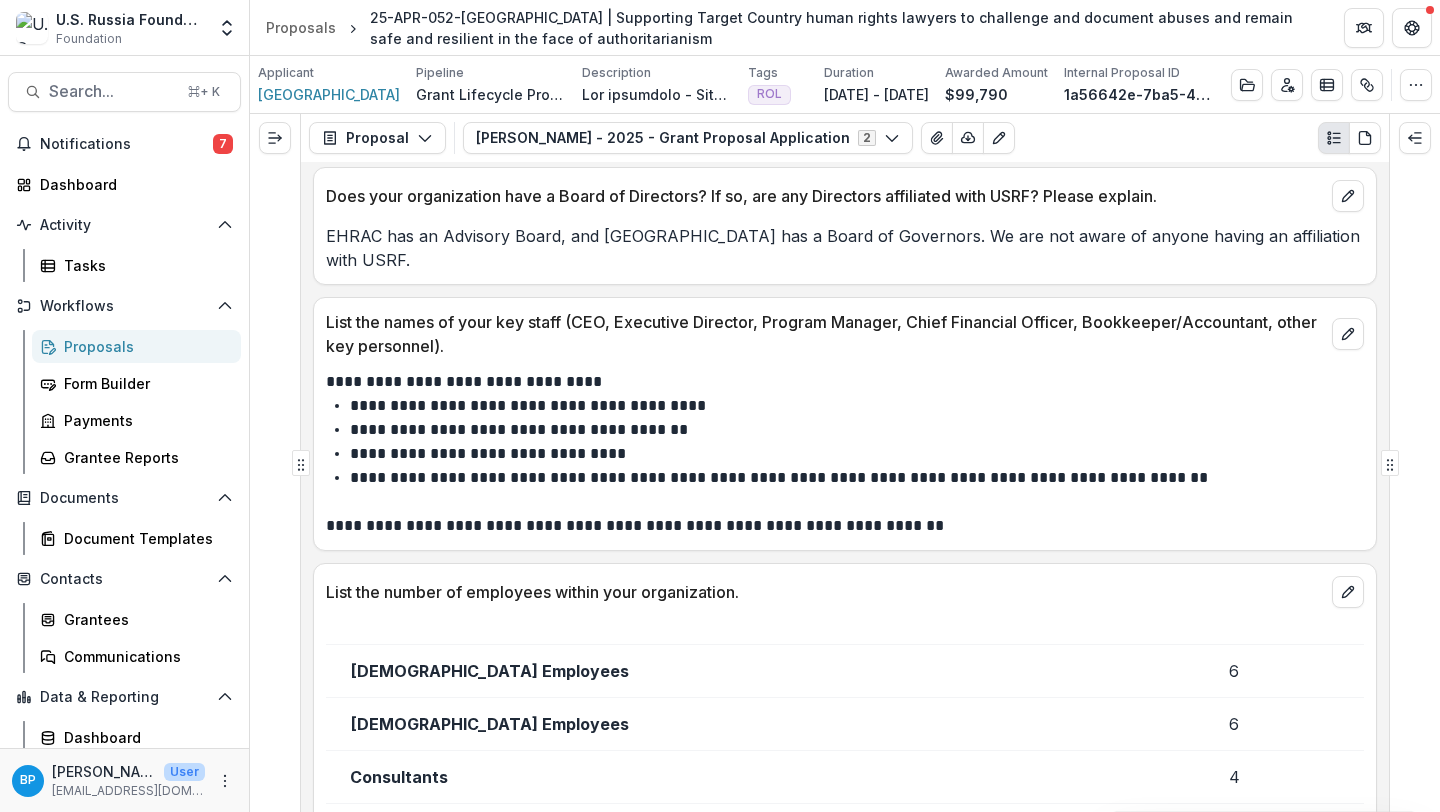 click on "**********" at bounding box center [854, 478] 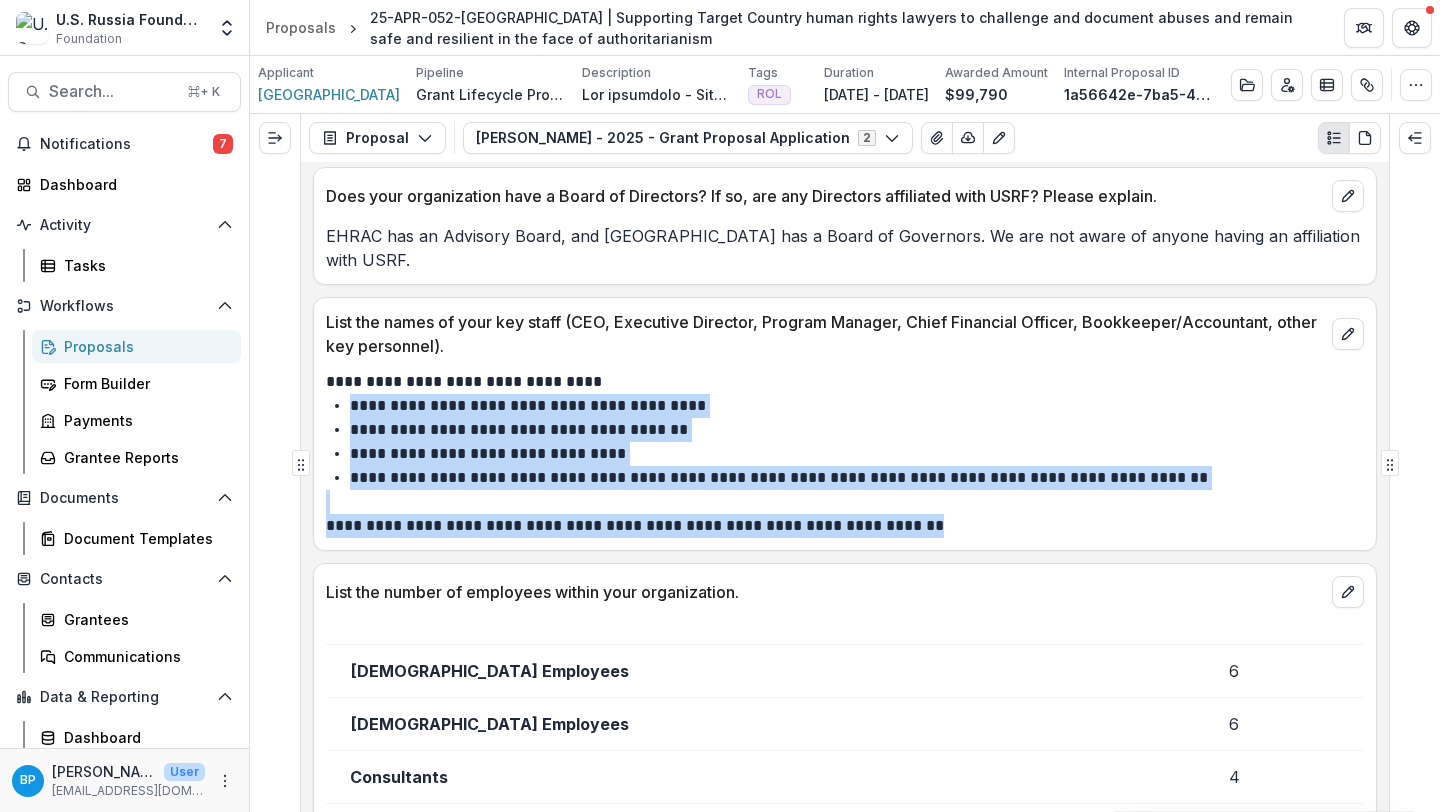 drag, startPoint x: 968, startPoint y: 507, endPoint x: 348, endPoint y: 391, distance: 630.7583 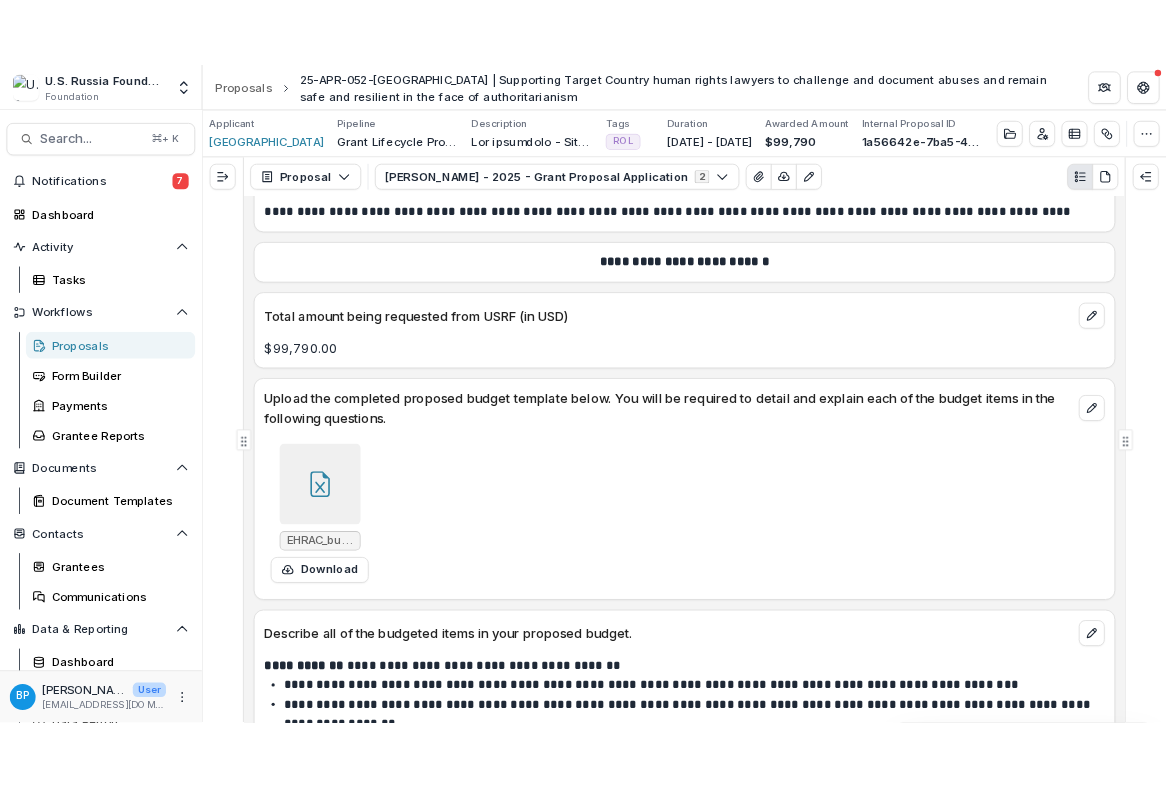 scroll, scrollTop: 12447, scrollLeft: 0, axis: vertical 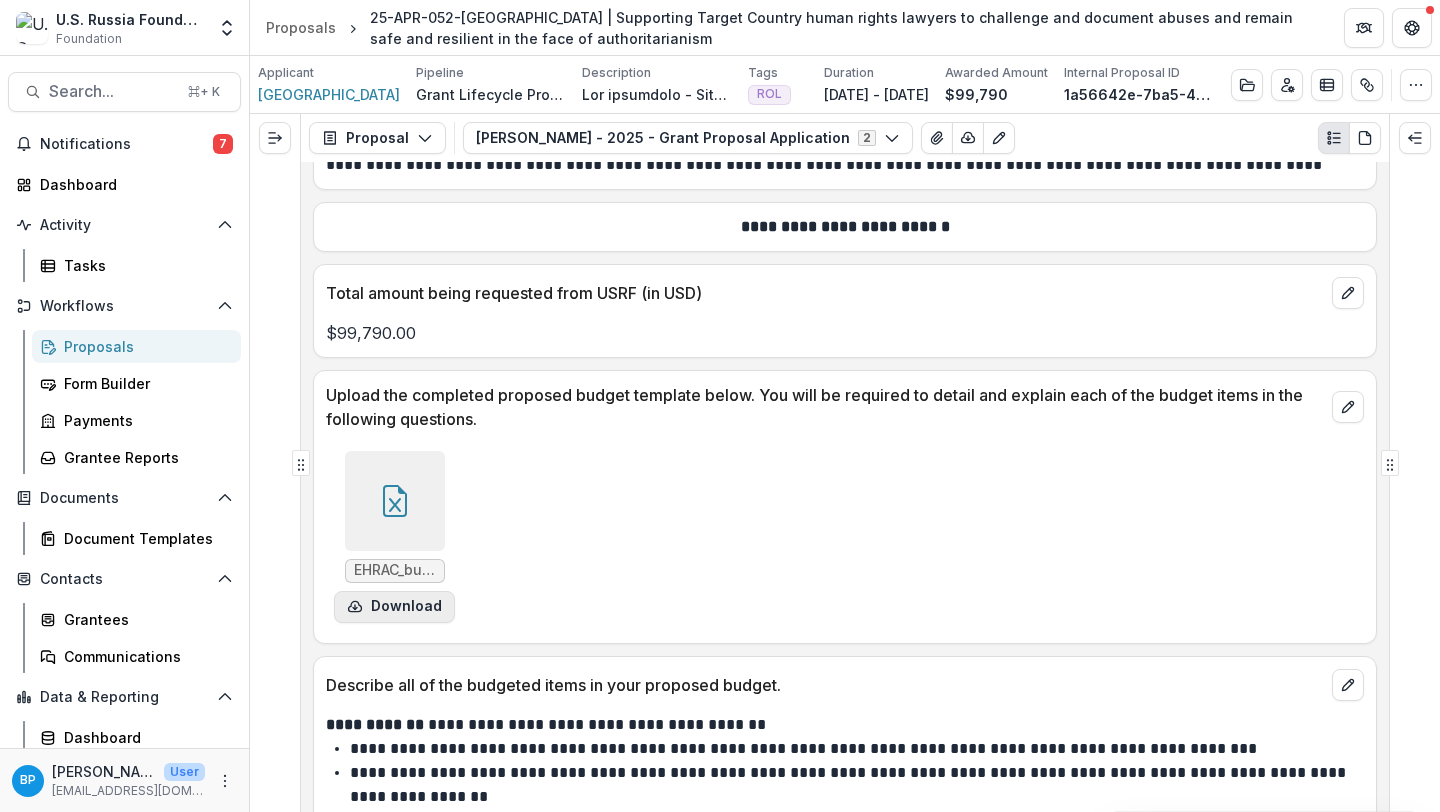 click on "Download" at bounding box center (394, 607) 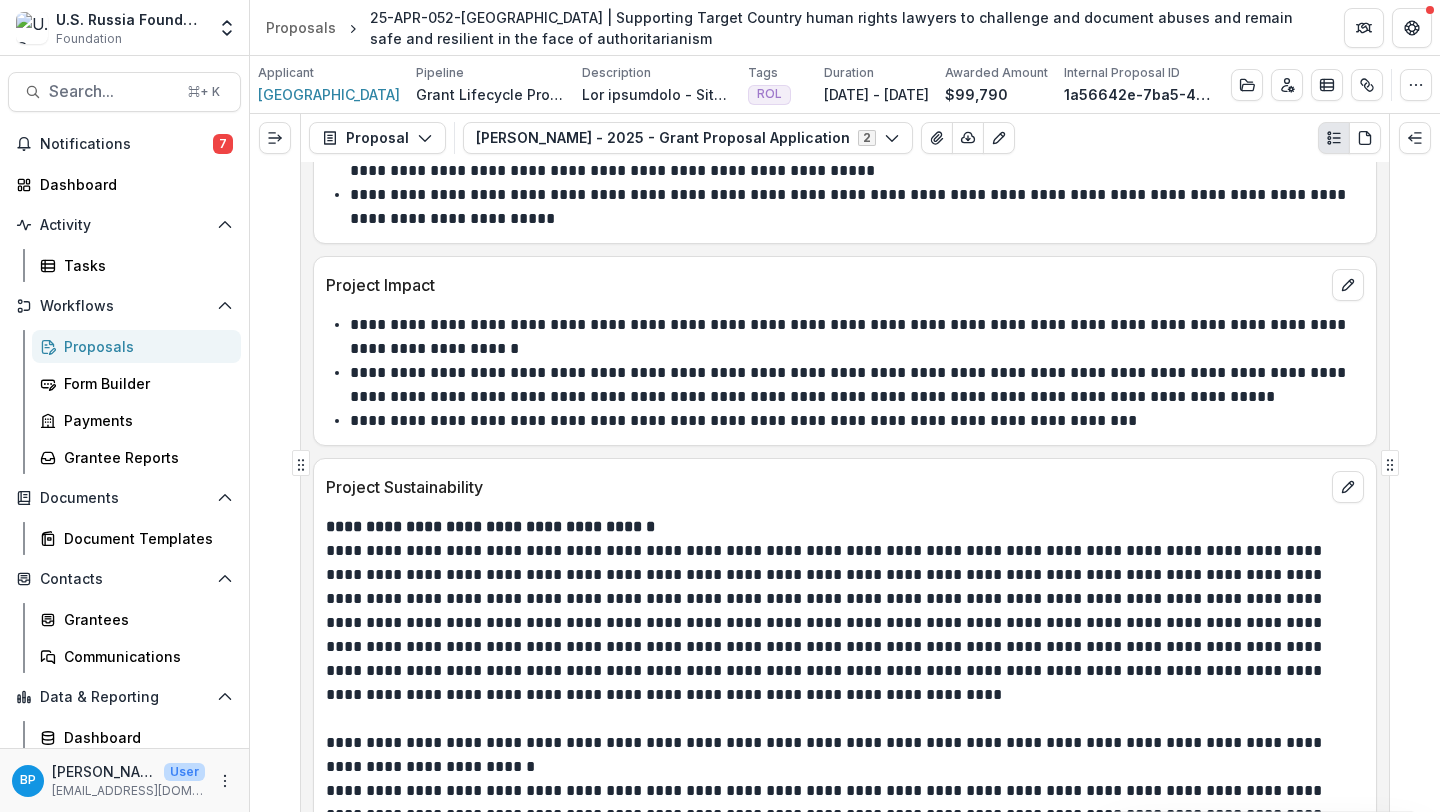 scroll, scrollTop: 11424, scrollLeft: 0, axis: vertical 